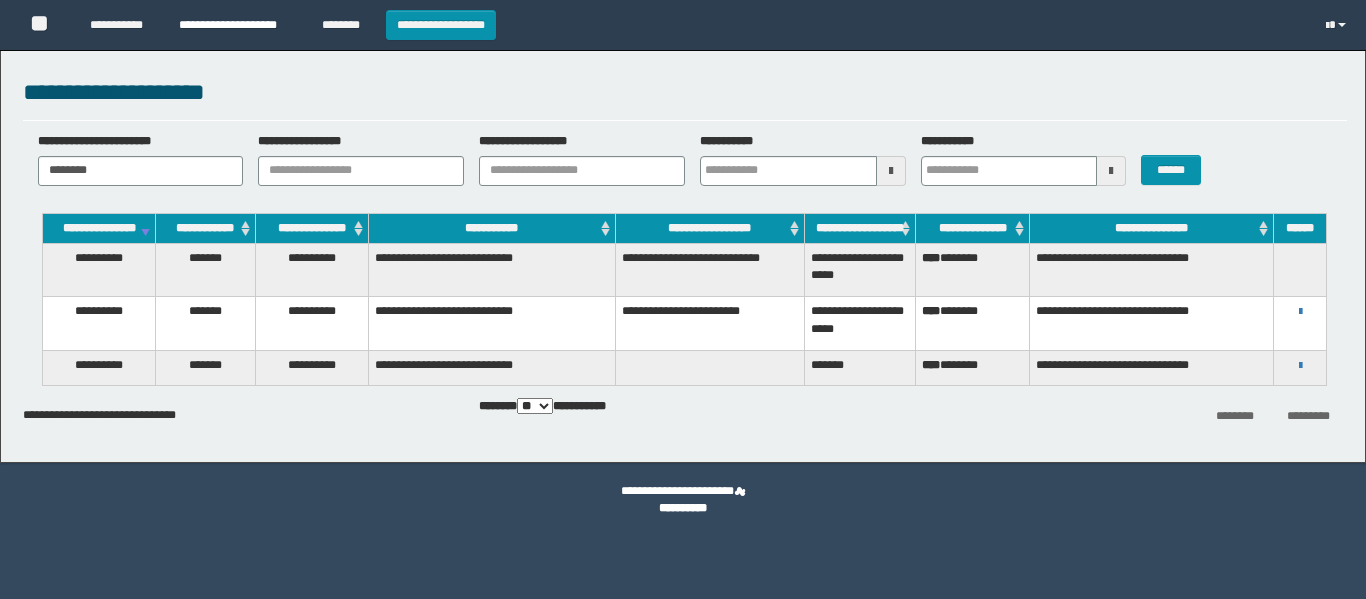 scroll, scrollTop: 0, scrollLeft: 0, axis: both 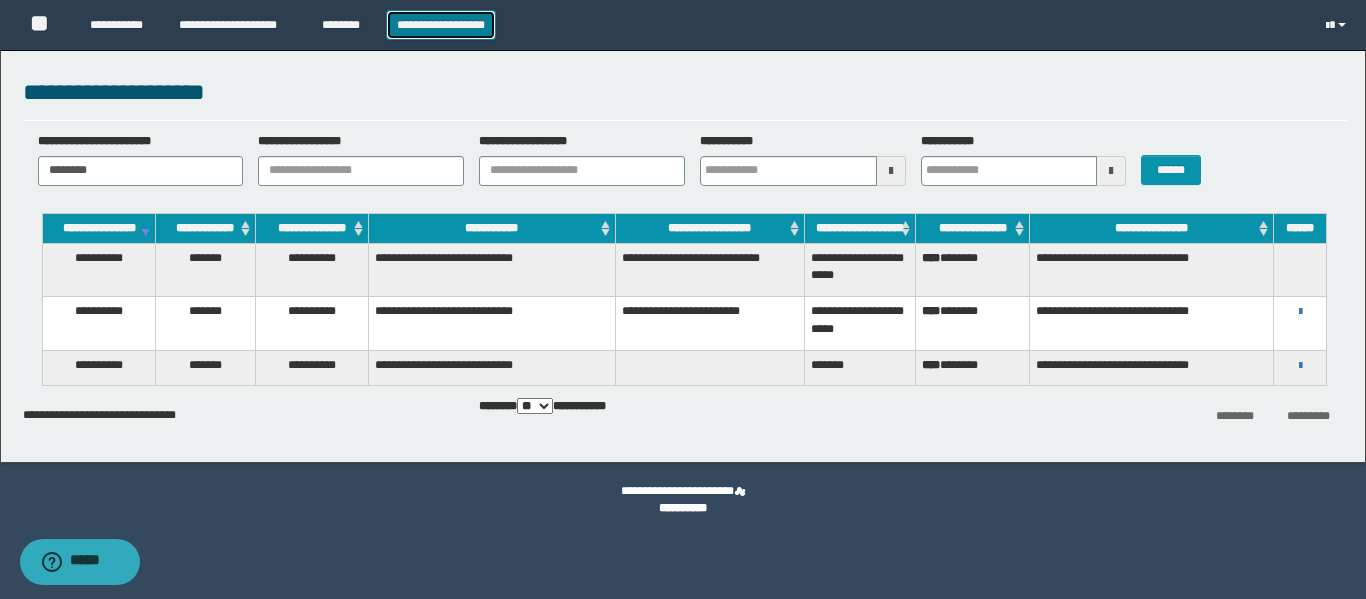 click on "**********" at bounding box center [441, 25] 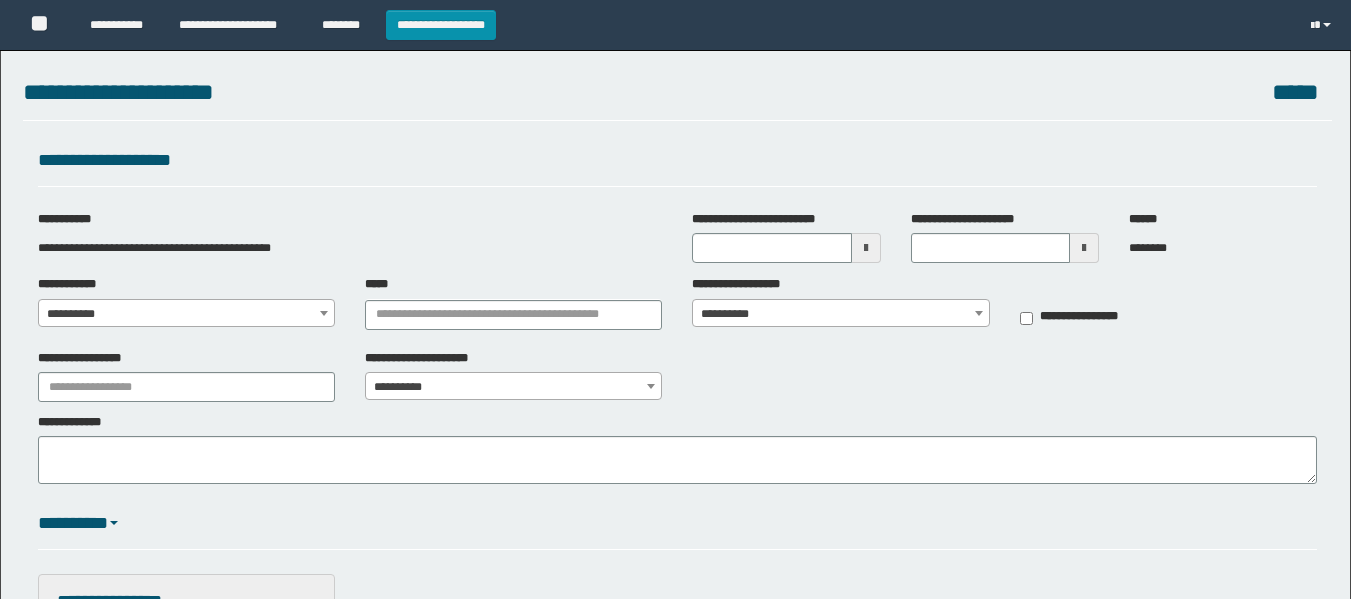 scroll, scrollTop: 133, scrollLeft: 0, axis: vertical 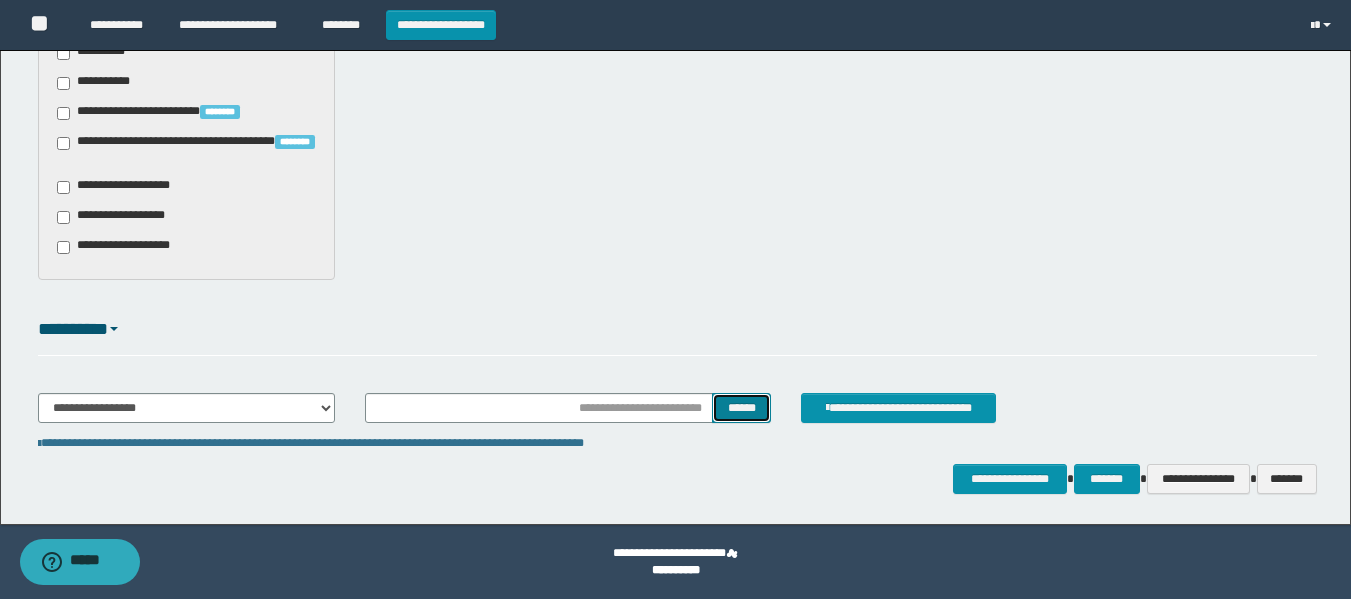 click on "******" at bounding box center (741, 408) 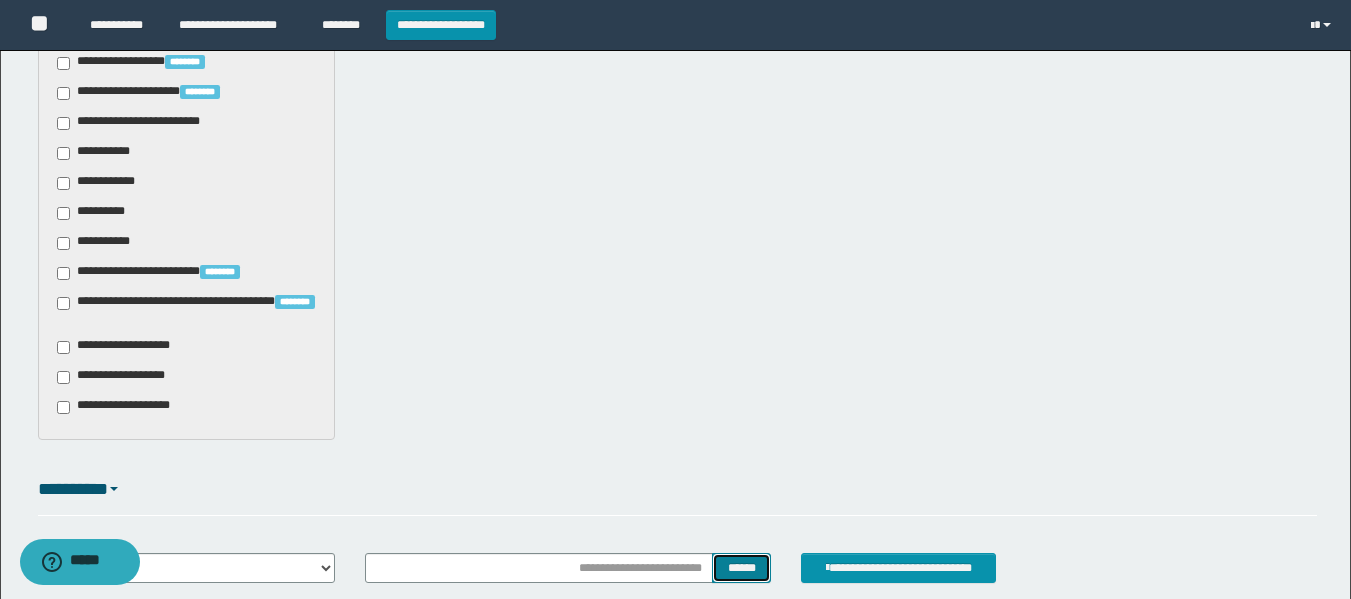 scroll, scrollTop: 789, scrollLeft: 0, axis: vertical 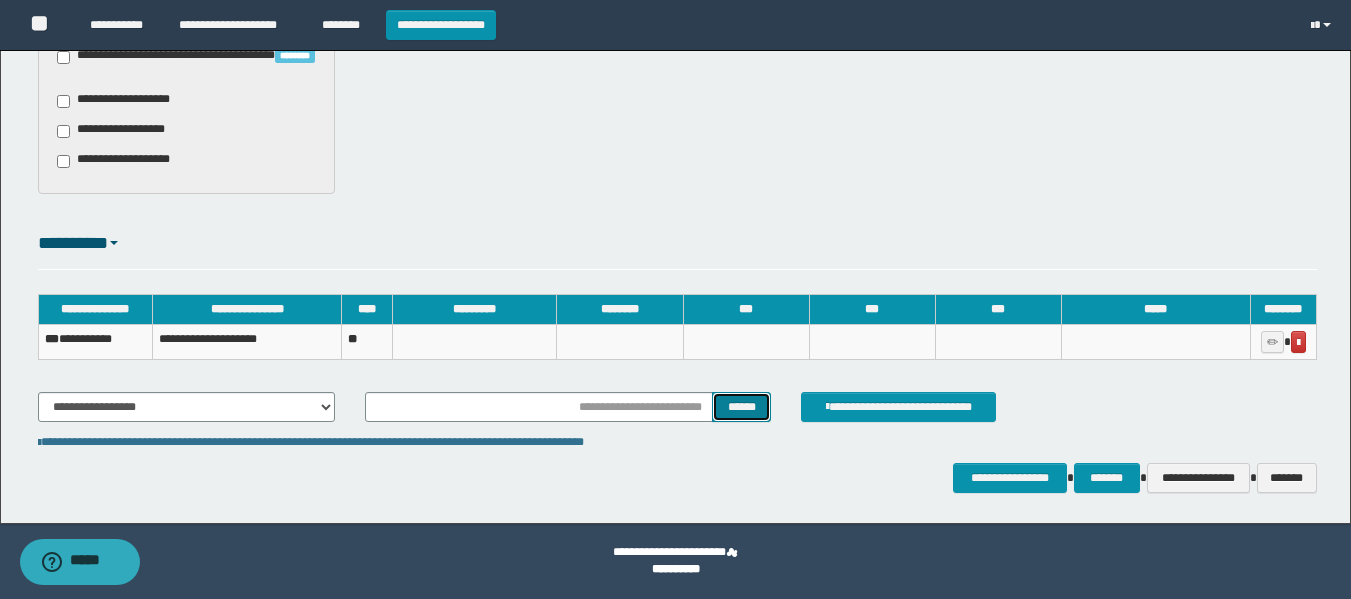 click on "******" at bounding box center (741, 407) 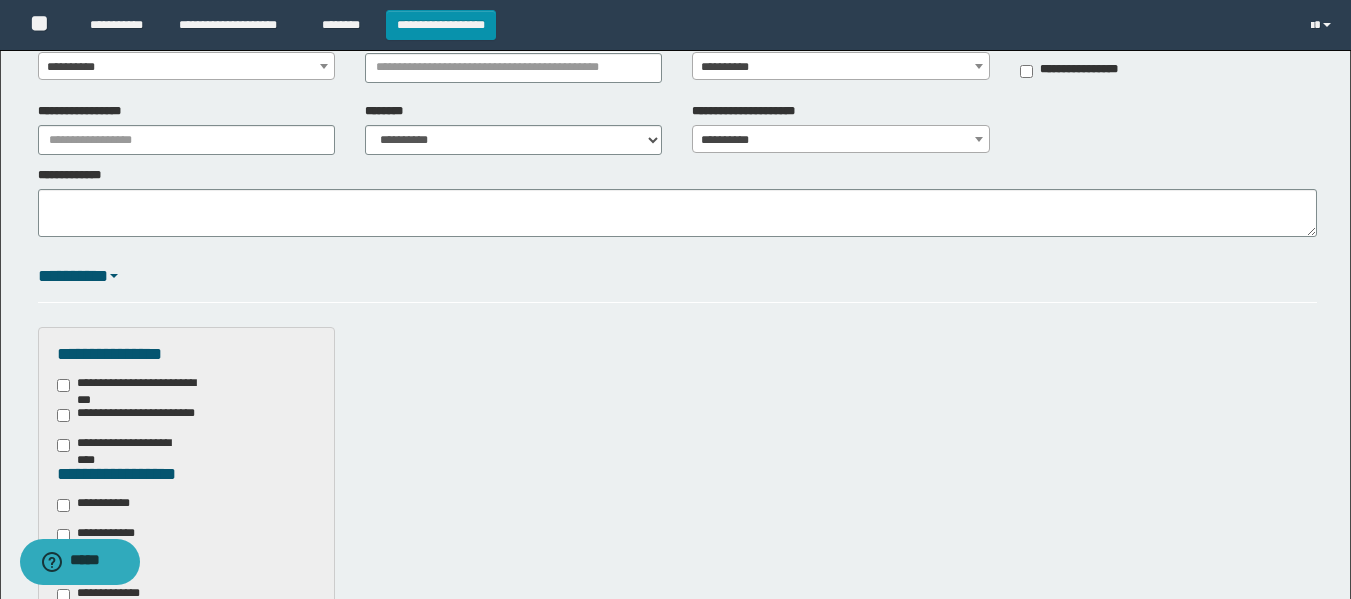 scroll, scrollTop: 75, scrollLeft: 0, axis: vertical 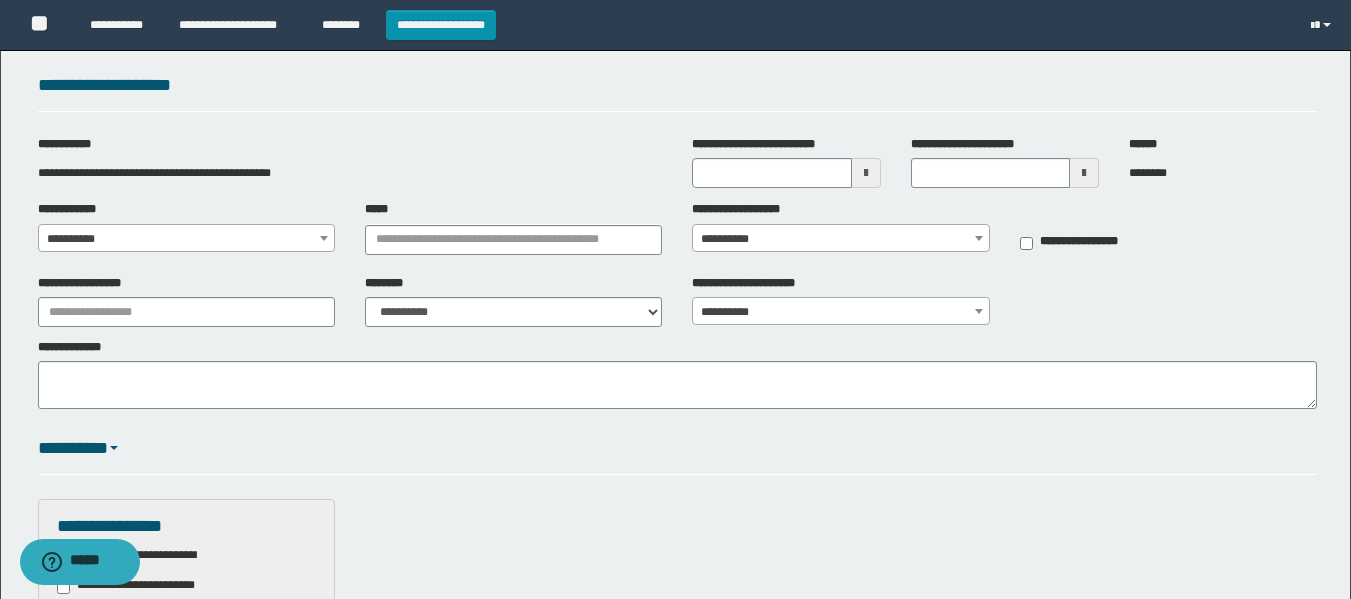 click on "**********" at bounding box center [186, 239] 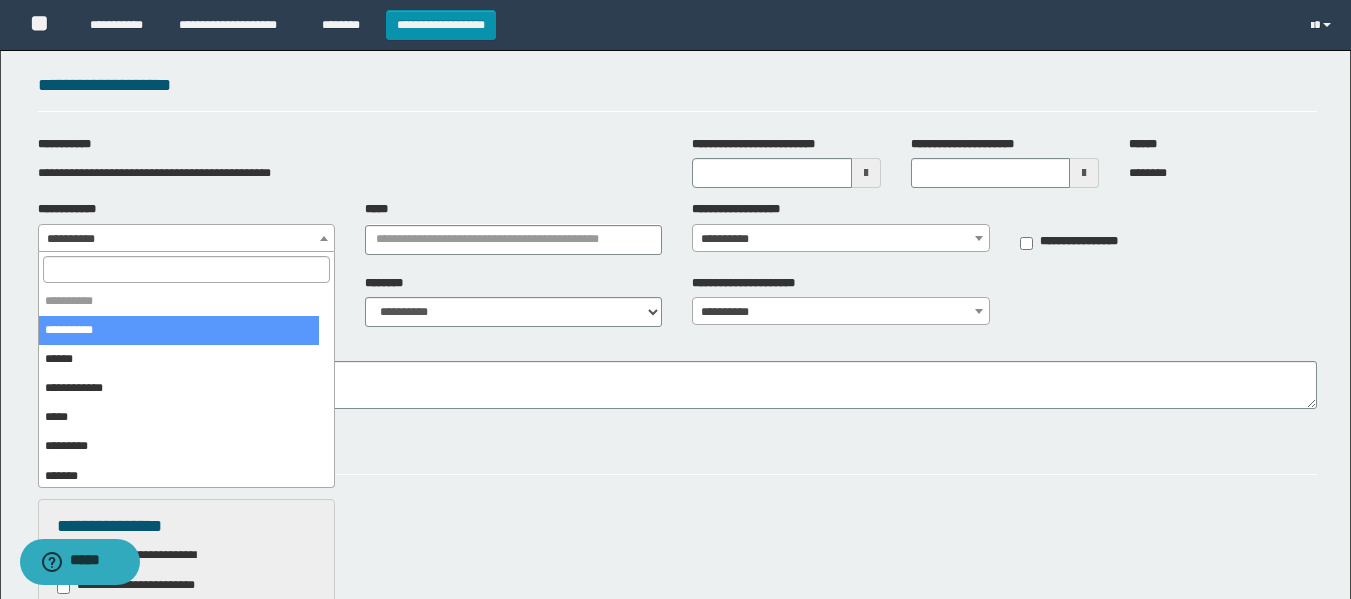 click at bounding box center [186, 269] 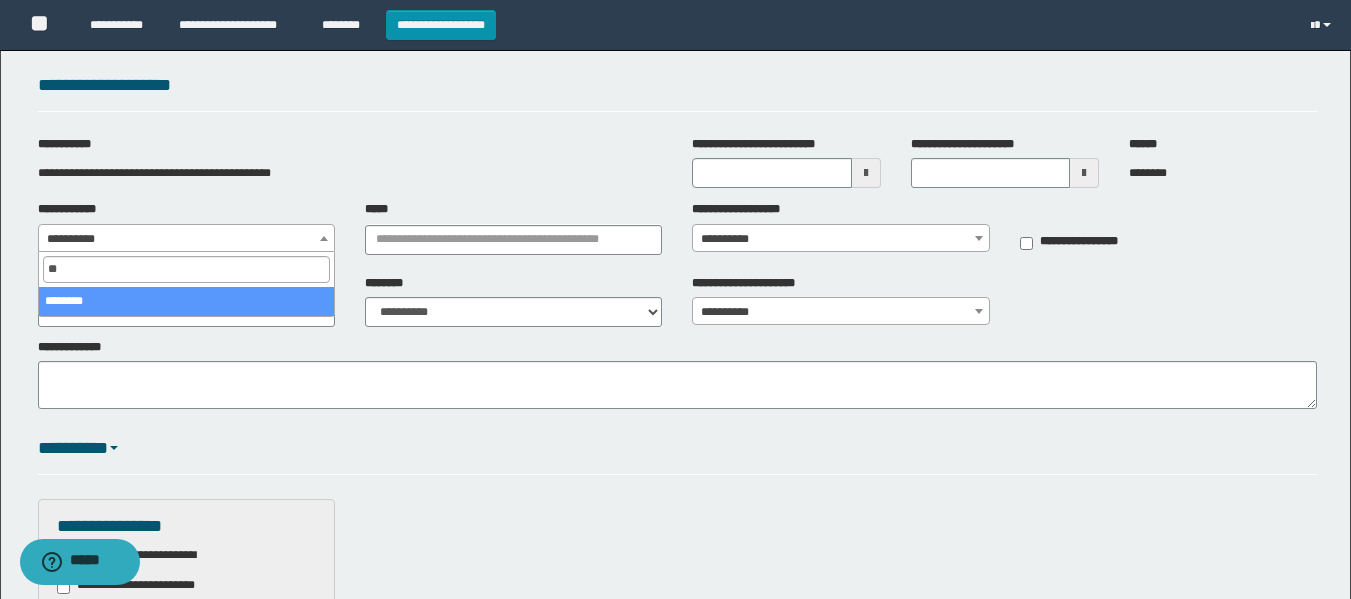 type on "**" 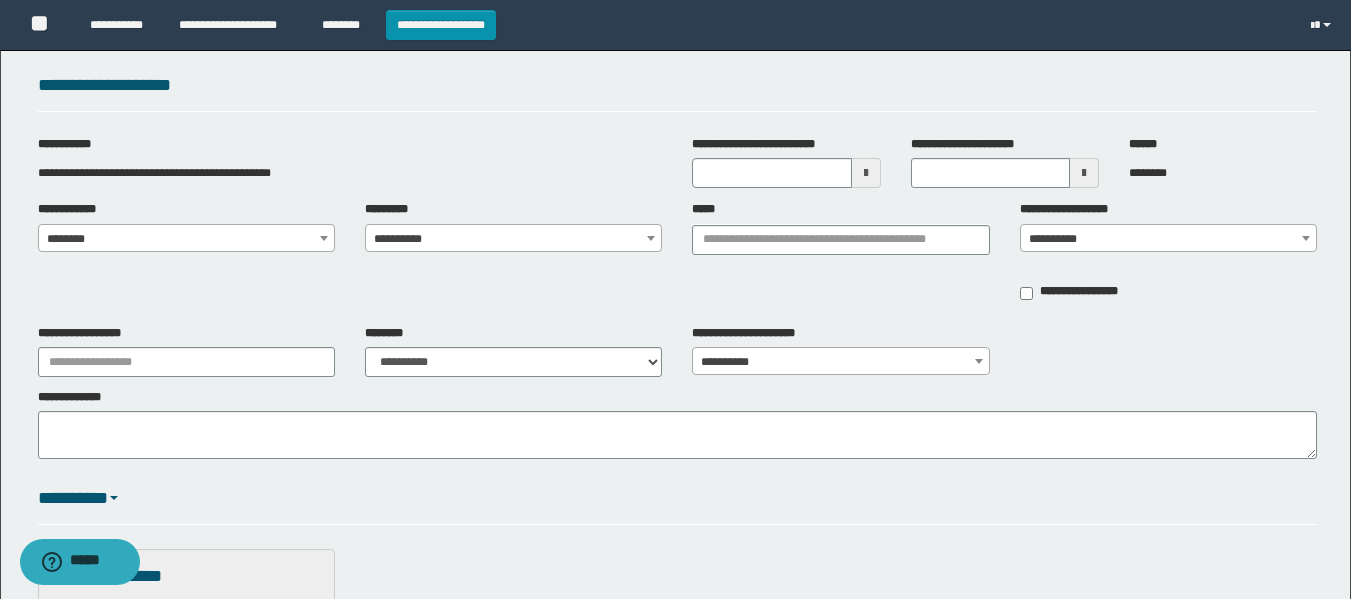 drag, startPoint x: 141, startPoint y: 308, endPoint x: 139, endPoint y: 332, distance: 24.083189 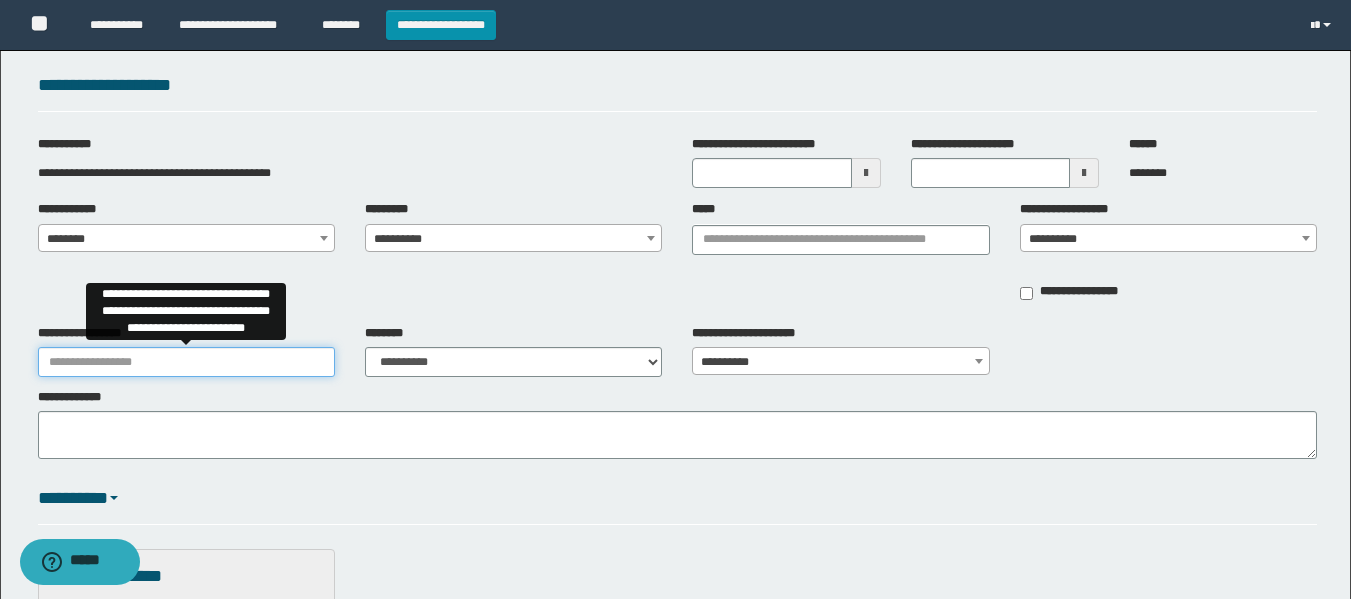 click on "**********" at bounding box center (186, 362) 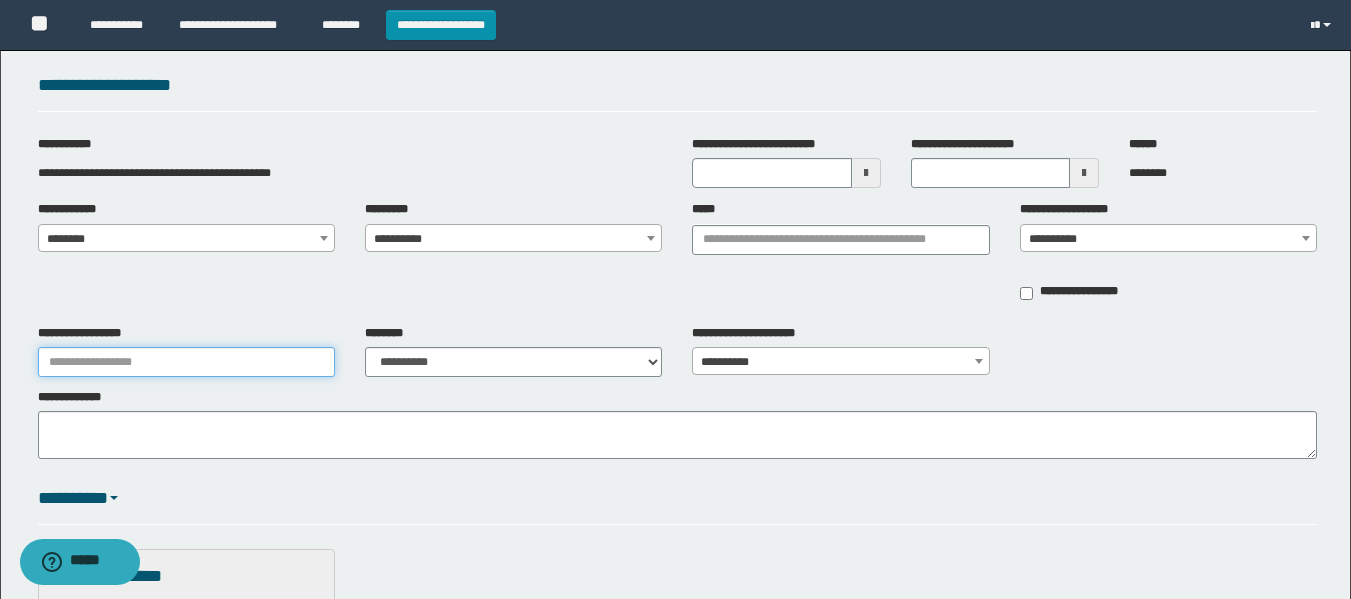 type on "**********" 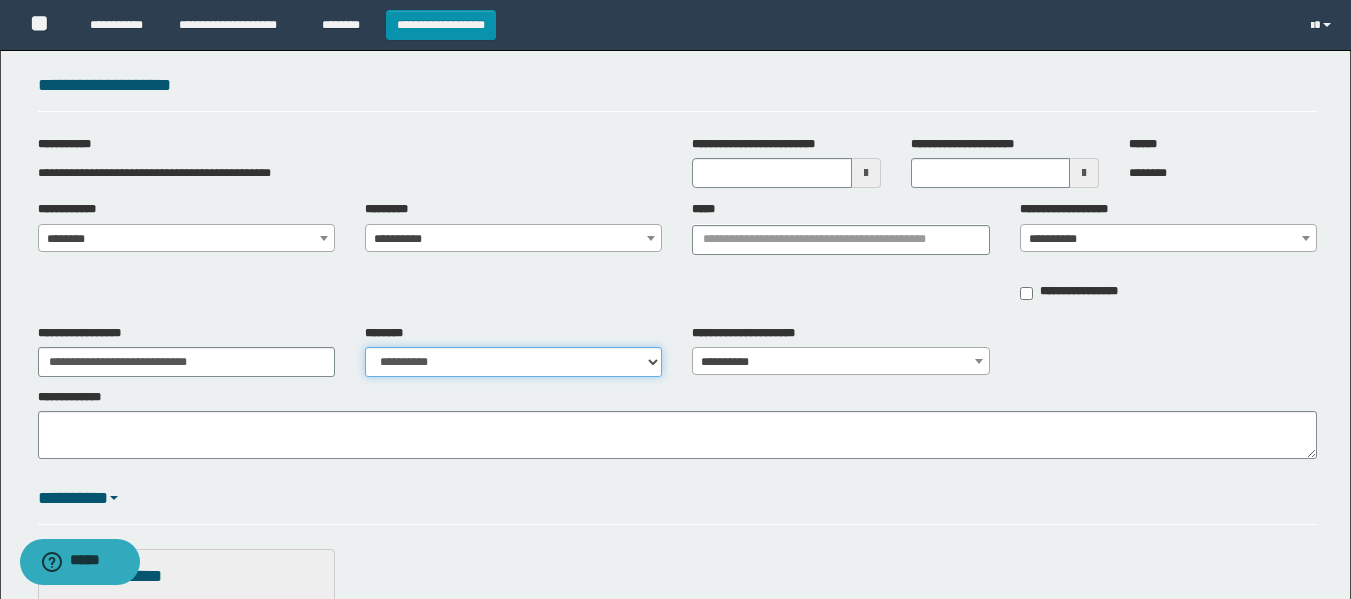 click on "**********" at bounding box center [513, 362] 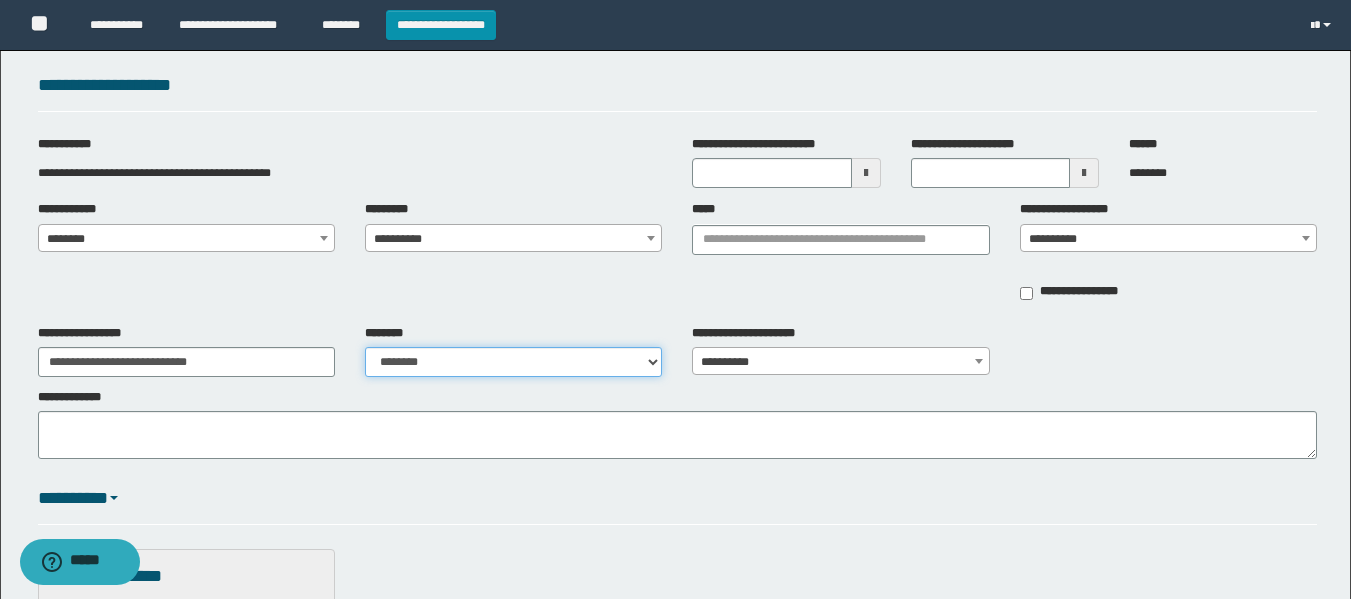 click on "**********" at bounding box center [513, 362] 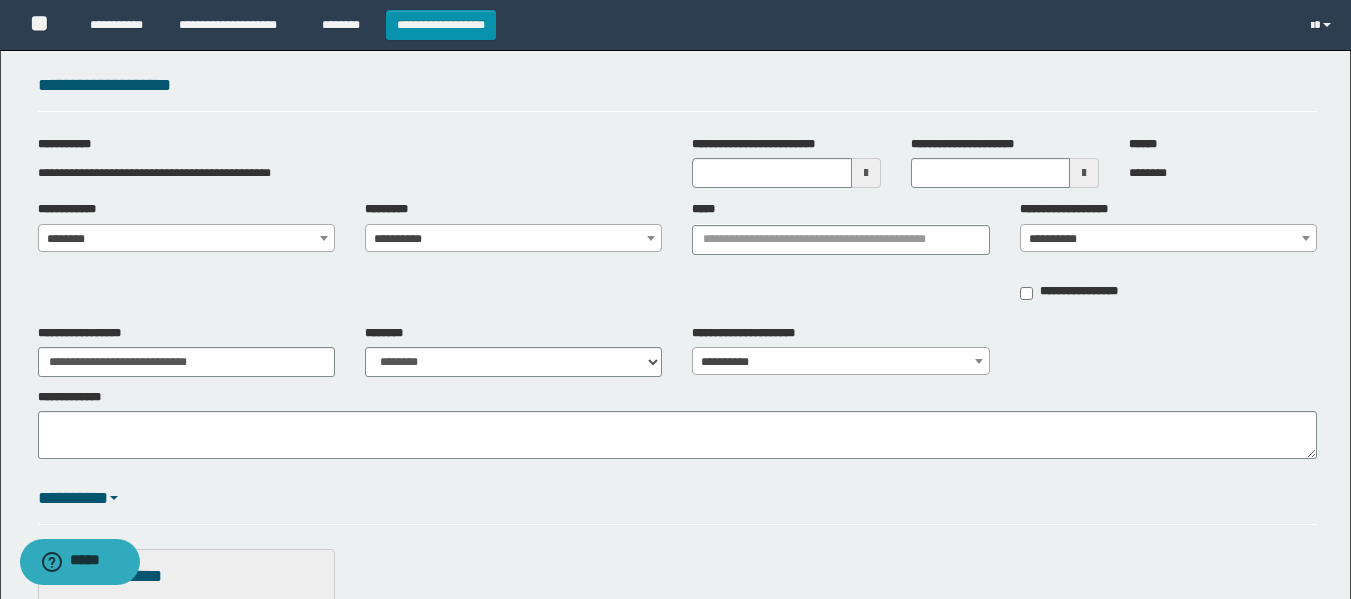click on "**********" at bounding box center (513, 239) 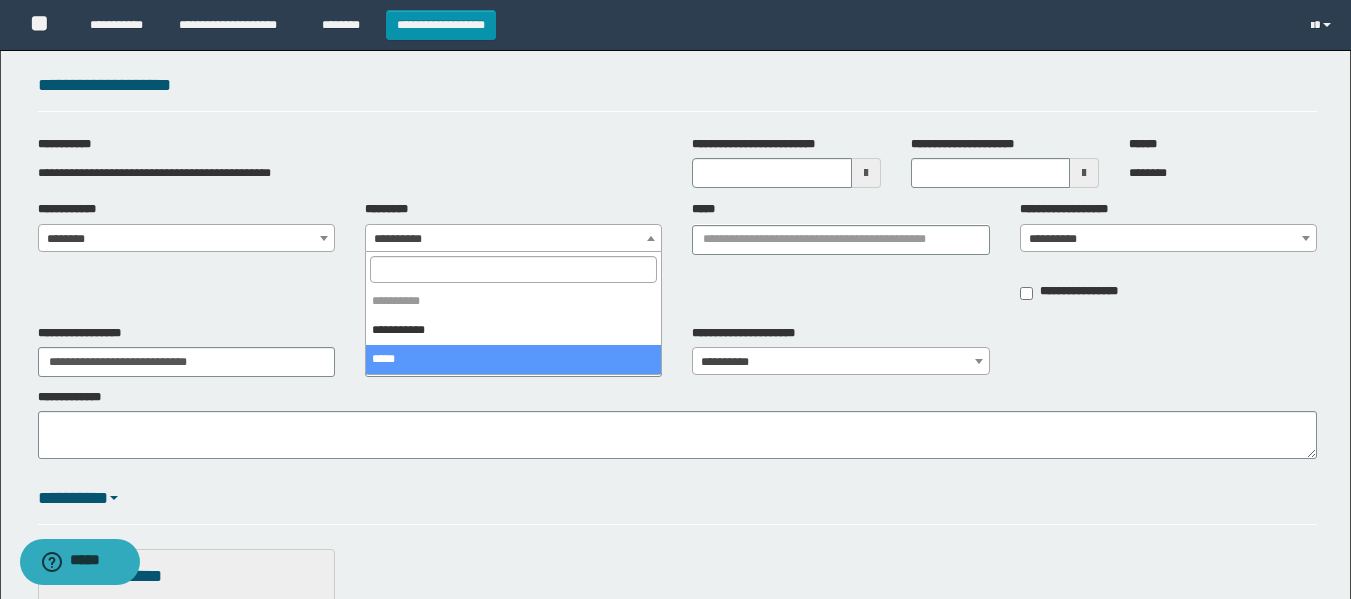 select on "****" 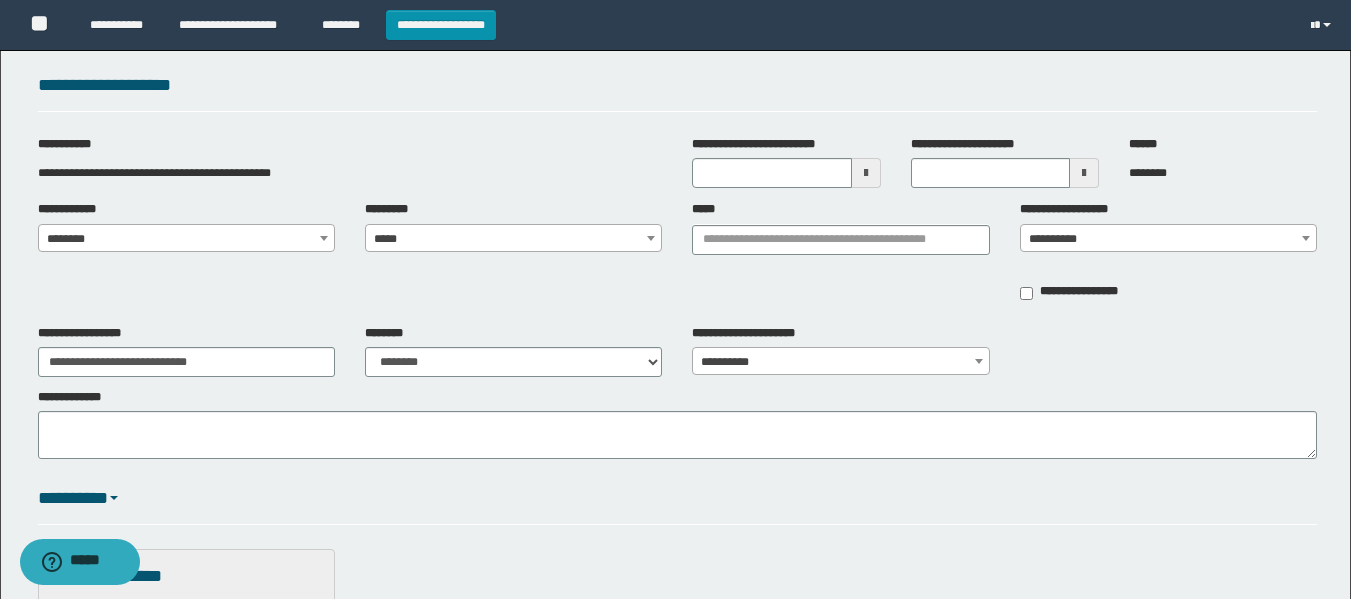 click at bounding box center [866, 173] 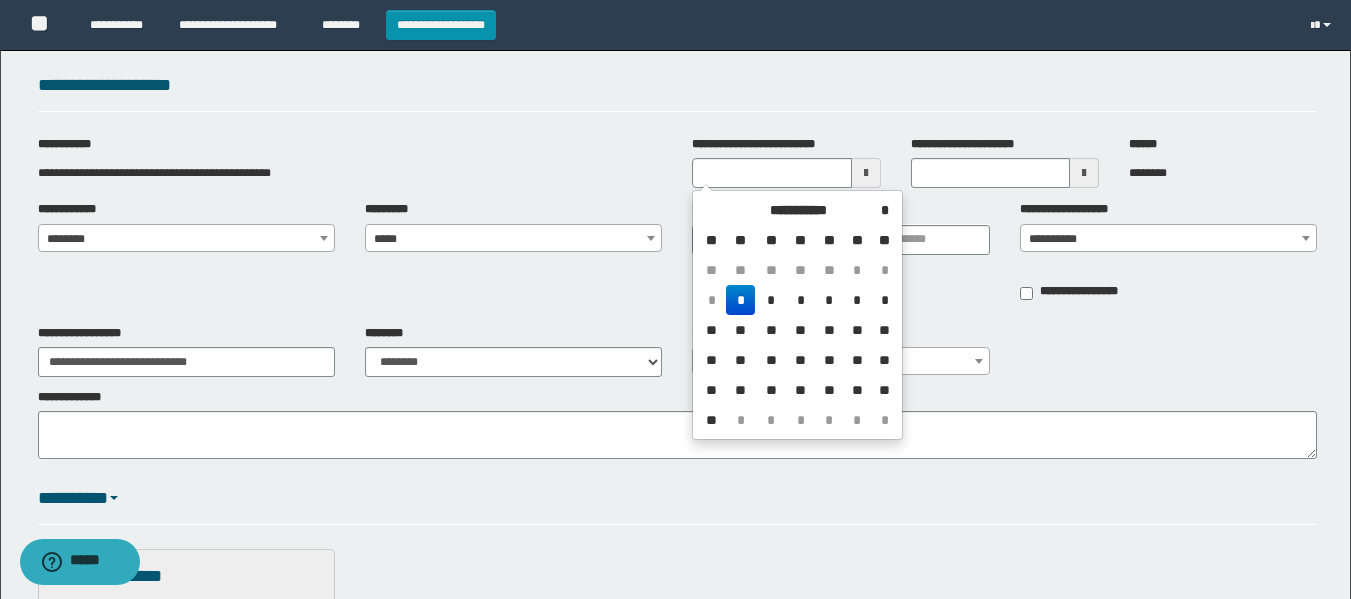 click on "*" at bounding box center [740, 300] 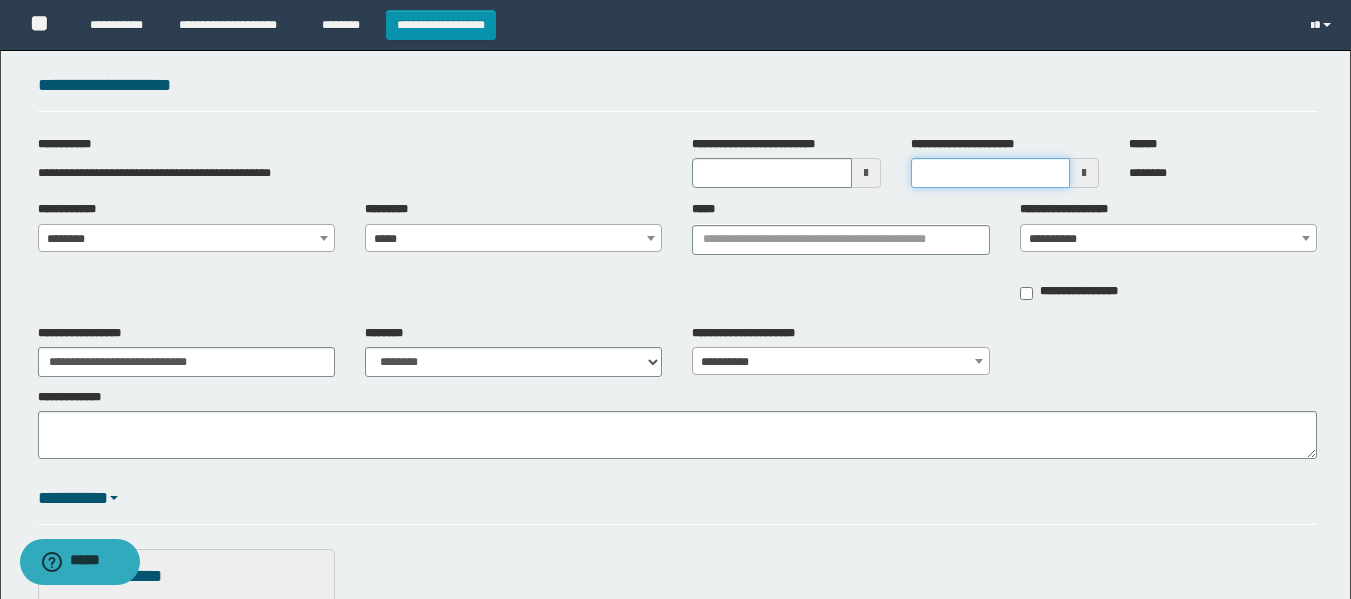 click on "**********" at bounding box center (990, 173) 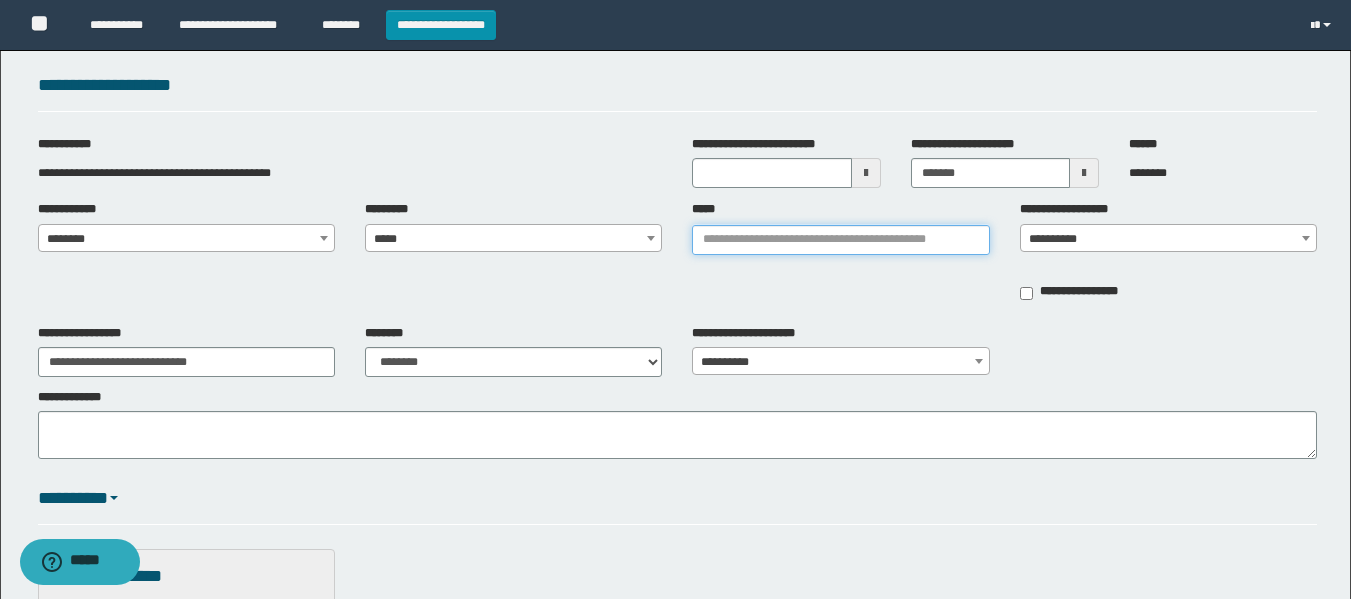 click on "*****" at bounding box center [840, 240] 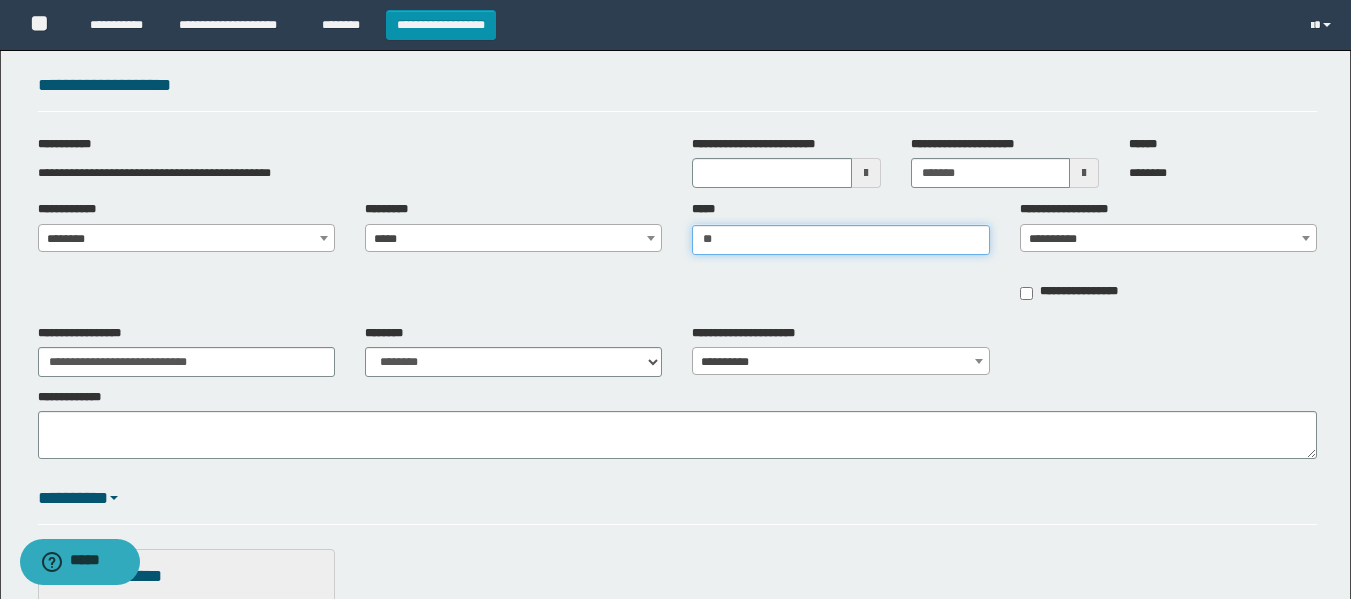 type on "*" 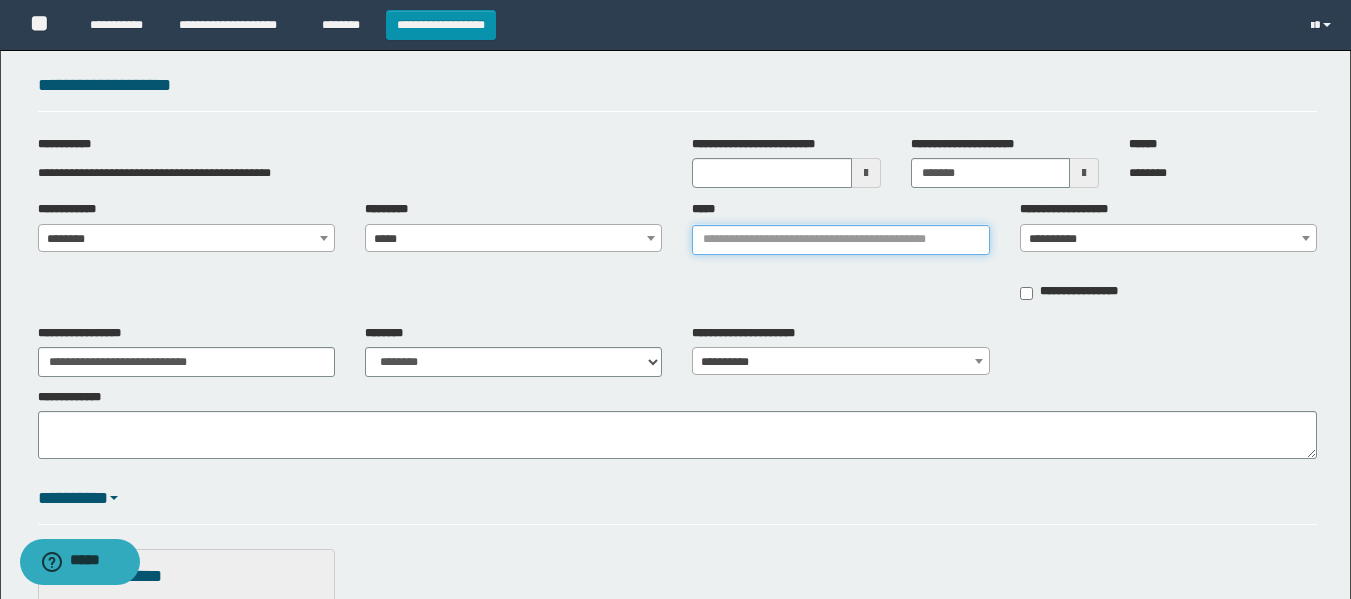 type on "*" 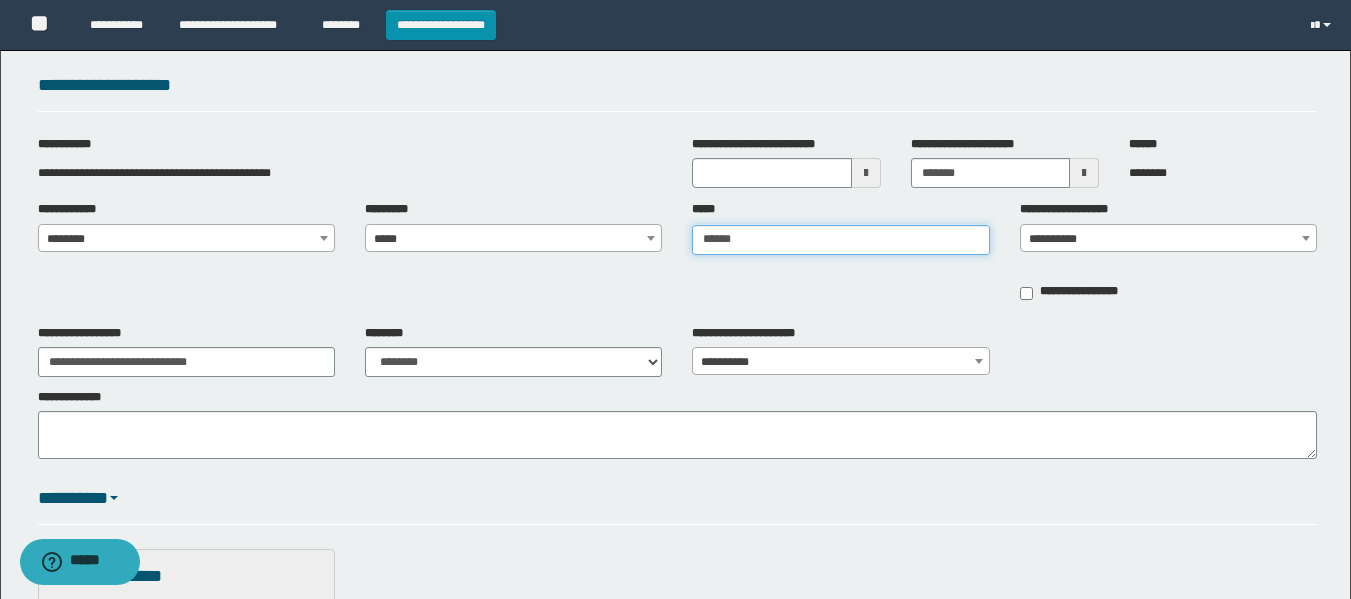 type on "*******" 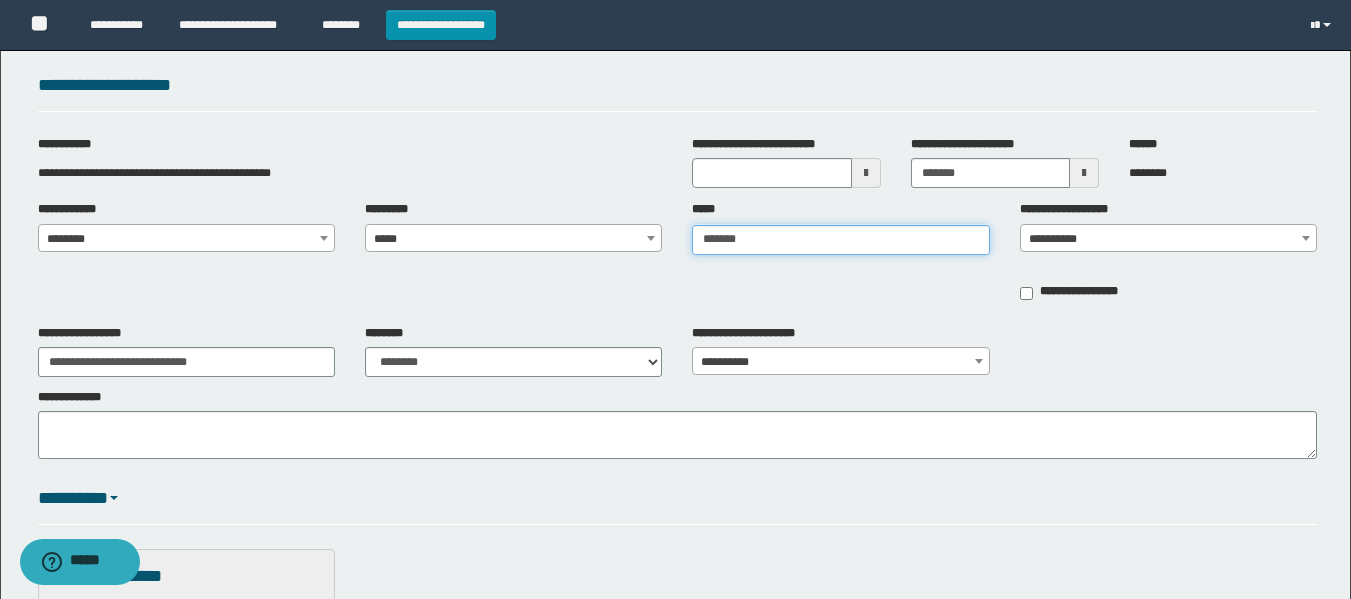 type on "*******" 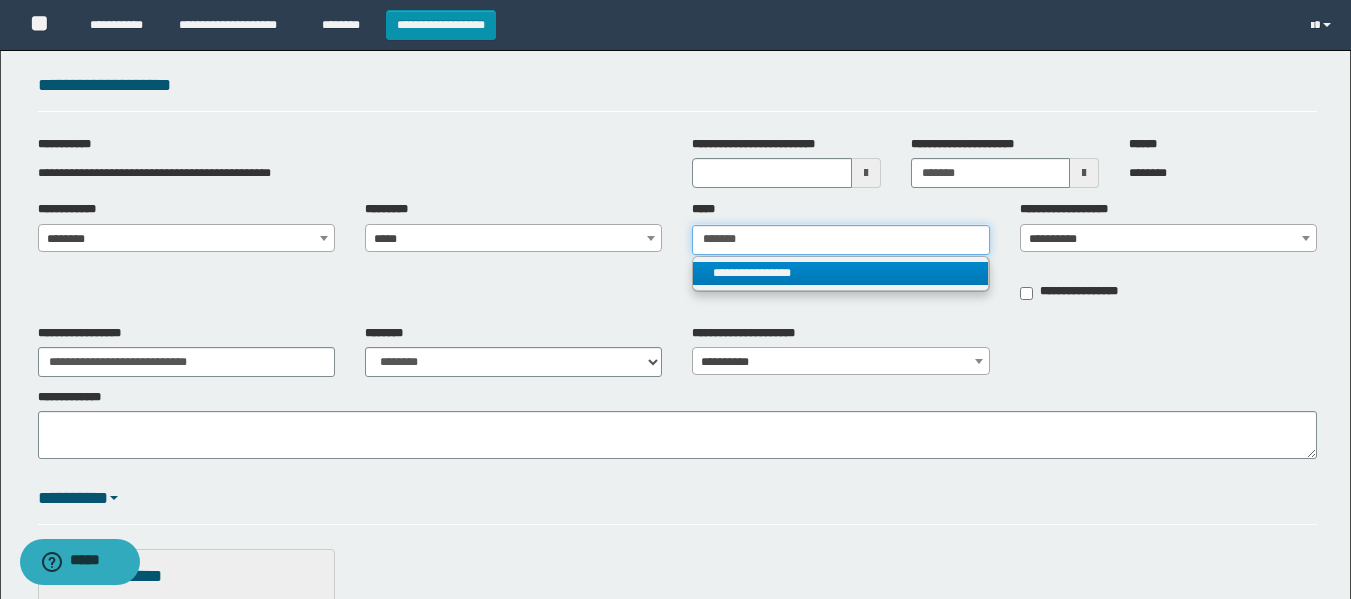 type on "*******" 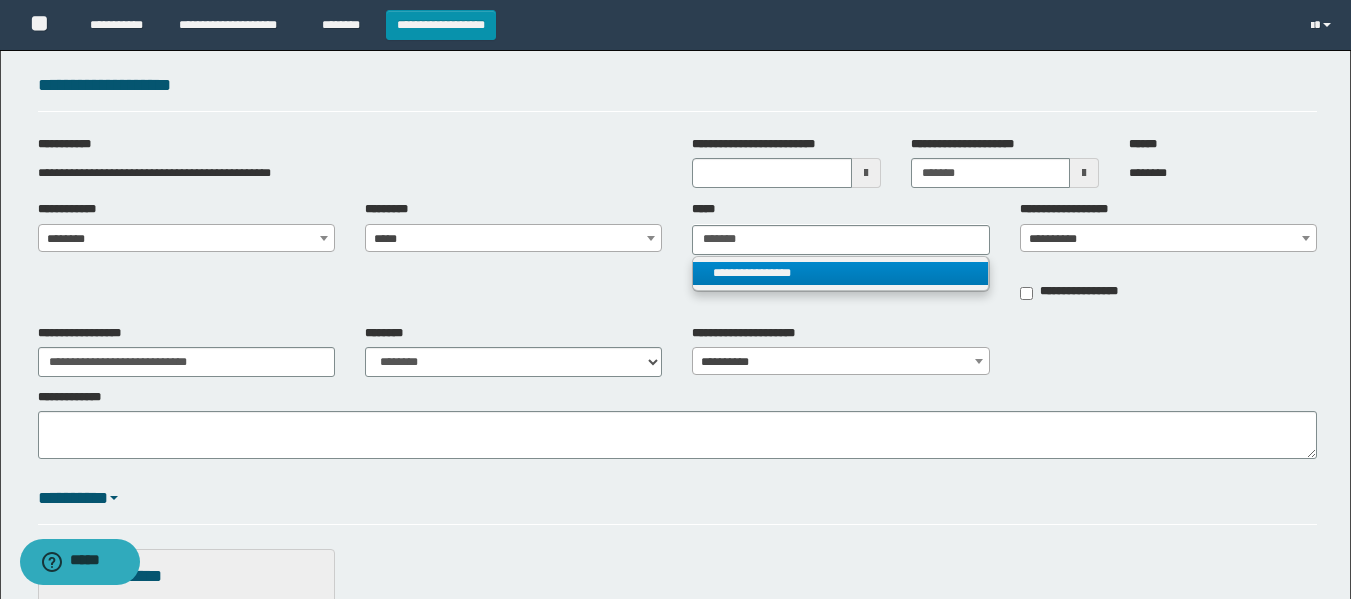 type 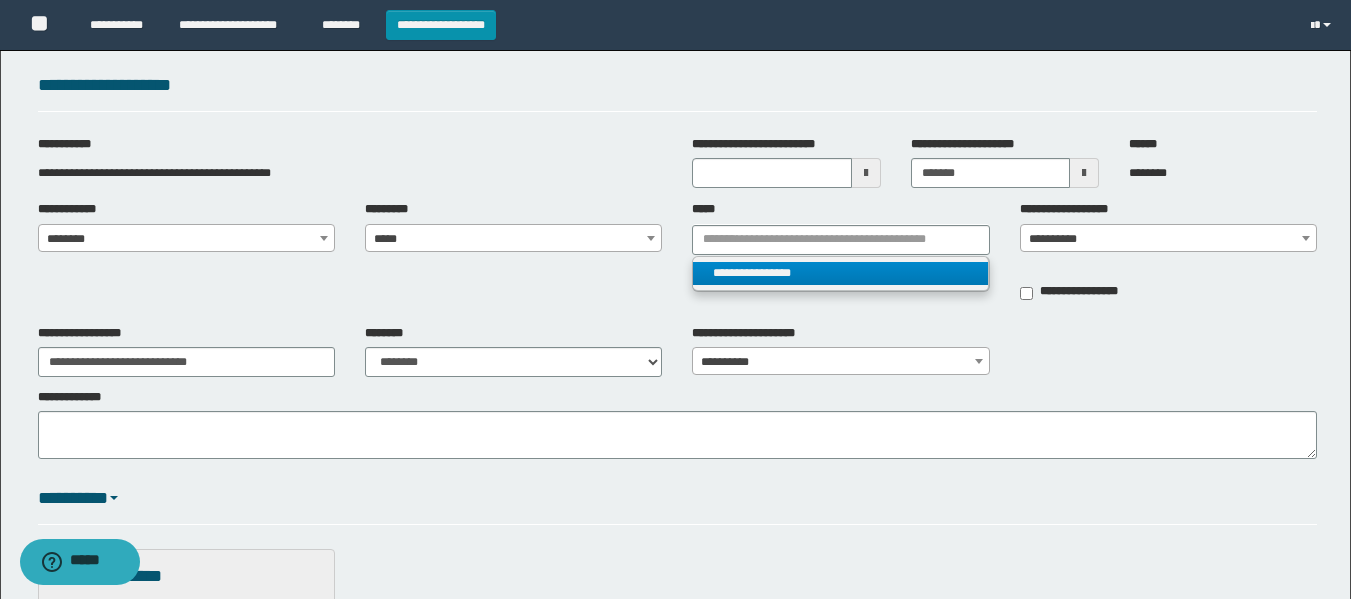 click on "**********" at bounding box center (840, 273) 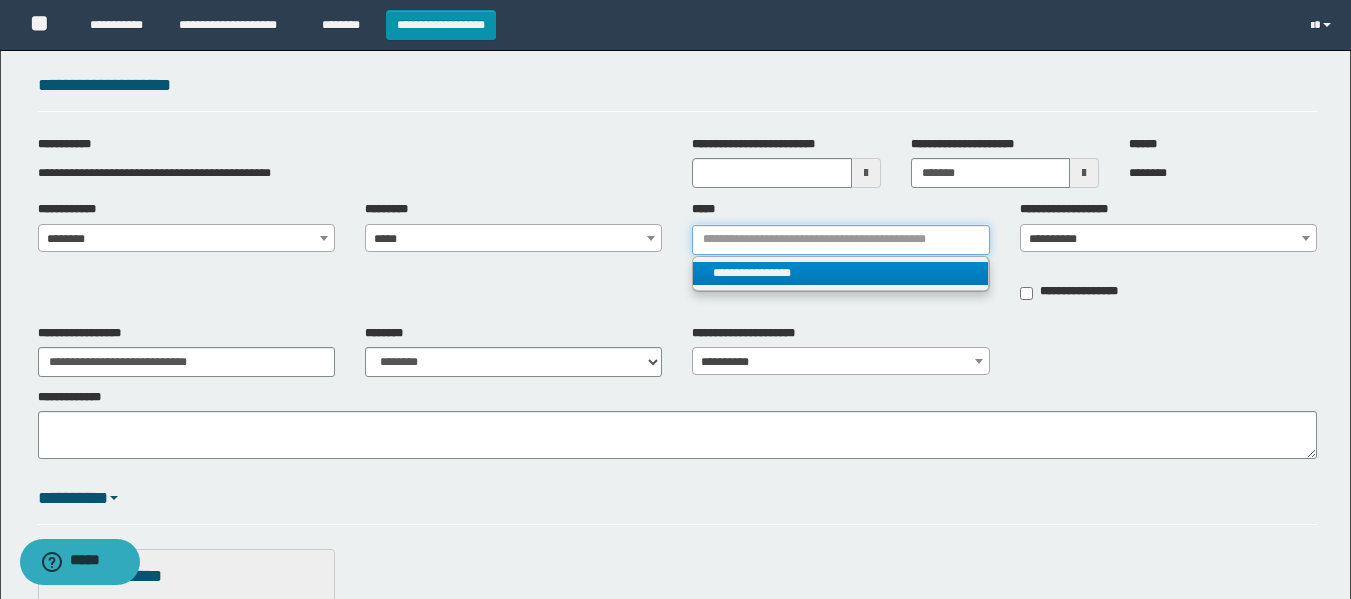type 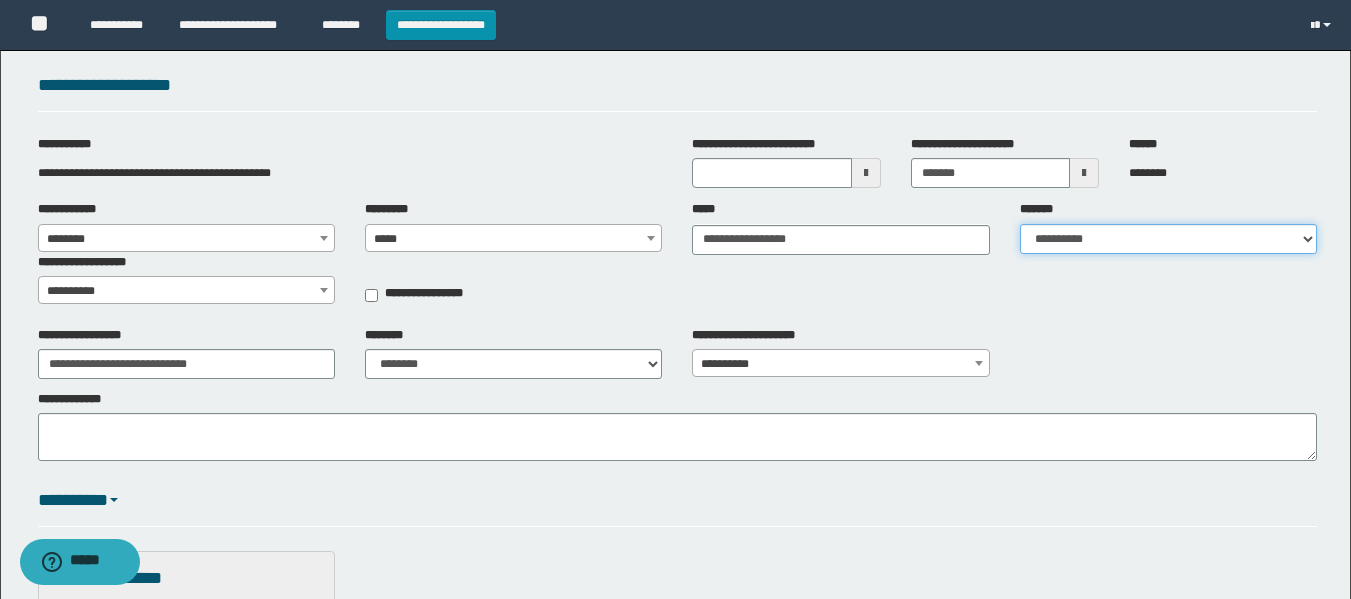 click on "**********" at bounding box center [1168, 239] 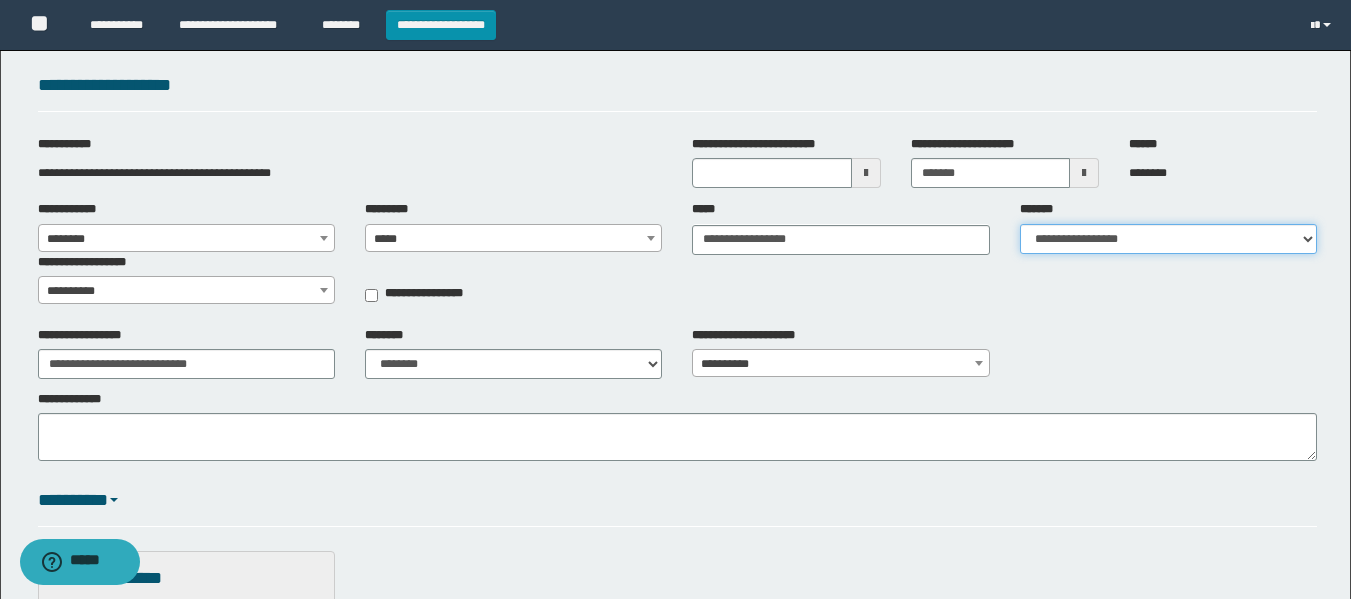 click on "**********" at bounding box center [1168, 239] 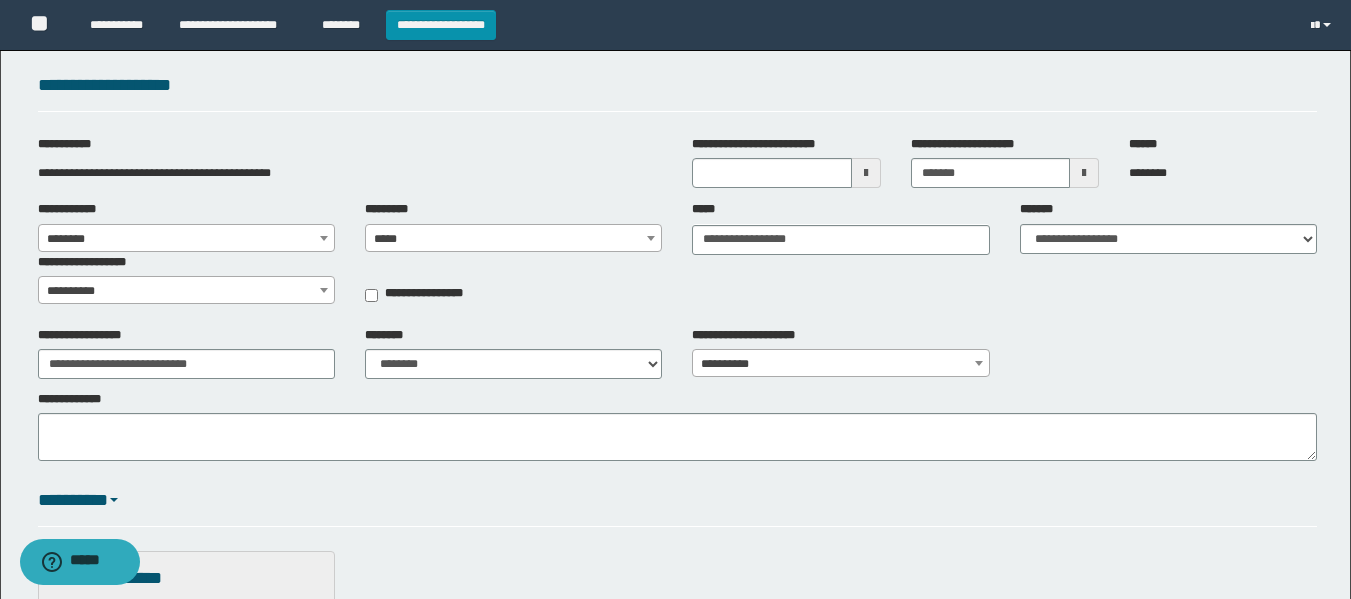click on "**********" at bounding box center [186, 291] 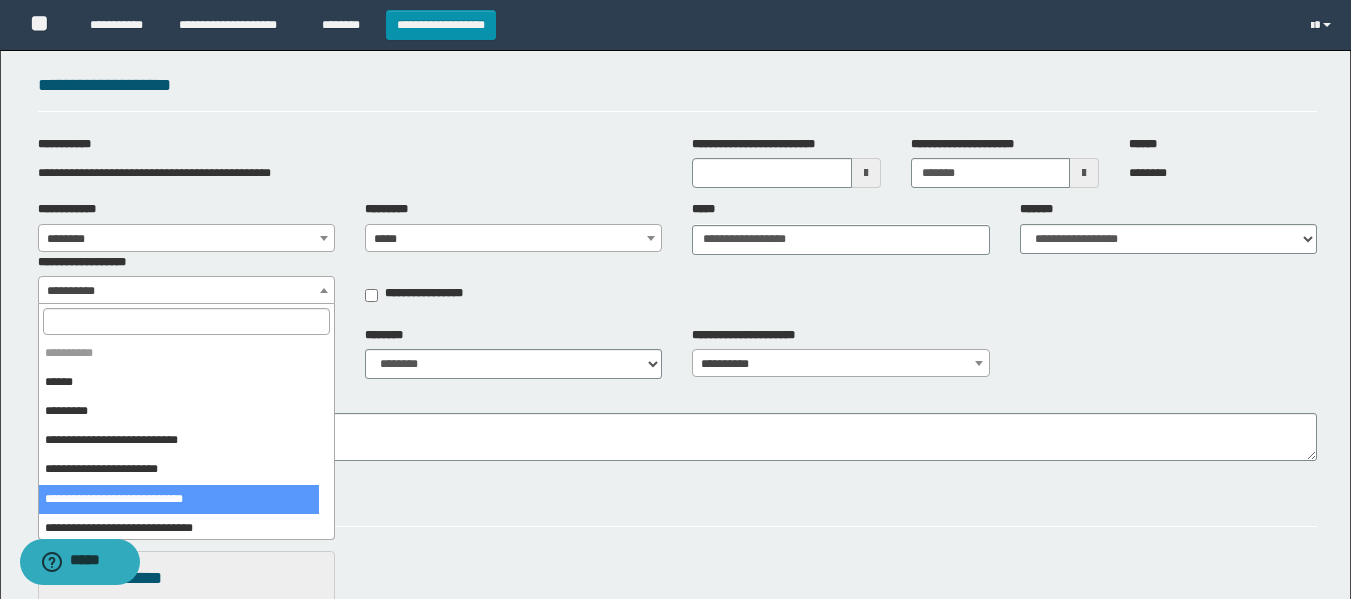 select on "***" 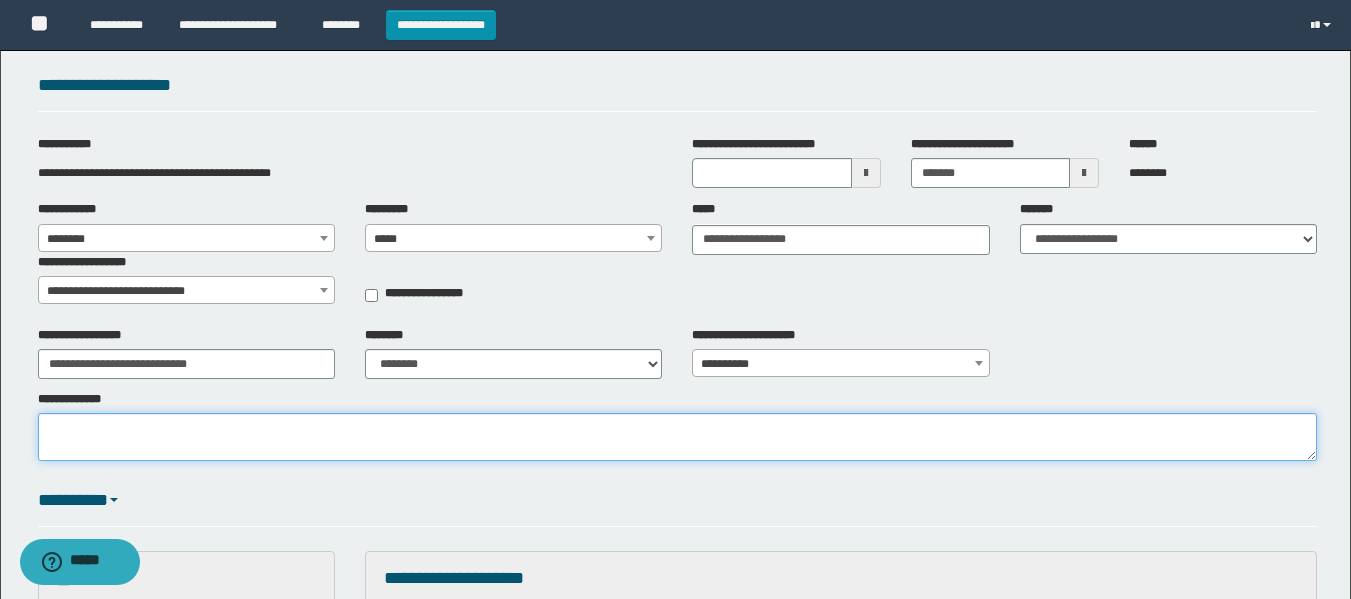 click on "**********" at bounding box center (677, 437) 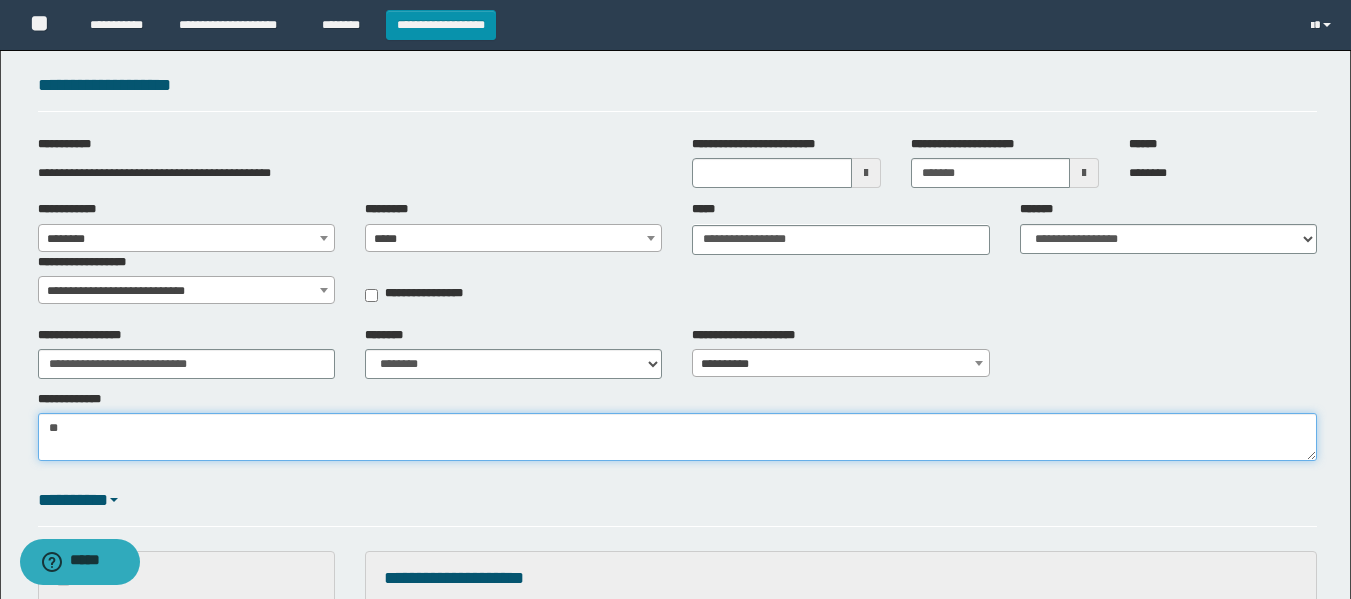type on "*" 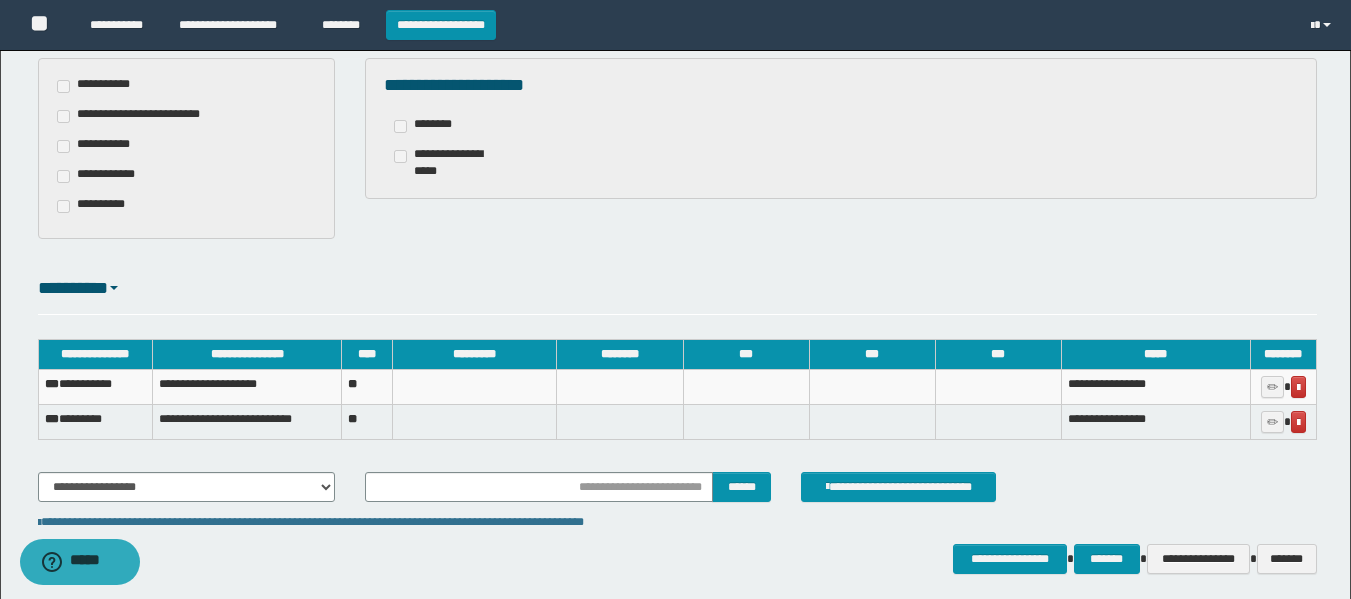 scroll, scrollTop: 600, scrollLeft: 0, axis: vertical 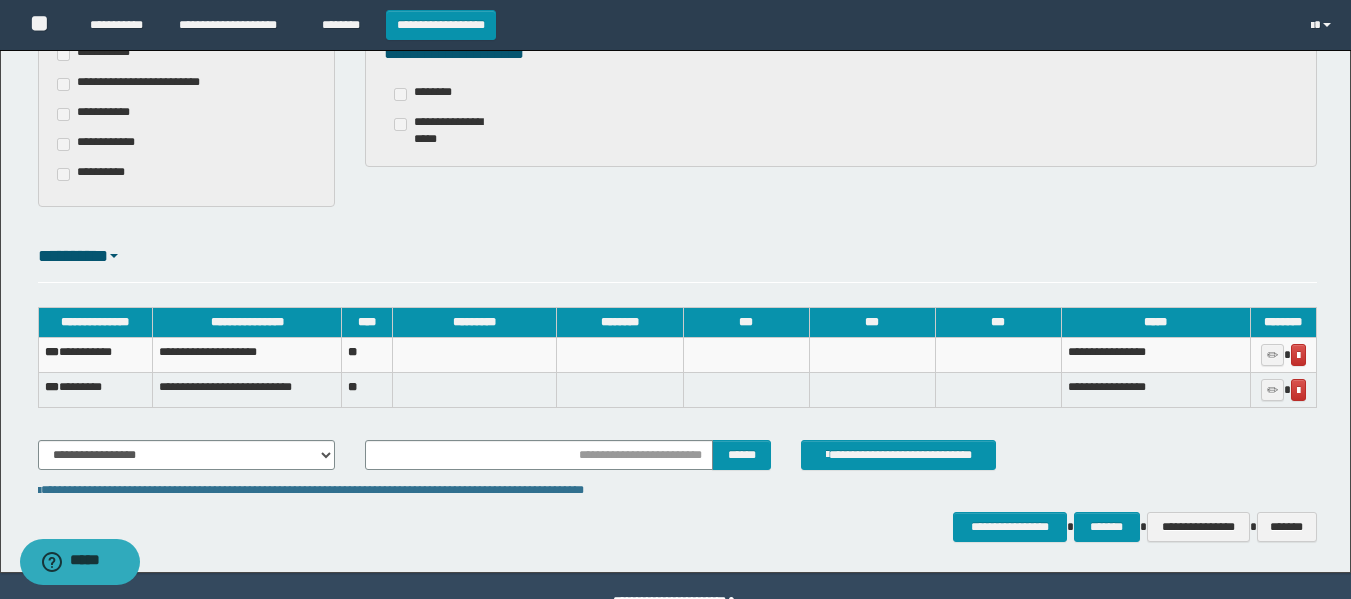 type on "**********" 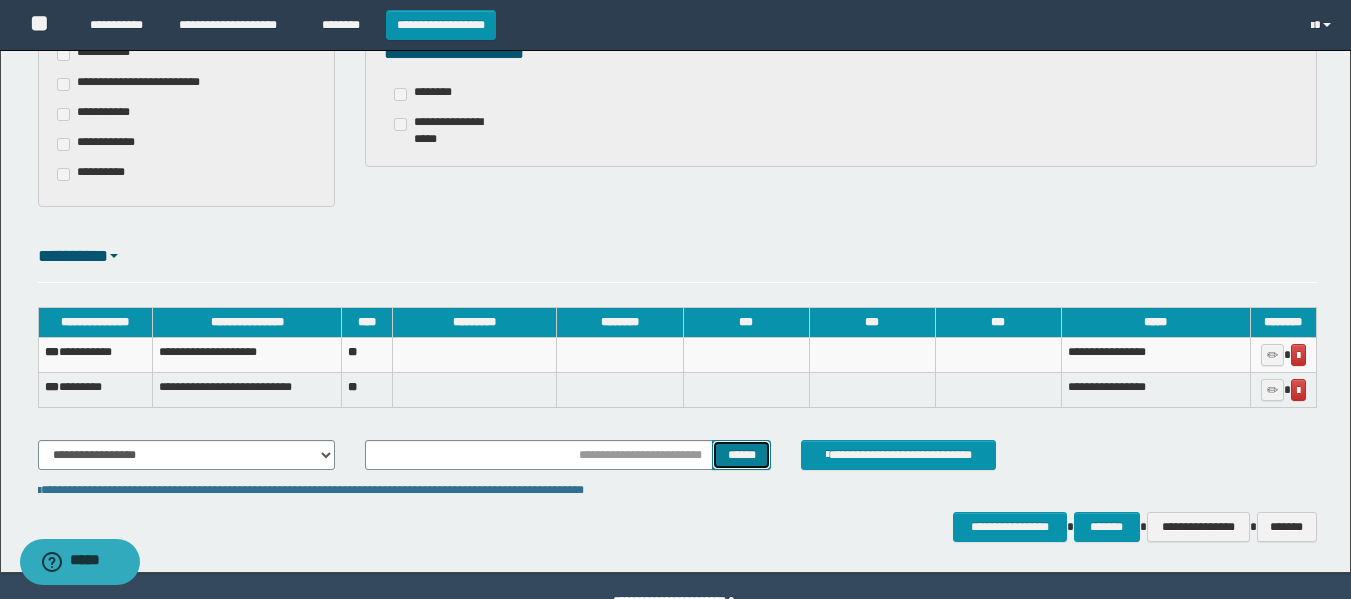 click on "******" at bounding box center (741, 455) 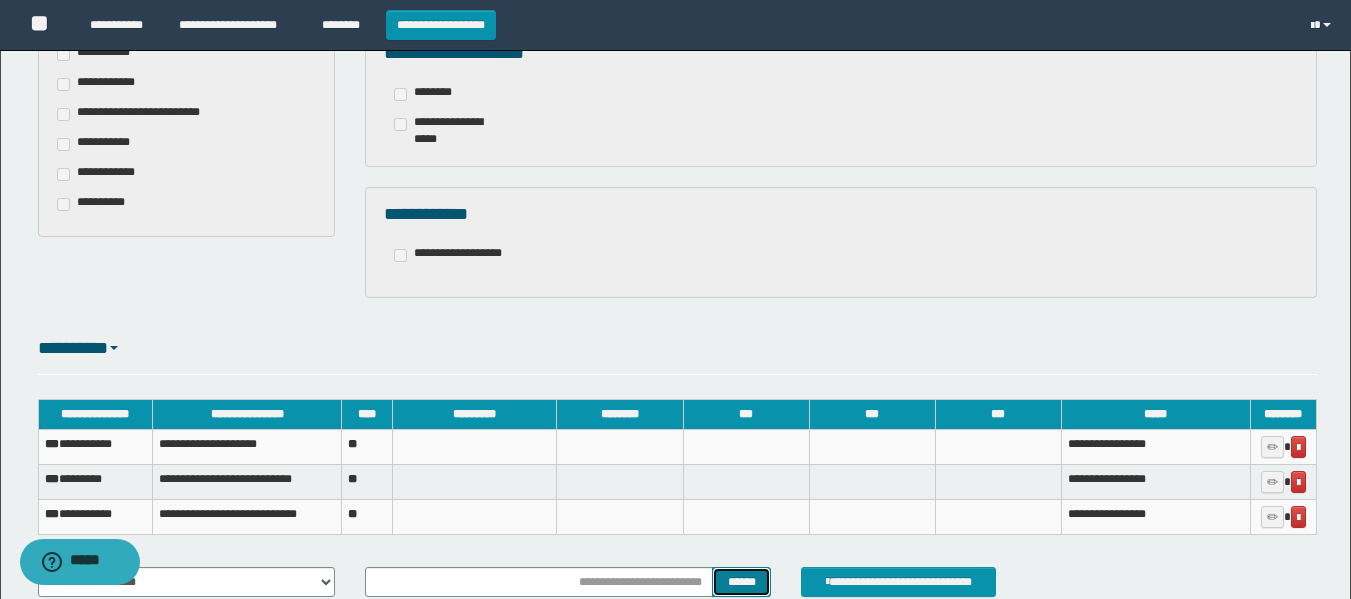 scroll, scrollTop: 775, scrollLeft: 0, axis: vertical 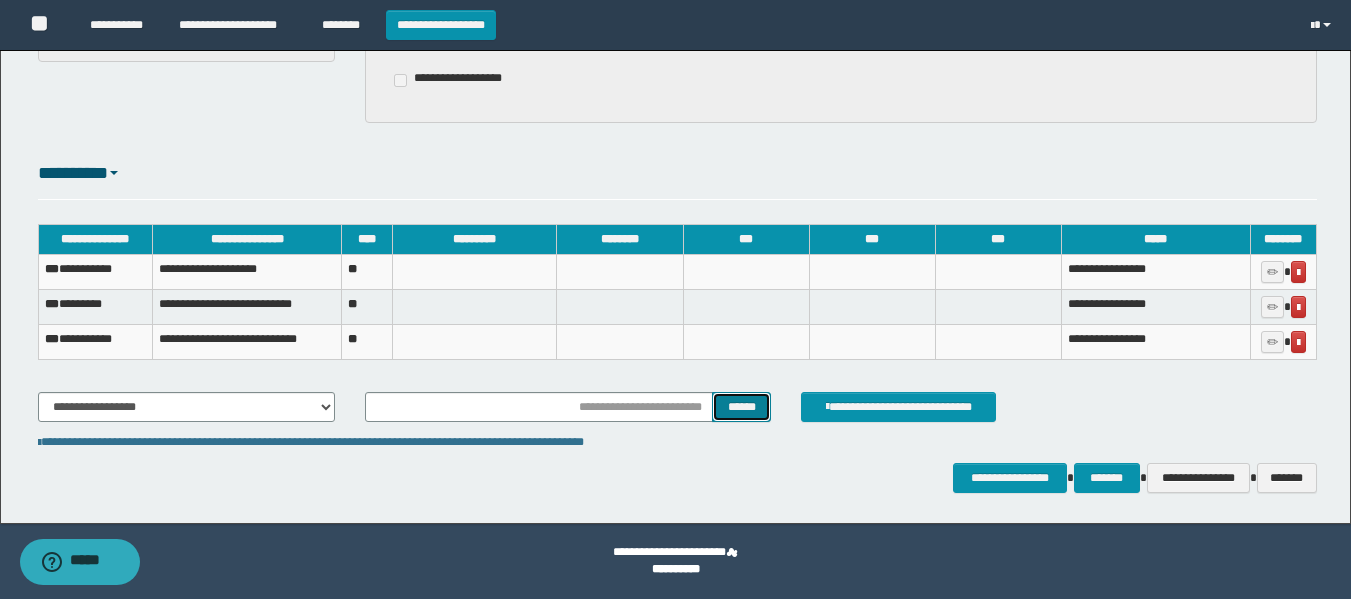 click on "******" at bounding box center (741, 407) 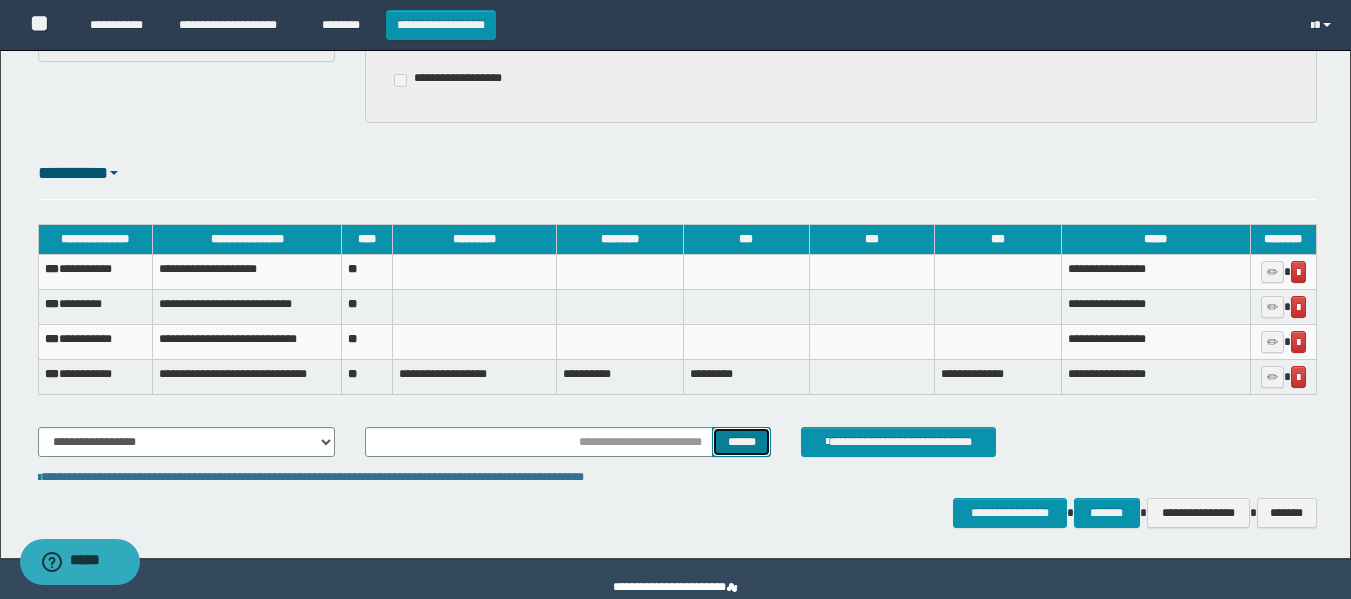 click on "******" at bounding box center (741, 442) 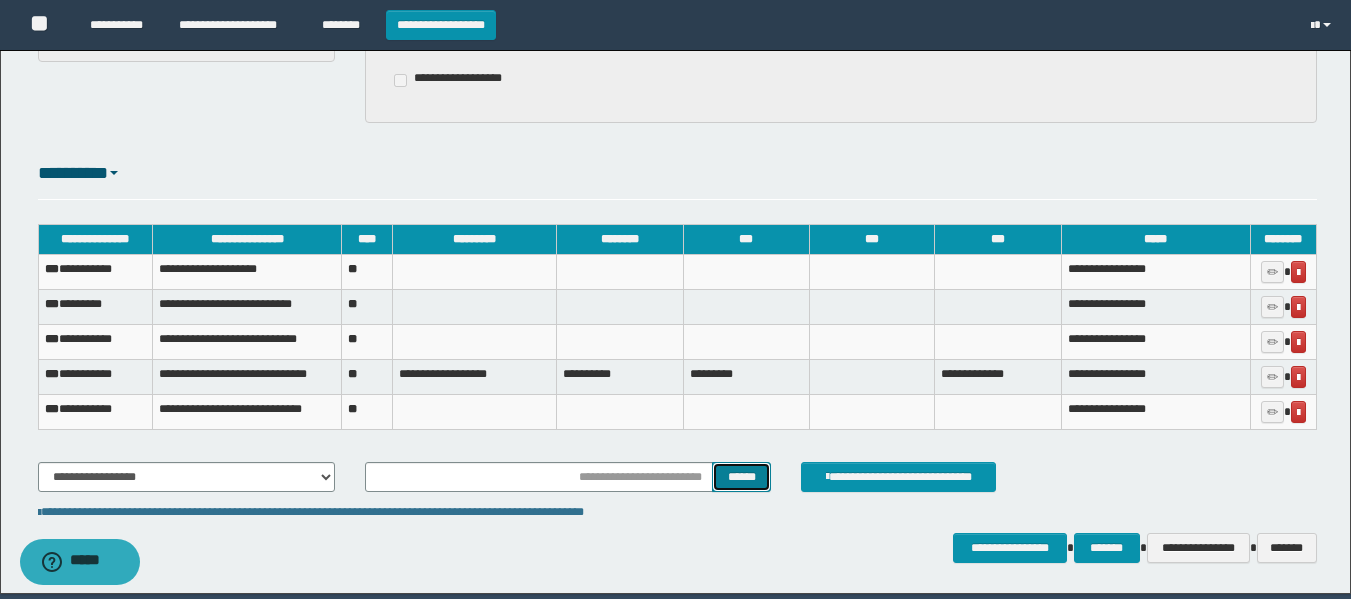 click on "******" at bounding box center (741, 477) 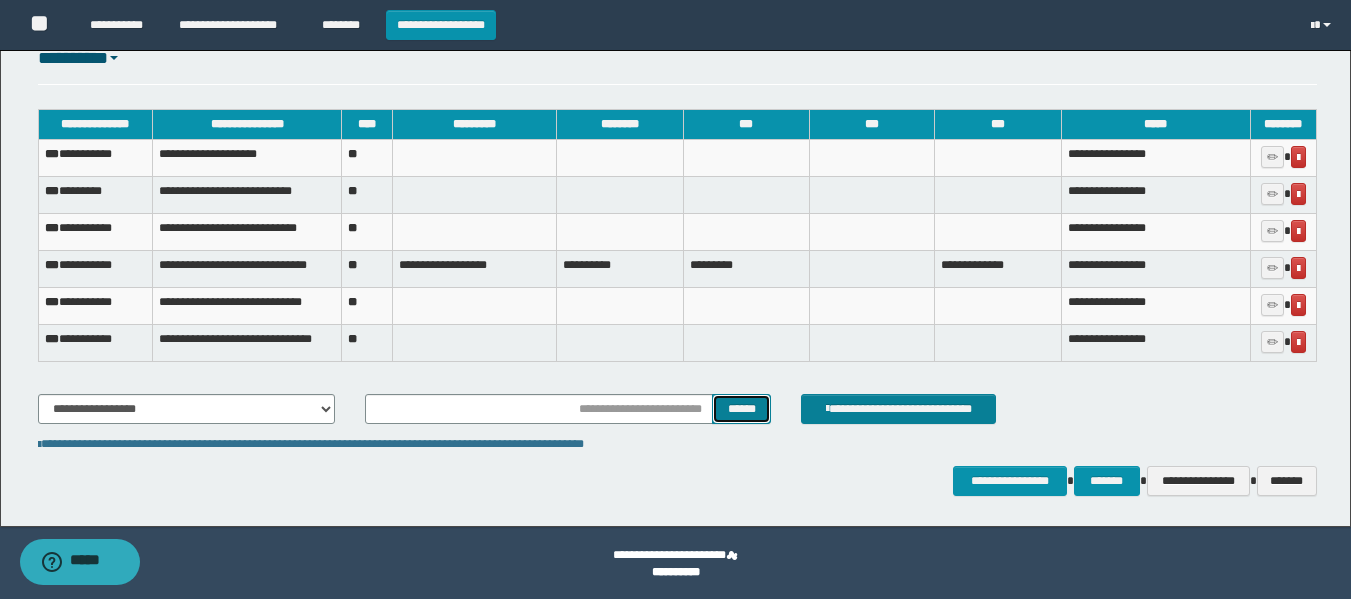 scroll, scrollTop: 892, scrollLeft: 0, axis: vertical 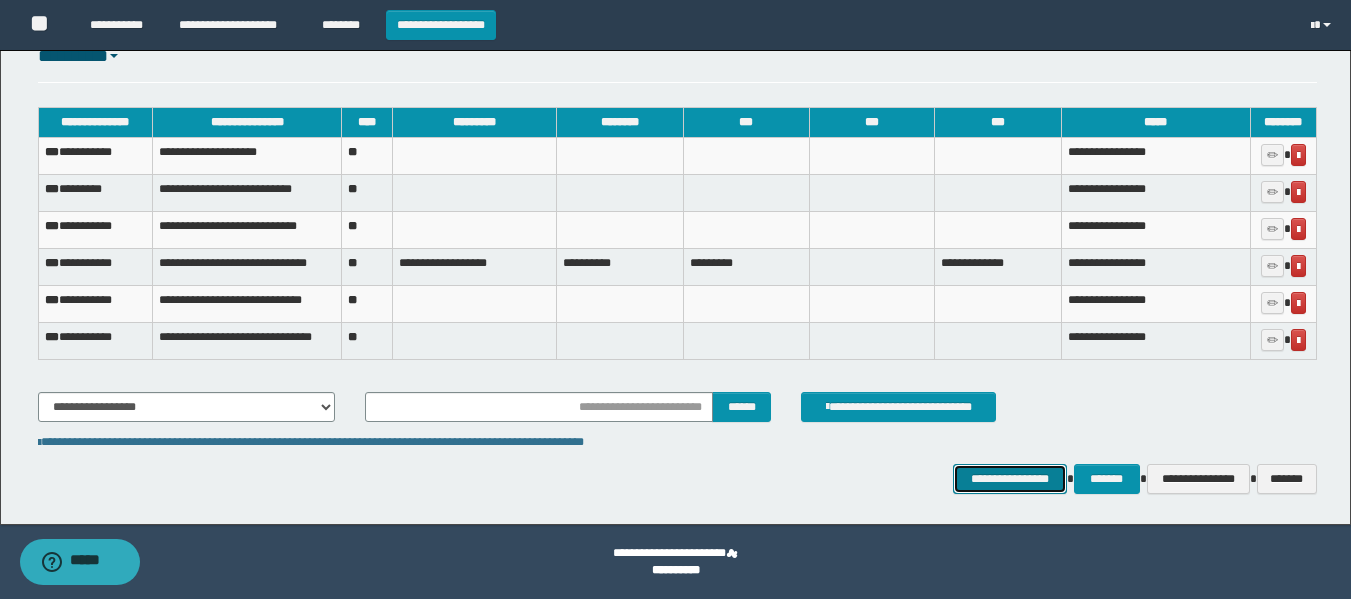 click on "**********" at bounding box center [1009, 479] 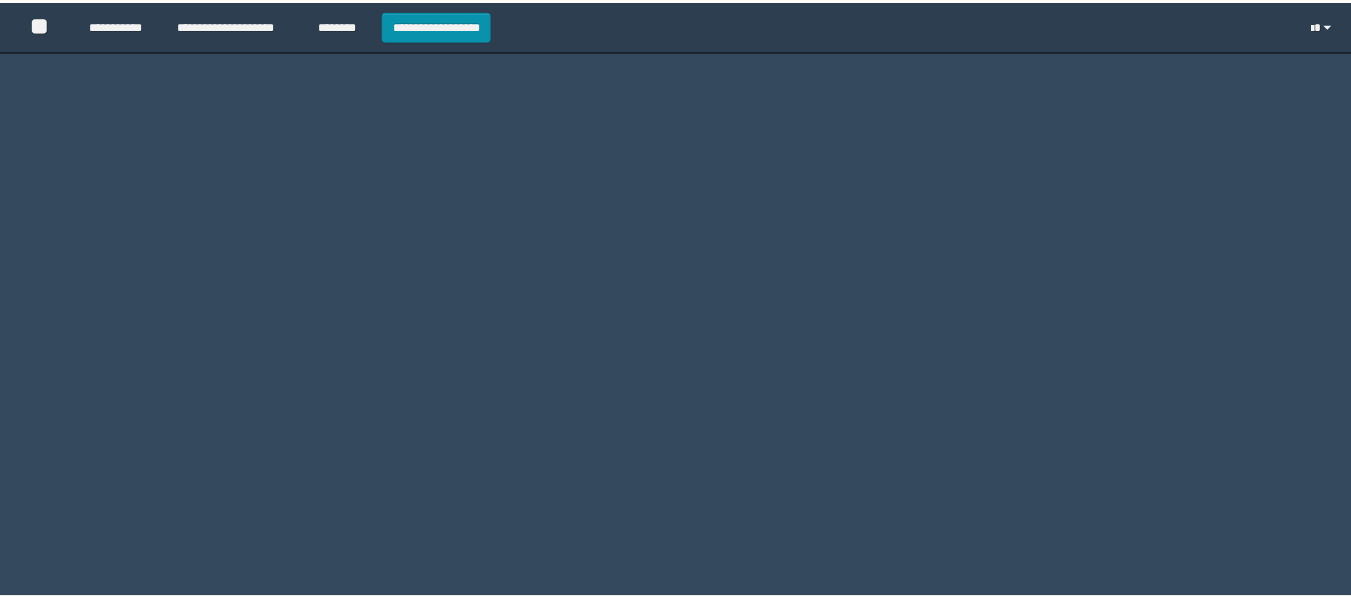 scroll, scrollTop: 0, scrollLeft: 0, axis: both 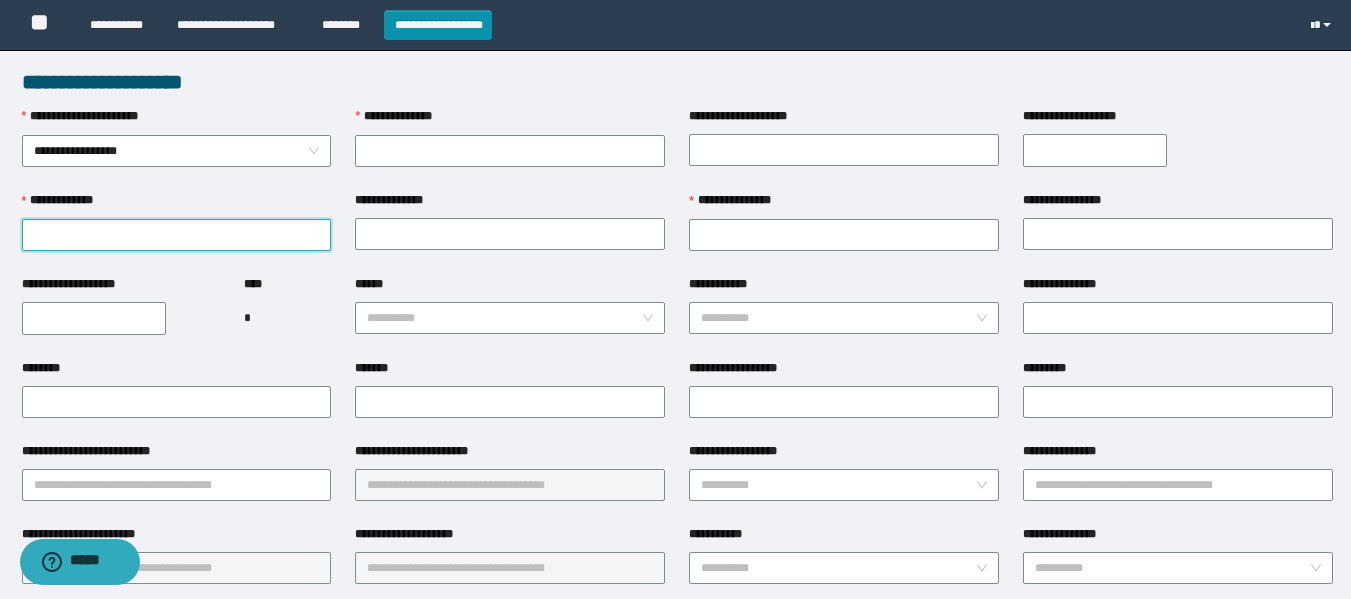 click on "**********" at bounding box center [177, 235] 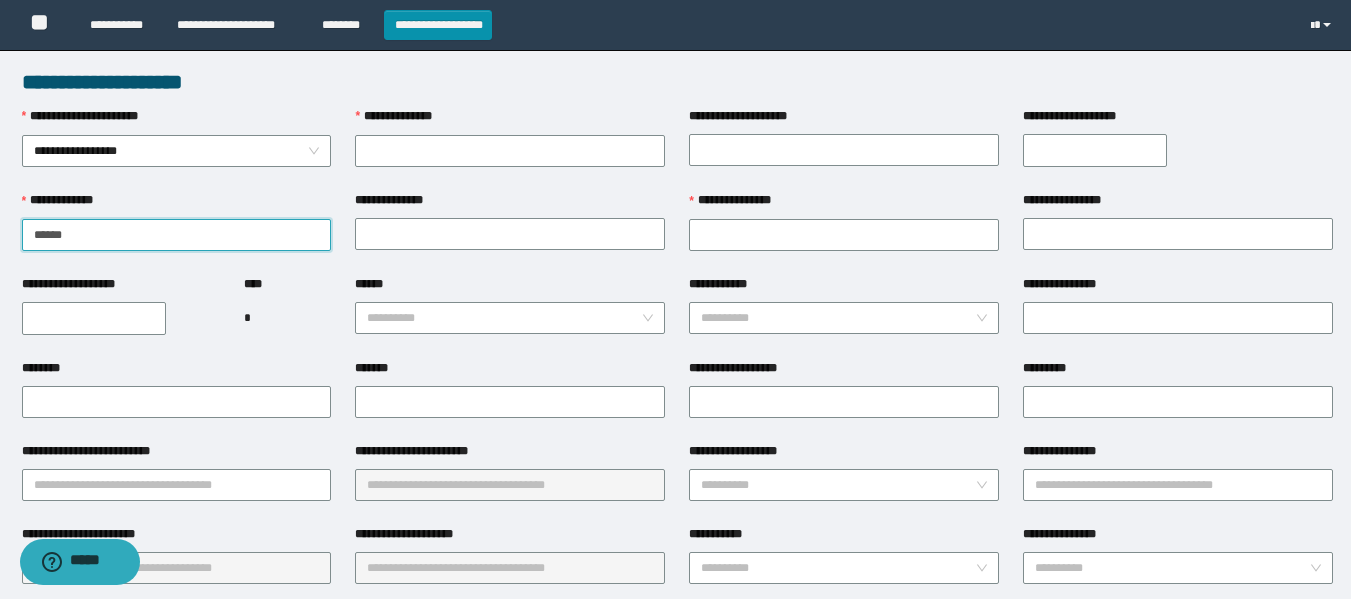 type on "******" 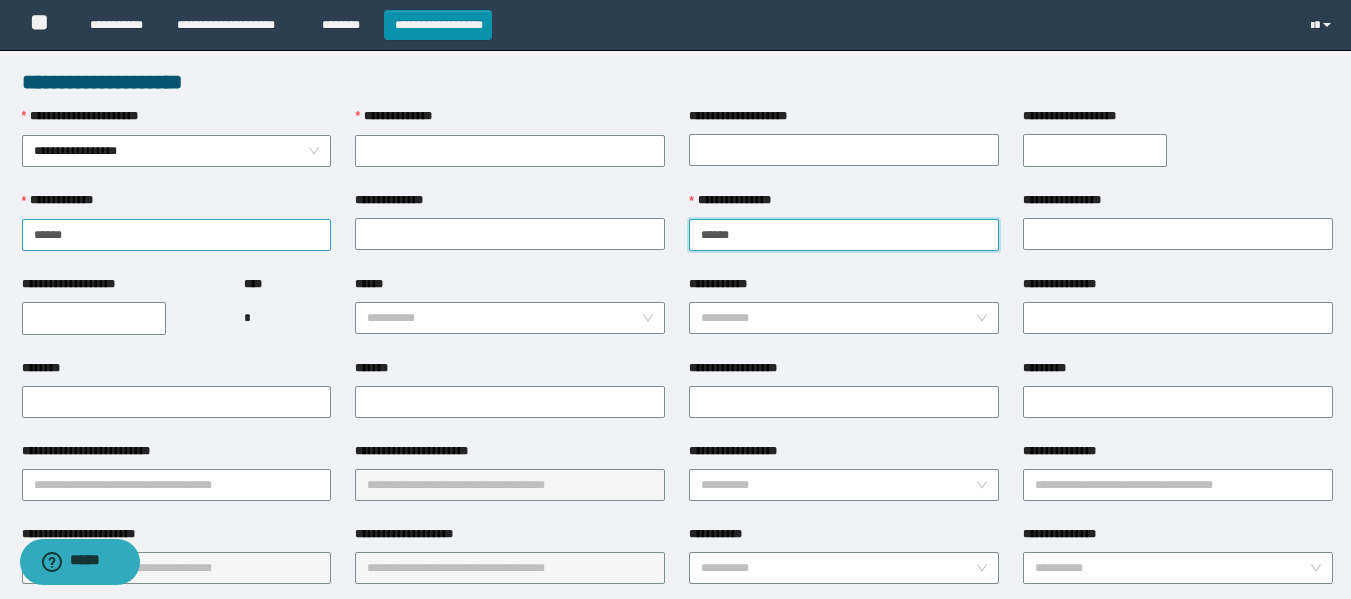 type on "******" 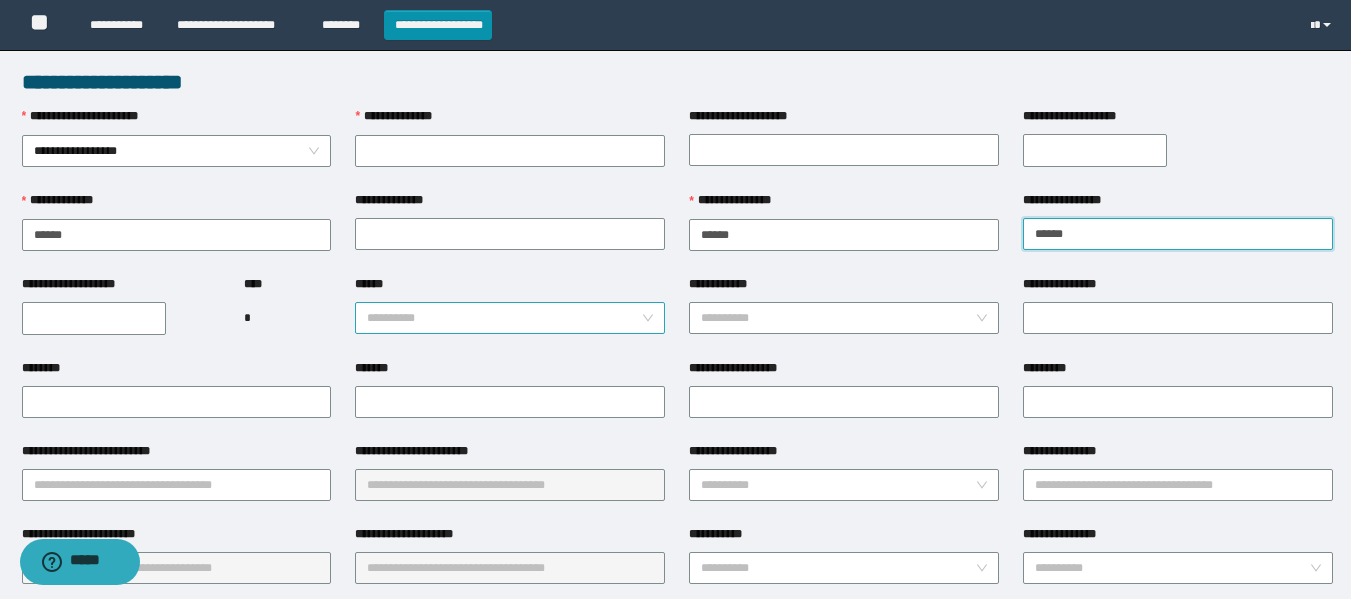type on "******" 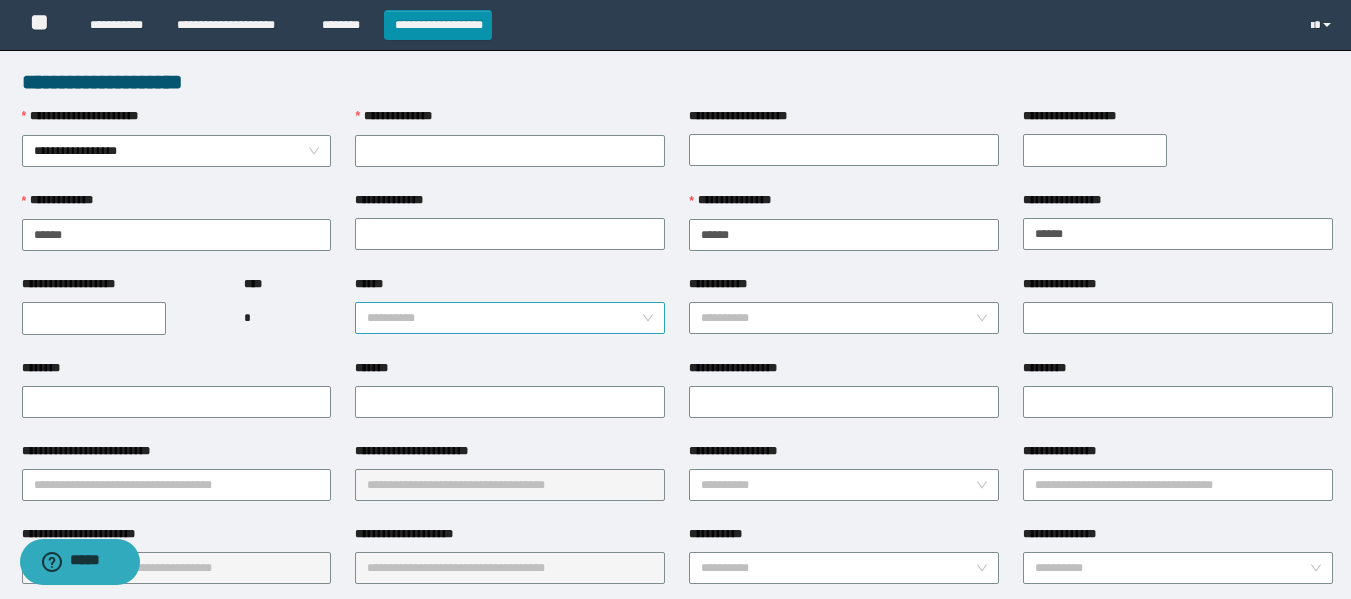 click on "******" at bounding box center [504, 318] 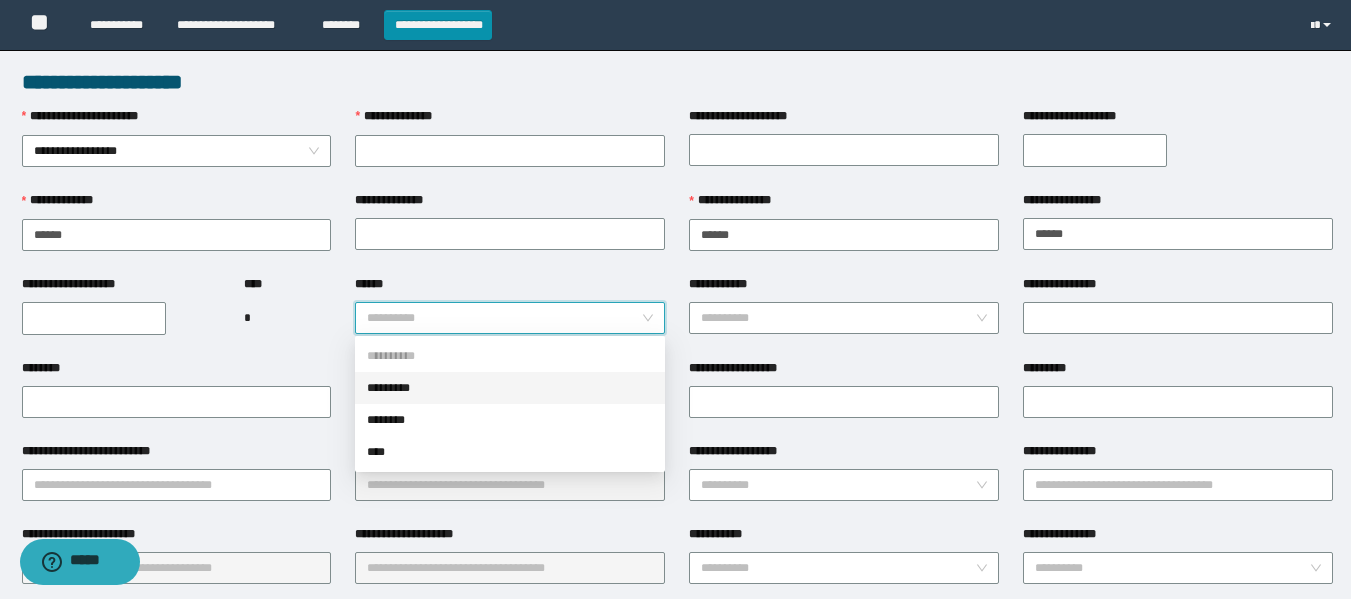 click on "*********" at bounding box center (510, 388) 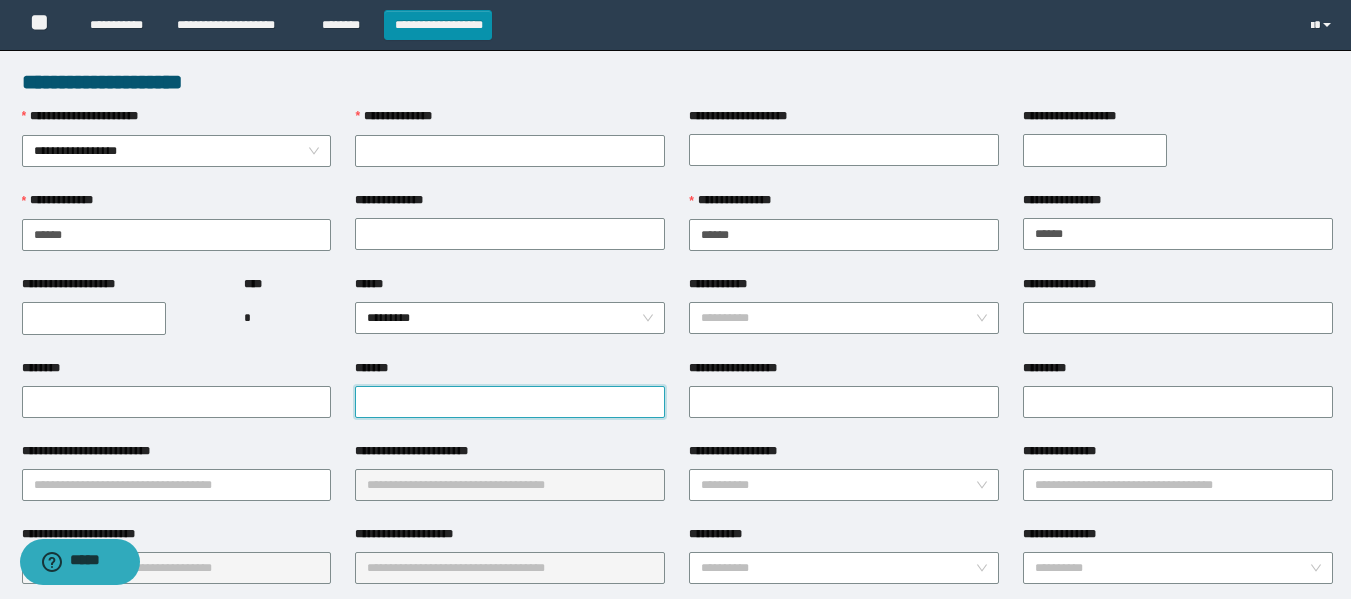 paste on "**********" 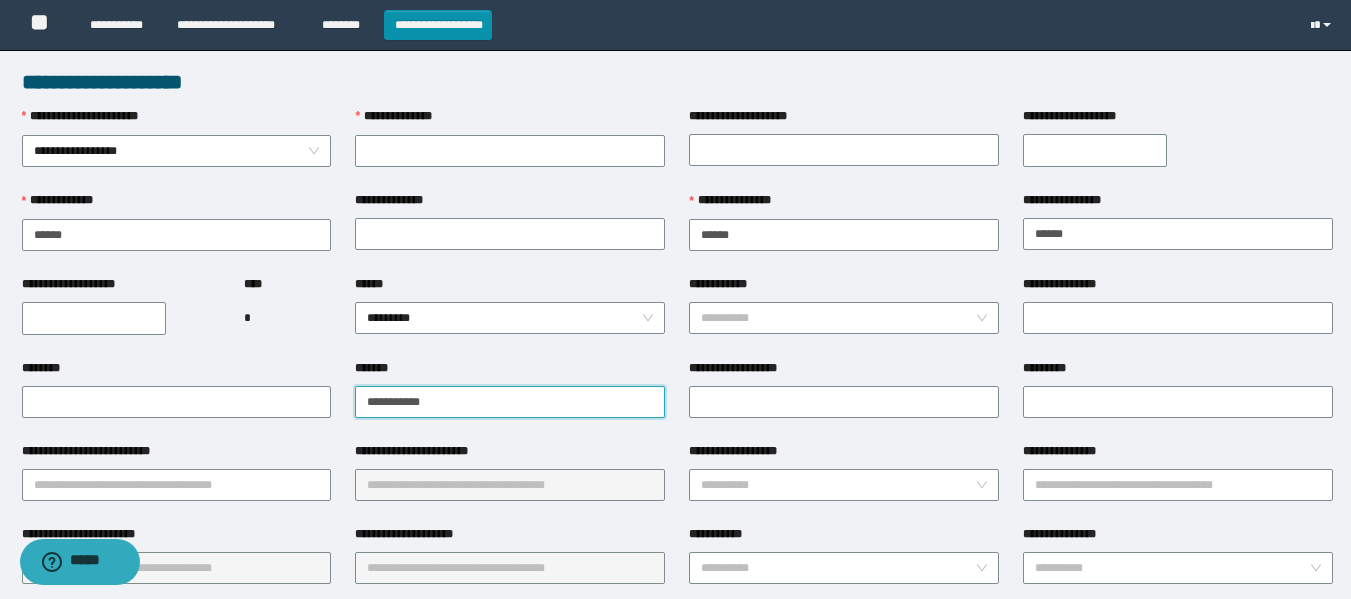 click on "**********" at bounding box center (510, 402) 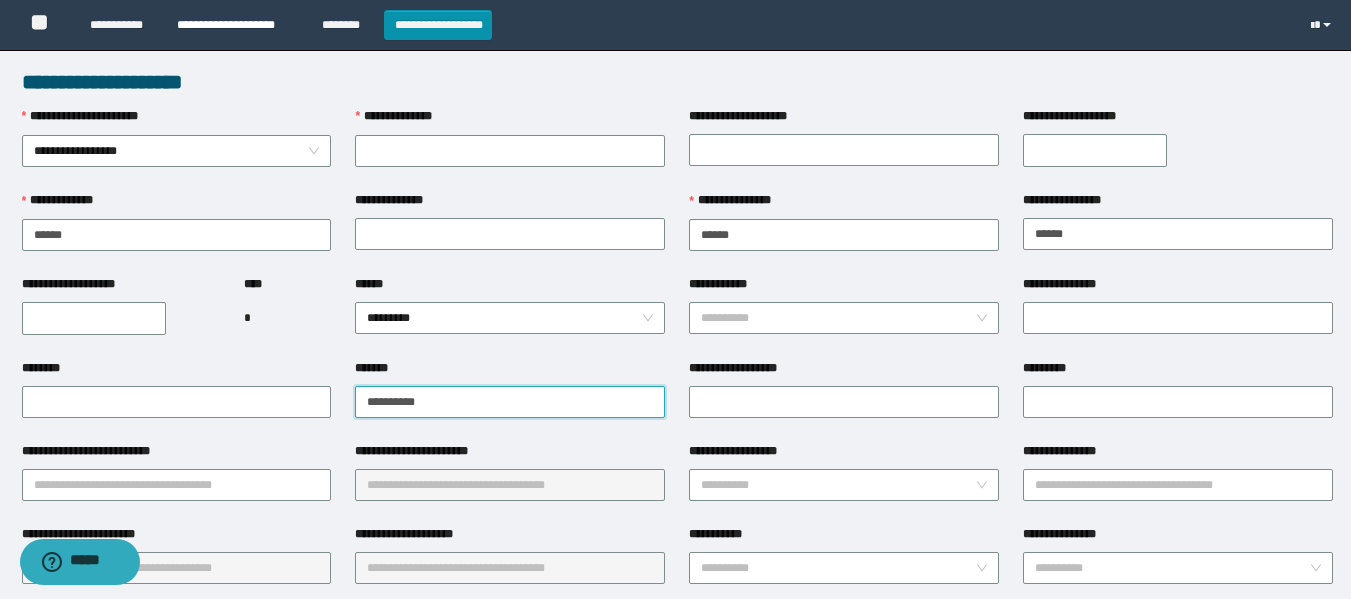 type on "**********" 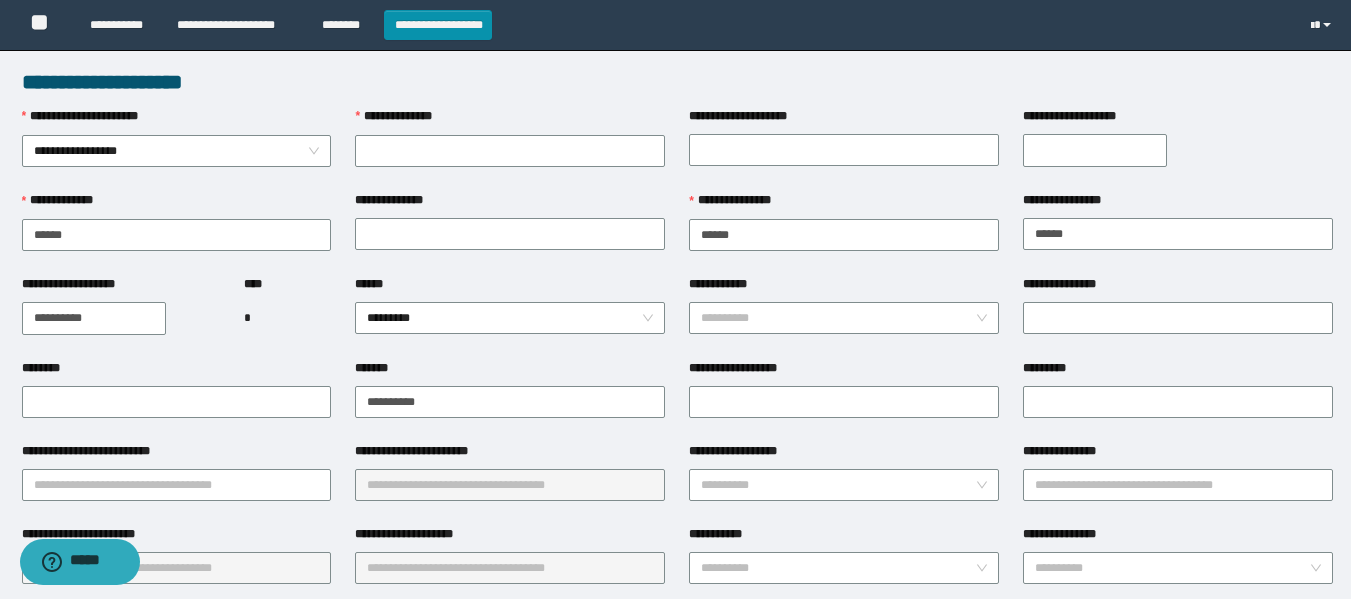 click on "**********" at bounding box center (94, 318) 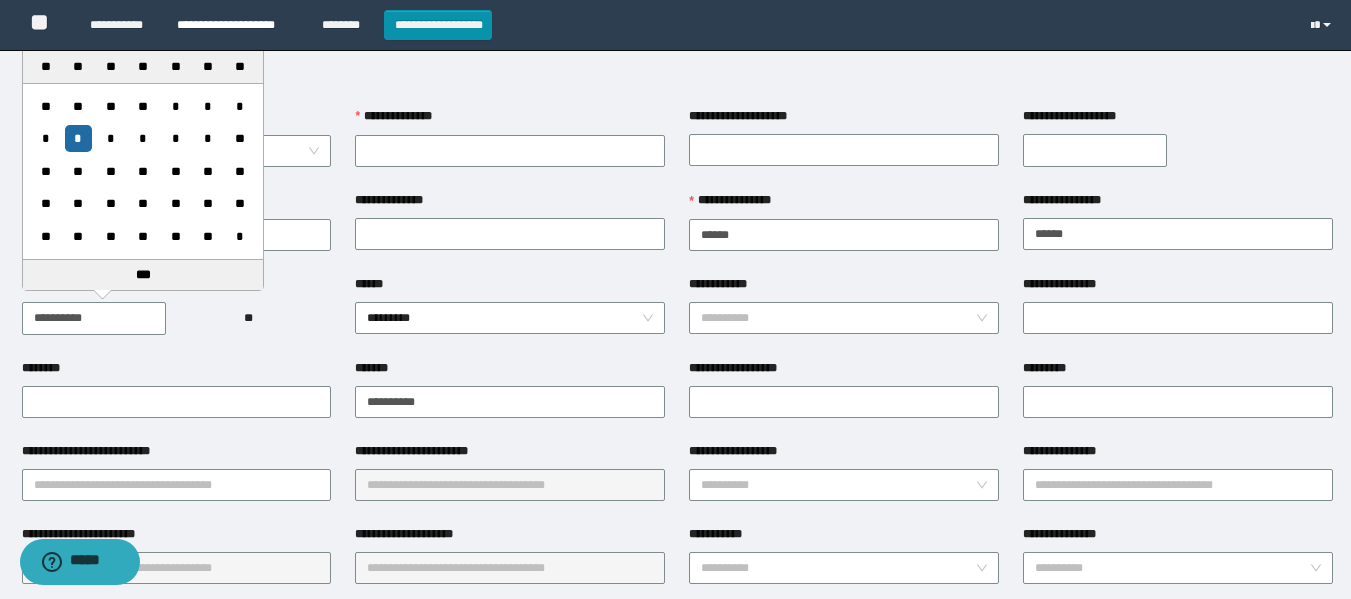 type on "**********" 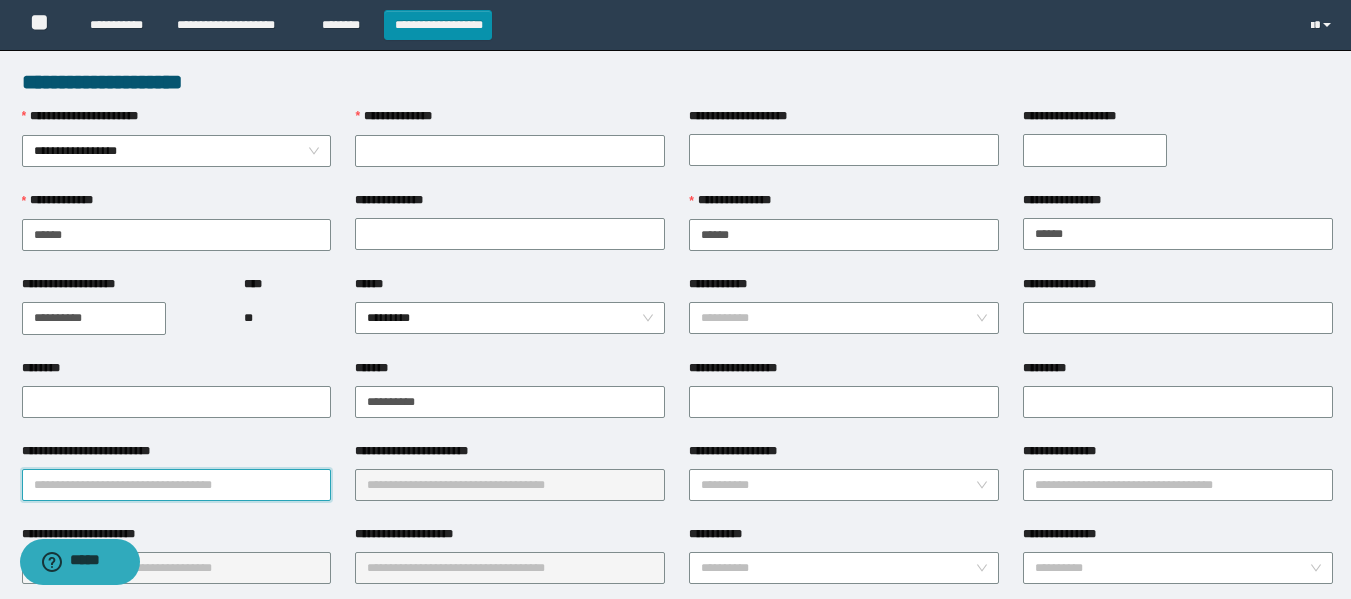 click on "**********" at bounding box center [177, 485] 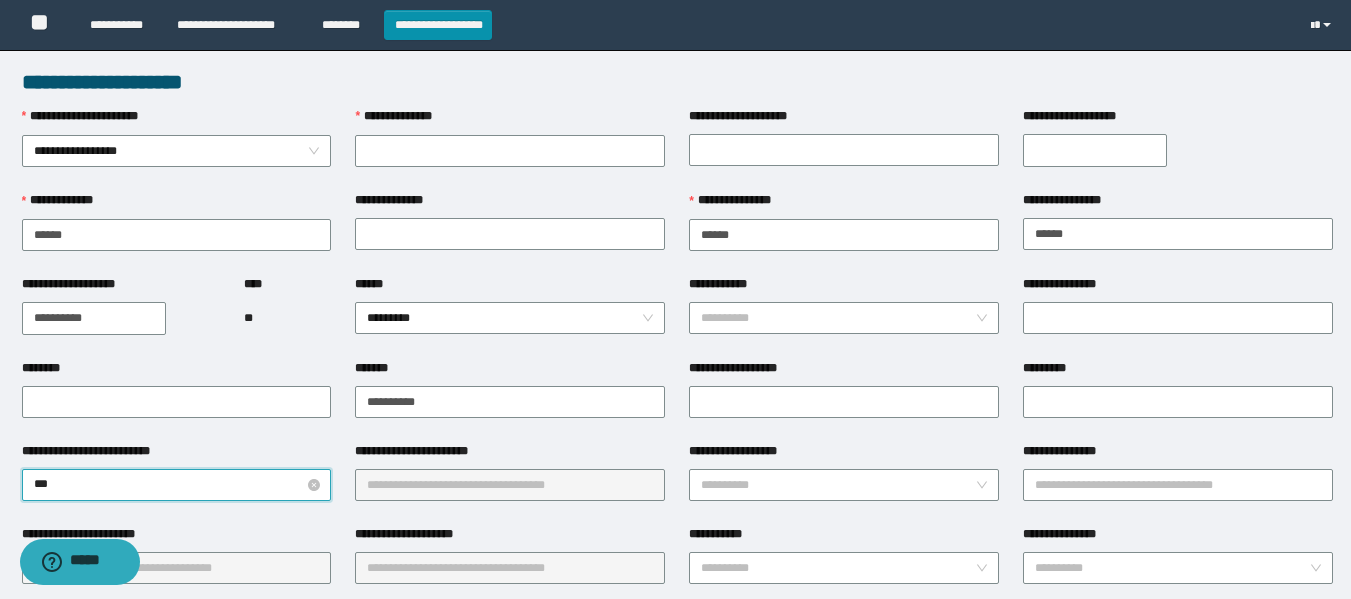type on "****" 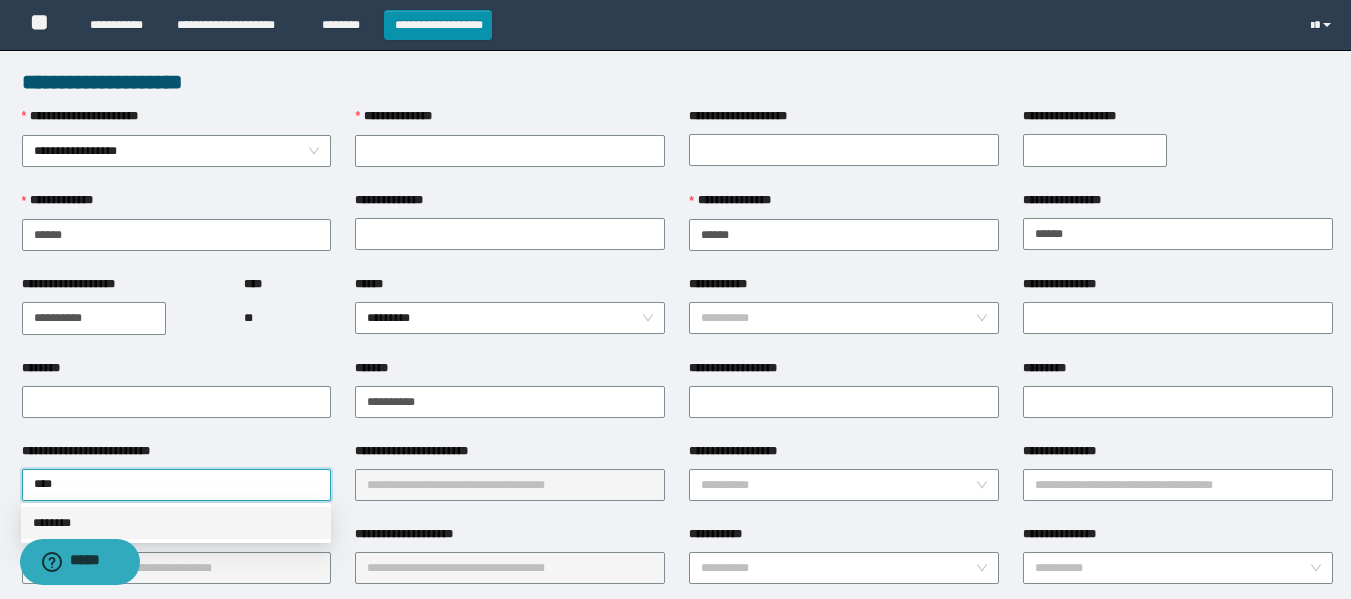 drag, startPoint x: 159, startPoint y: 528, endPoint x: 214, endPoint y: 507, distance: 58.872746 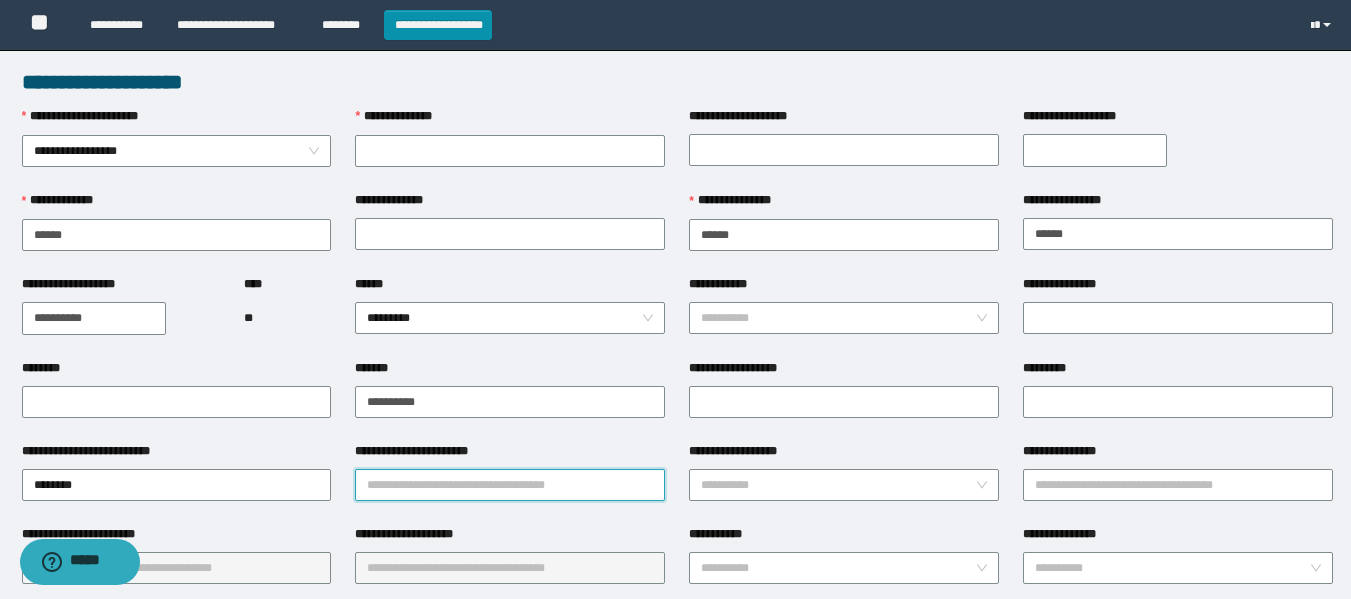 click on "**********" at bounding box center [510, 485] 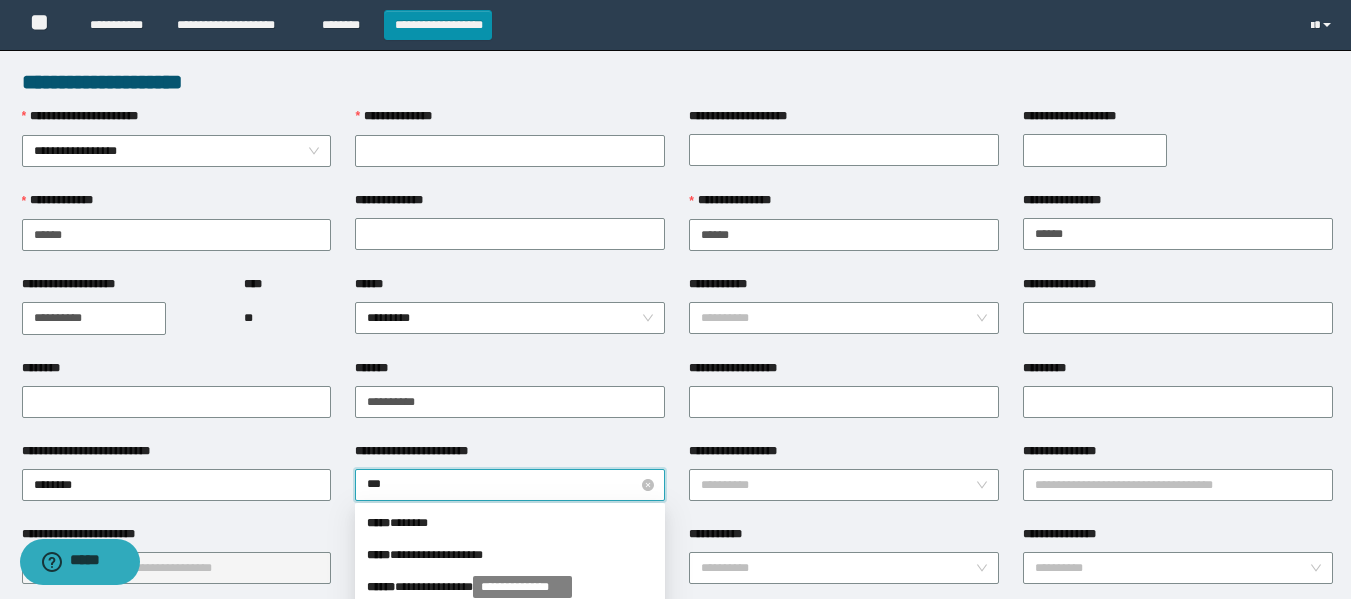 type on "****" 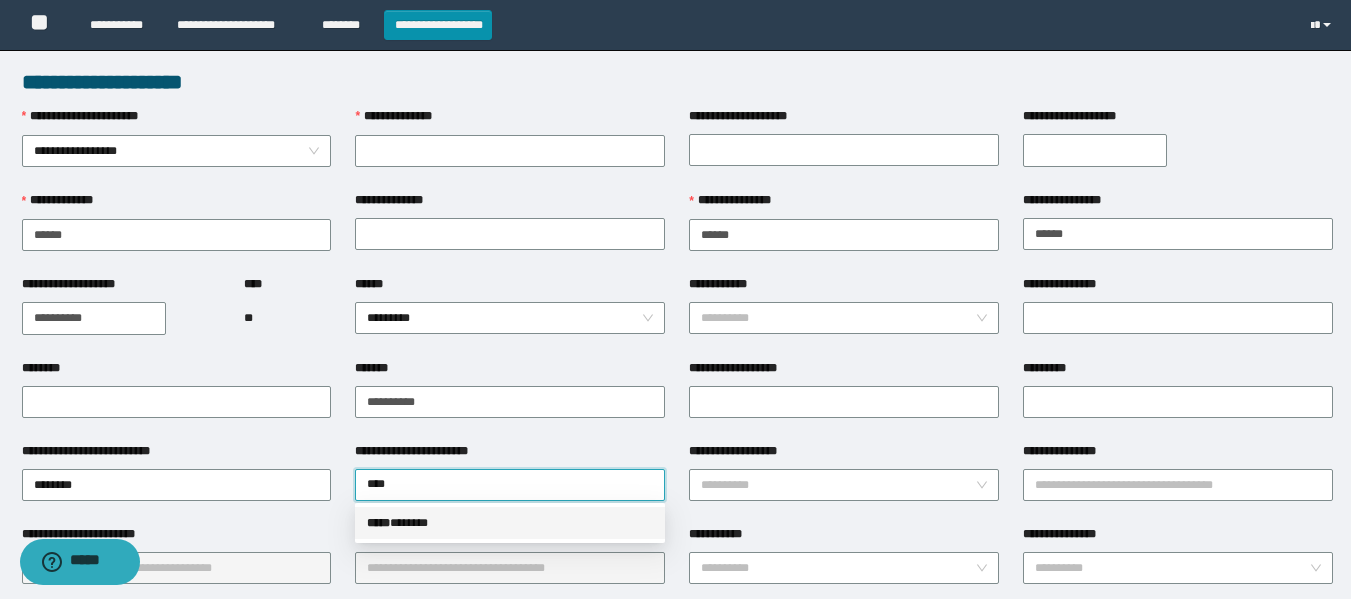 click on "***** * *****" at bounding box center [510, 523] 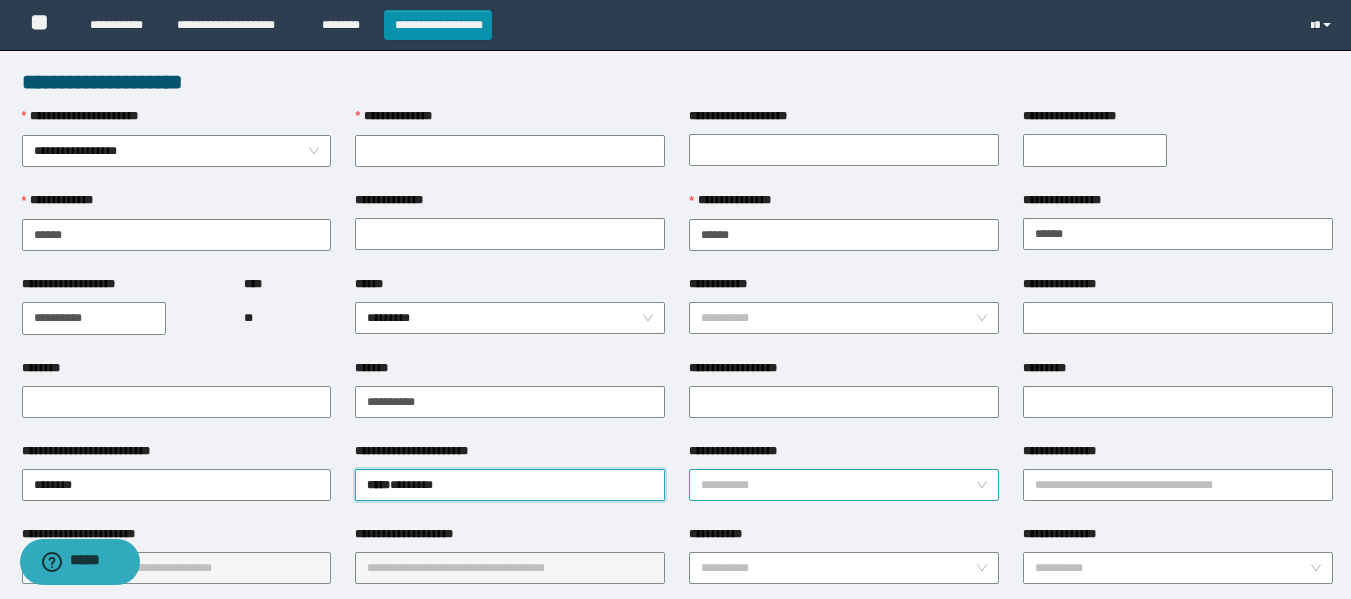 click on "**********" at bounding box center (838, 485) 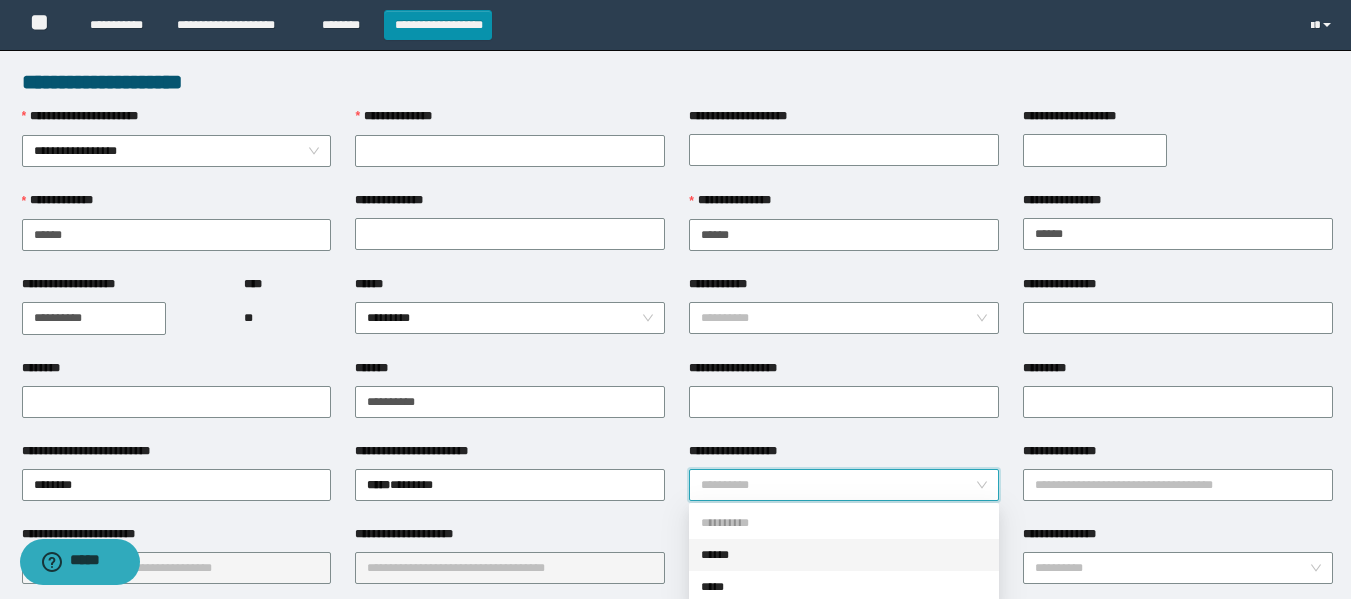 click on "******" at bounding box center [844, 555] 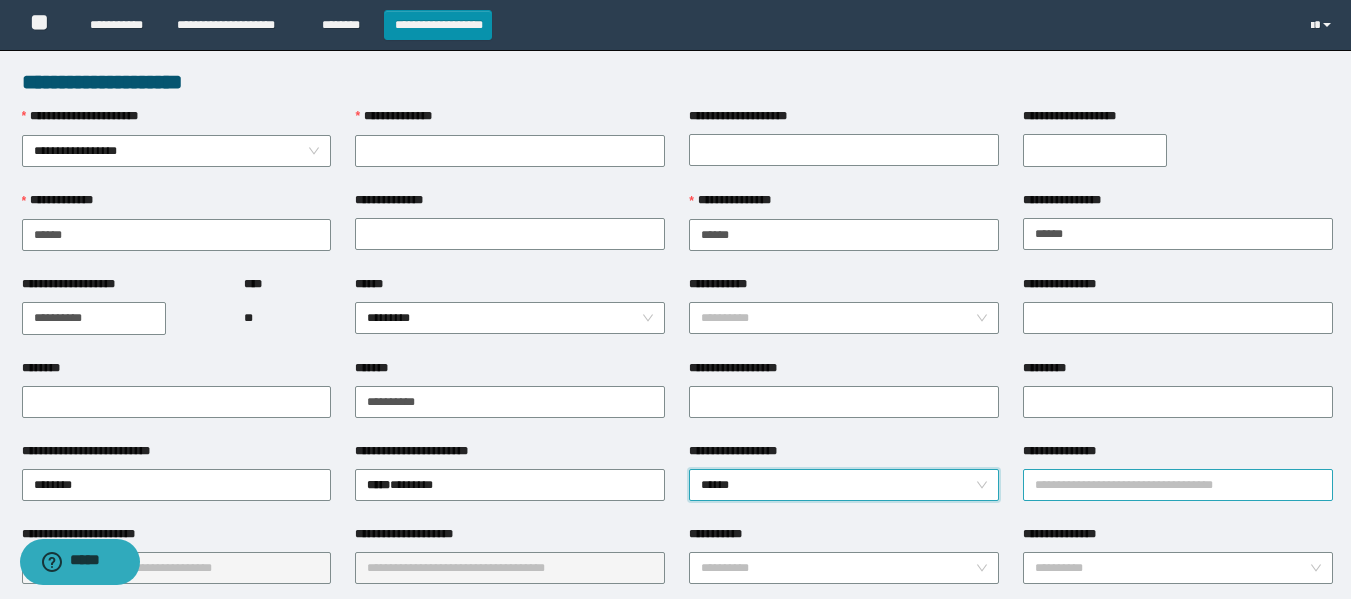 click on "**********" at bounding box center (1178, 485) 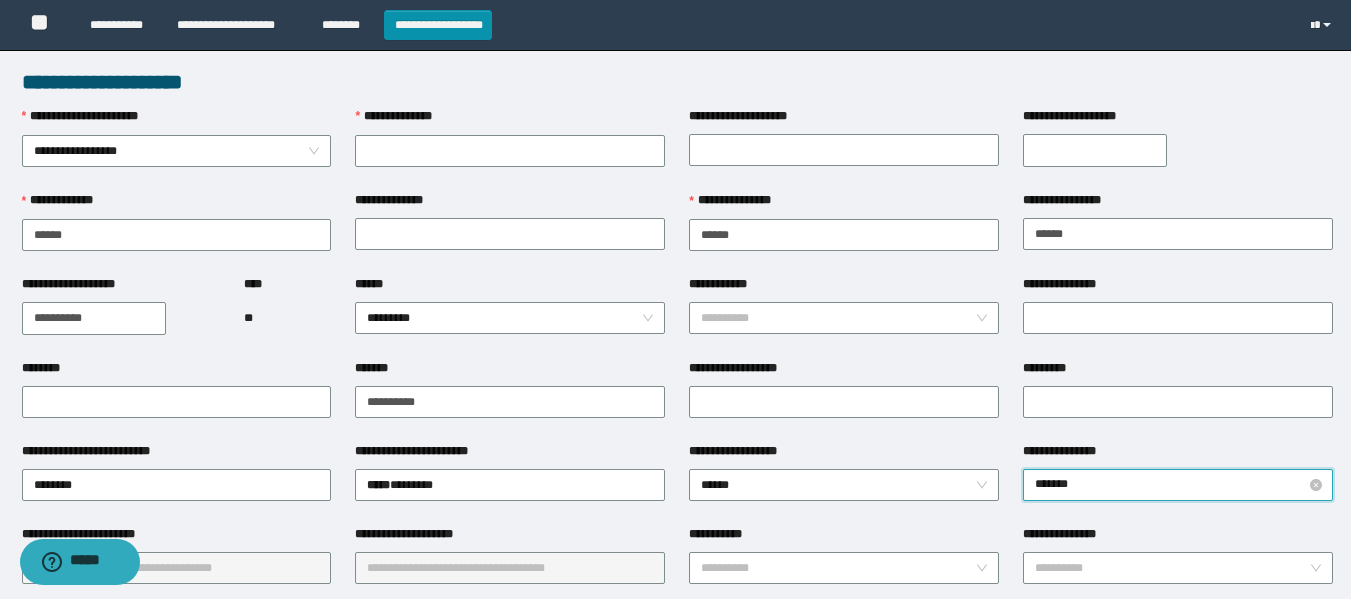 type on "********" 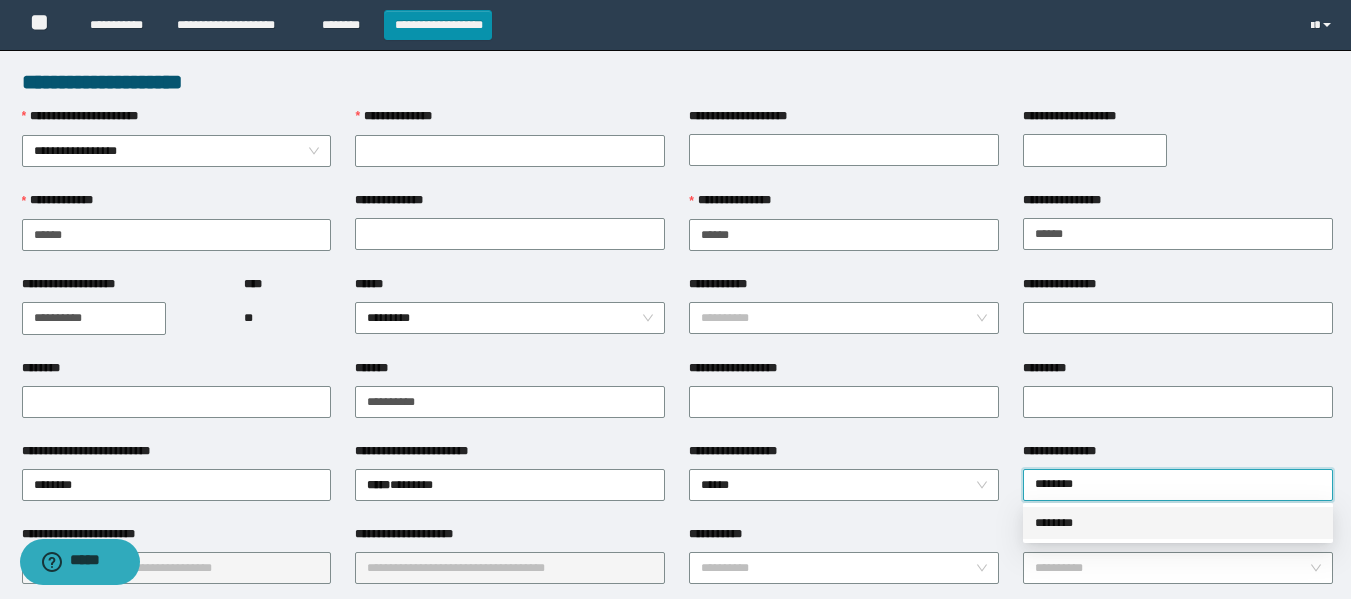 drag, startPoint x: 1079, startPoint y: 508, endPoint x: 1076, endPoint y: 523, distance: 15.297058 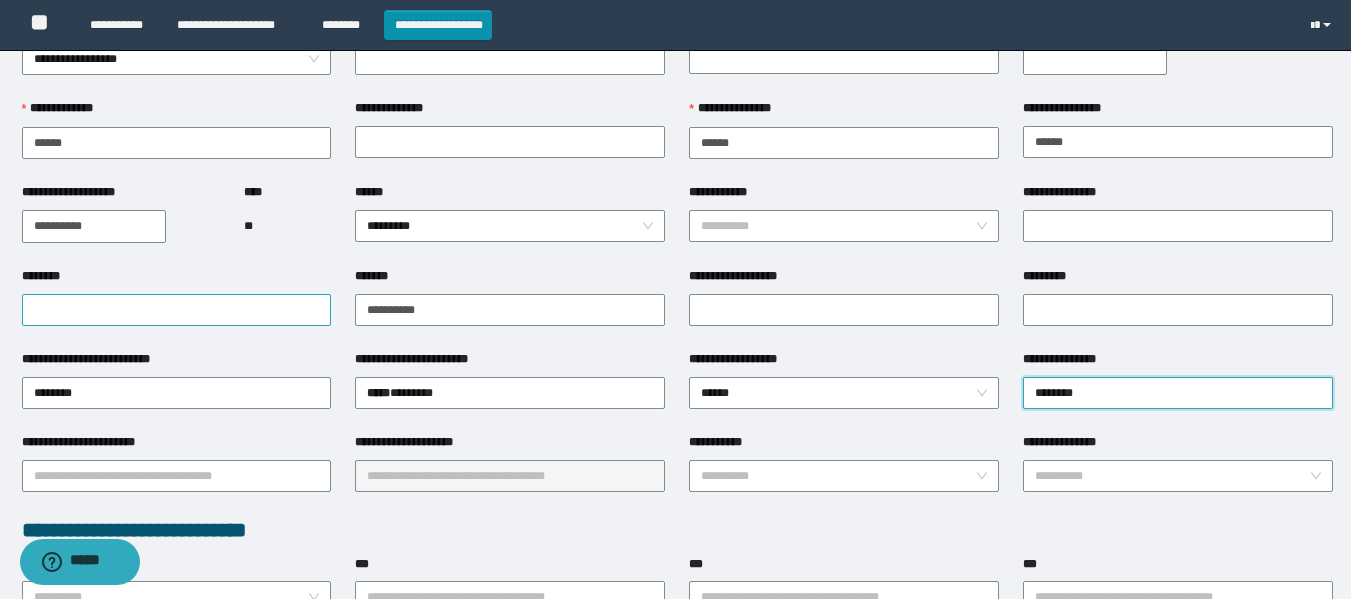 scroll, scrollTop: 200, scrollLeft: 0, axis: vertical 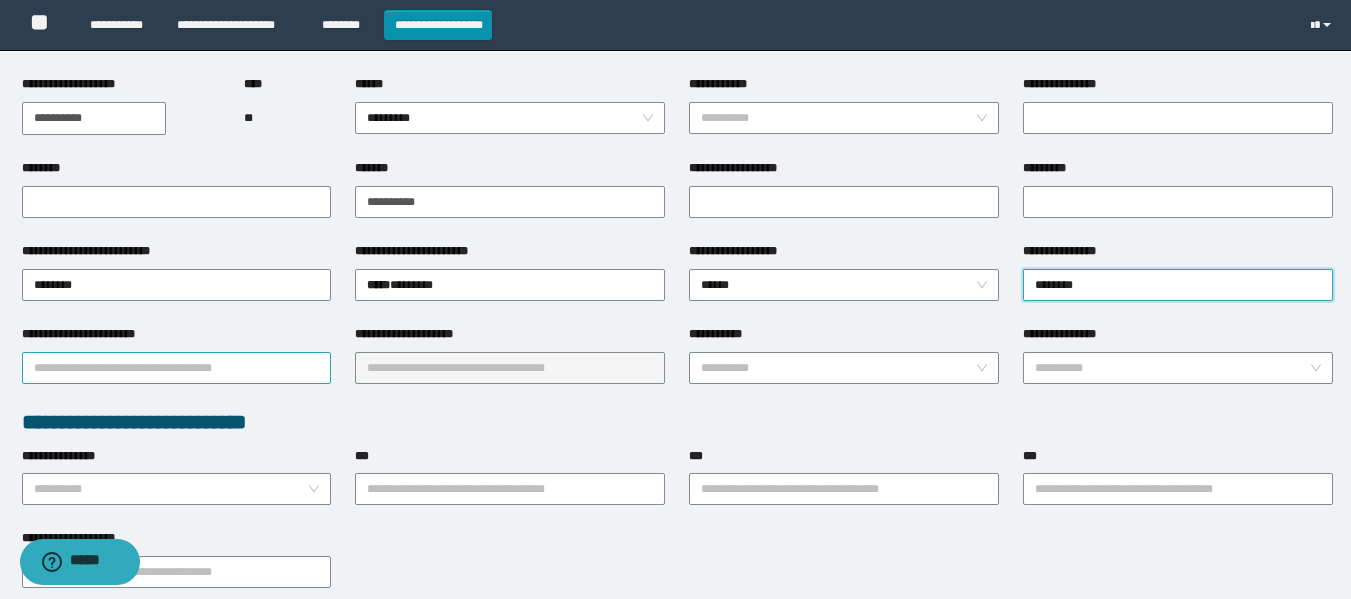 click on "**********" at bounding box center (177, 368) 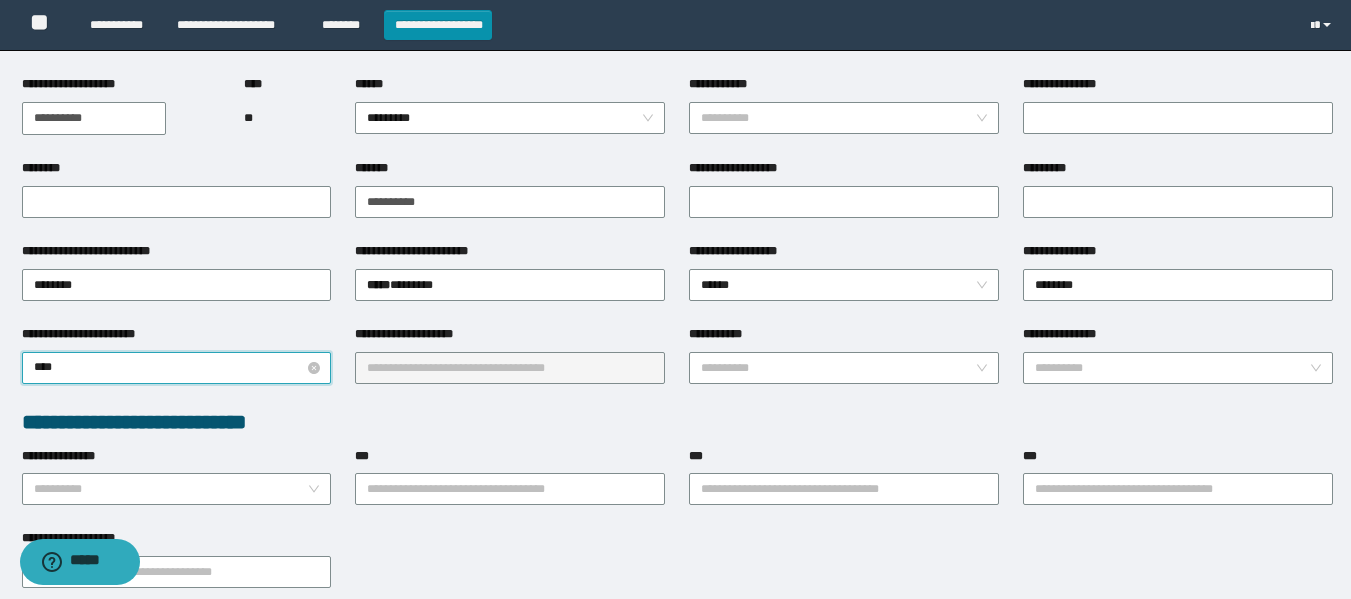 type on "*****" 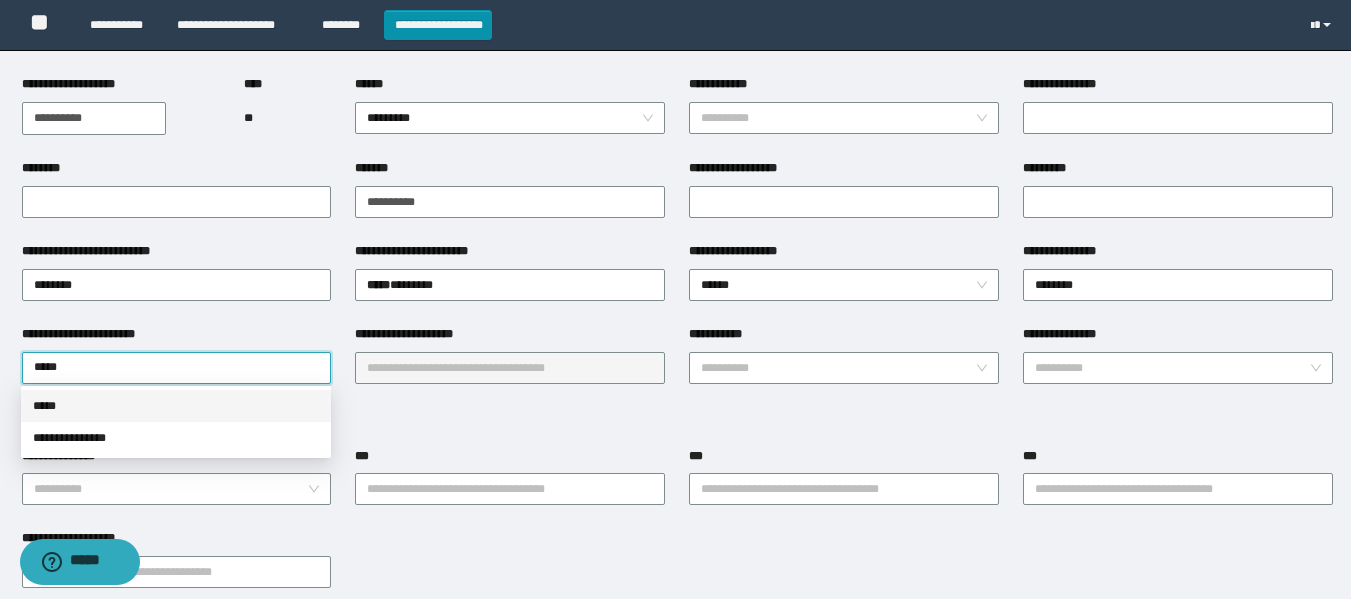 click on "*****" at bounding box center [176, 406] 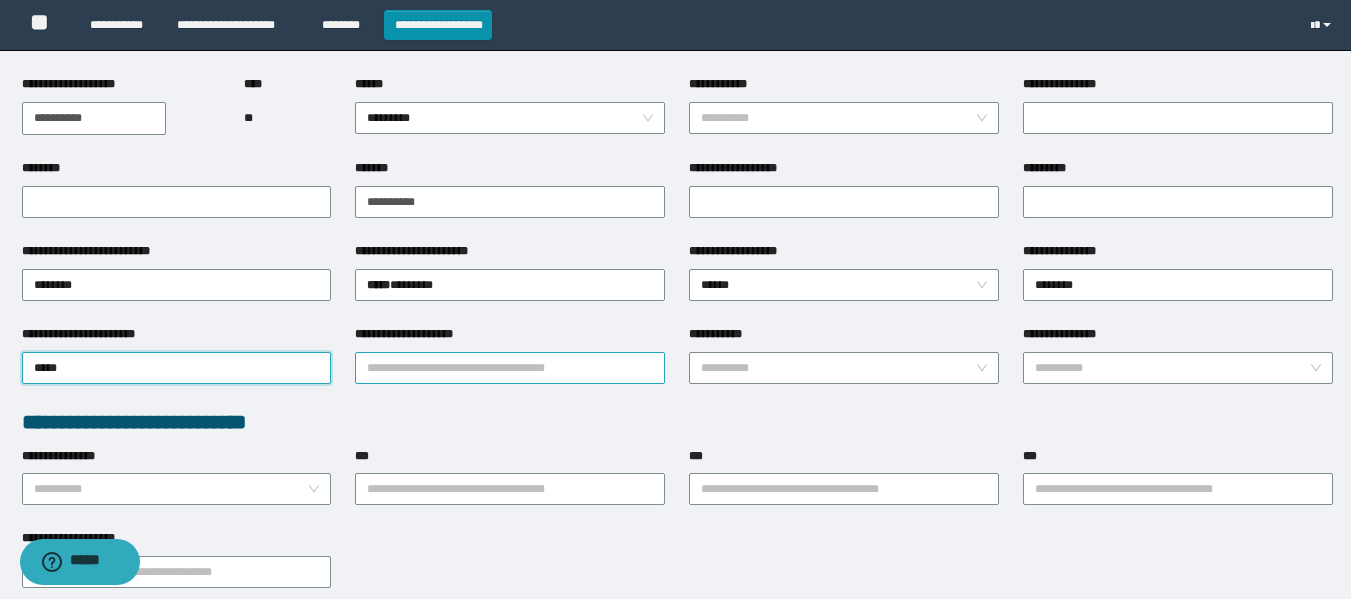 click on "**********" at bounding box center [510, 368] 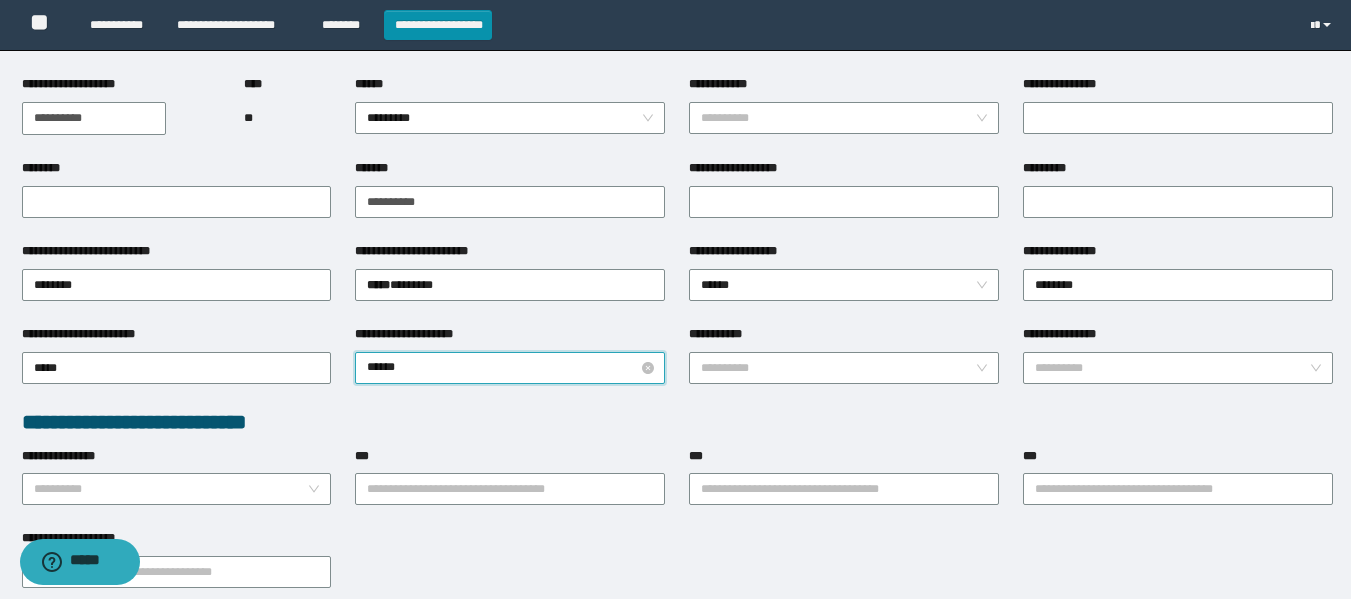 type on "*******" 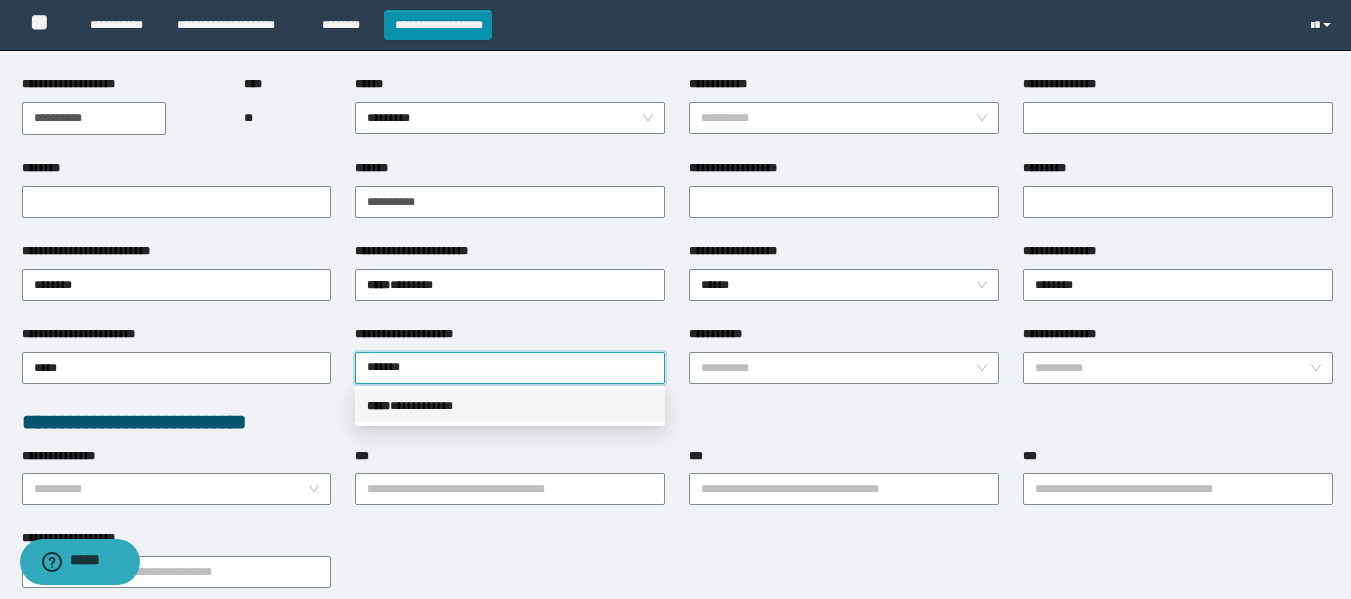 click on "**********" at bounding box center [510, 406] 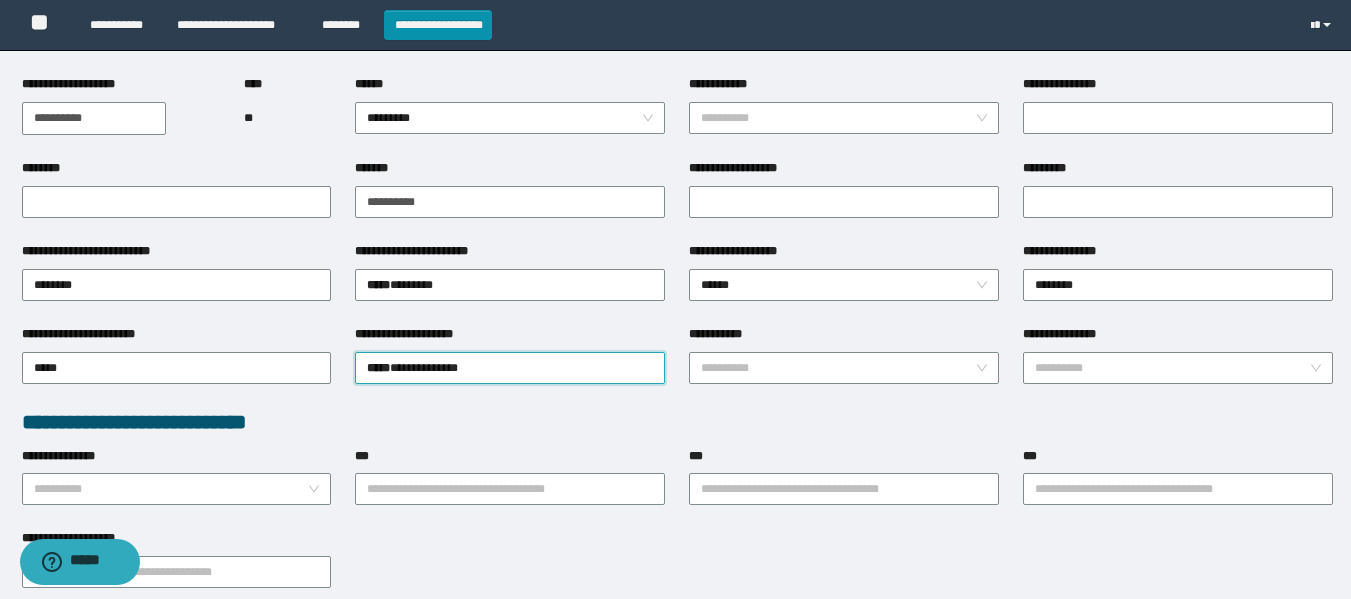 scroll, scrollTop: 300, scrollLeft: 0, axis: vertical 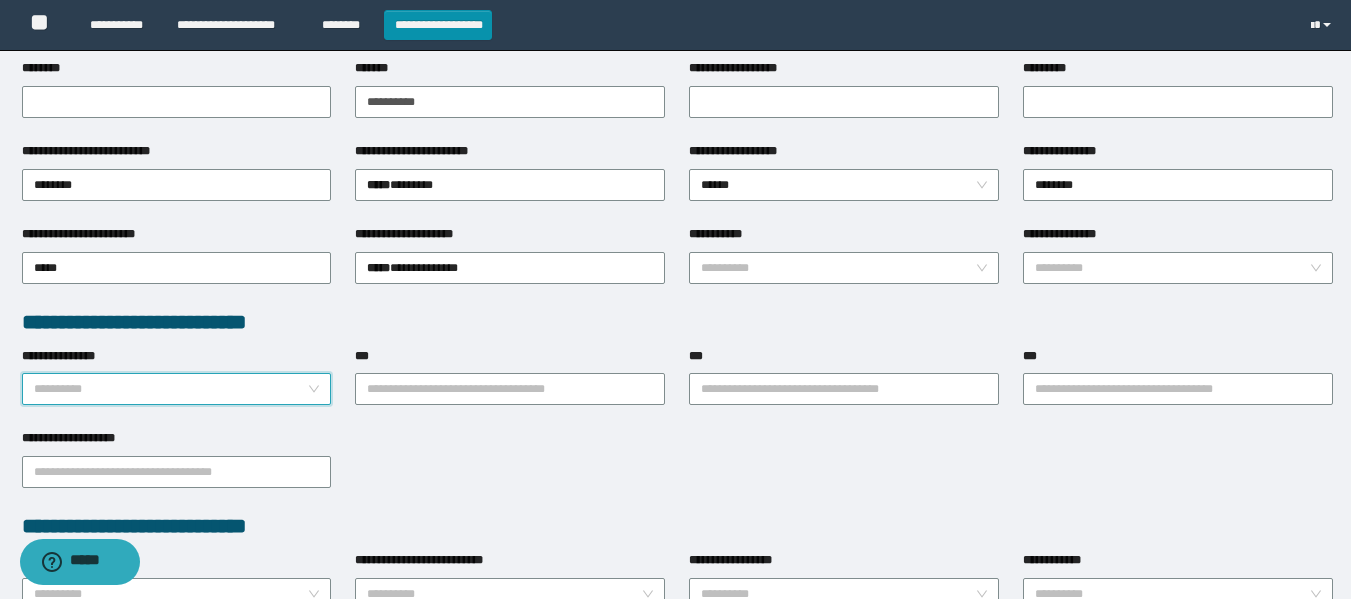 click on "**********" at bounding box center (171, 389) 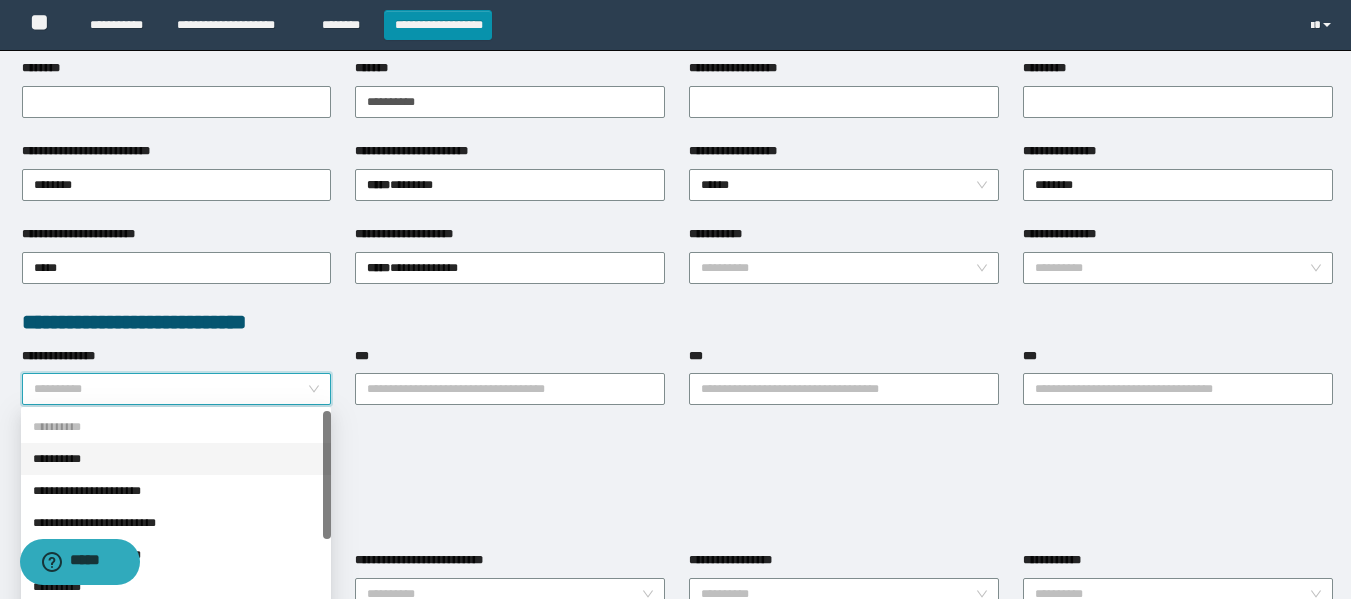 scroll, scrollTop: 100, scrollLeft: 0, axis: vertical 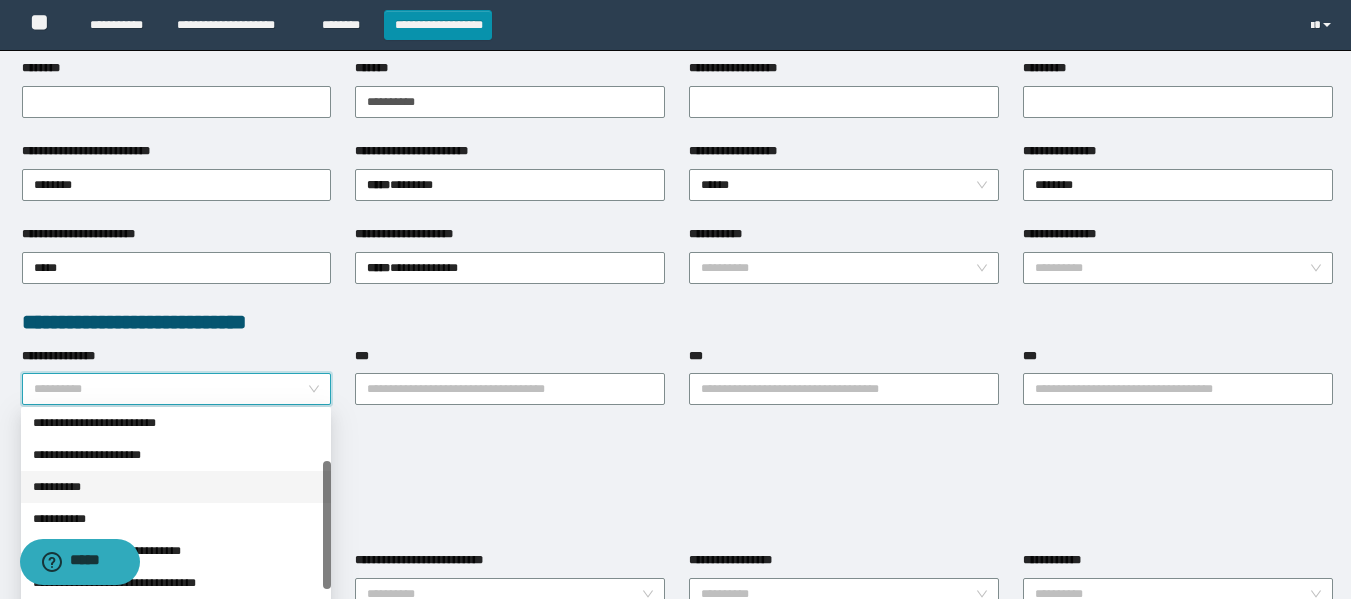 click on "**********" at bounding box center [176, 487] 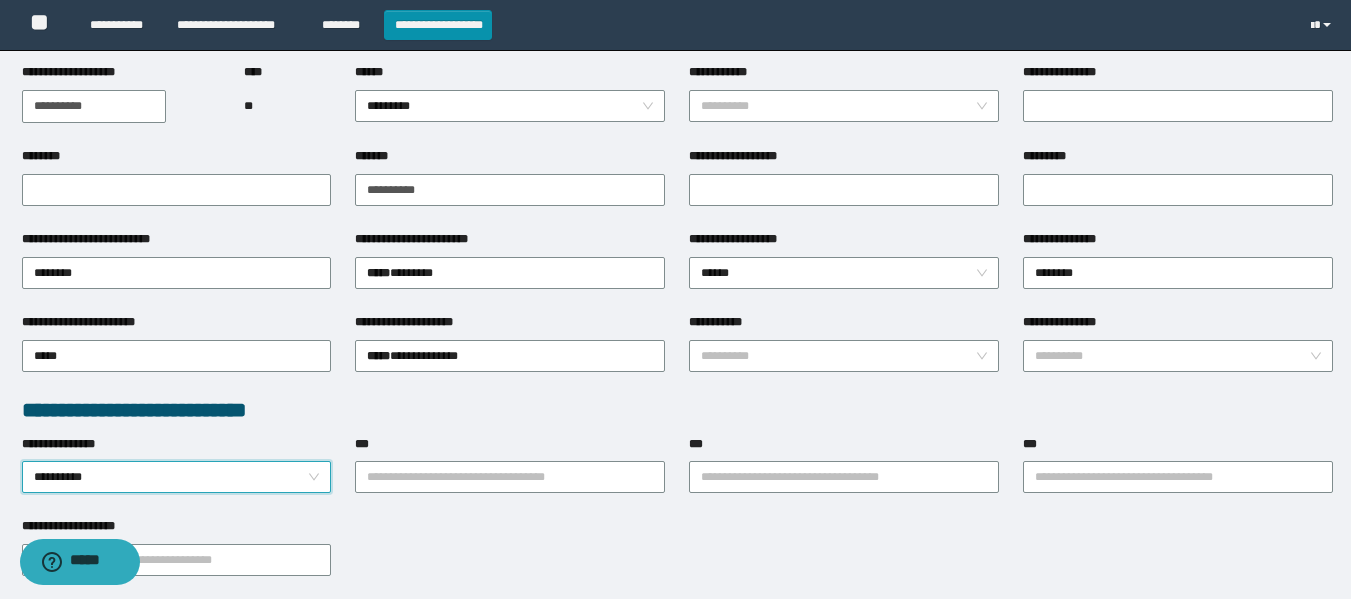 scroll, scrollTop: 0, scrollLeft: 0, axis: both 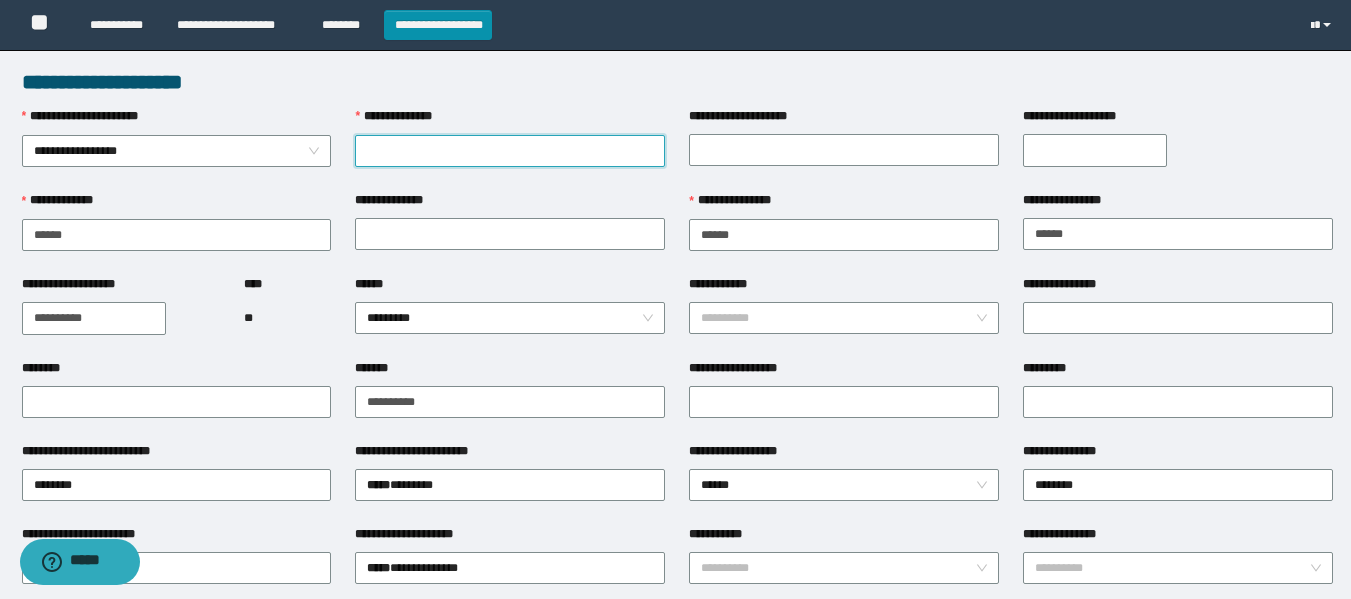 paste on "**********" 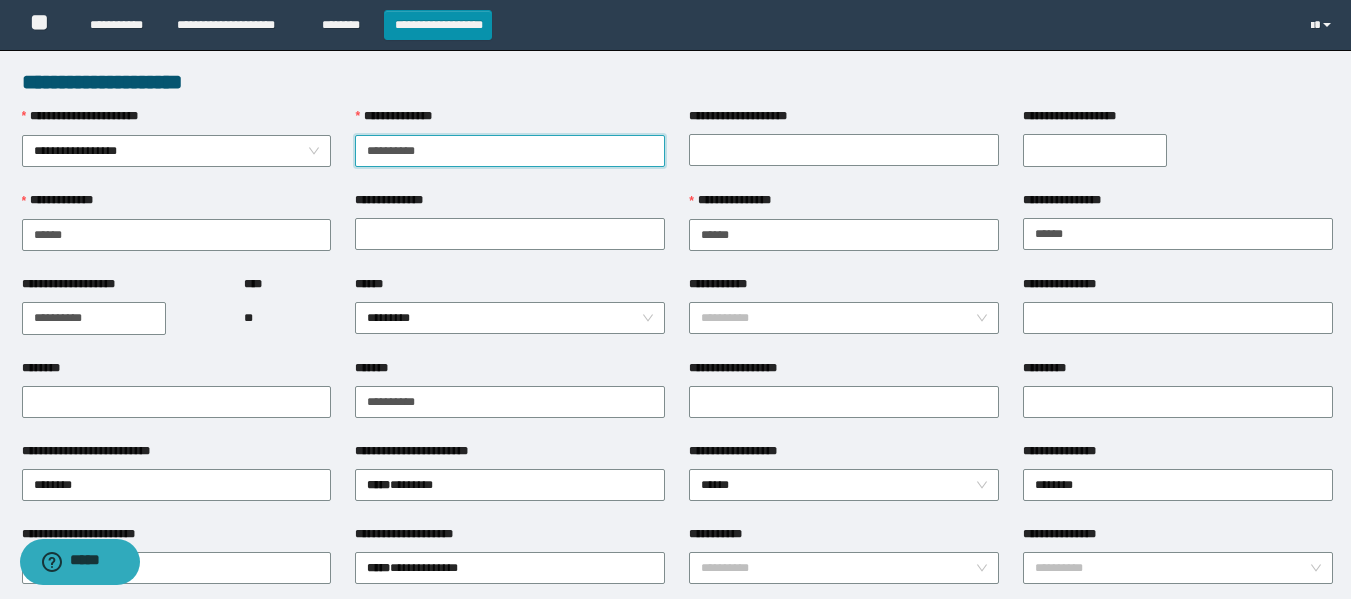 click on "**********" at bounding box center [510, 151] 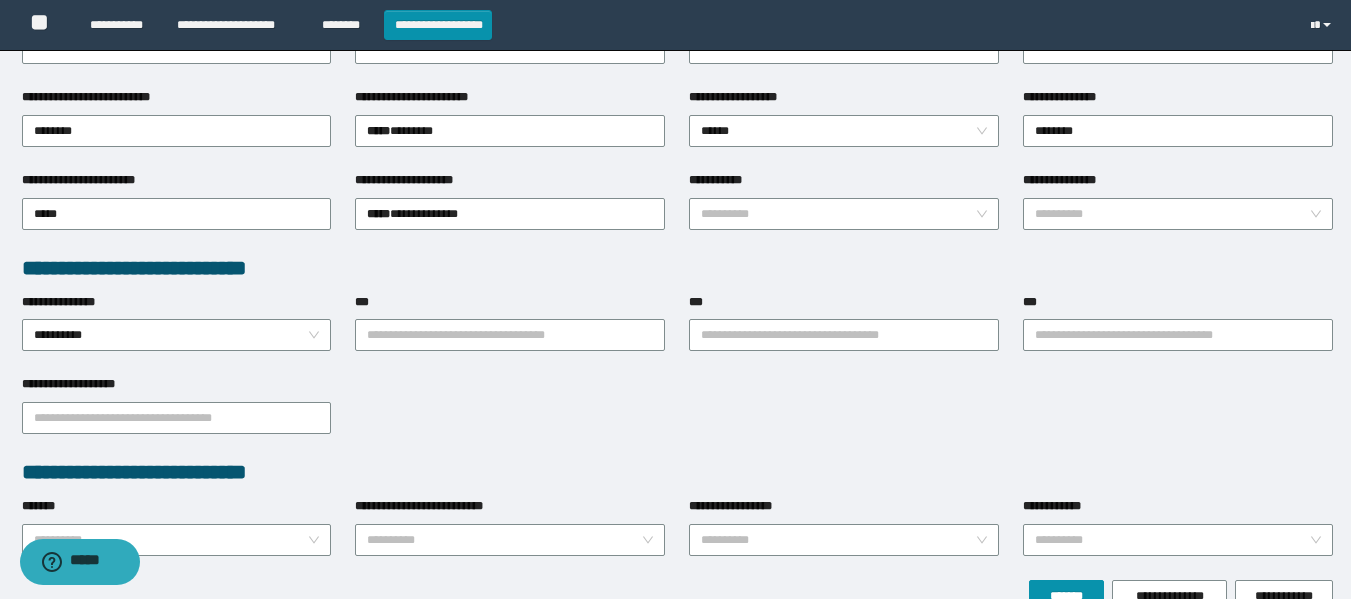 scroll, scrollTop: 462, scrollLeft: 0, axis: vertical 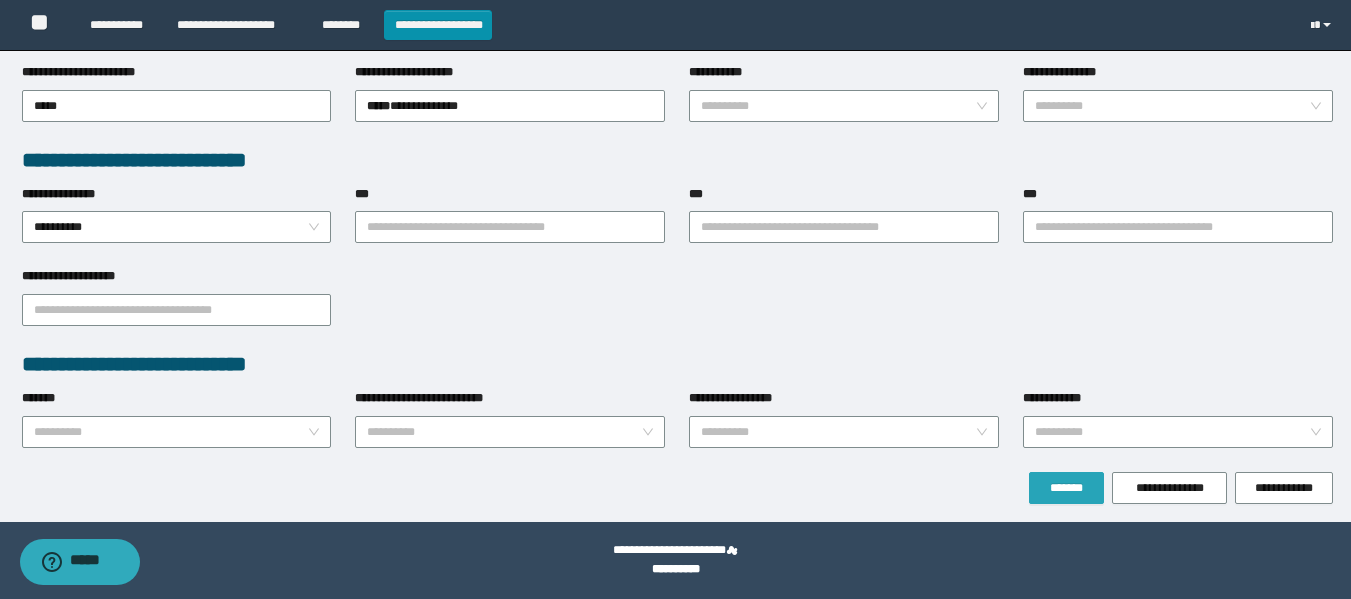 type on "**********" 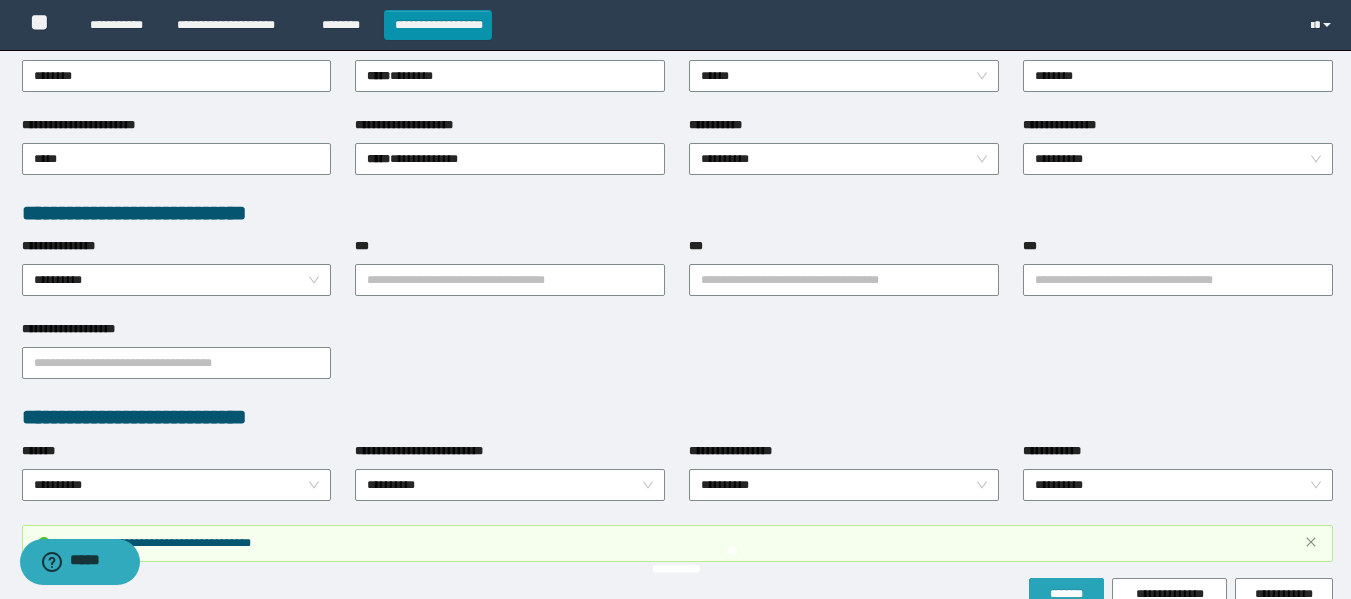 scroll, scrollTop: 514, scrollLeft: 0, axis: vertical 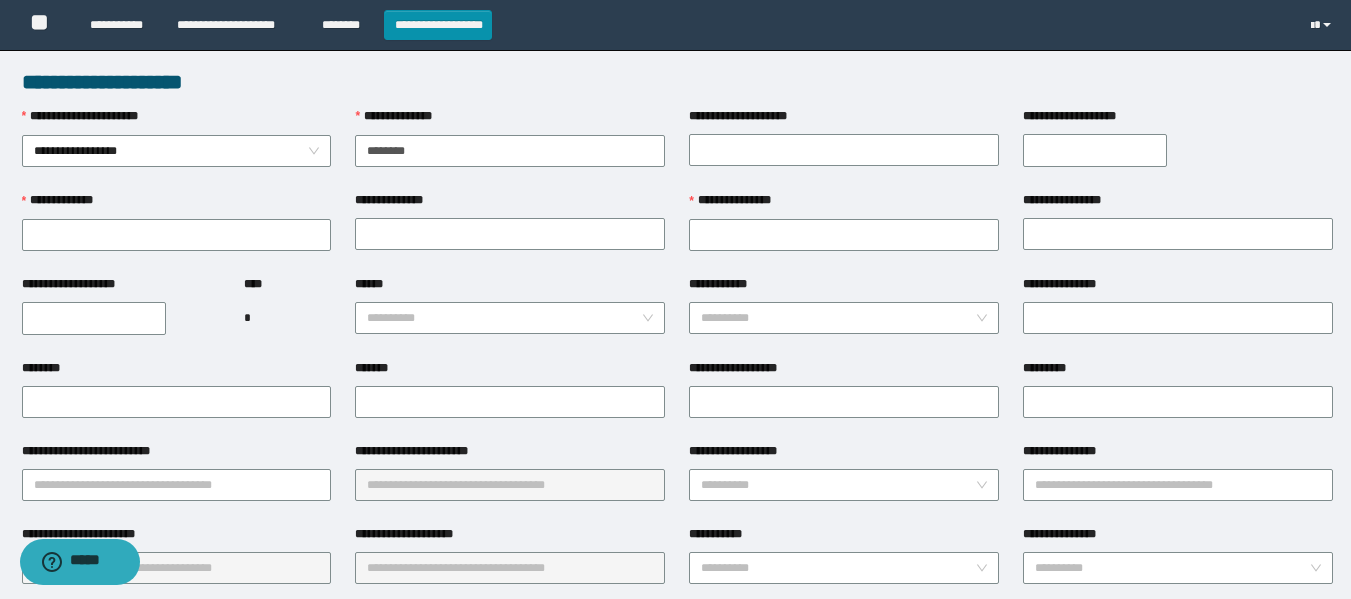 type on "********" 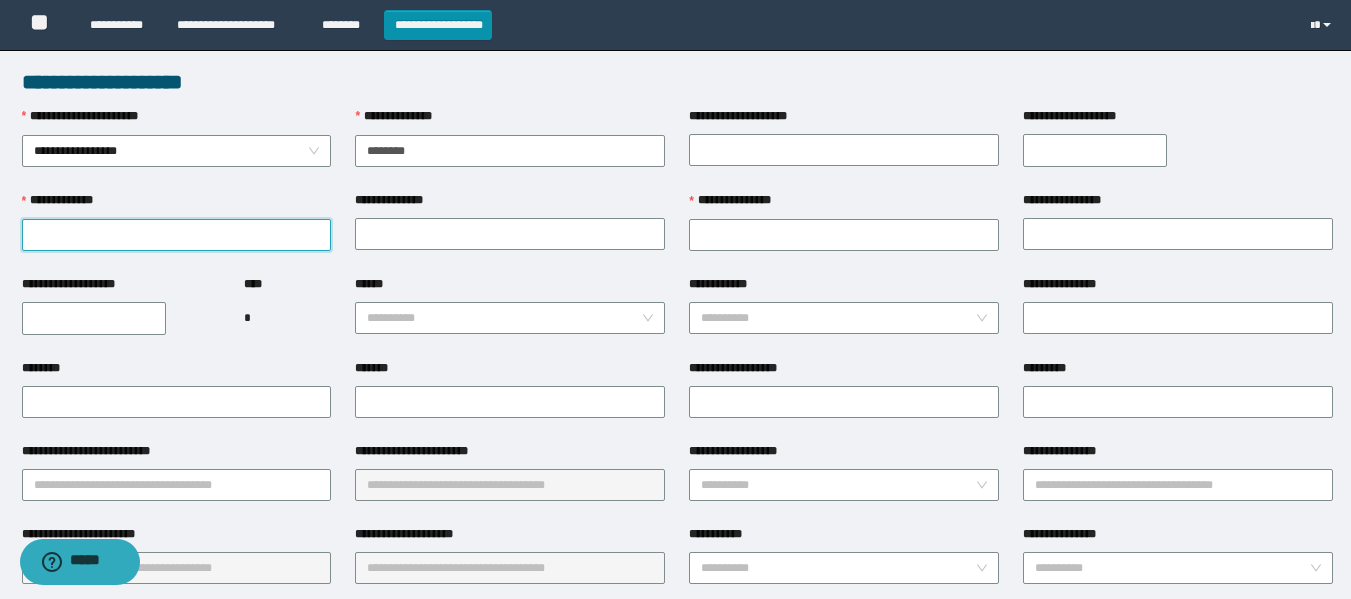 click on "**********" at bounding box center [177, 235] 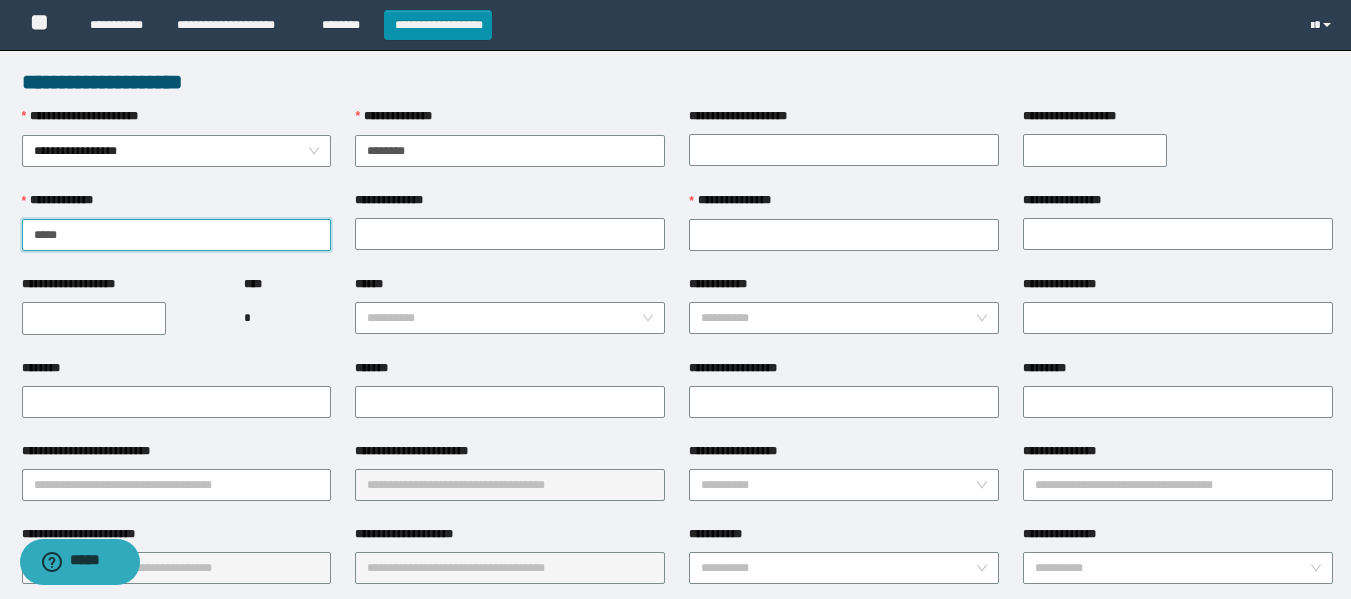 type on "*****" 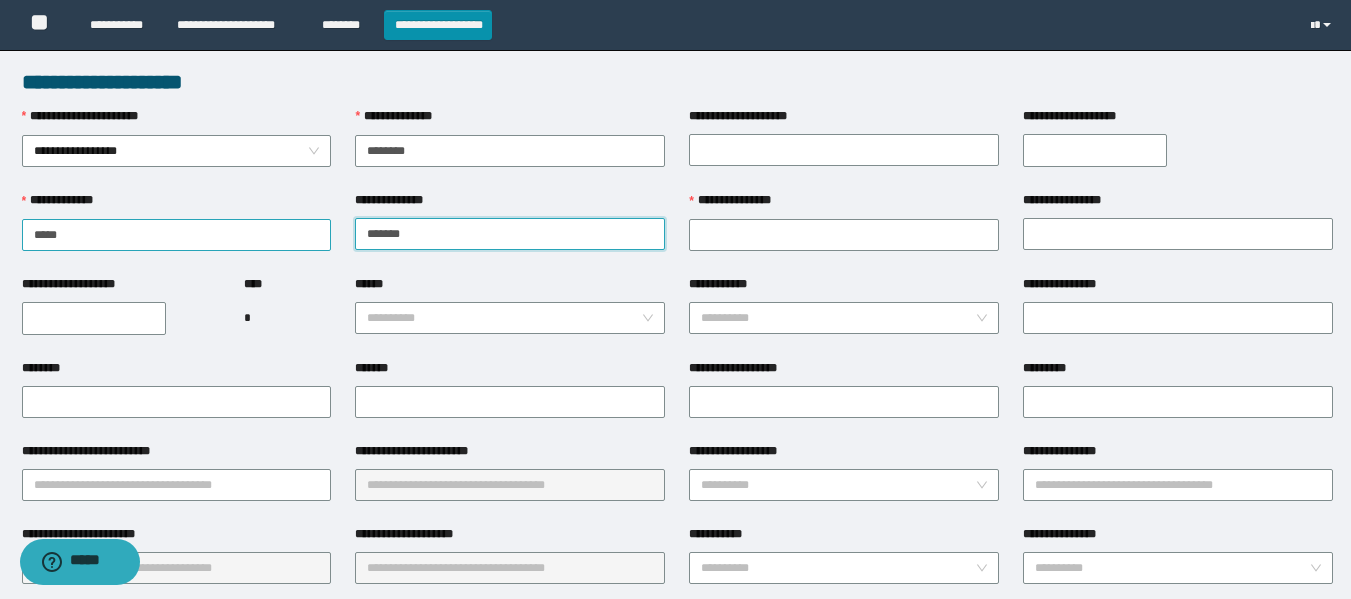 type on "*******" 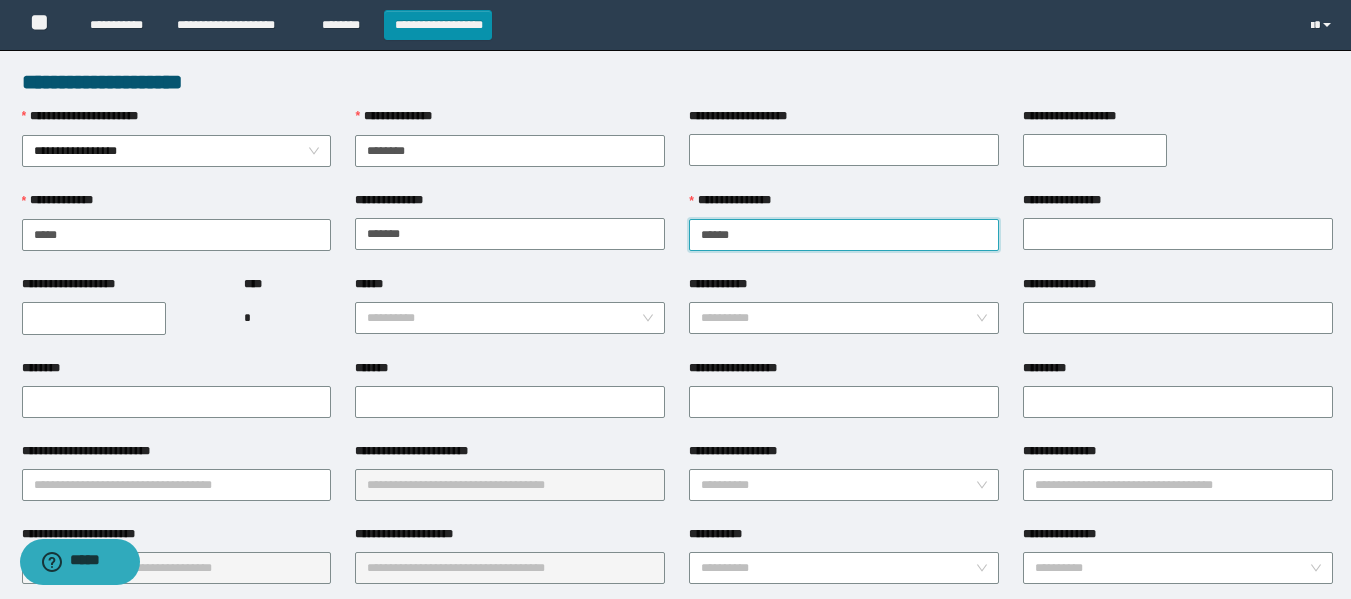type on "******" 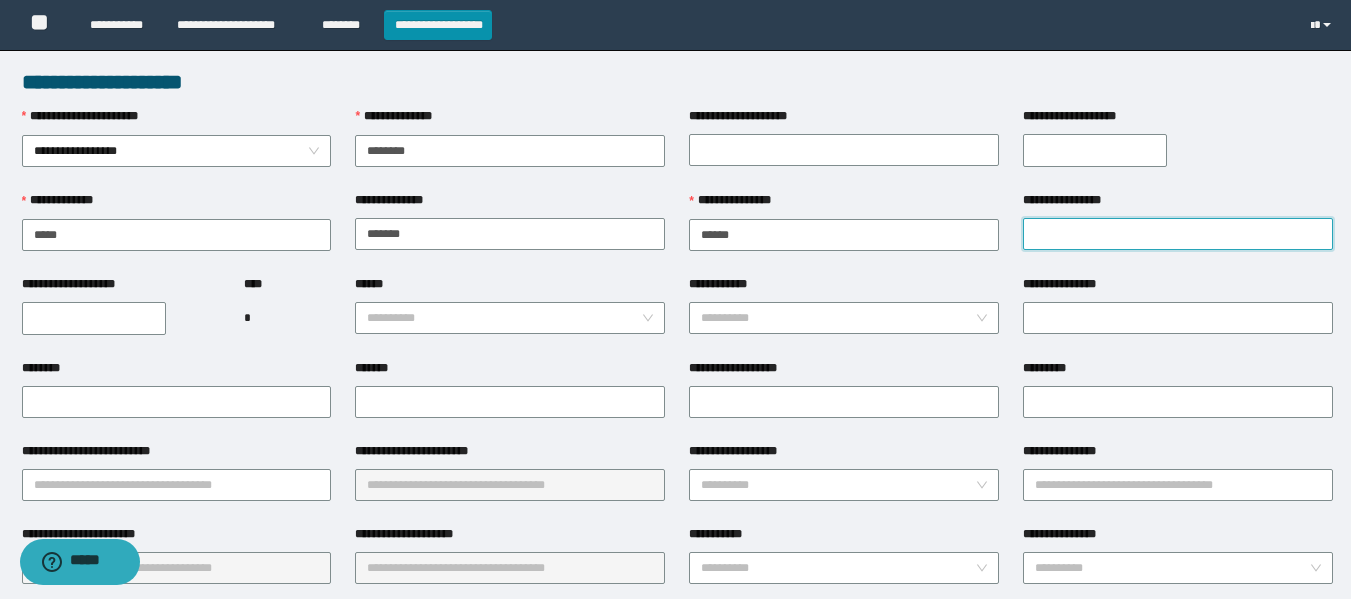 click on "**********" at bounding box center (1178, 234) 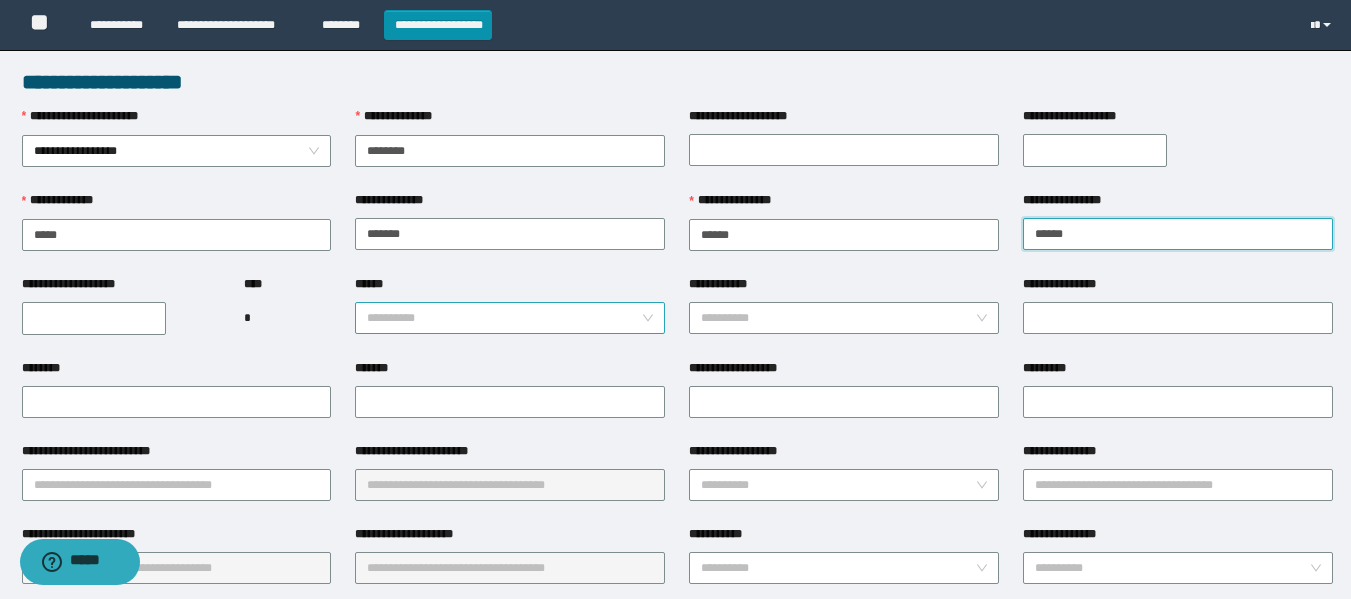 type on "******" 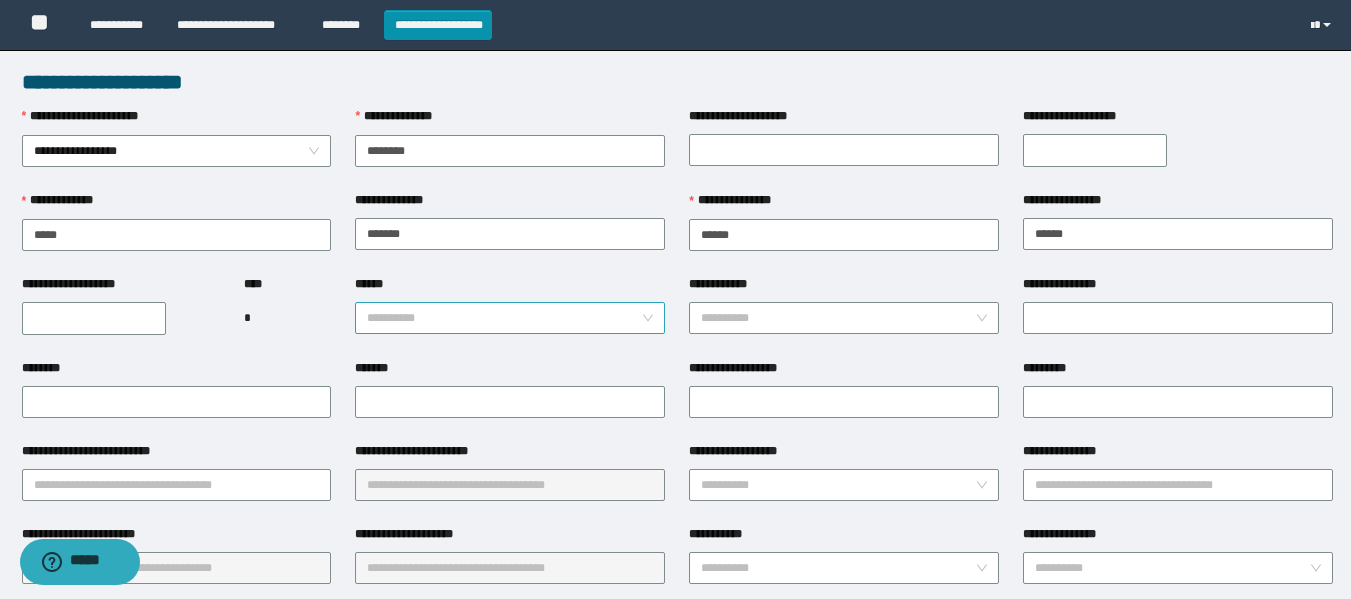 click on "******" at bounding box center (504, 318) 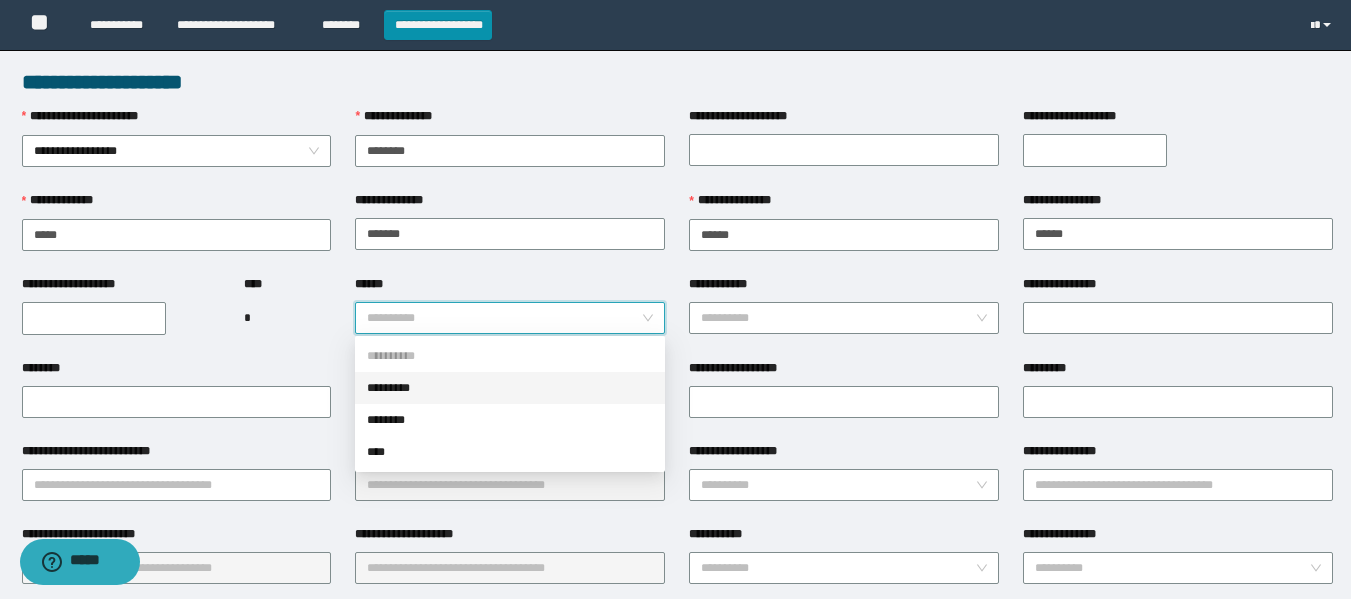 click on "*********" at bounding box center (510, 388) 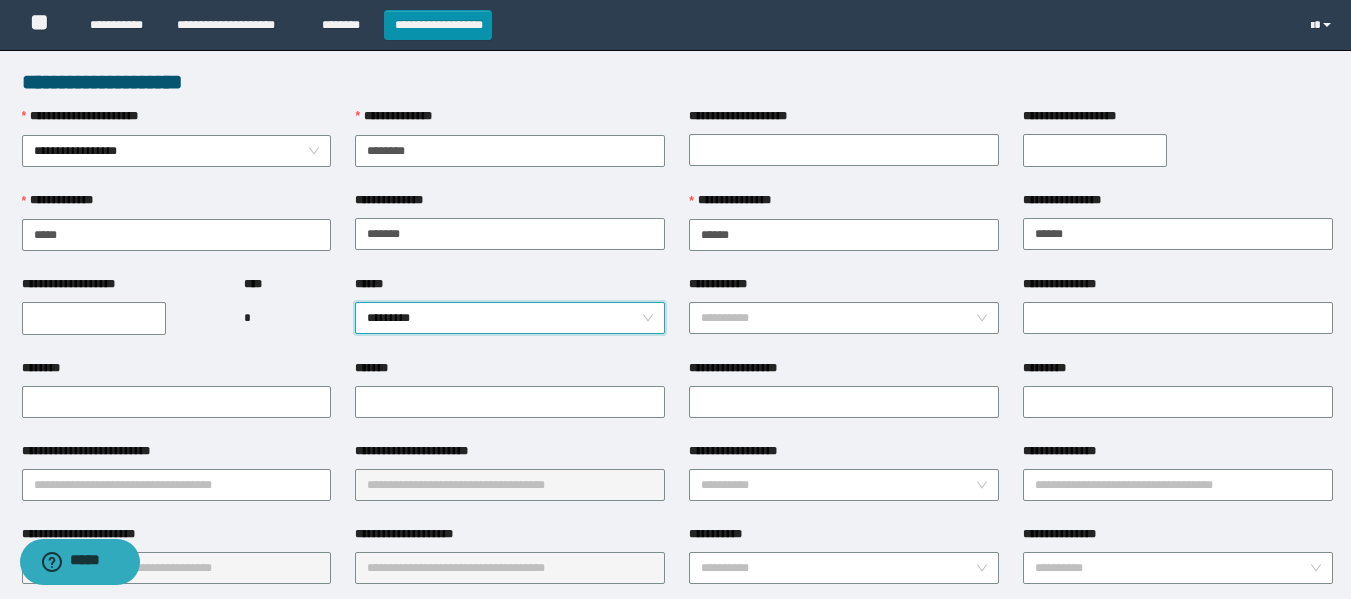 click on "**********" at bounding box center [94, 318] 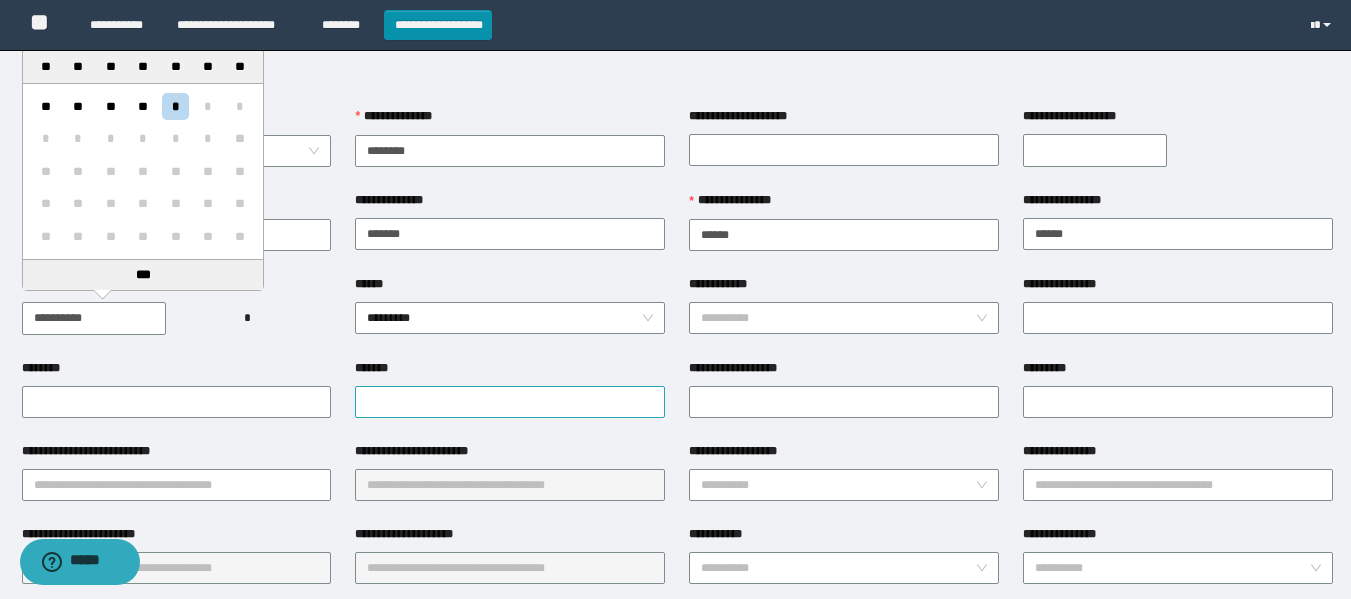 type on "**********" 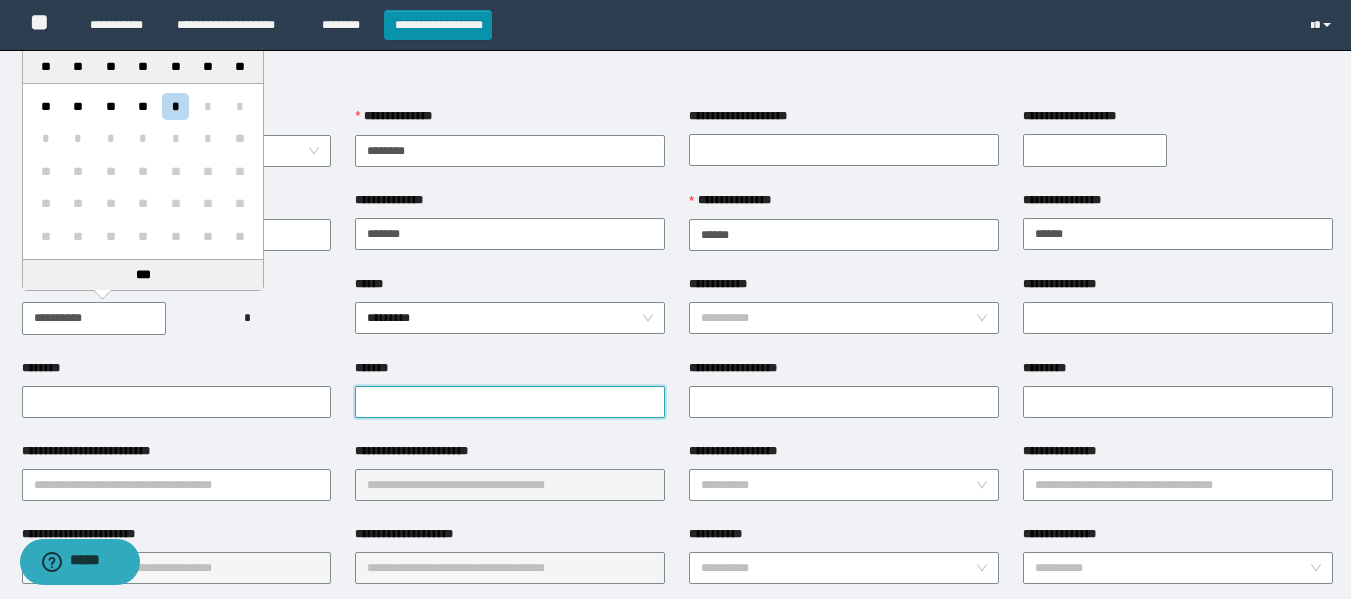 click on "*******" at bounding box center [510, 402] 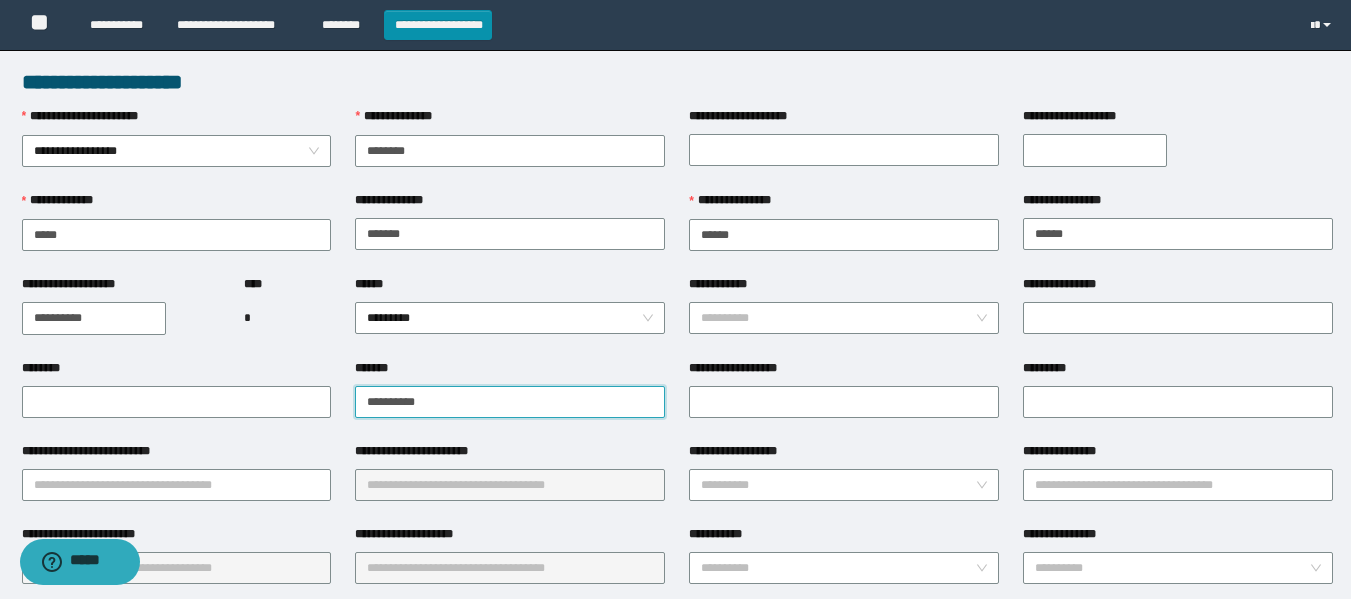 type on "**********" 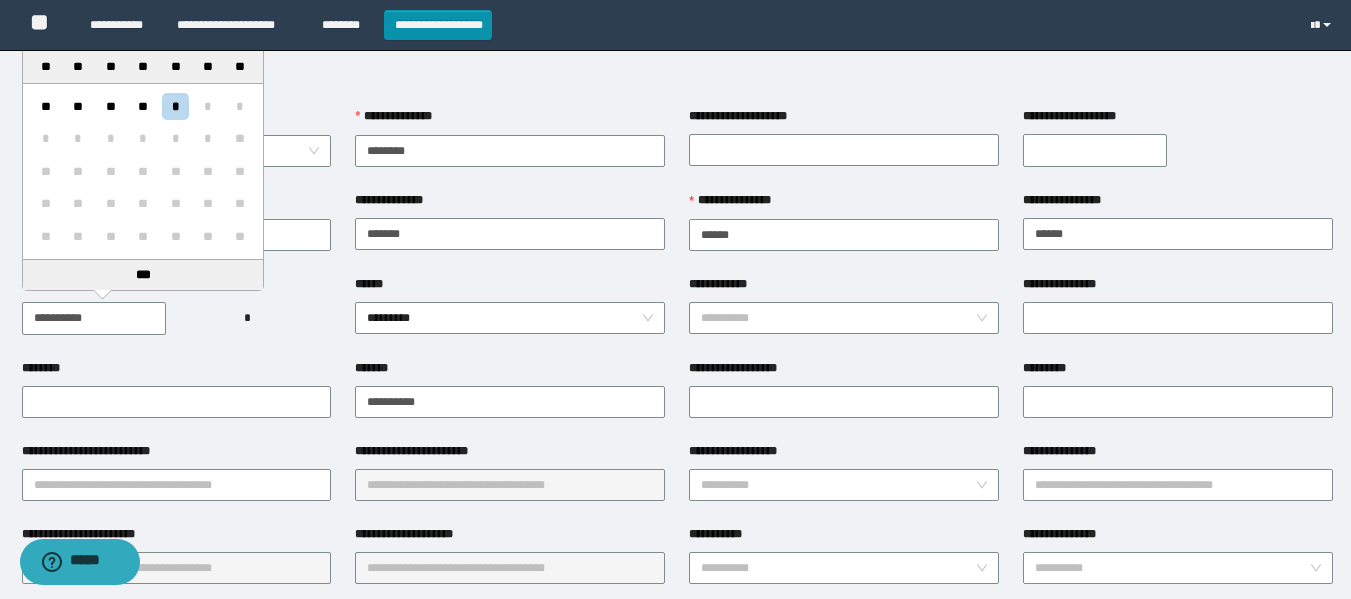 click on "**********" at bounding box center [94, 318] 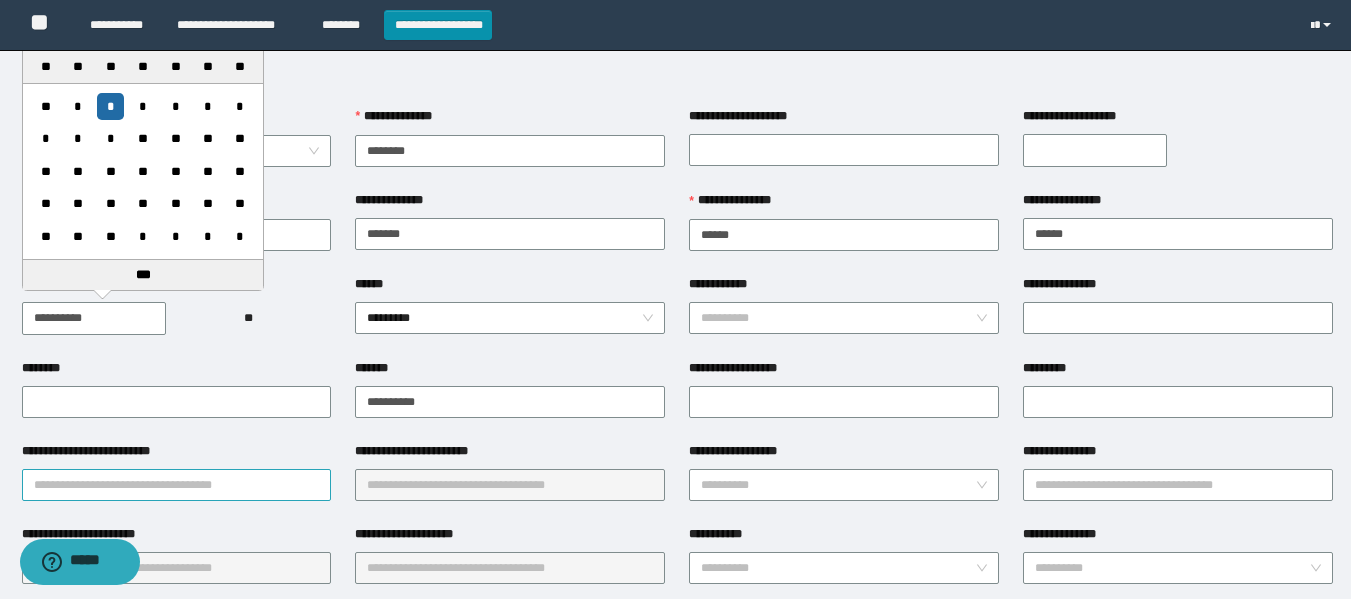 type on "**********" 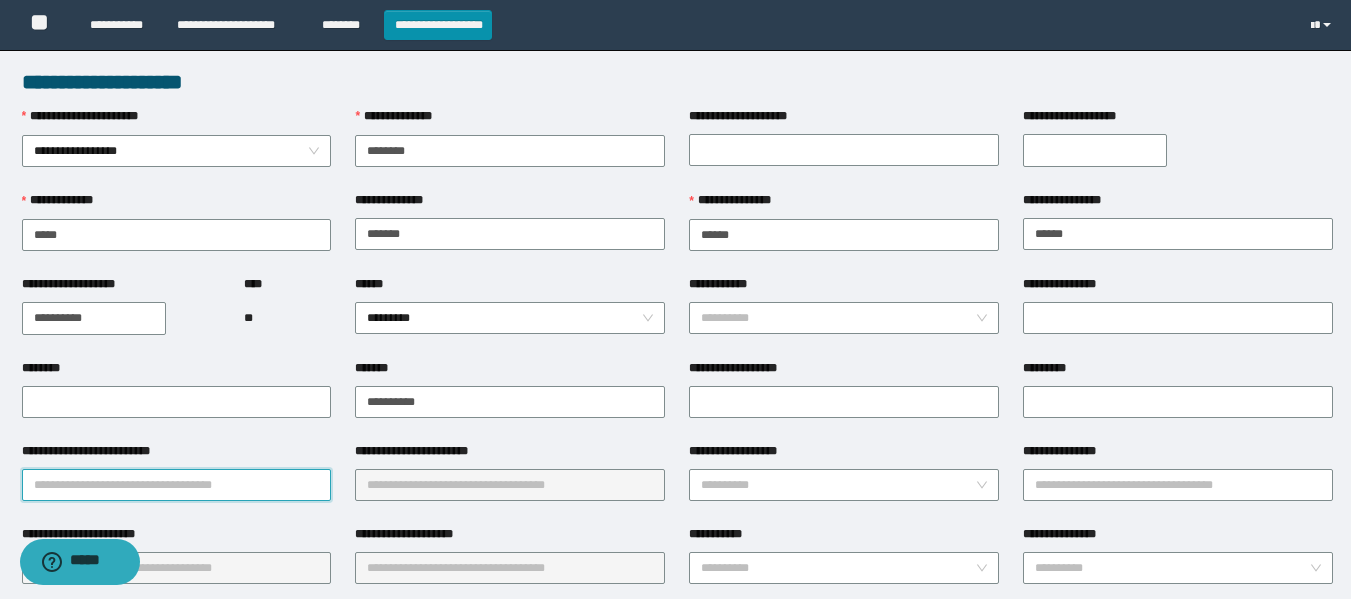 click on "**********" at bounding box center (177, 485) 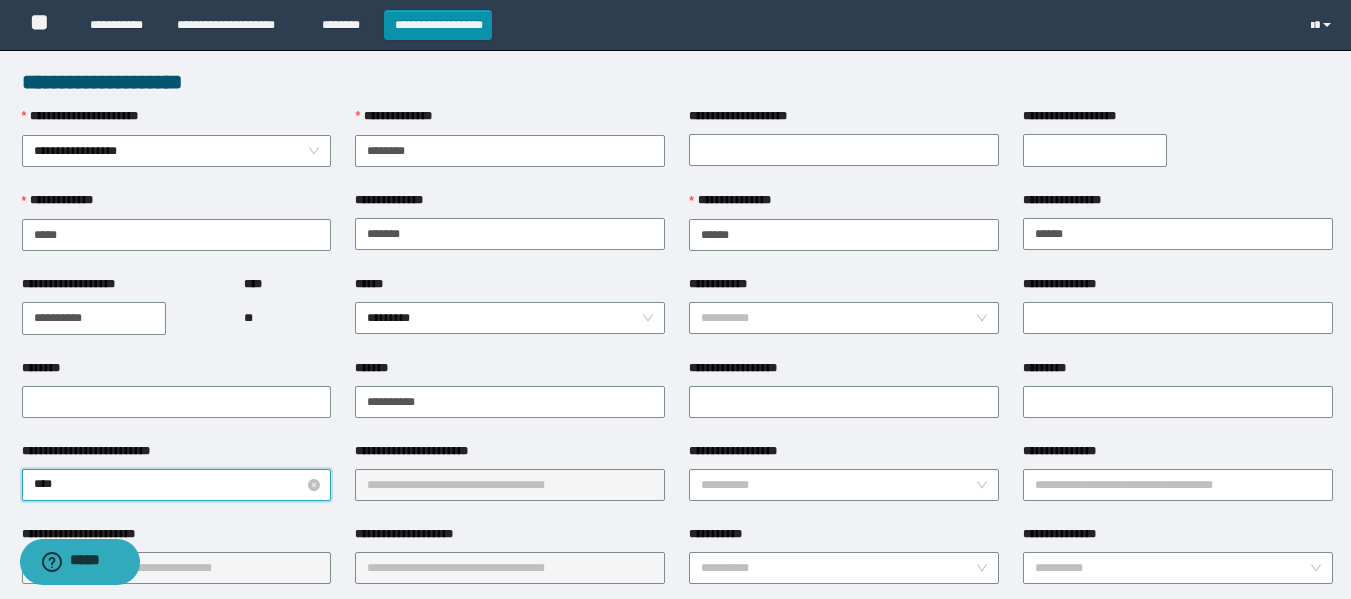 type on "*****" 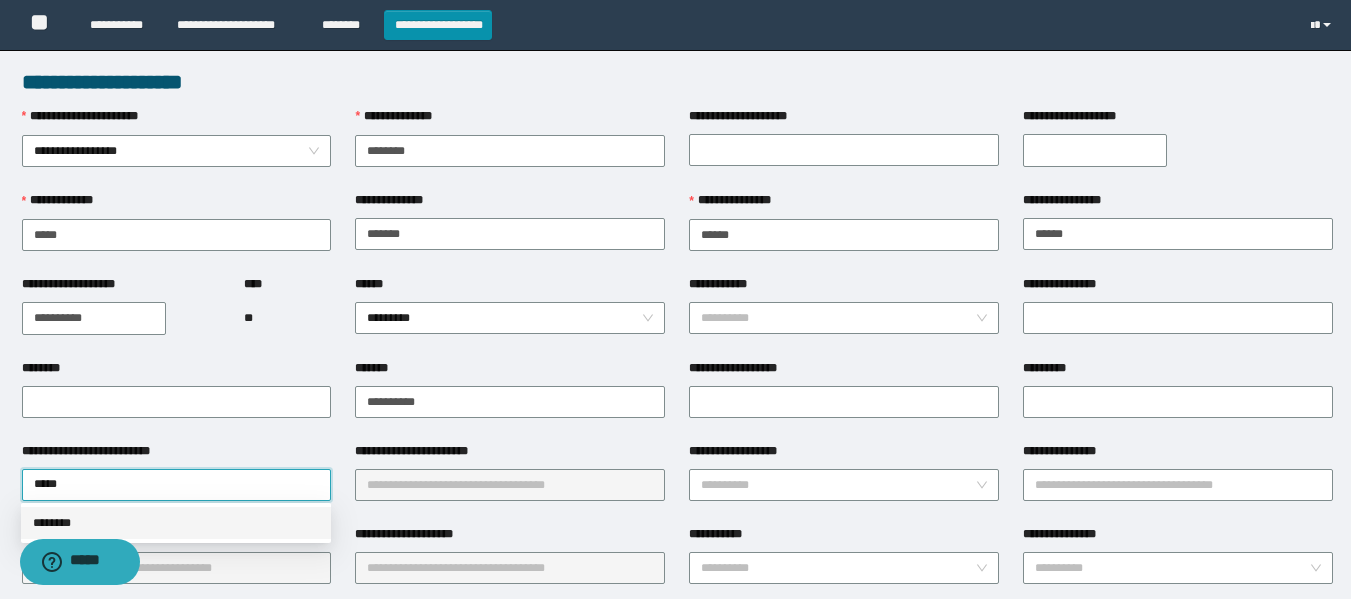 click on "********" at bounding box center (176, 523) 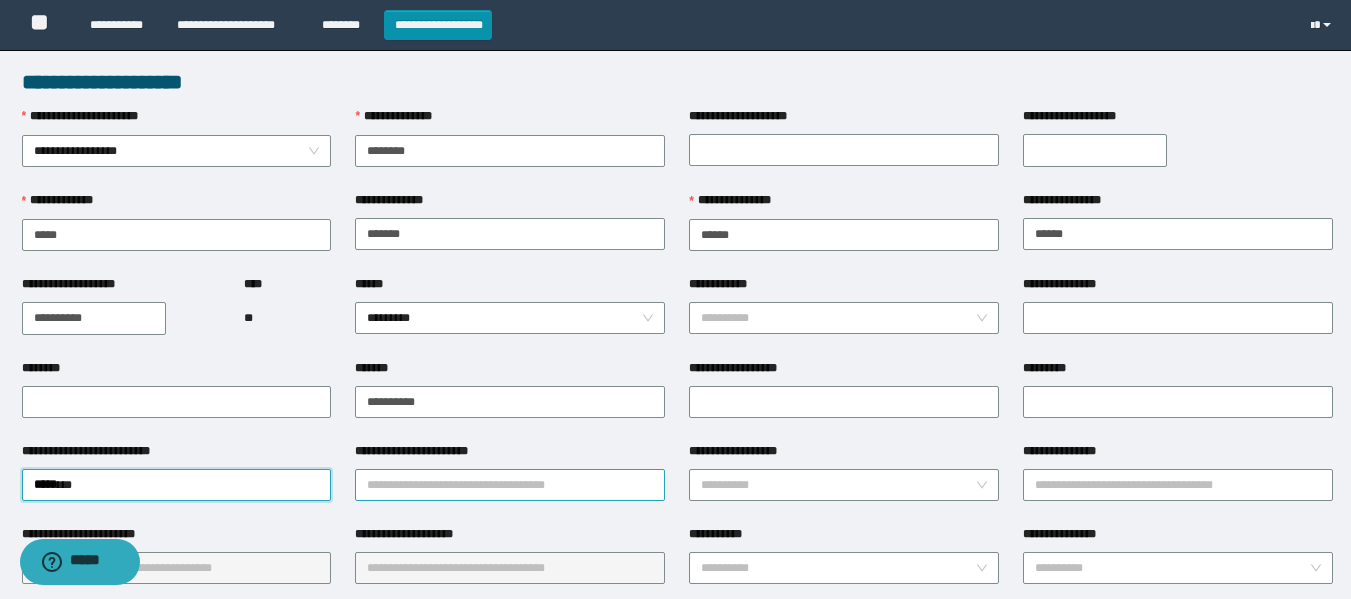 click on "**********" at bounding box center [510, 485] 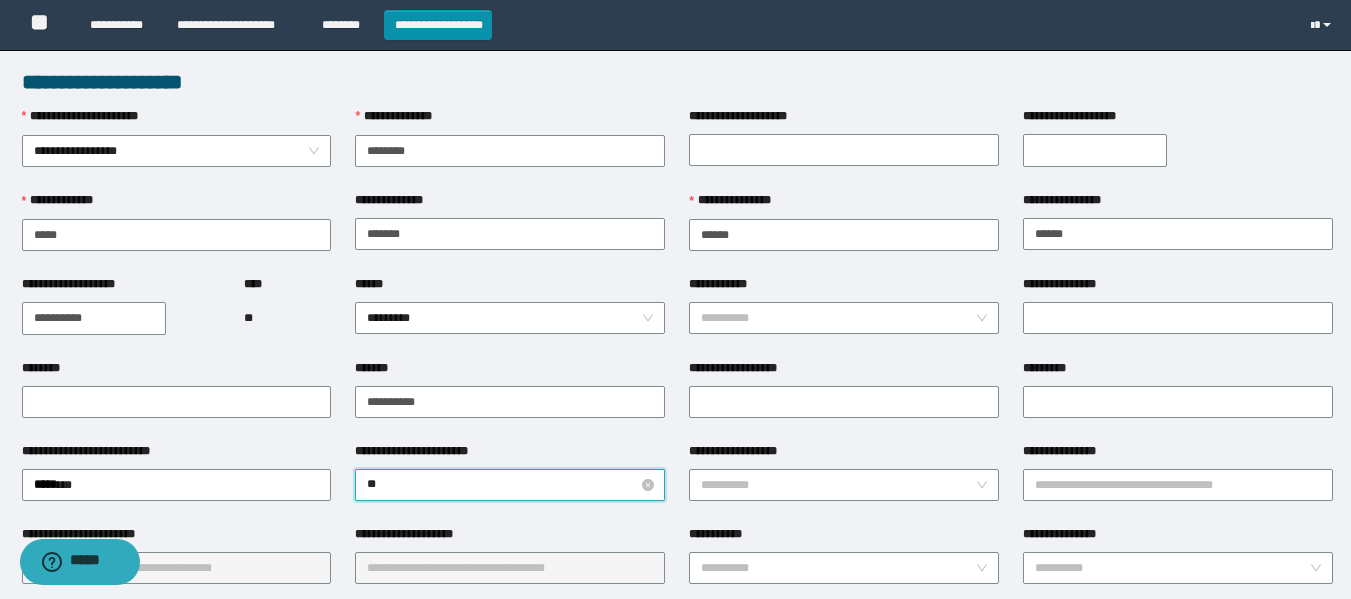type on "***" 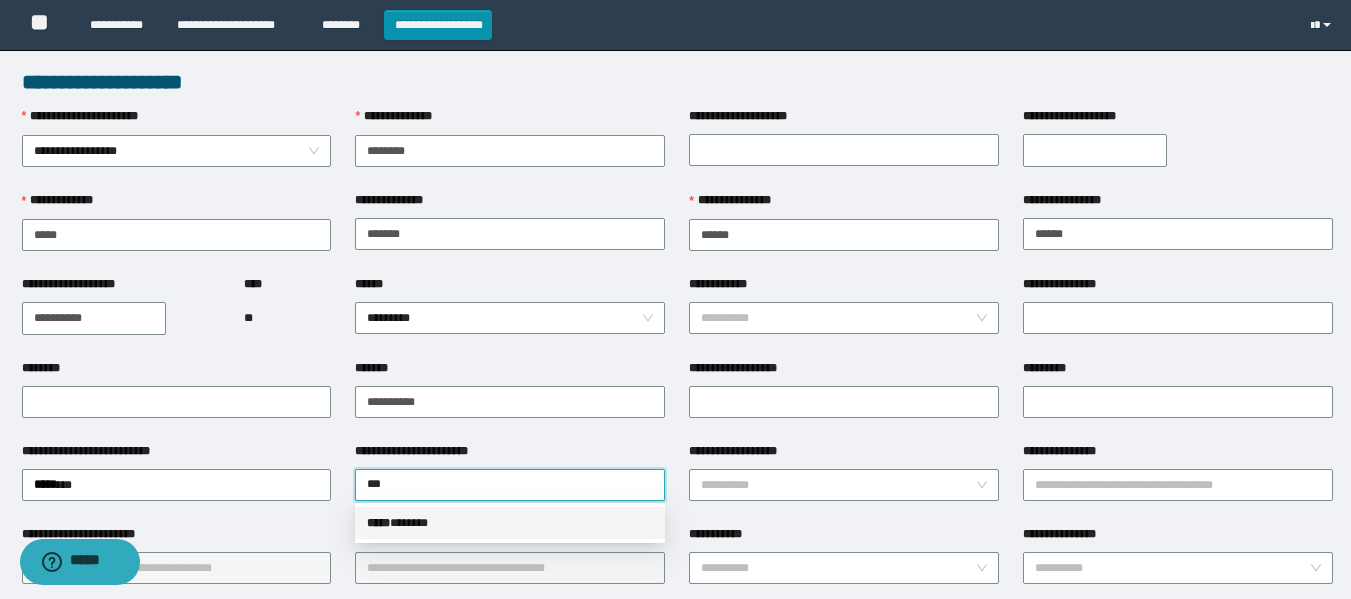 click on "***** * *****" at bounding box center [510, 523] 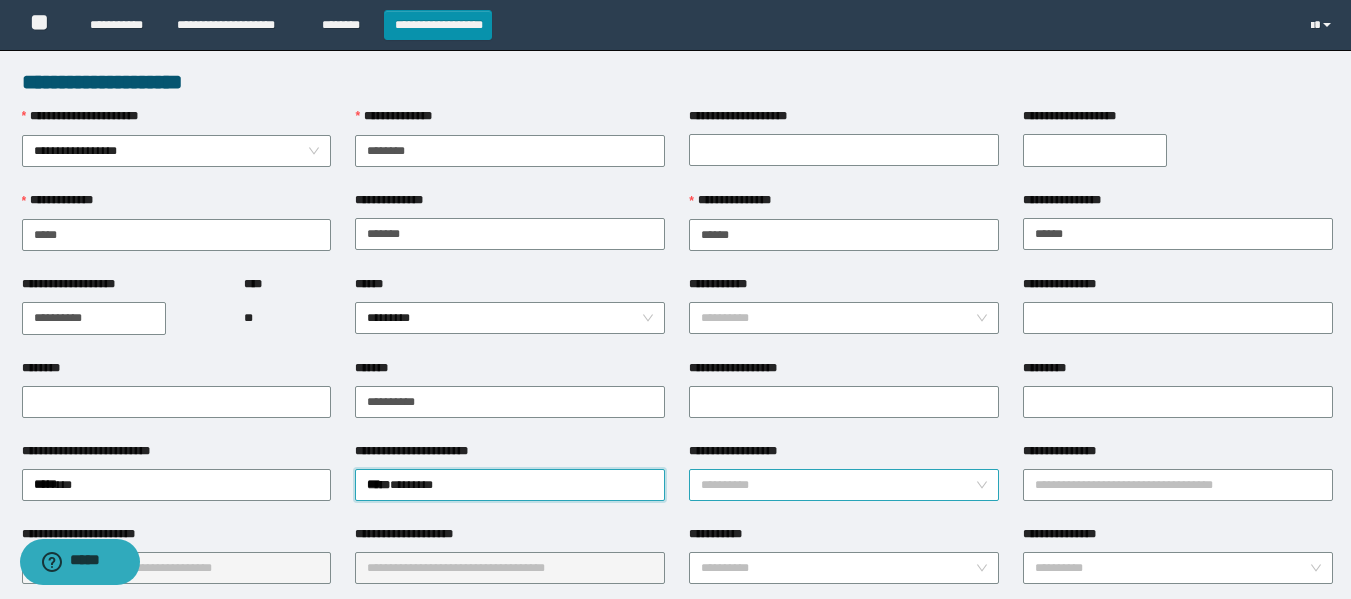 click on "**********" at bounding box center [838, 485] 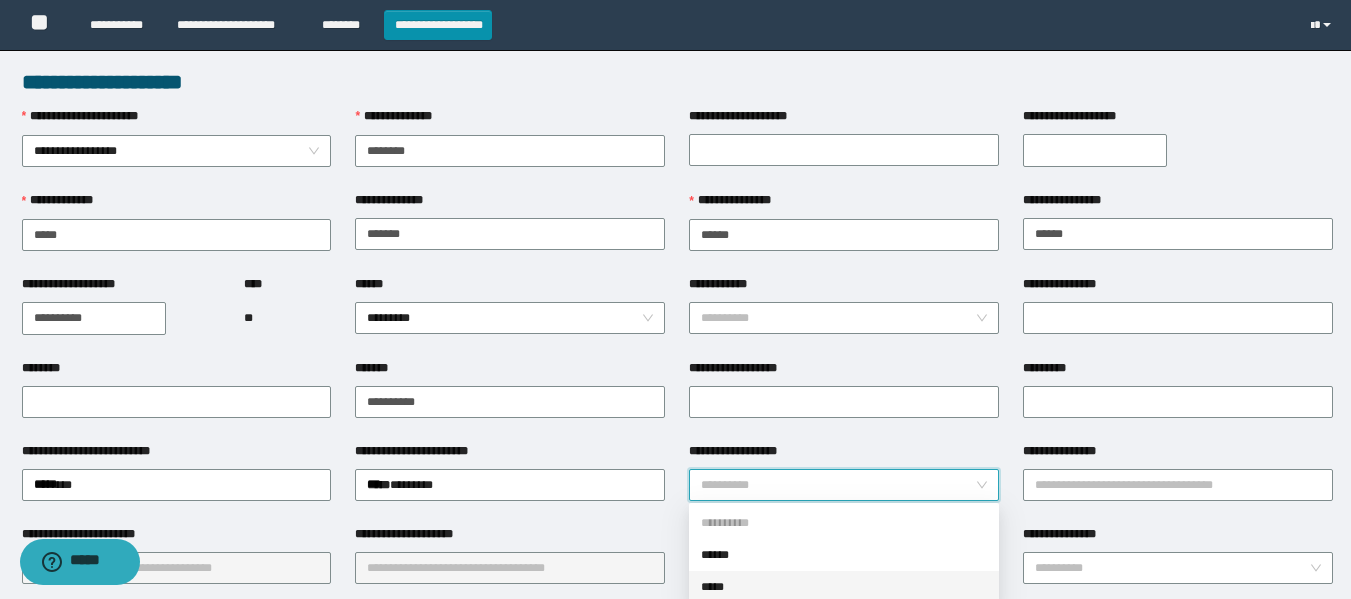 click on "*****" at bounding box center [844, 587] 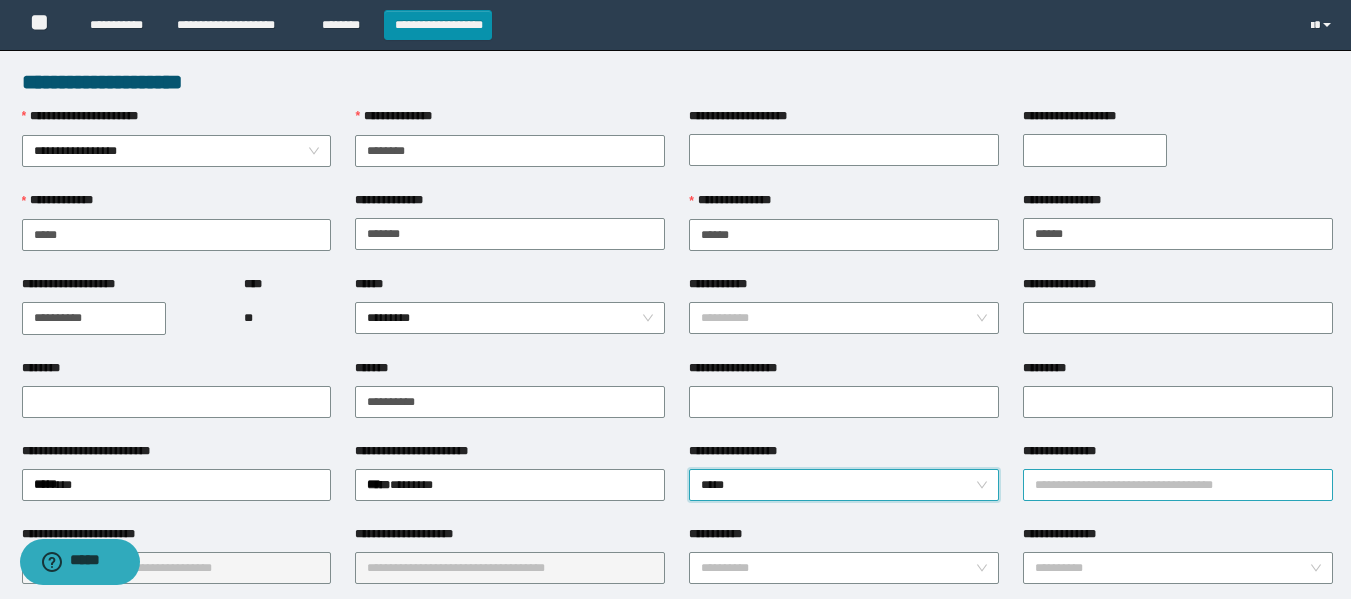 click on "**********" at bounding box center (1178, 485) 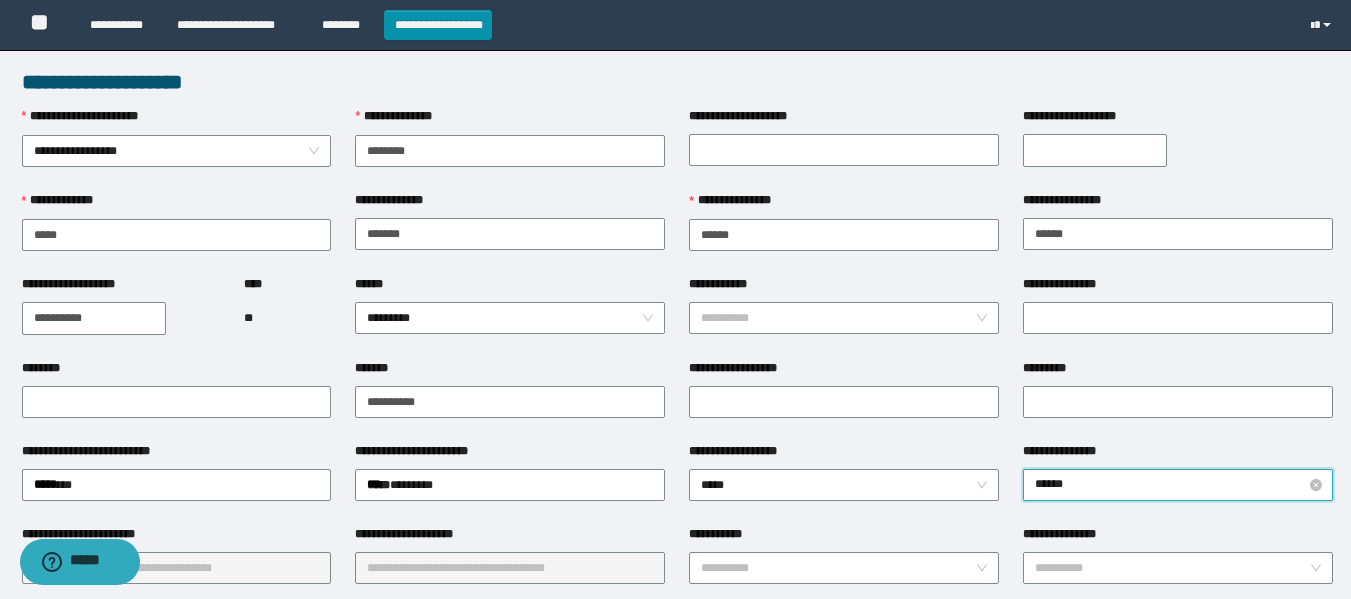 click on "******" at bounding box center (1178, 485) 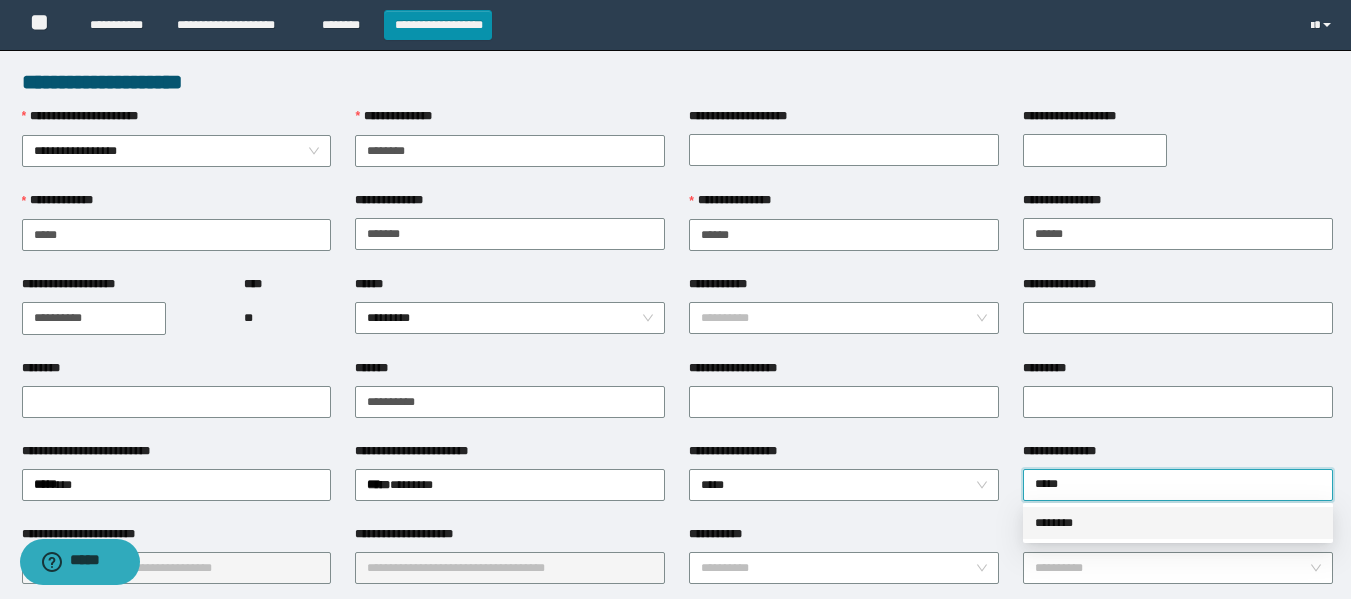 click on "********" at bounding box center [1178, 523] 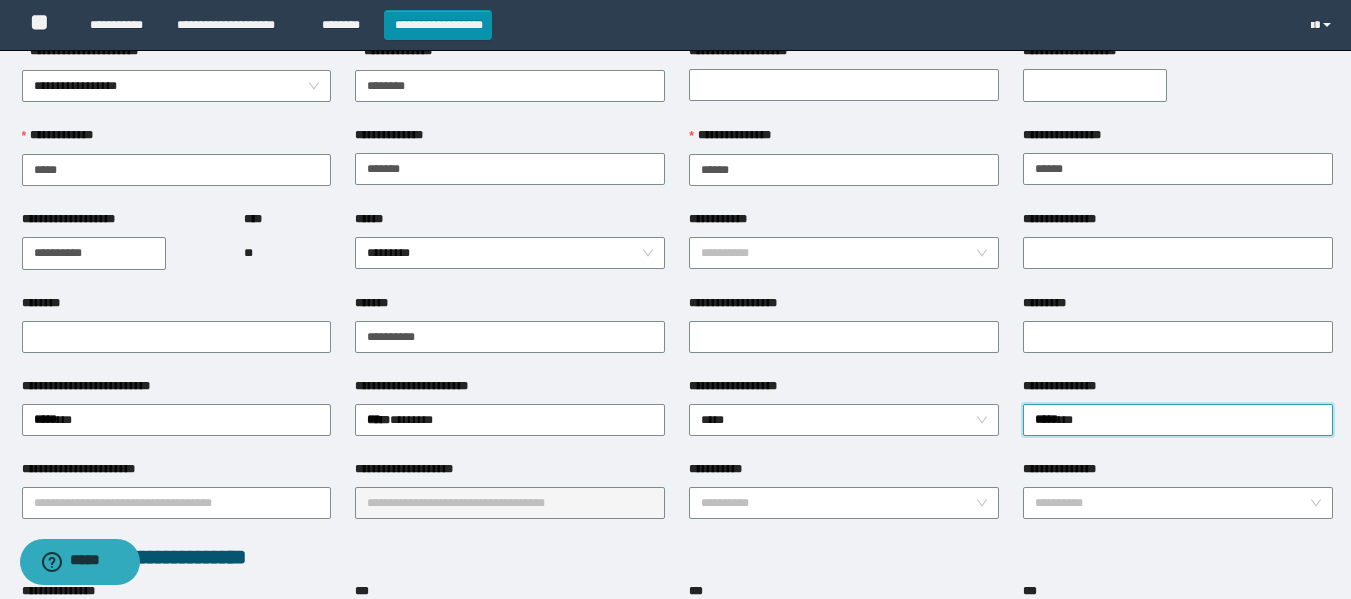 scroll, scrollTop: 100, scrollLeft: 0, axis: vertical 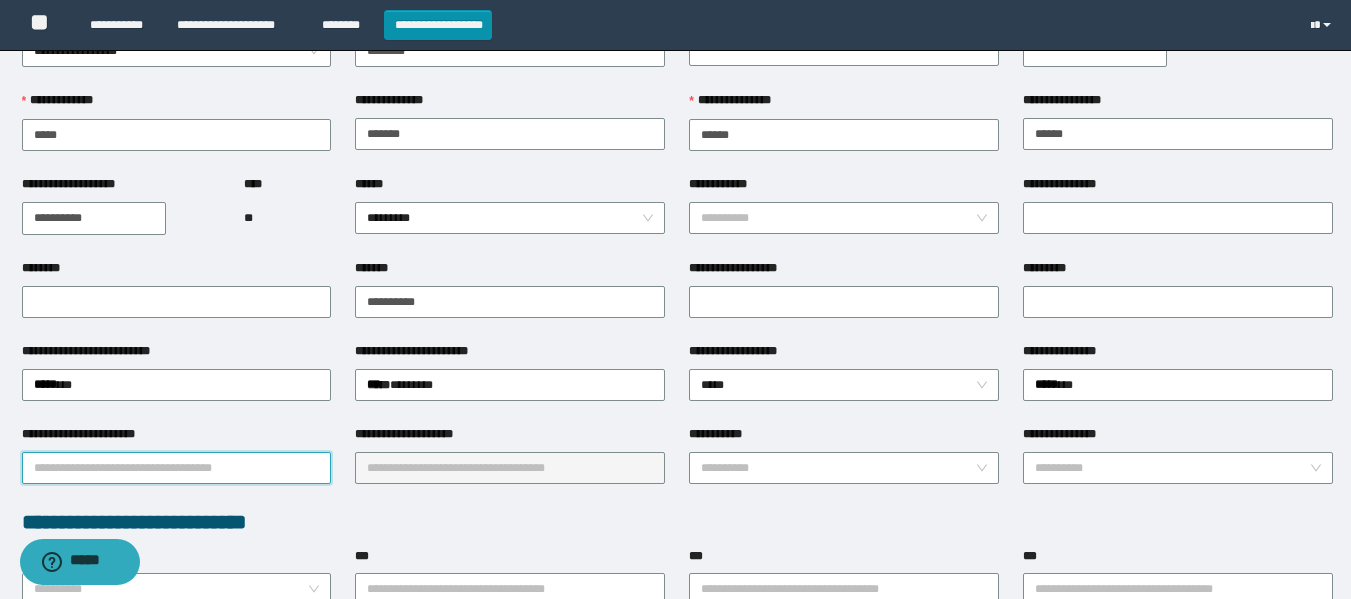 click on "**********" at bounding box center (177, 468) 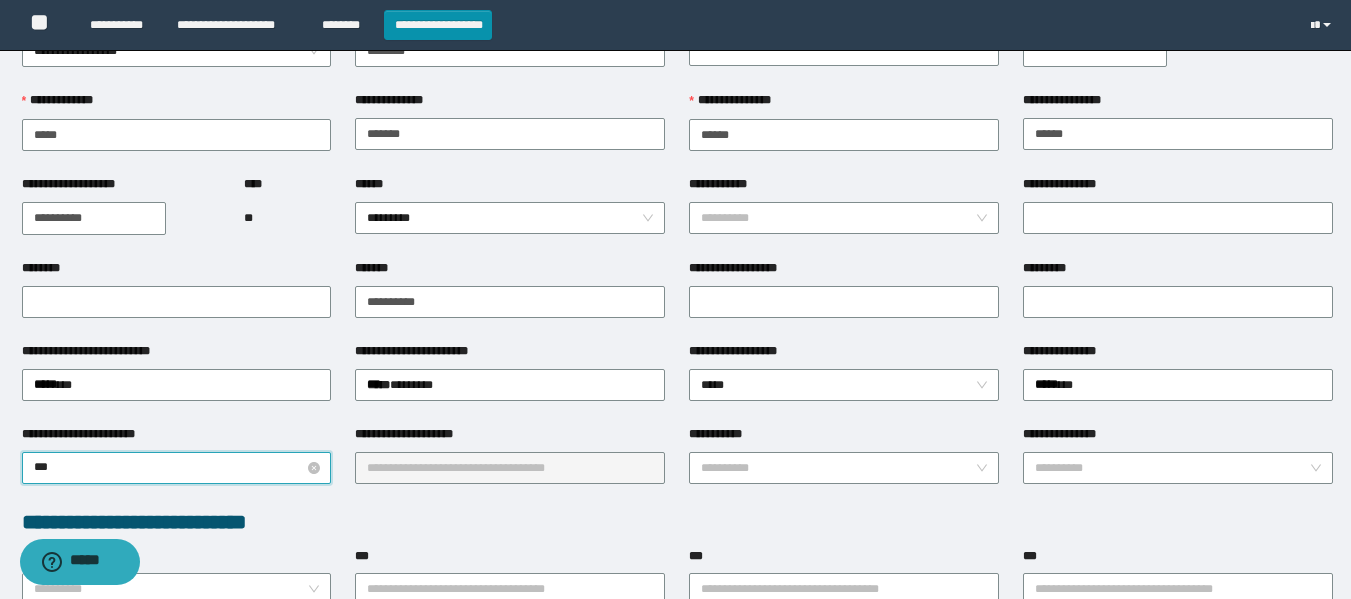 type on "****" 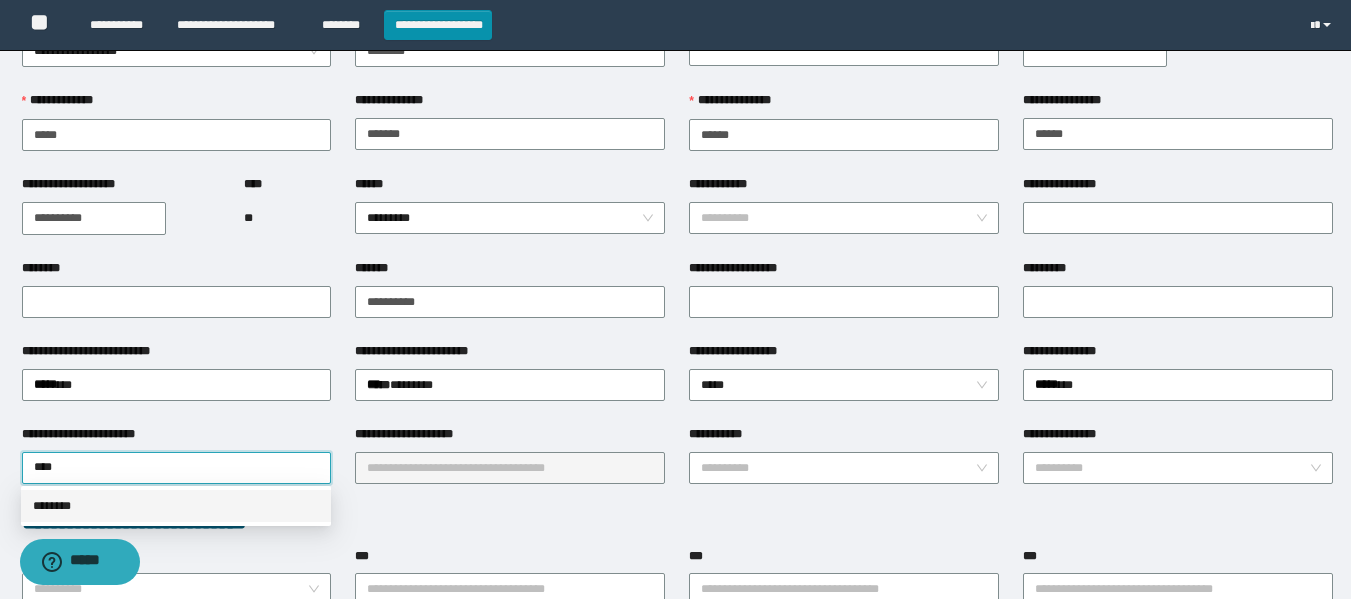 click on "********" at bounding box center (176, 506) 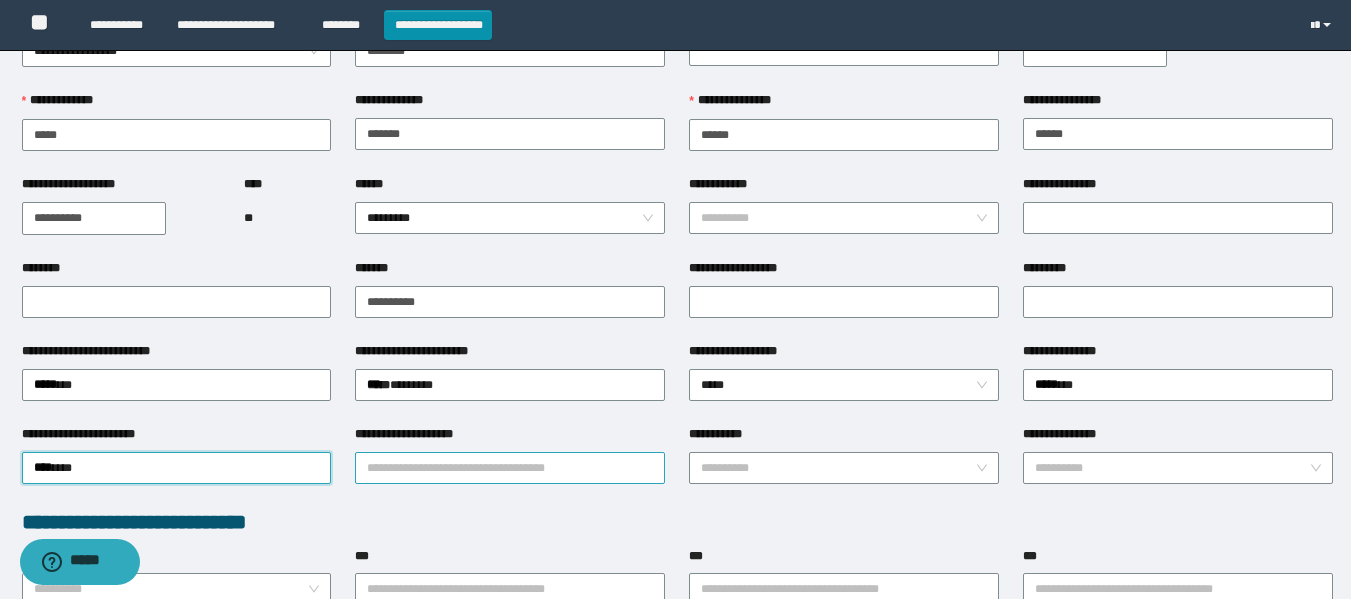 click on "**********" at bounding box center [510, 468] 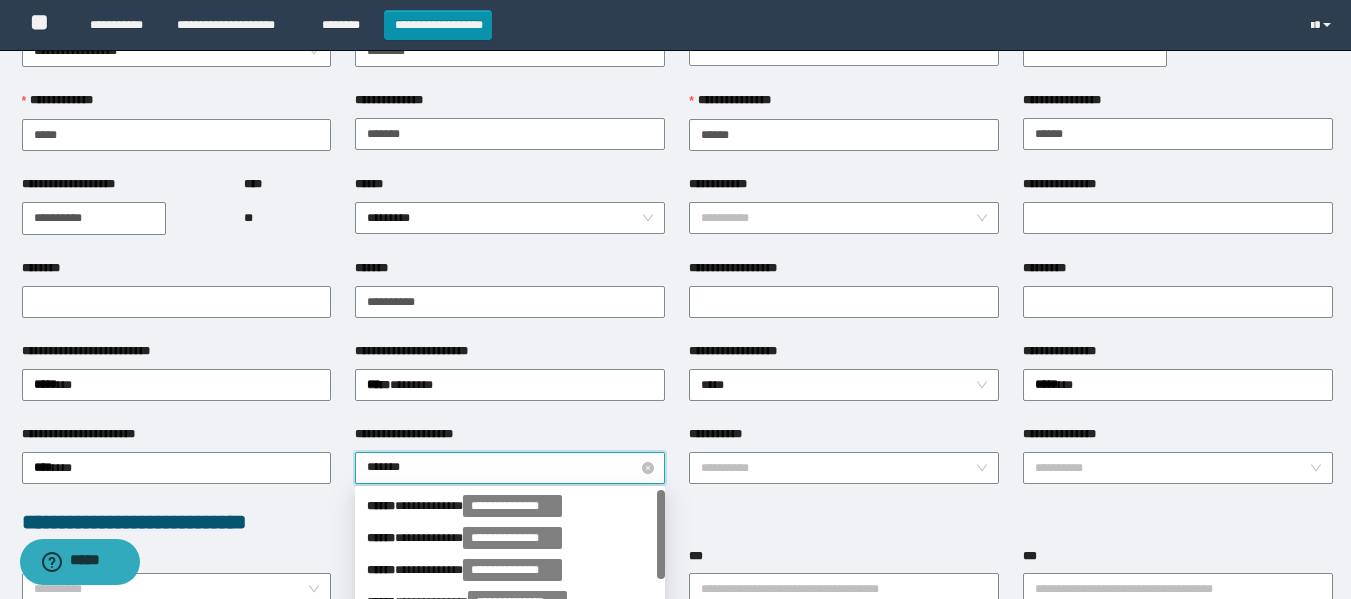 type on "********" 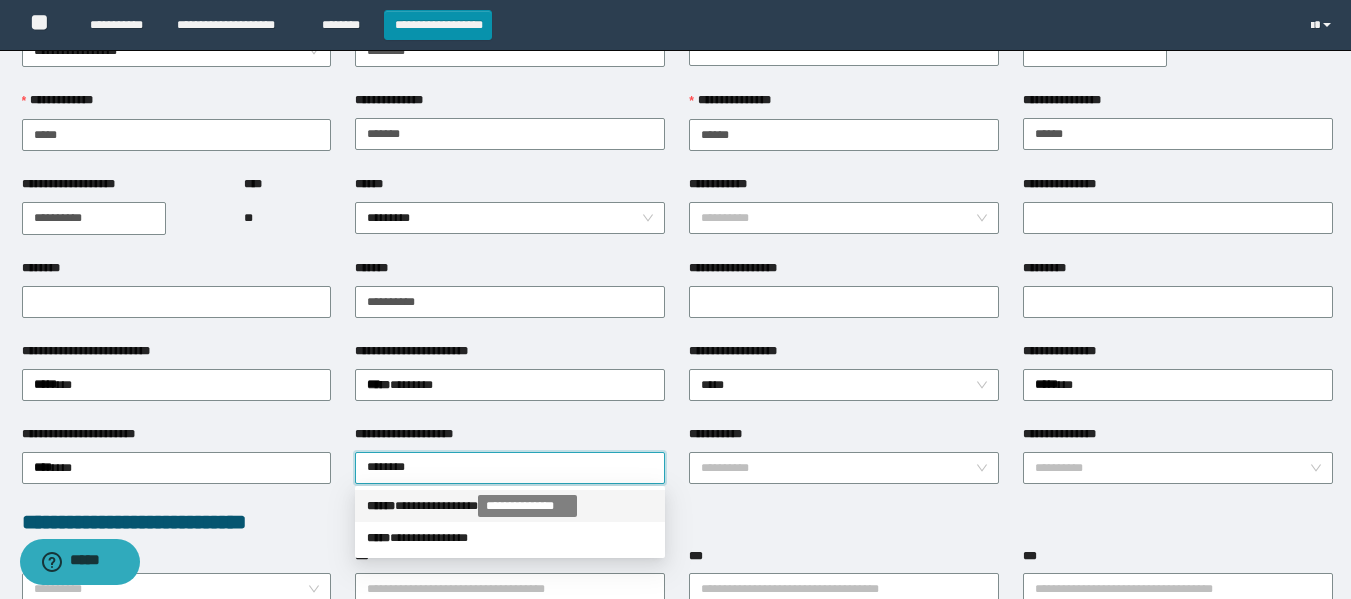 click on "**********" at bounding box center (527, 506) 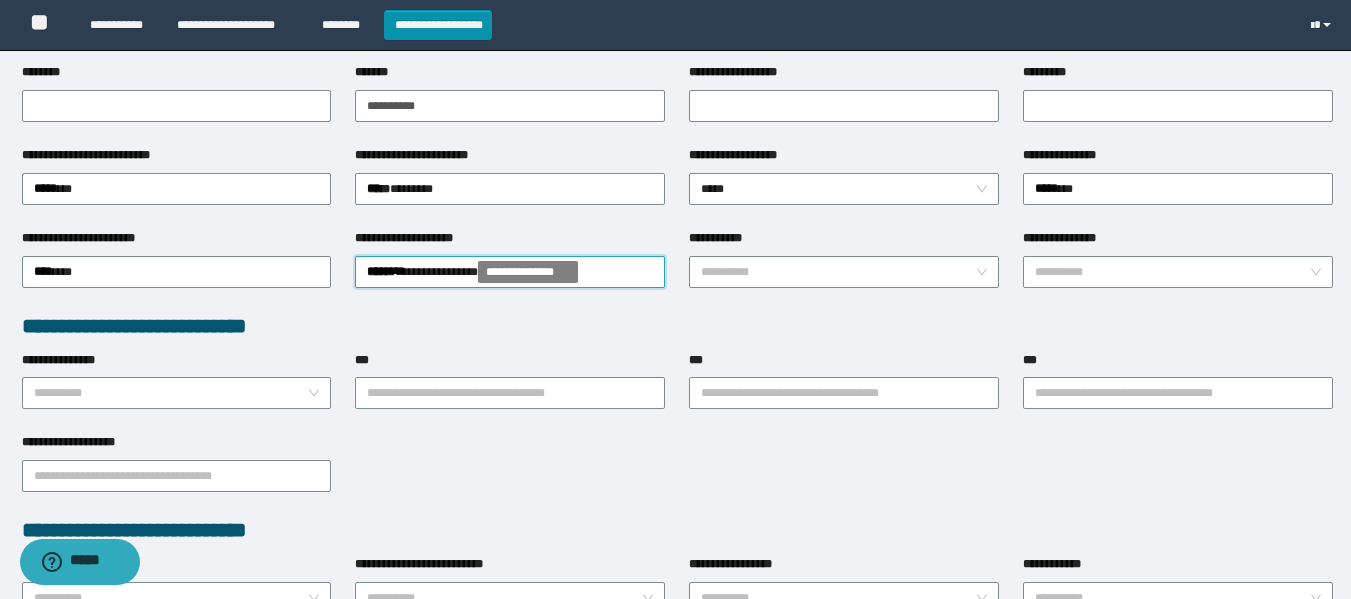scroll, scrollTop: 300, scrollLeft: 0, axis: vertical 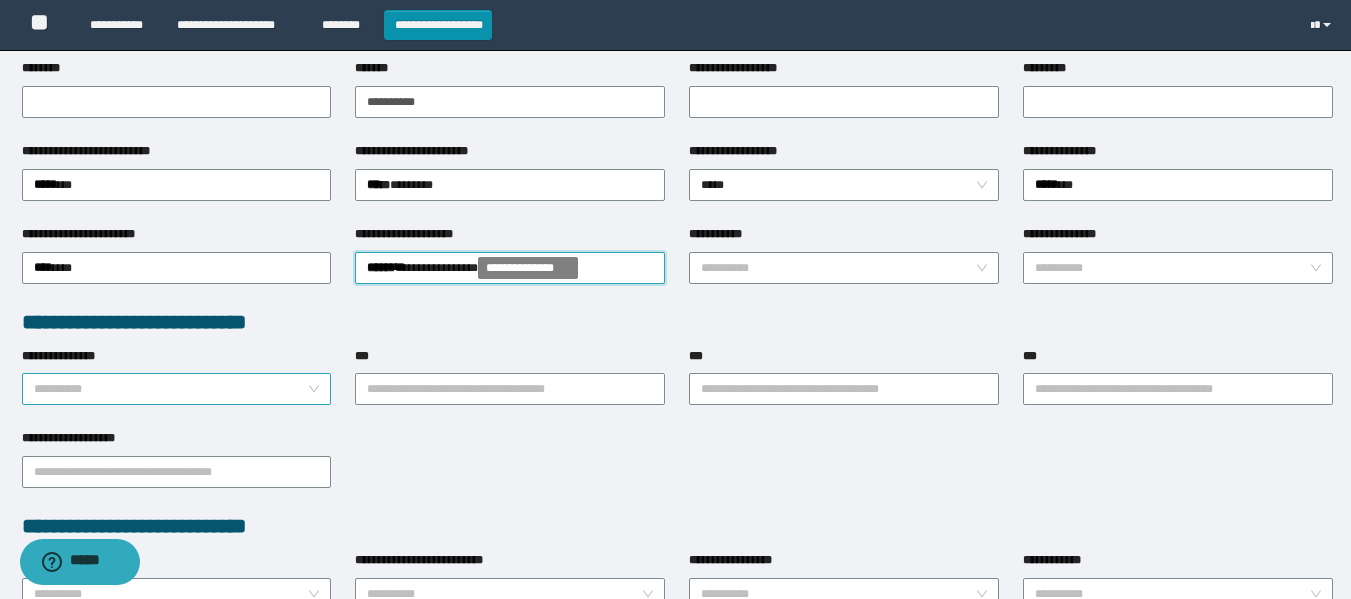 click on "**********" at bounding box center [171, 389] 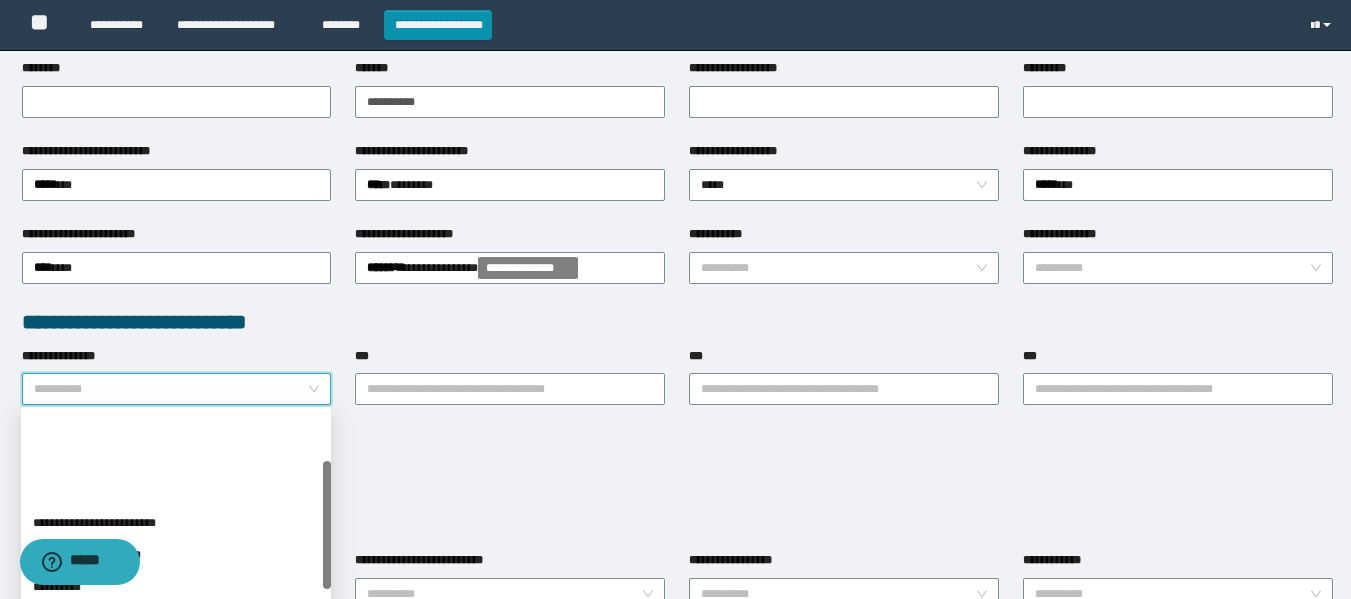 scroll, scrollTop: 100, scrollLeft: 0, axis: vertical 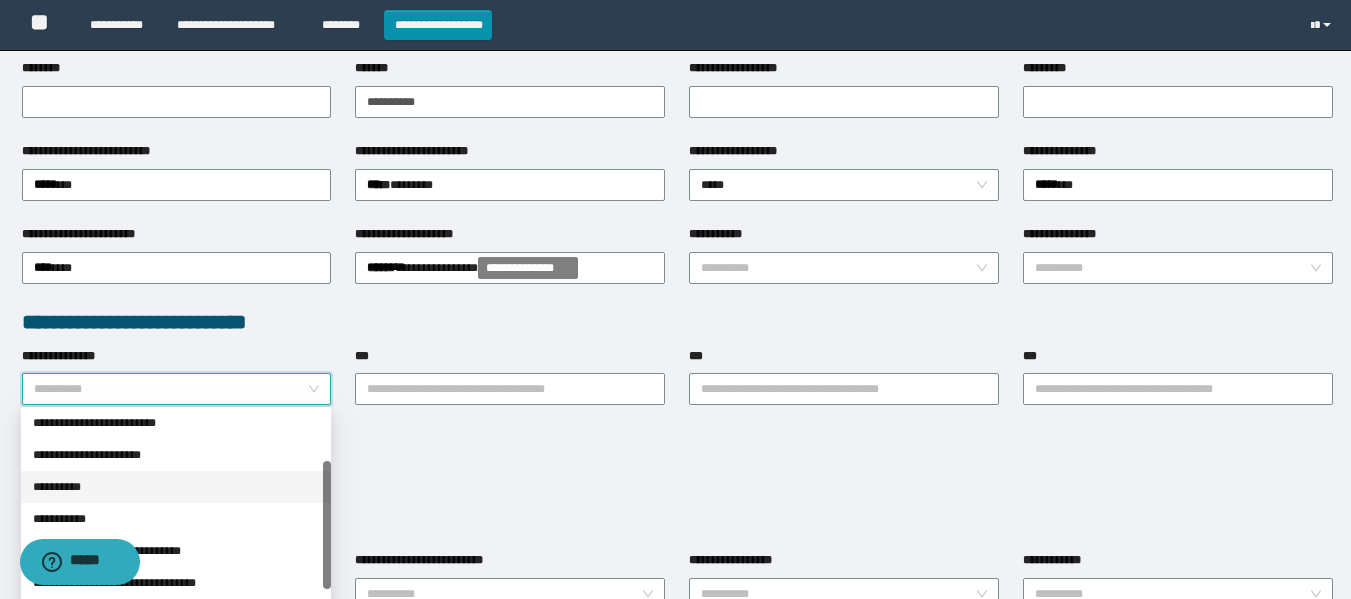 click on "**********" at bounding box center [176, 487] 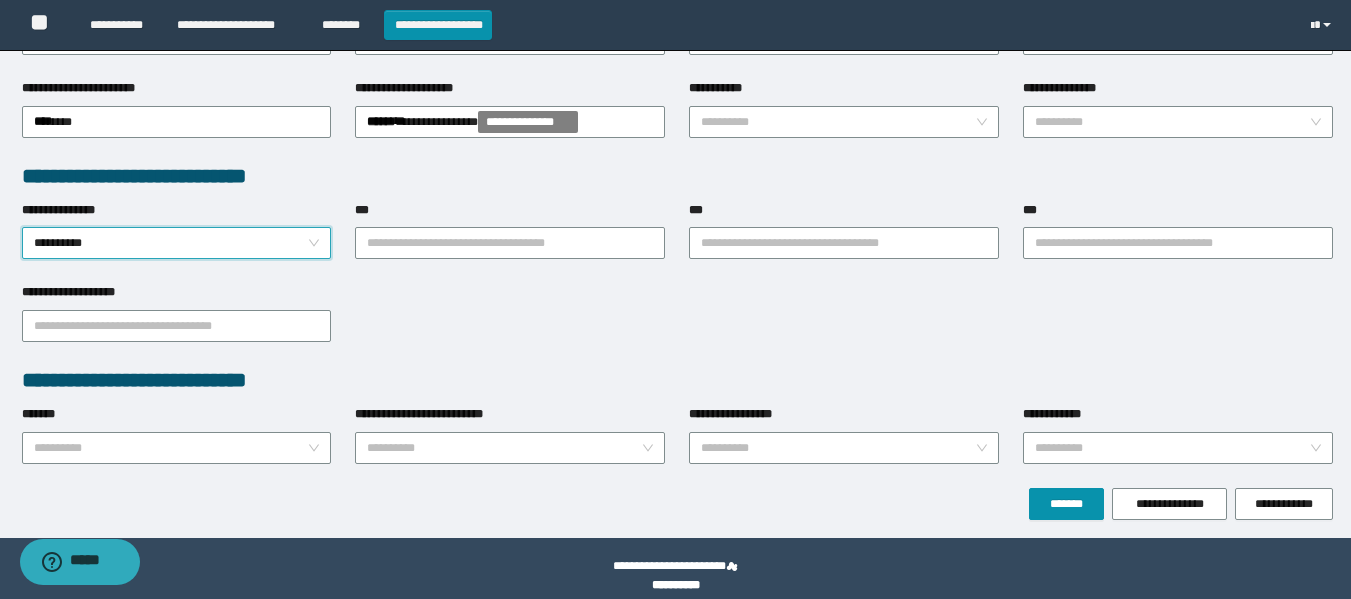 scroll, scrollTop: 462, scrollLeft: 0, axis: vertical 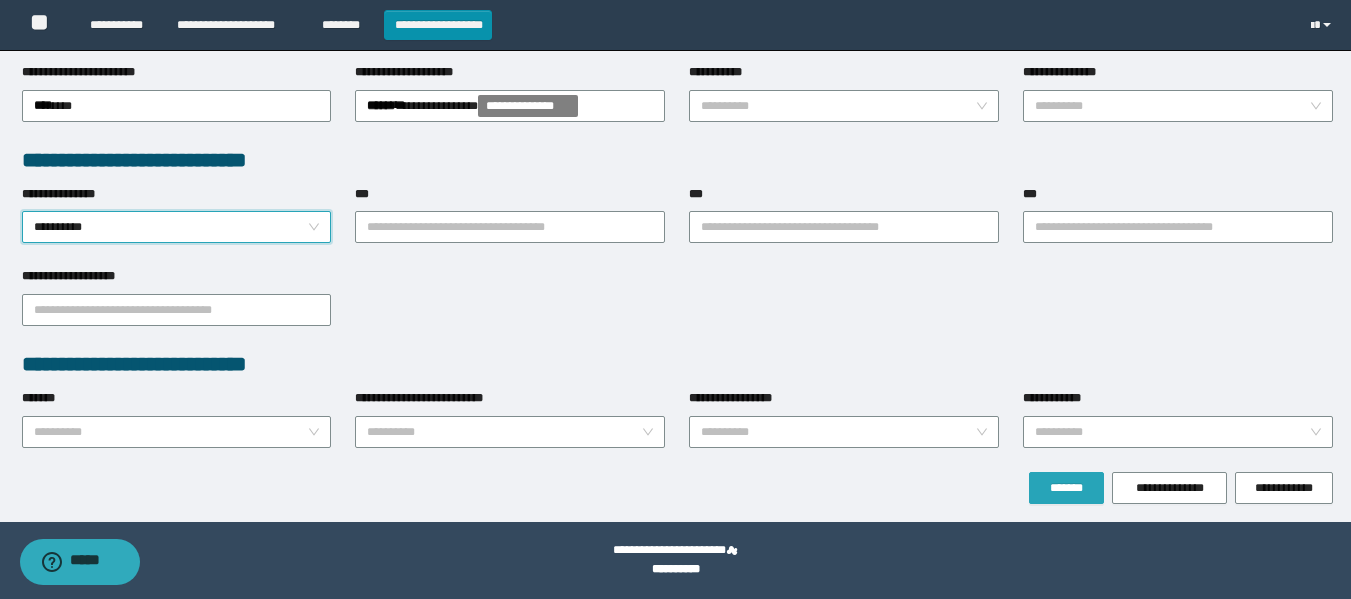 drag, startPoint x: 1062, startPoint y: 496, endPoint x: 1036, endPoint y: 476, distance: 32.80244 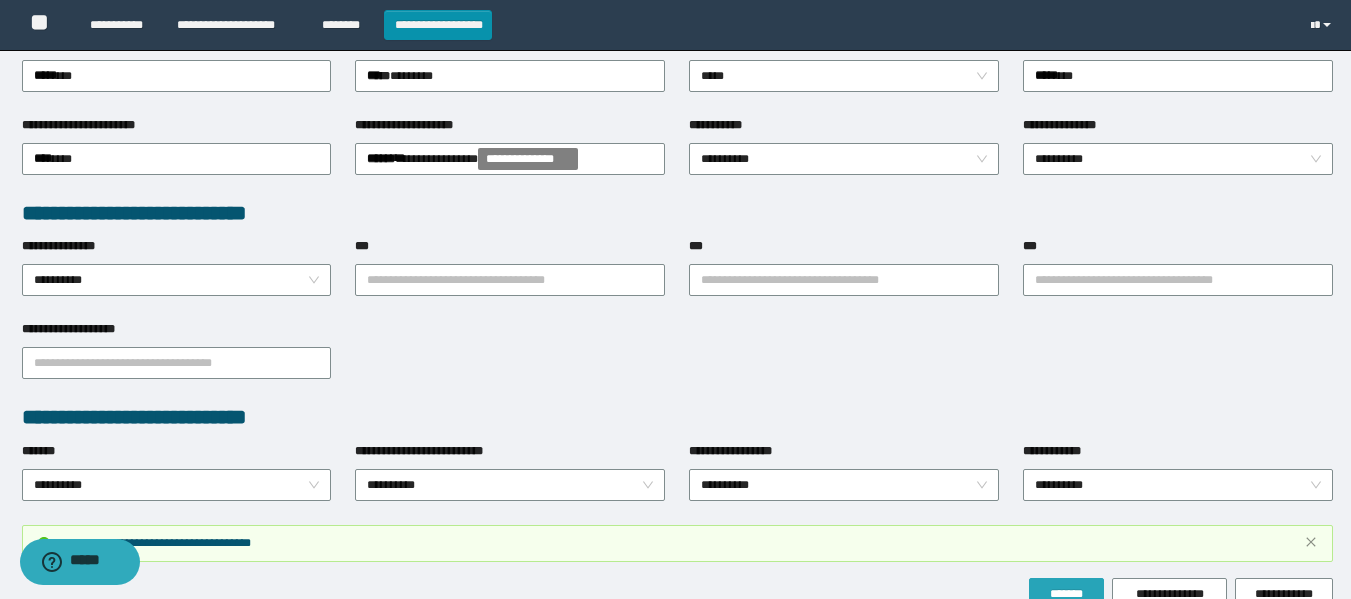 scroll, scrollTop: 514, scrollLeft: 0, axis: vertical 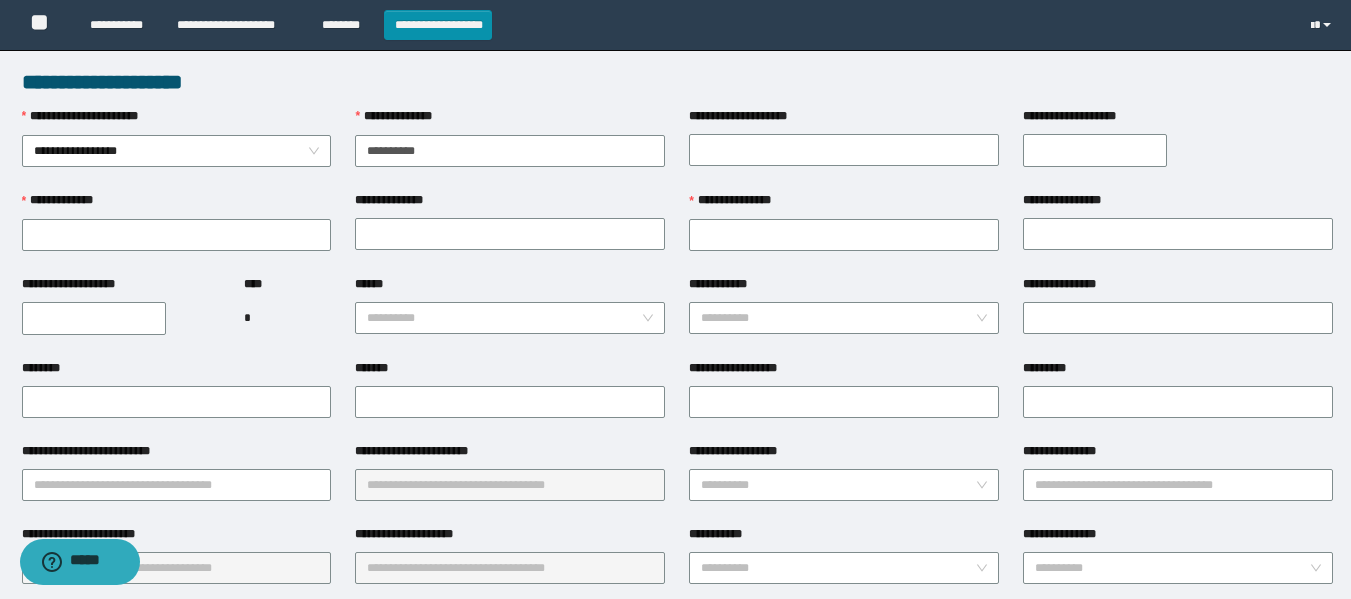 type on "**********" 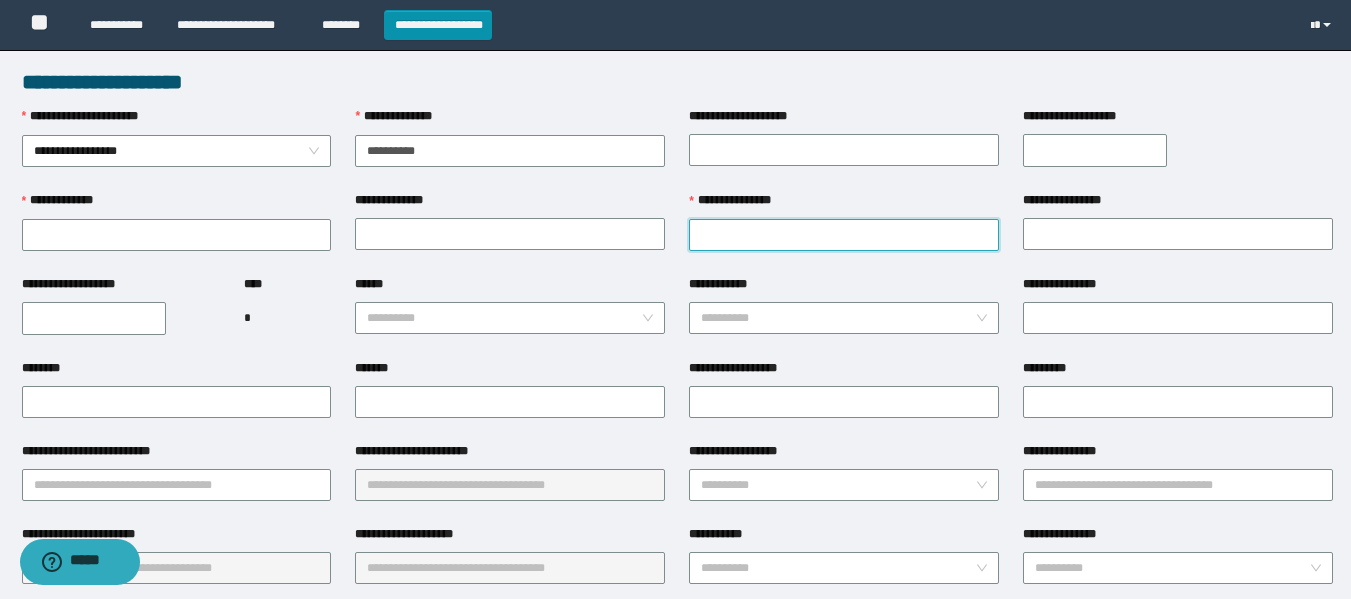 click on "**********" at bounding box center (844, 235) 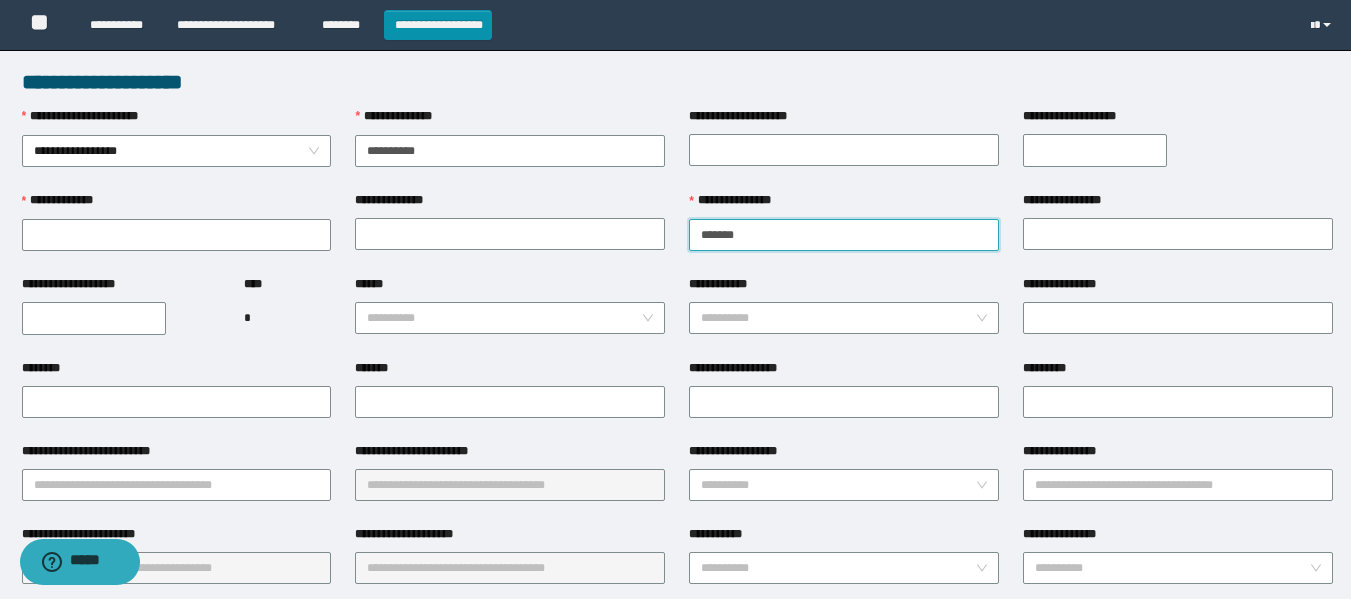 type on "*******" 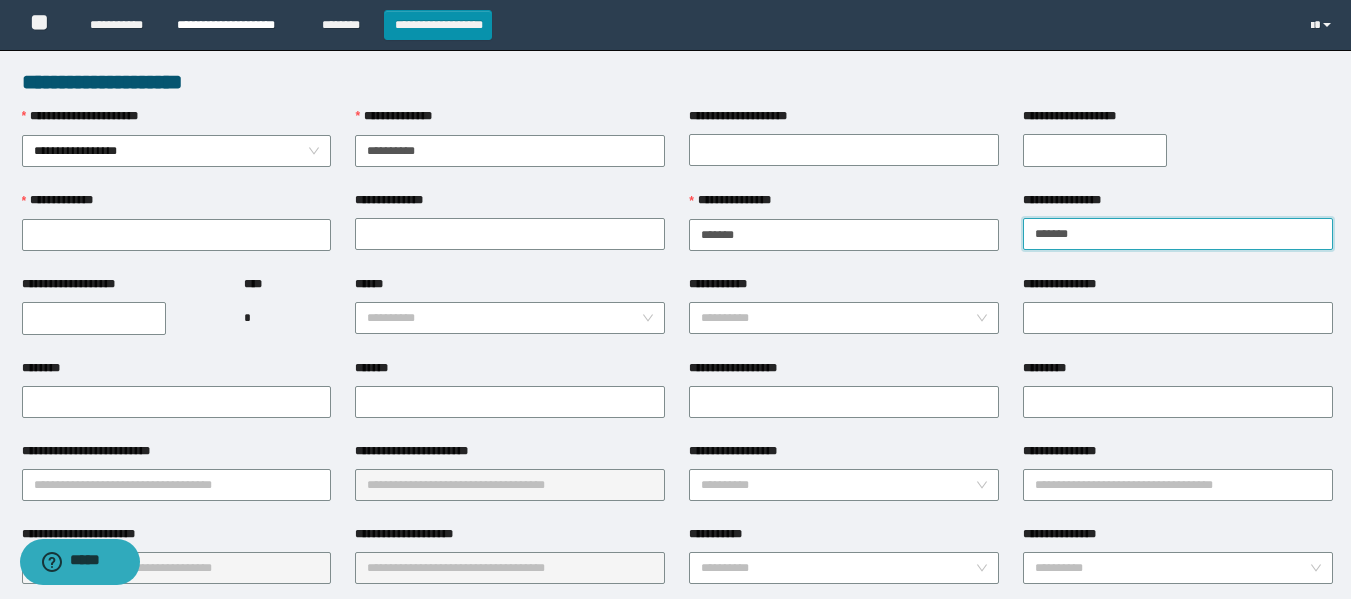 type on "*******" 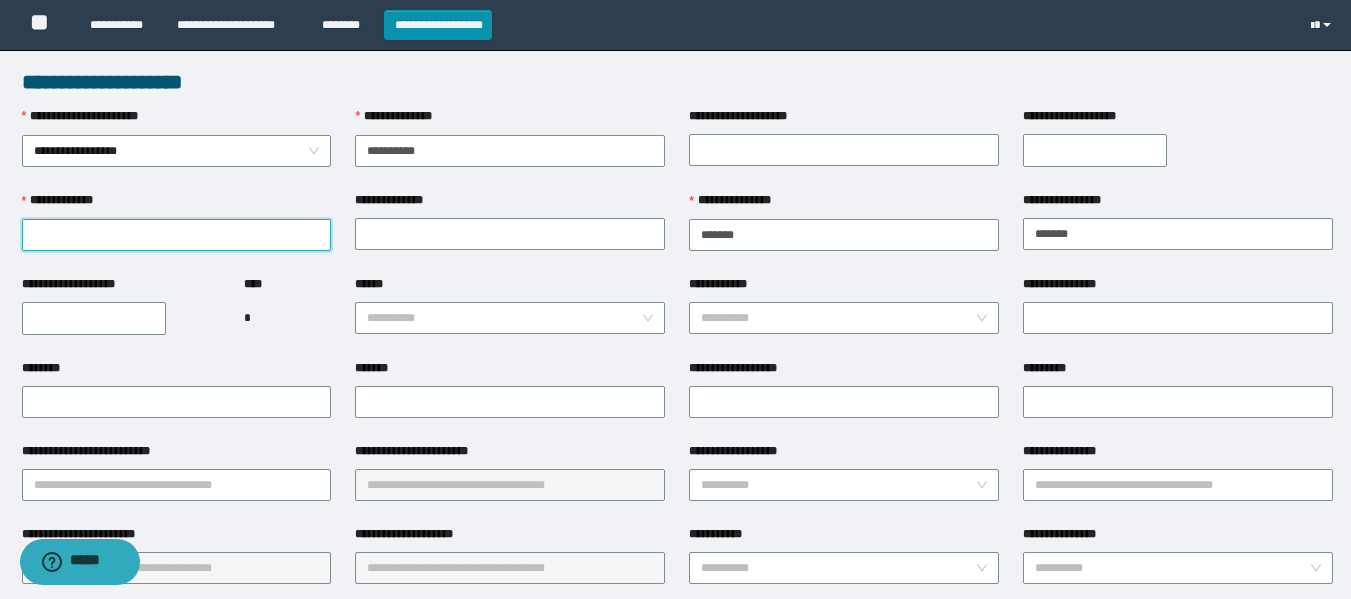 click on "**********" at bounding box center (177, 235) 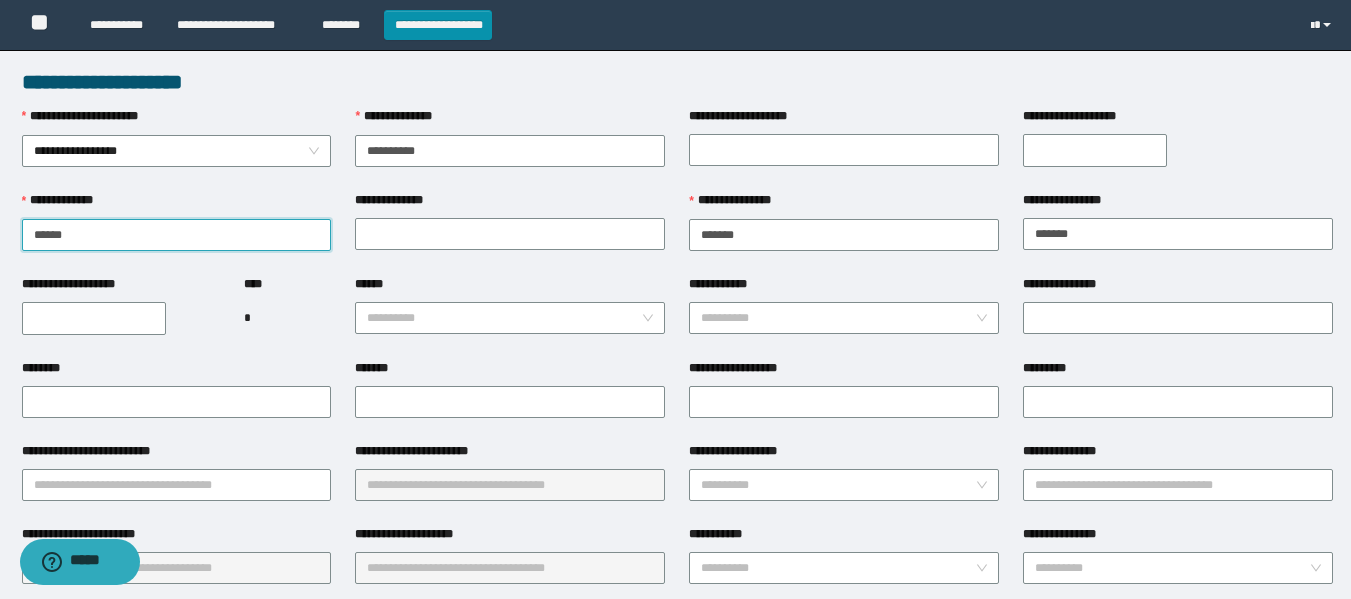 type on "******" 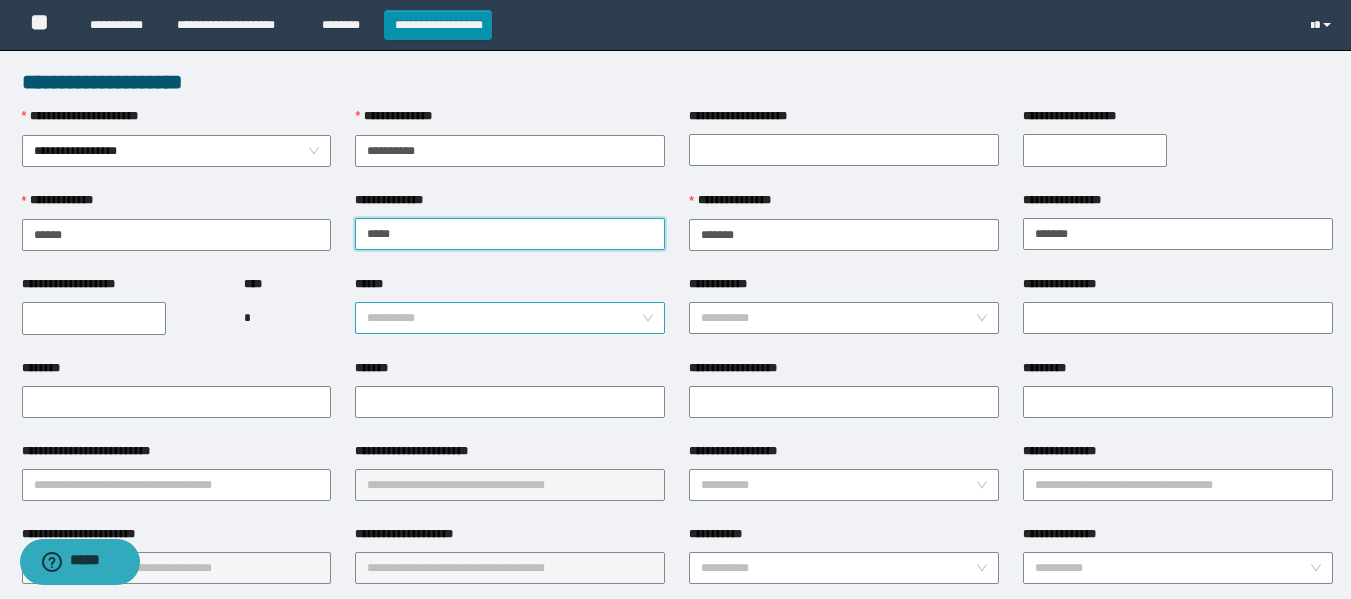 type on "*****" 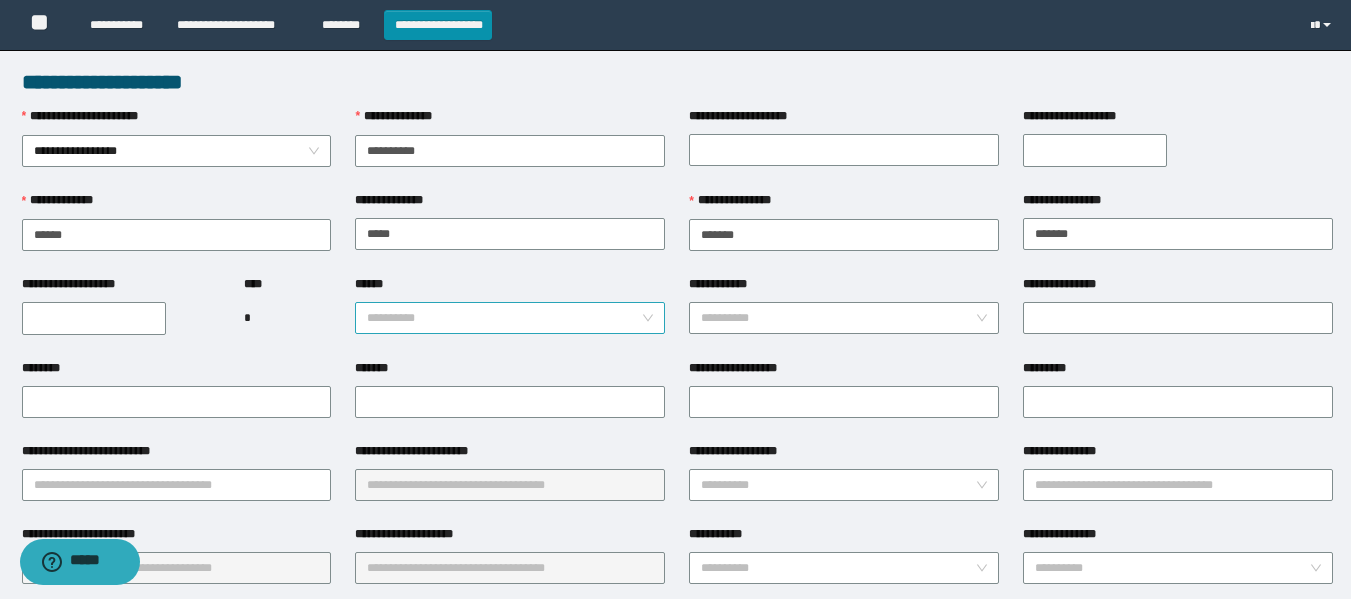 click on "******" at bounding box center (504, 318) 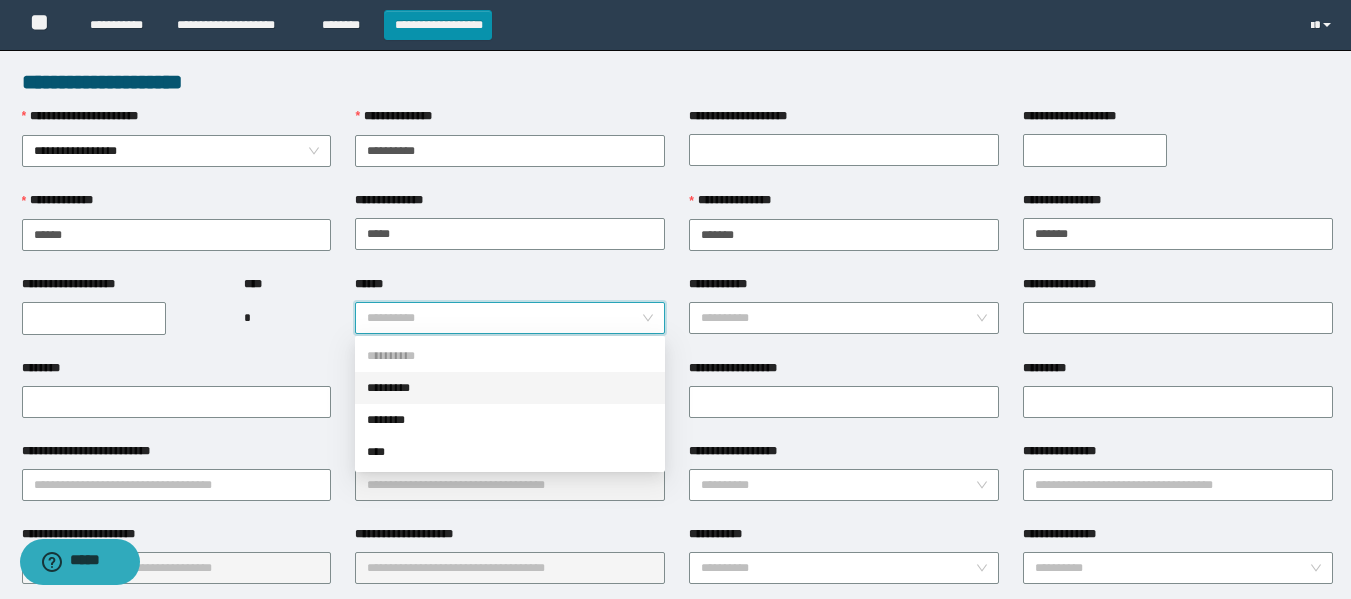 click on "*********" at bounding box center [510, 388] 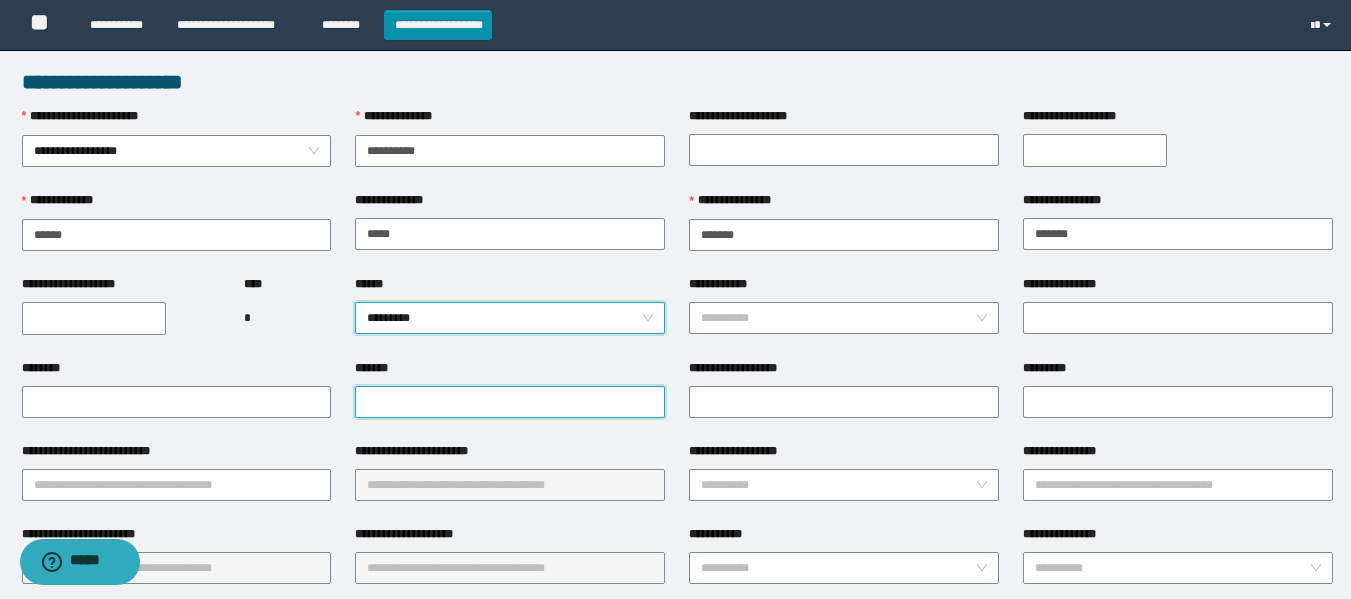 click on "*******" at bounding box center (510, 402) 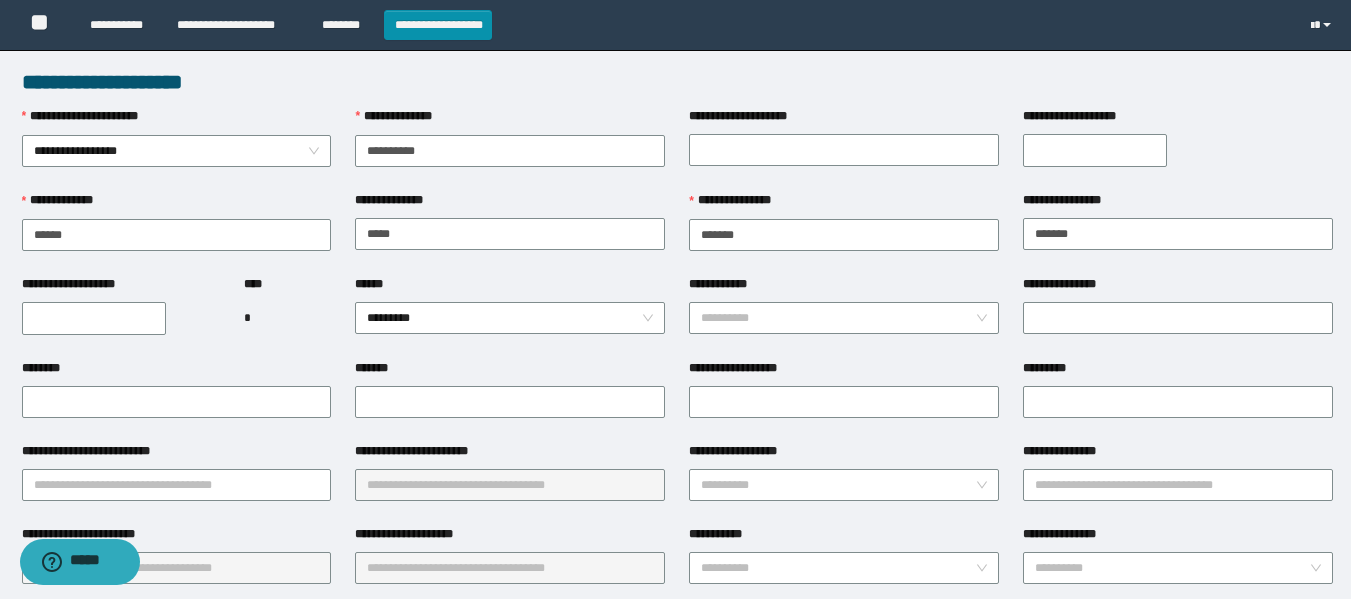 click on "**********" at bounding box center [94, 318] 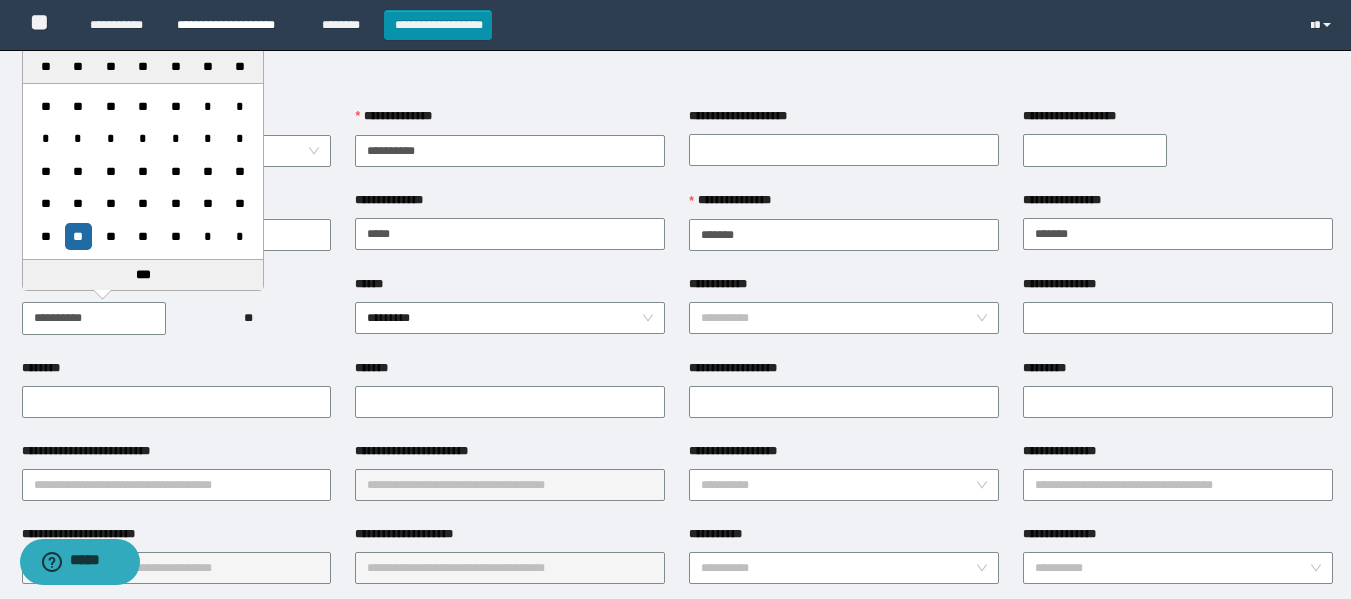 type on "**********" 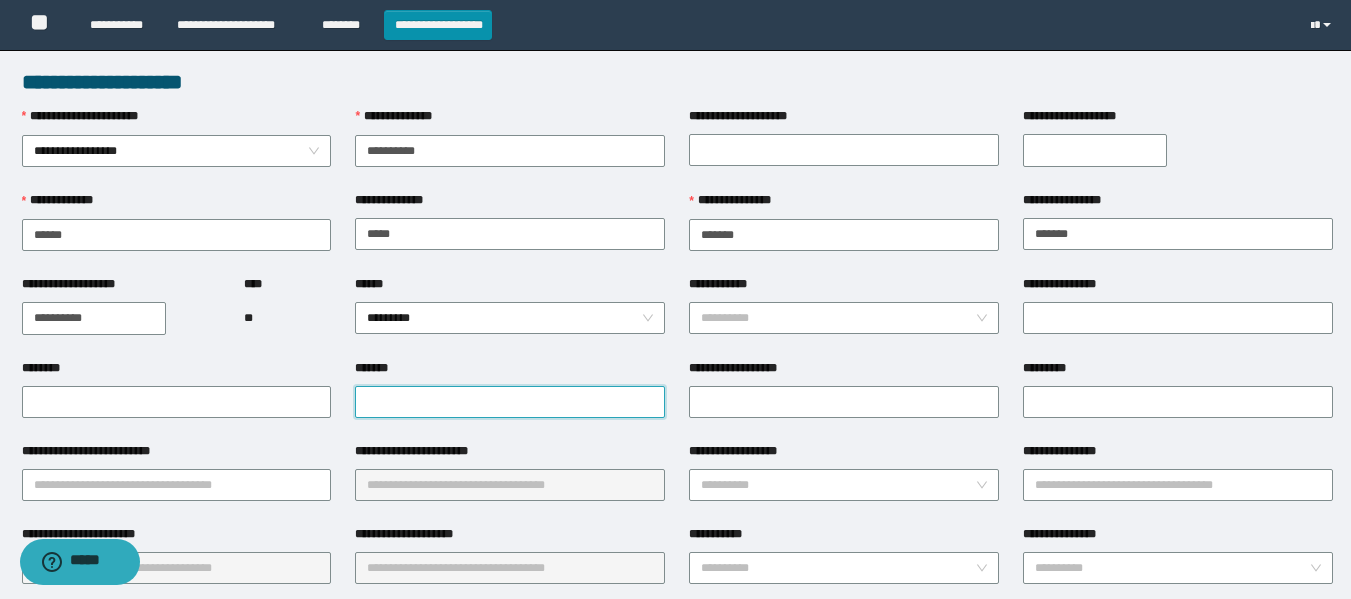 paste on "**********" 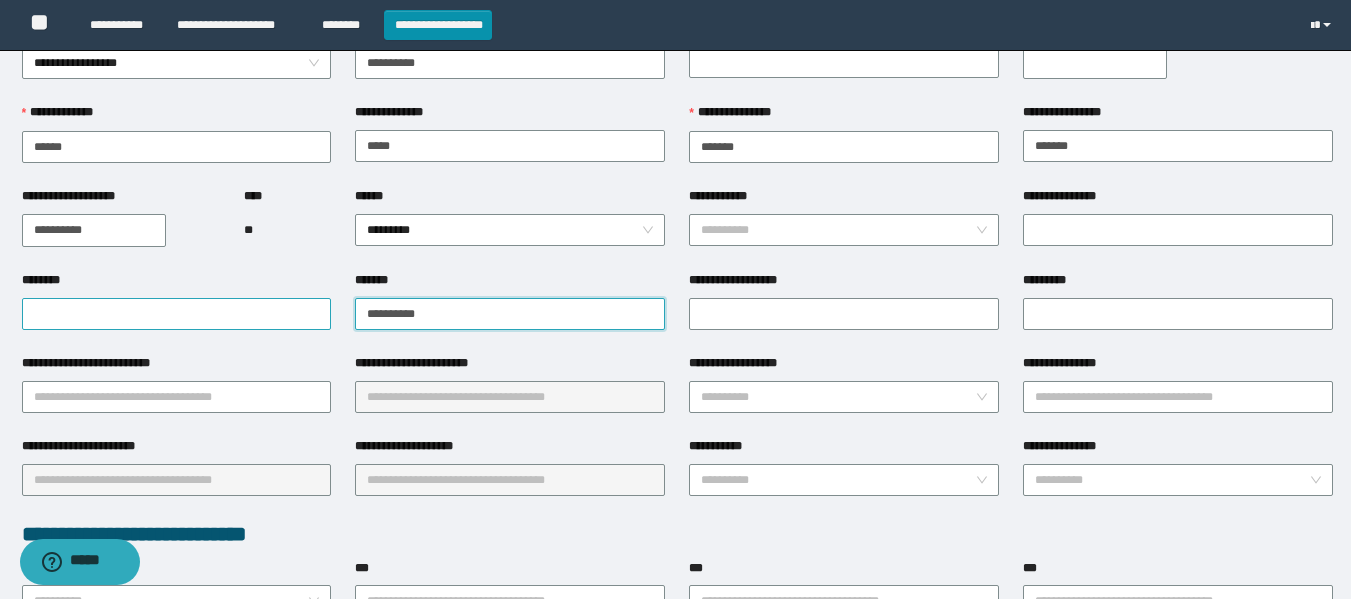 scroll, scrollTop: 200, scrollLeft: 0, axis: vertical 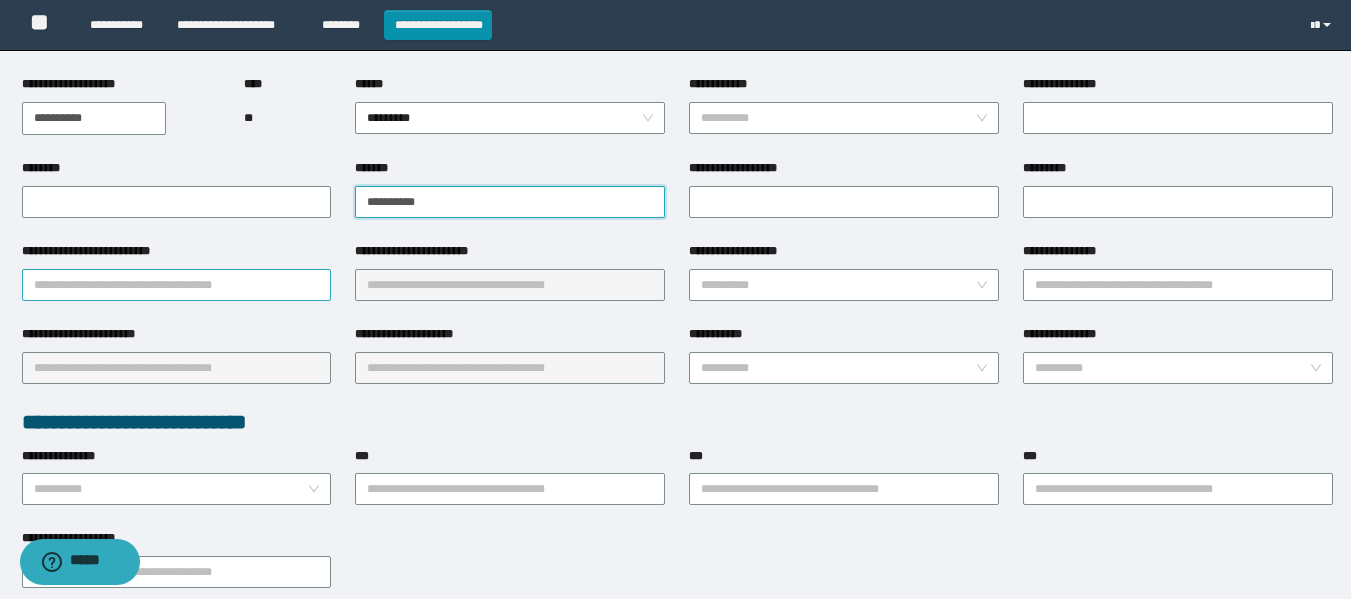 click on "**********" at bounding box center (177, 285) 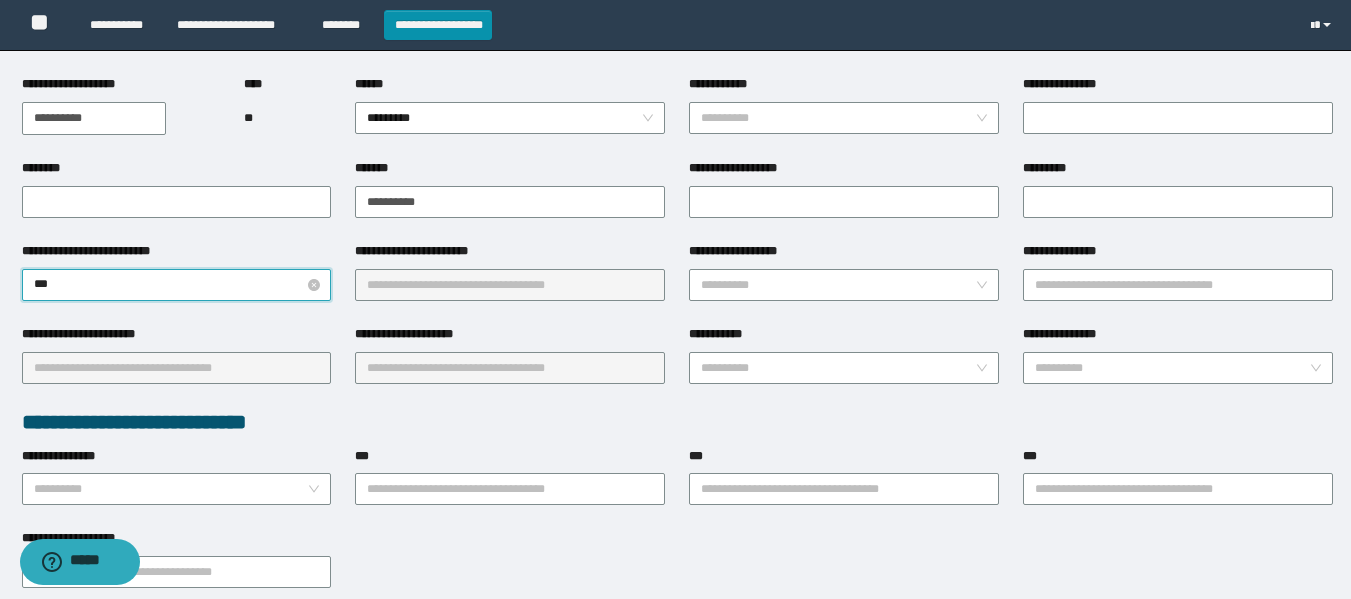type on "****" 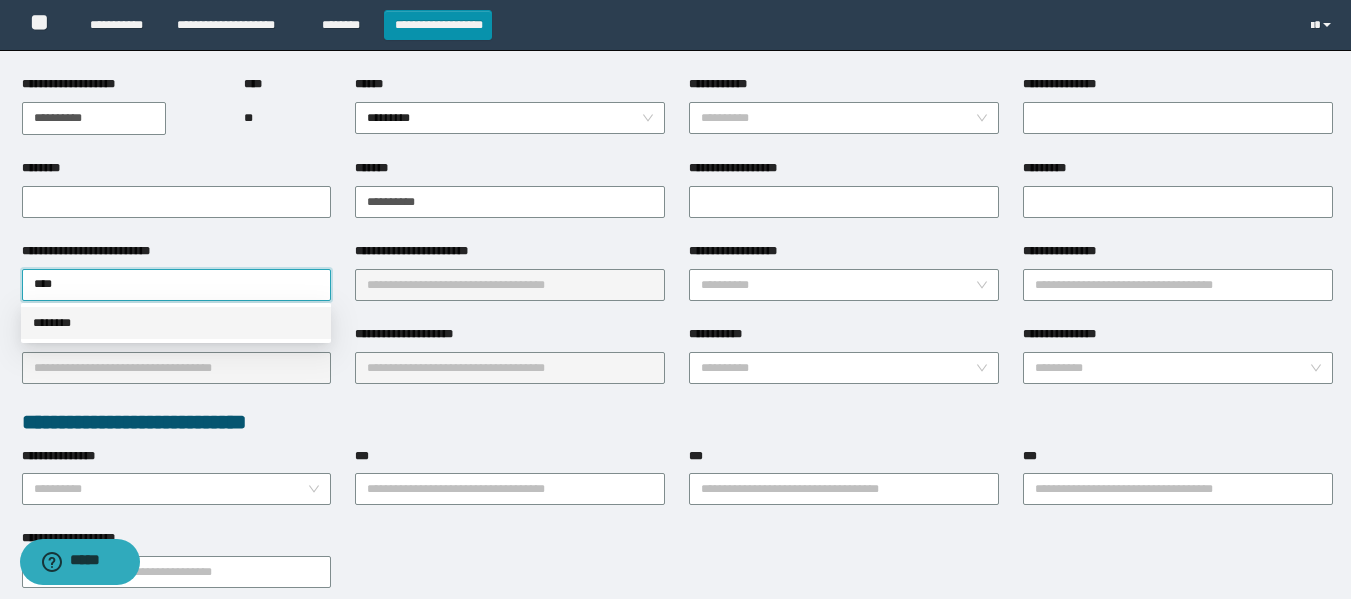 click on "********" at bounding box center [176, 323] 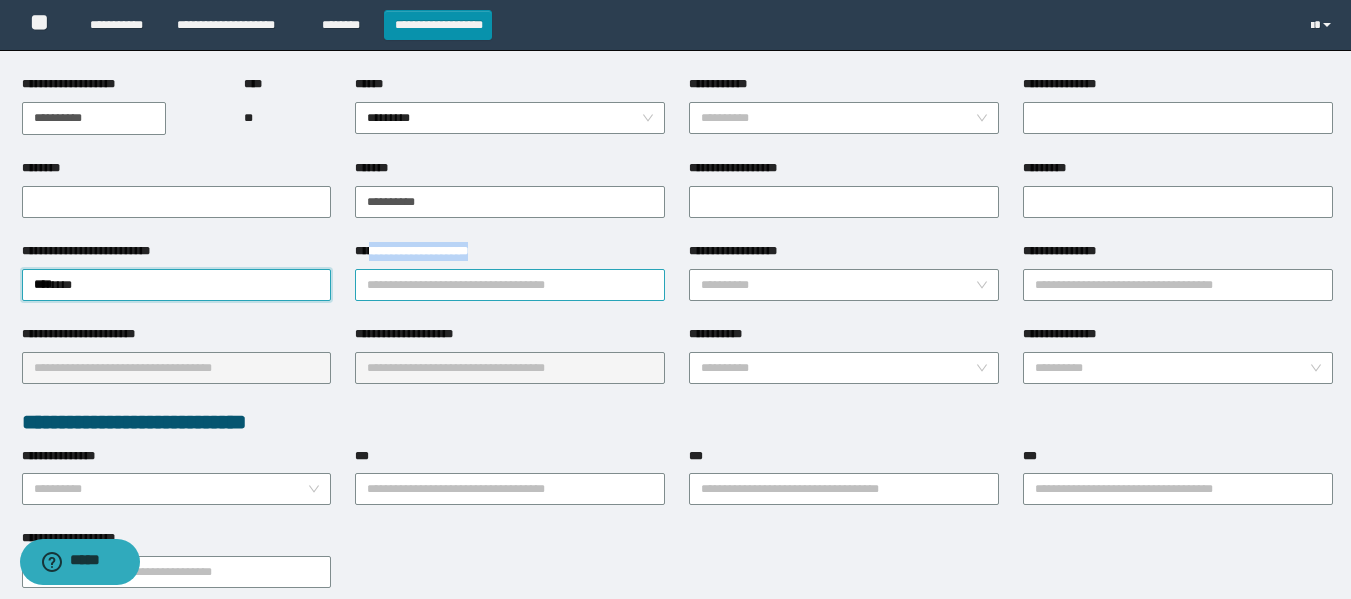drag, startPoint x: 379, startPoint y: 259, endPoint x: 396, endPoint y: 273, distance: 22.022715 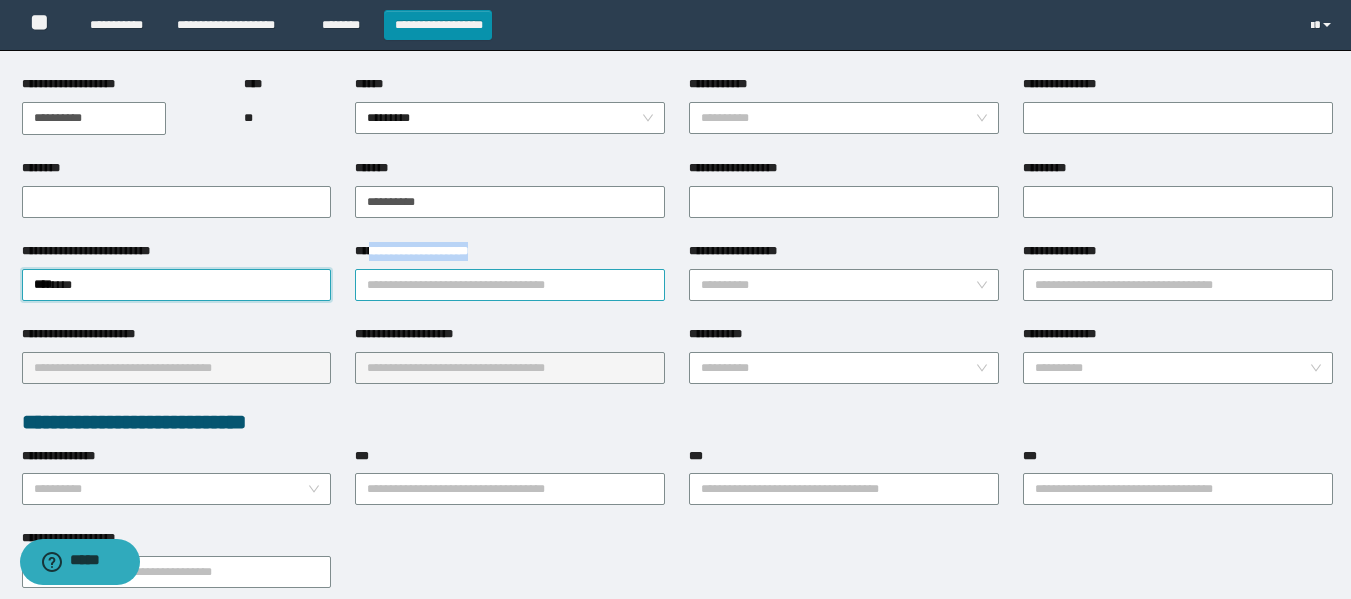 click on "**********" at bounding box center (510, 271) 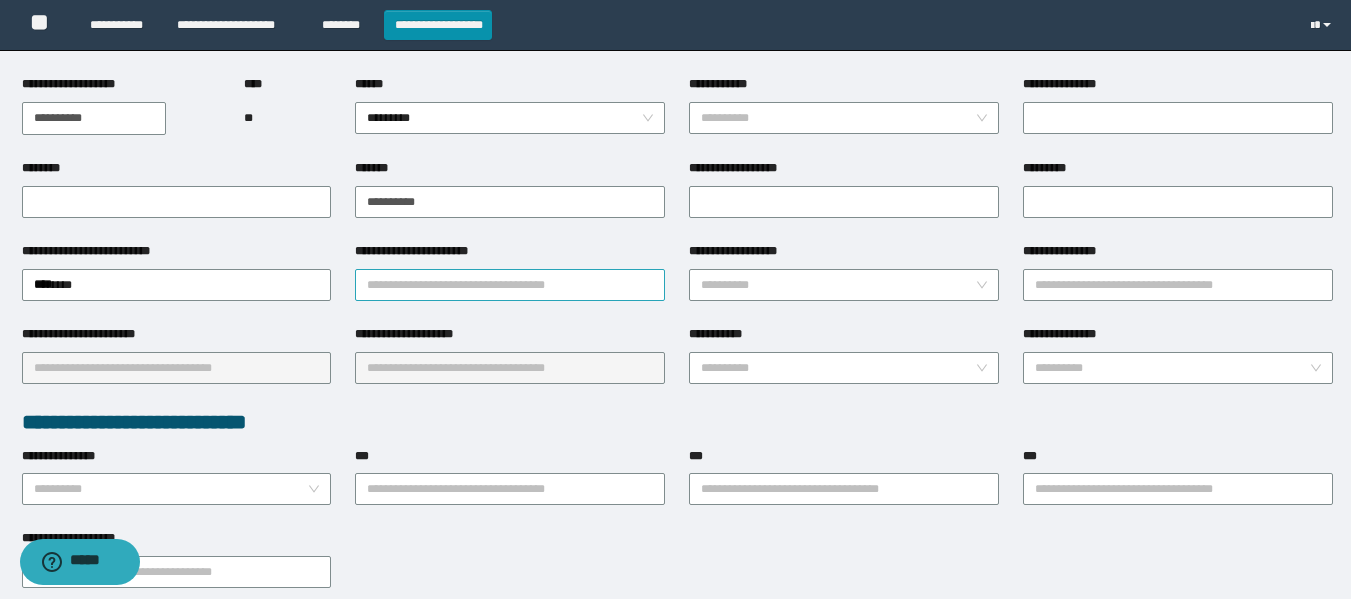 click on "**********" at bounding box center (510, 285) 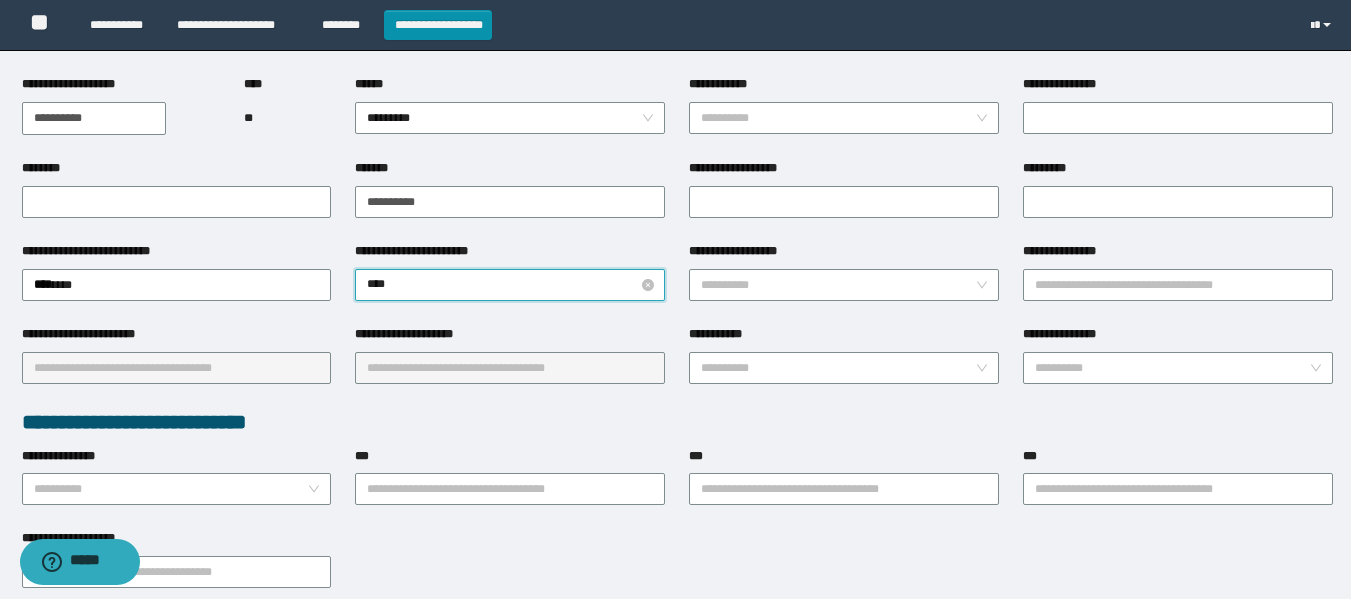 type on "*****" 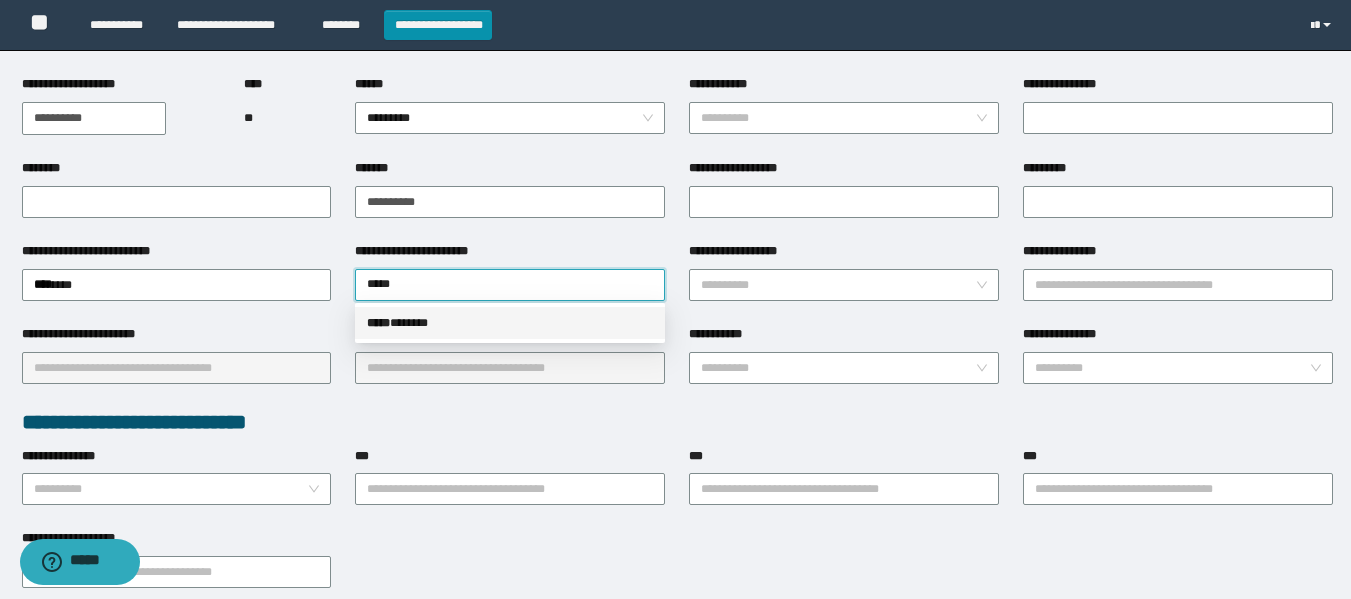 click on "***** * *****" at bounding box center [510, 323] 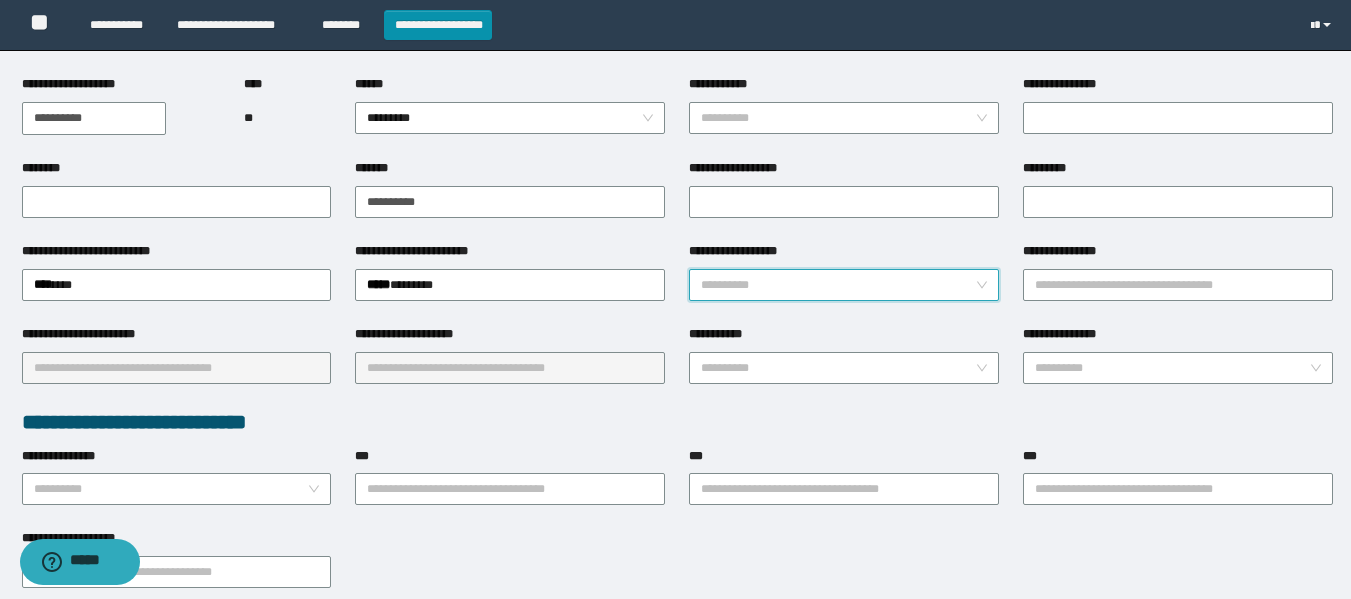 click on "**********" at bounding box center [838, 285] 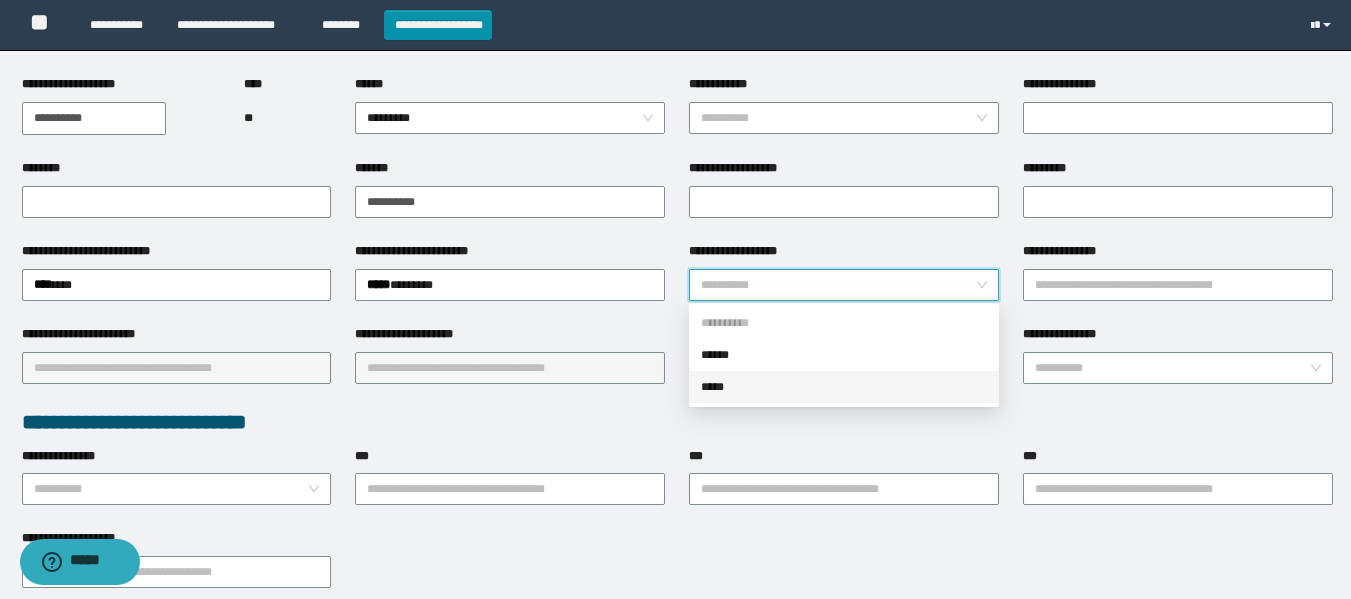 click on "*****" at bounding box center [844, 387] 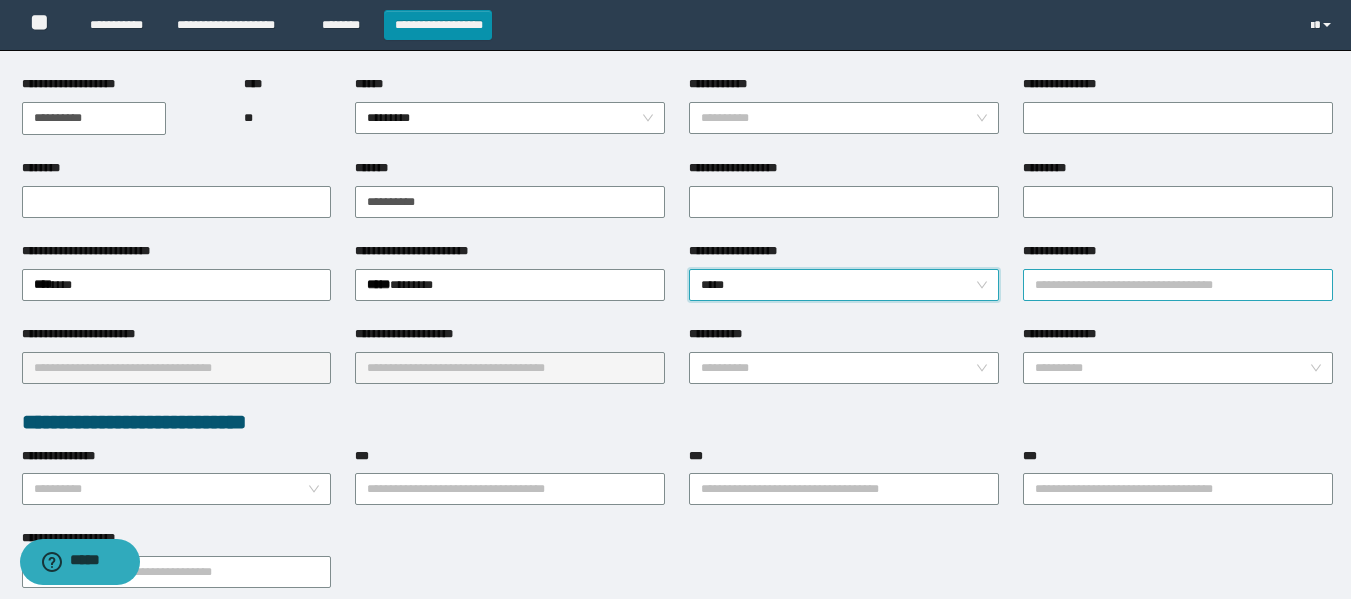 click on "**********" at bounding box center (1178, 285) 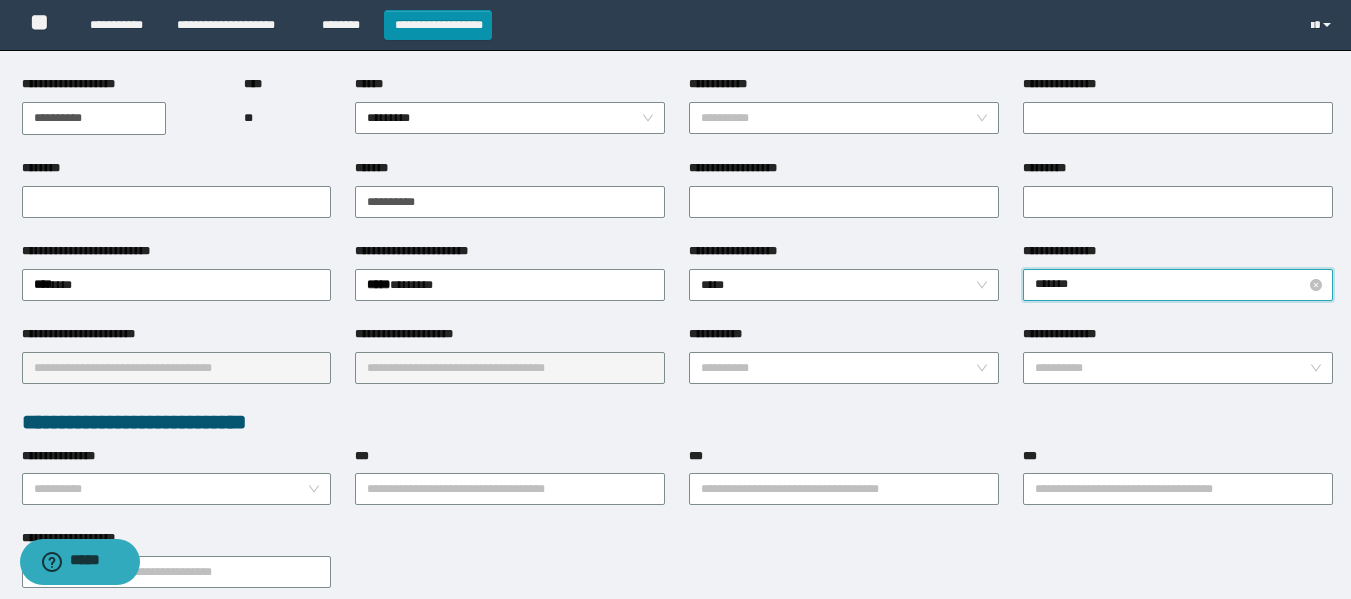 type on "********" 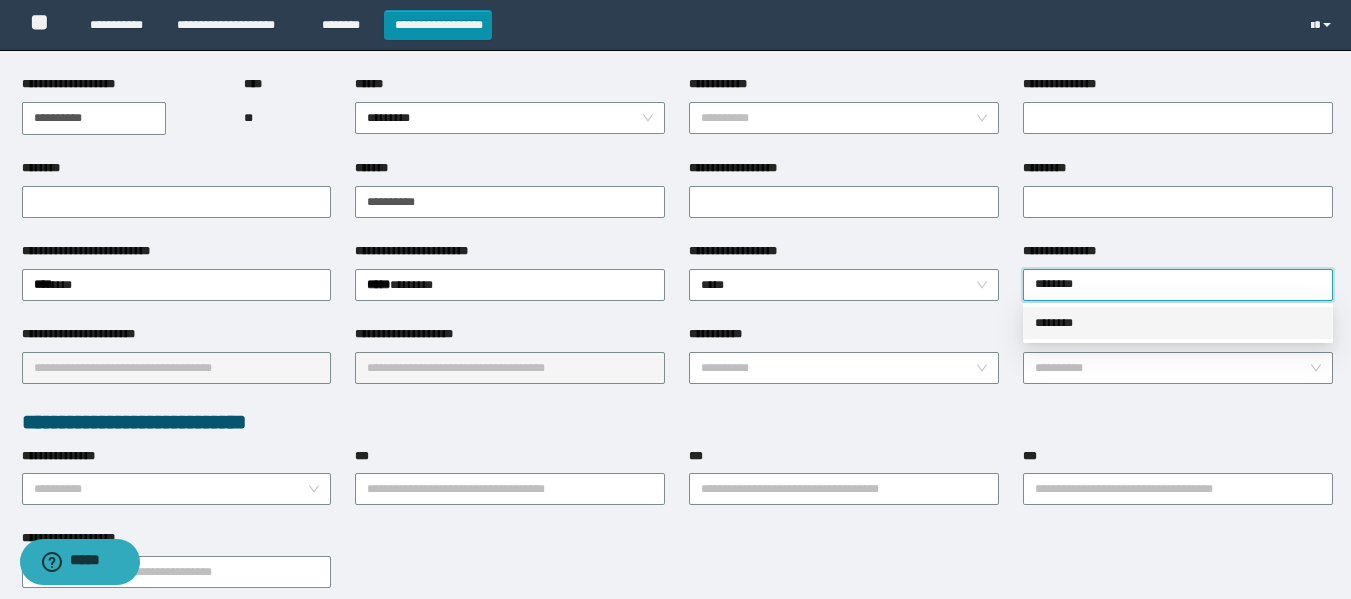 click on "********" at bounding box center [1178, 323] 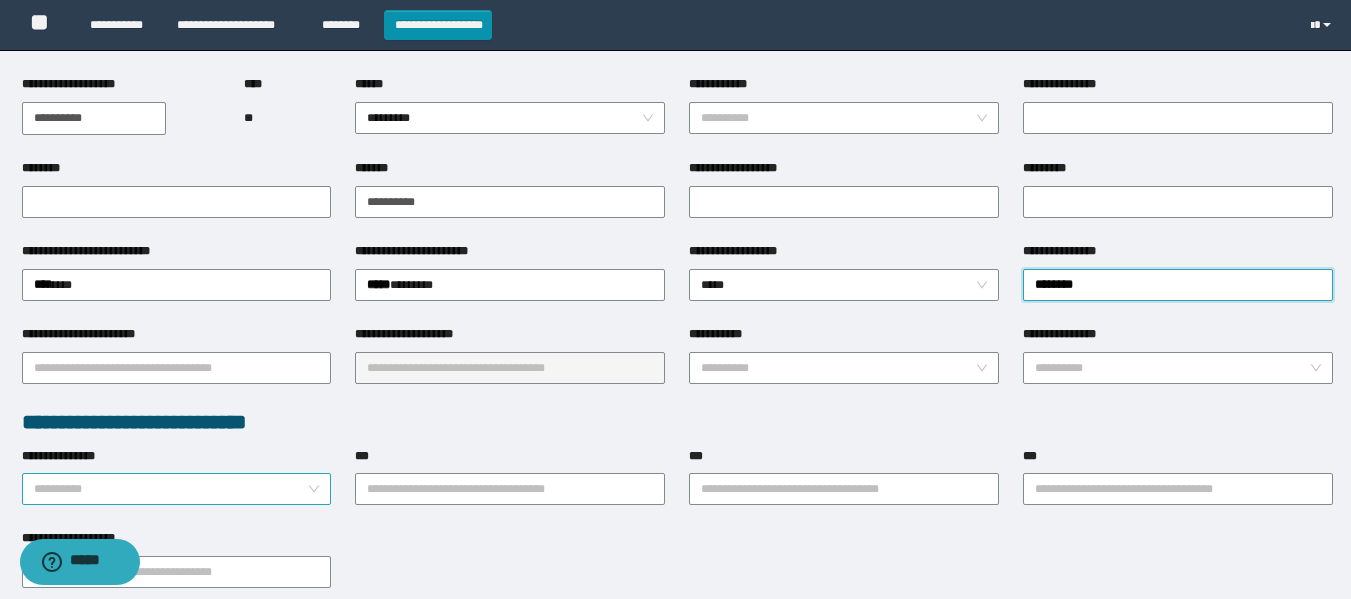 drag, startPoint x: 108, startPoint y: 485, endPoint x: 97, endPoint y: 481, distance: 11.7046995 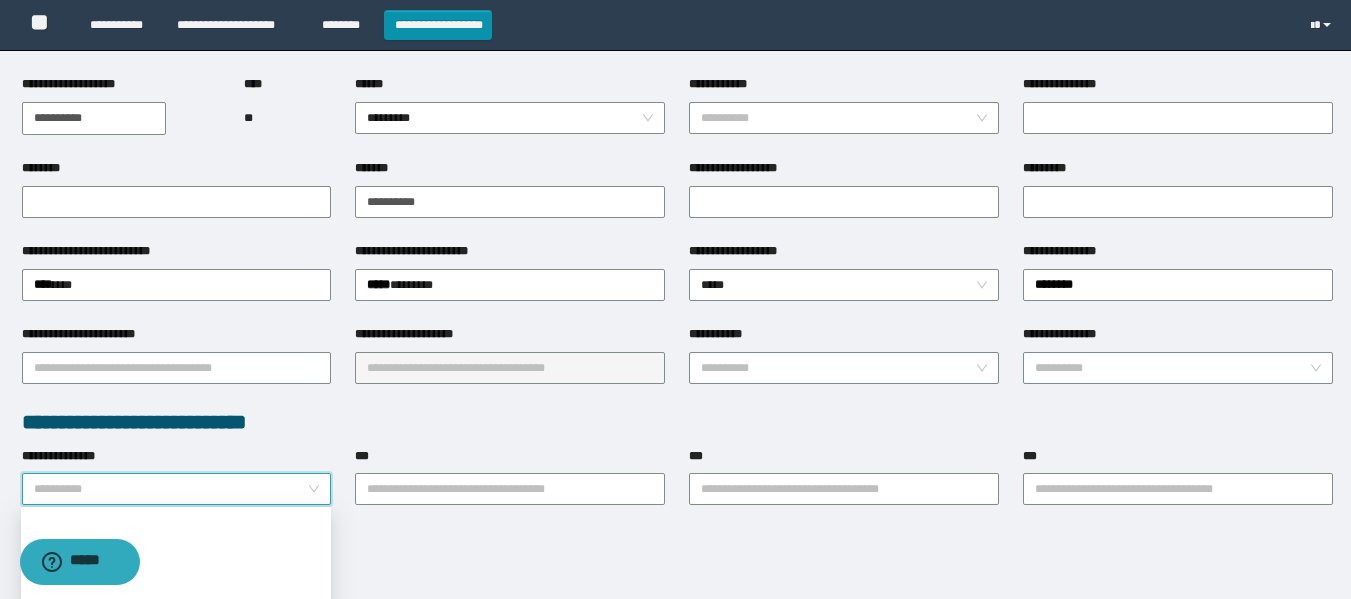 scroll, scrollTop: 200, scrollLeft: 0, axis: vertical 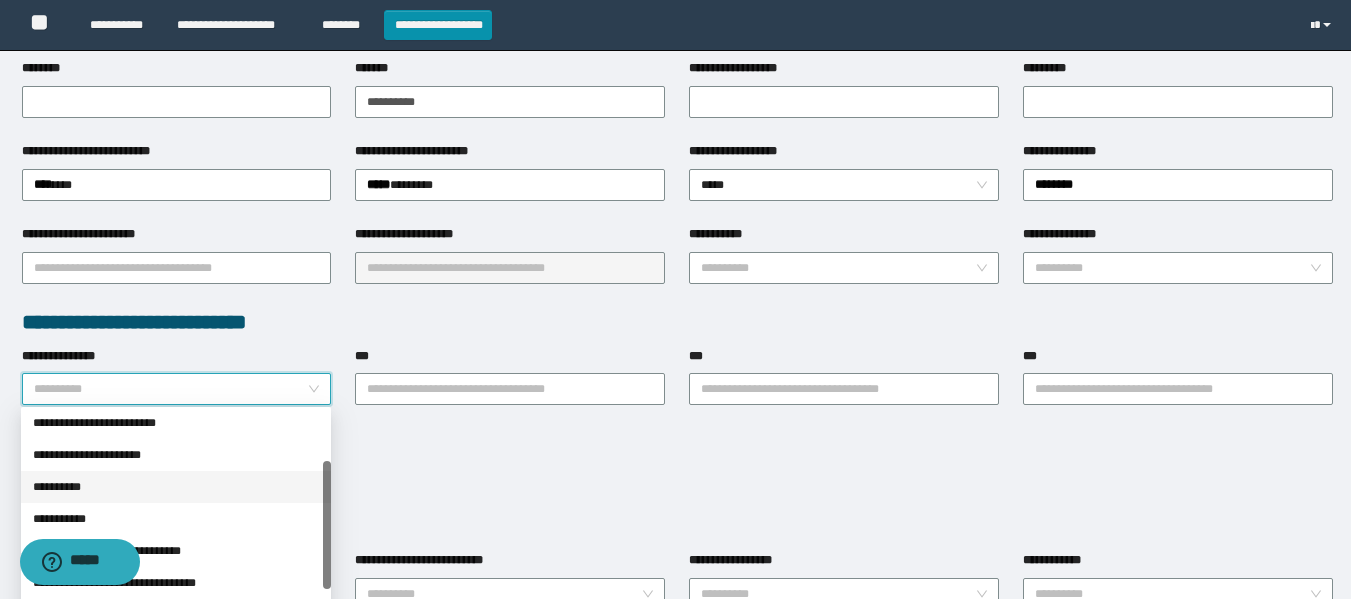 click on "**********" at bounding box center [176, 487] 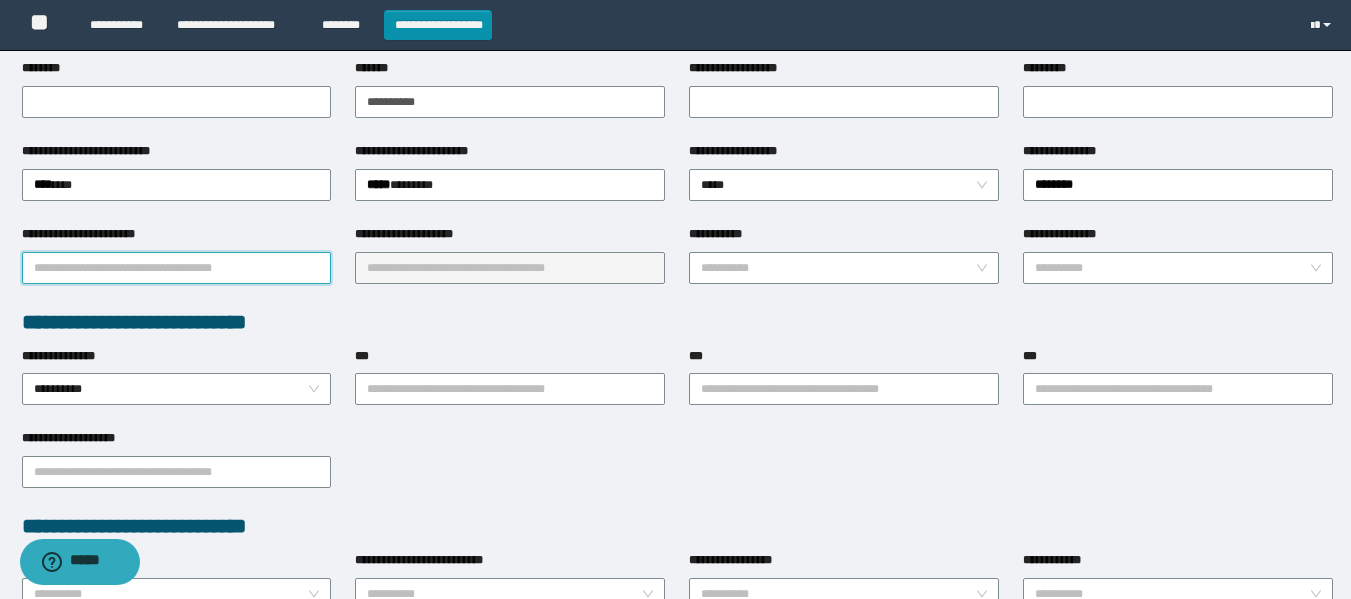 click on "**********" at bounding box center (177, 268) 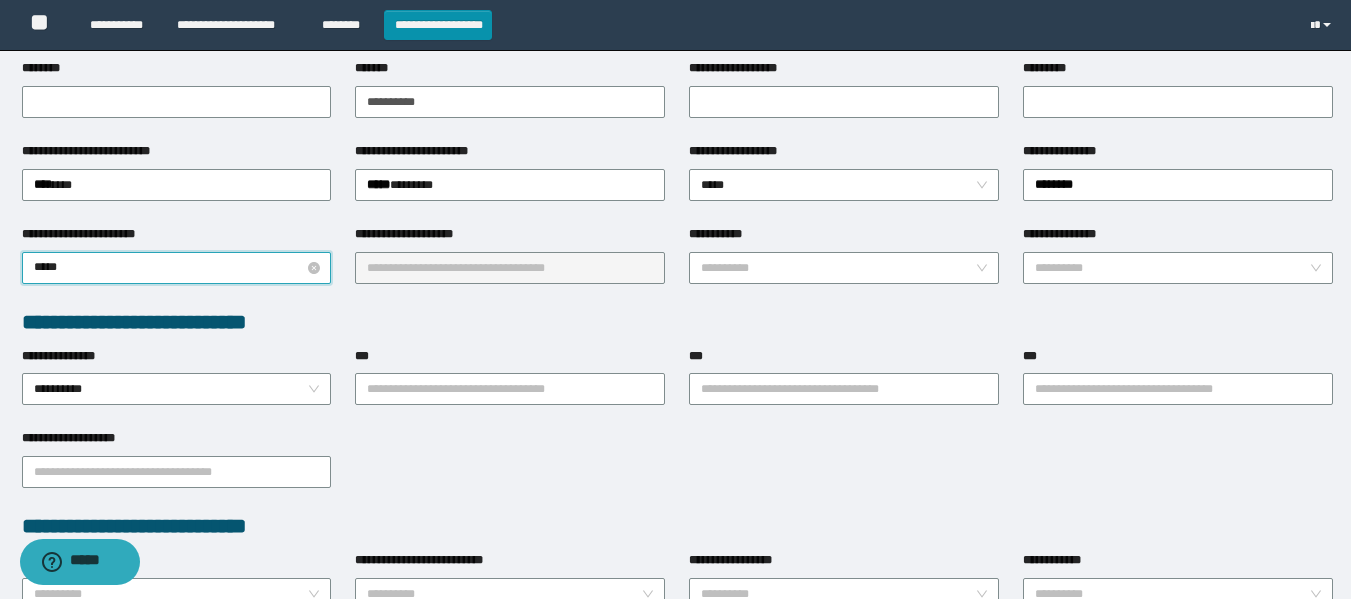 type on "******" 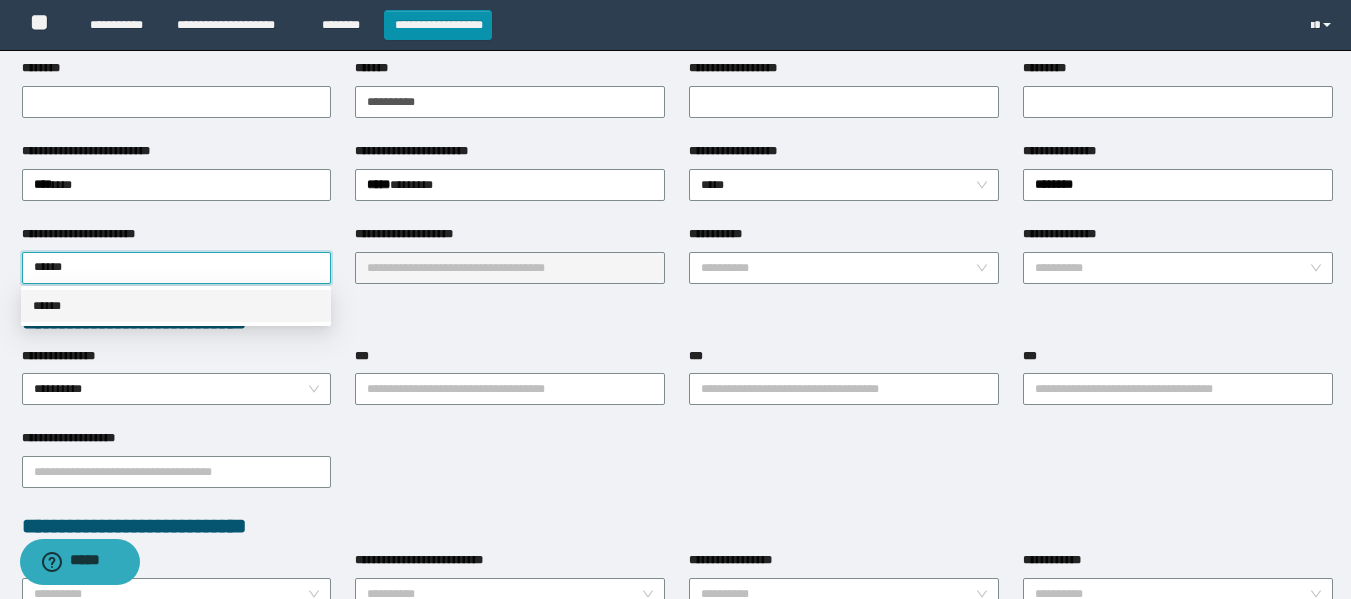 drag, startPoint x: 66, startPoint y: 306, endPoint x: 337, endPoint y: 261, distance: 274.71075 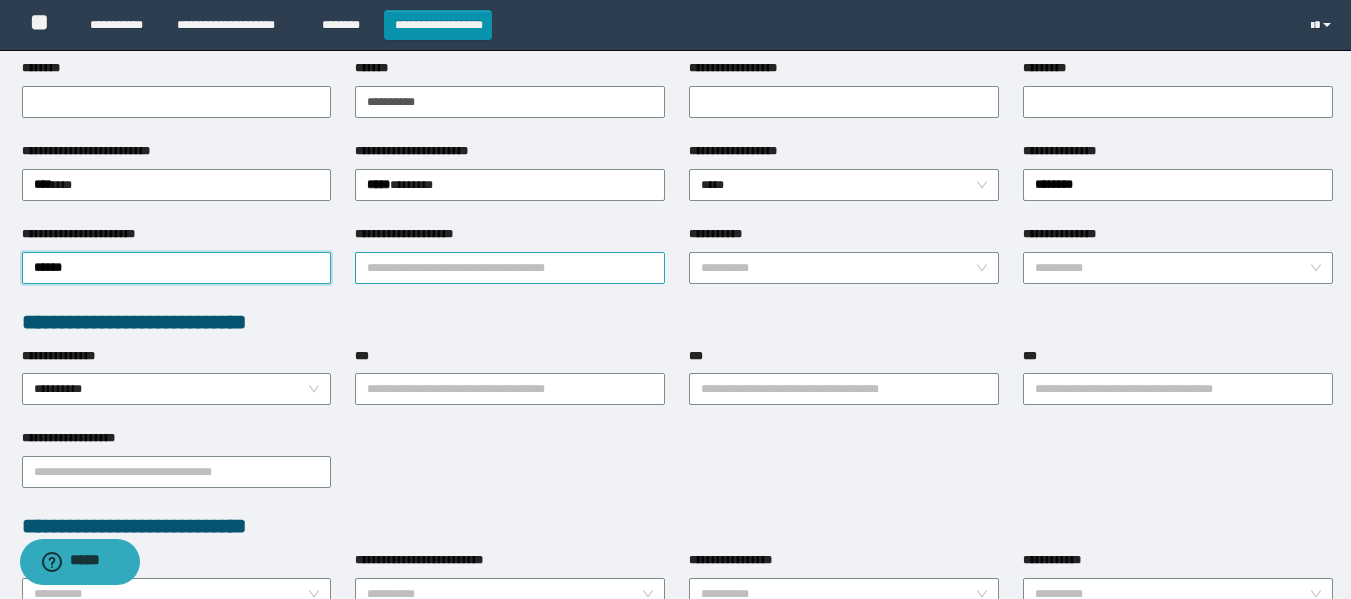 drag, startPoint x: 425, startPoint y: 234, endPoint x: 431, endPoint y: 251, distance: 18.027756 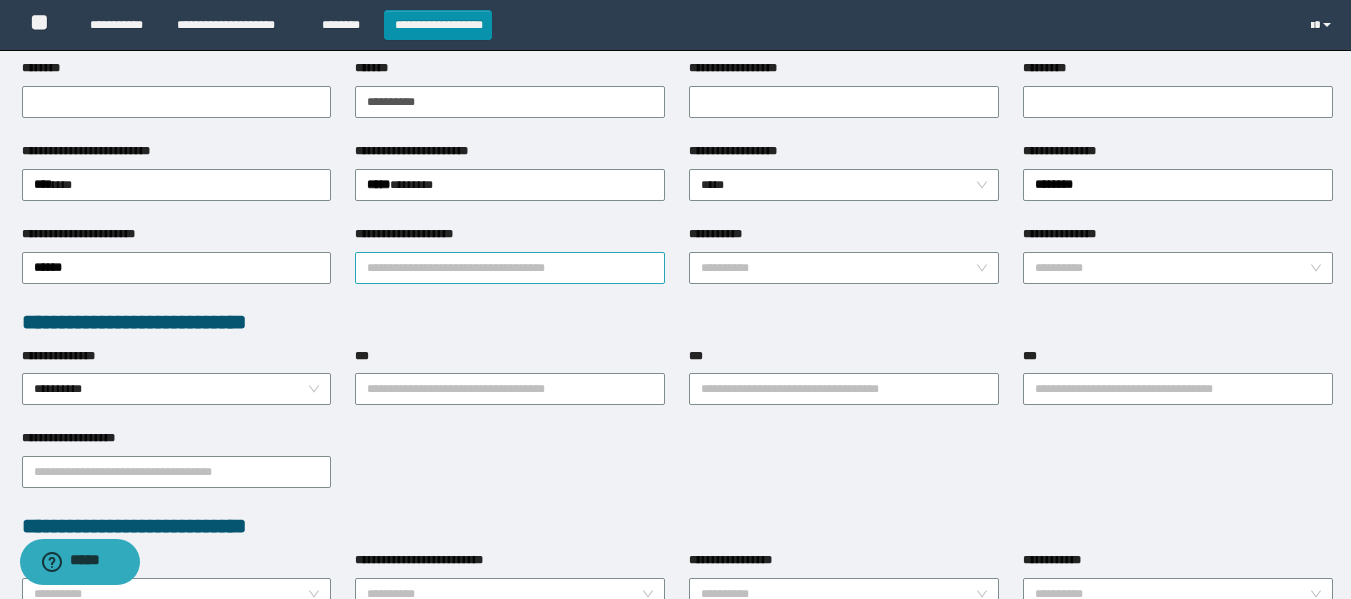 click on "**********" at bounding box center (510, 268) 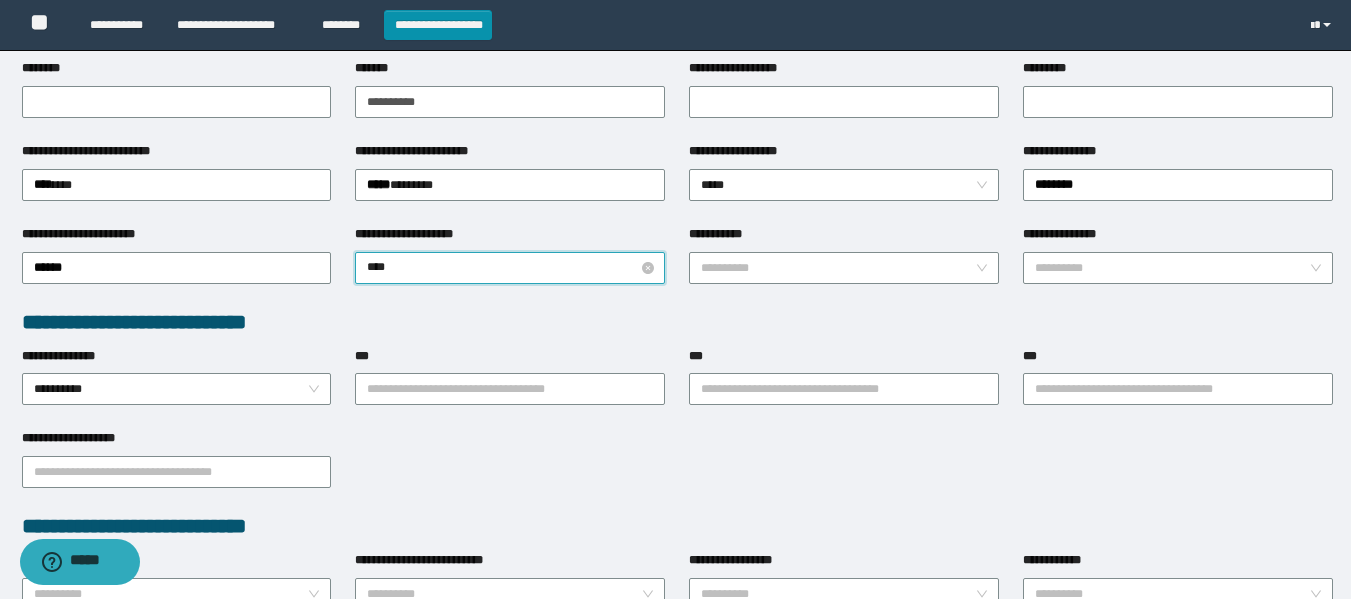 type on "*****" 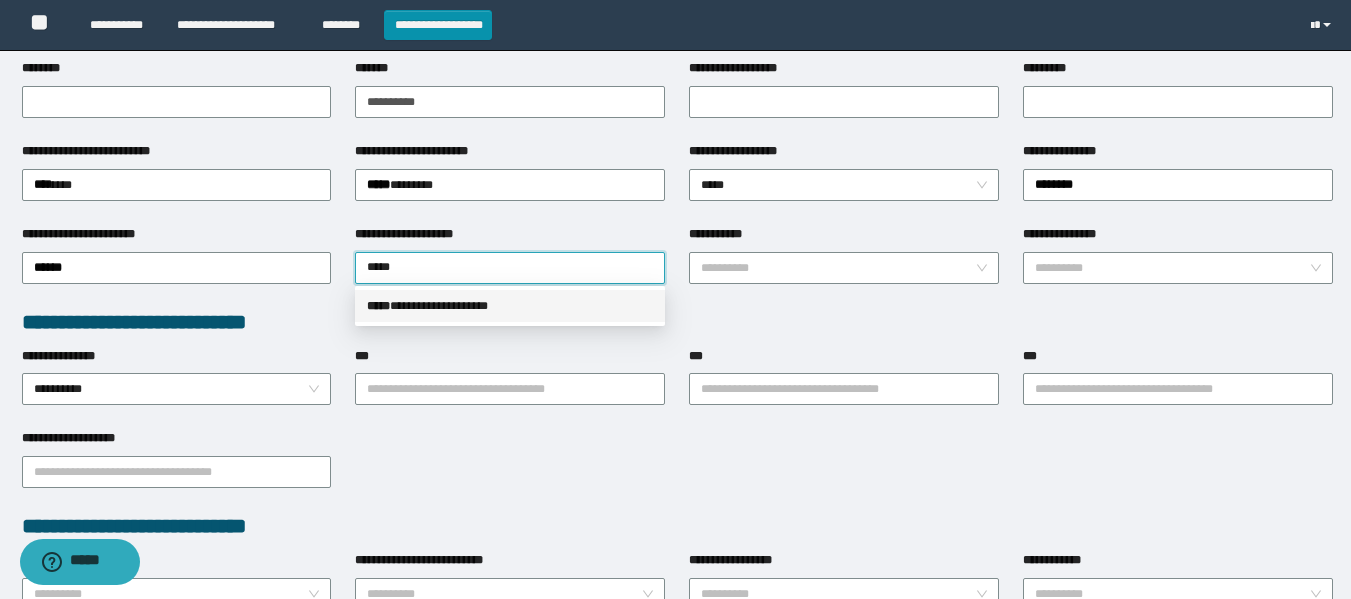 click on "**********" at bounding box center (510, 306) 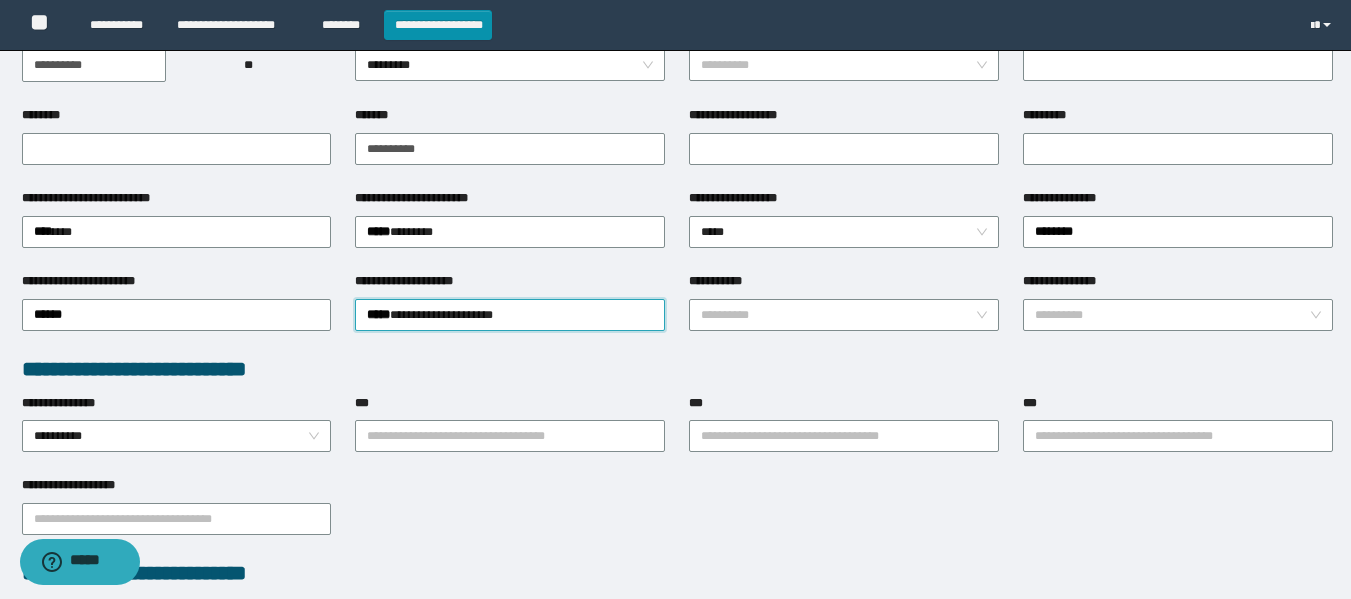 scroll, scrollTop: 462, scrollLeft: 0, axis: vertical 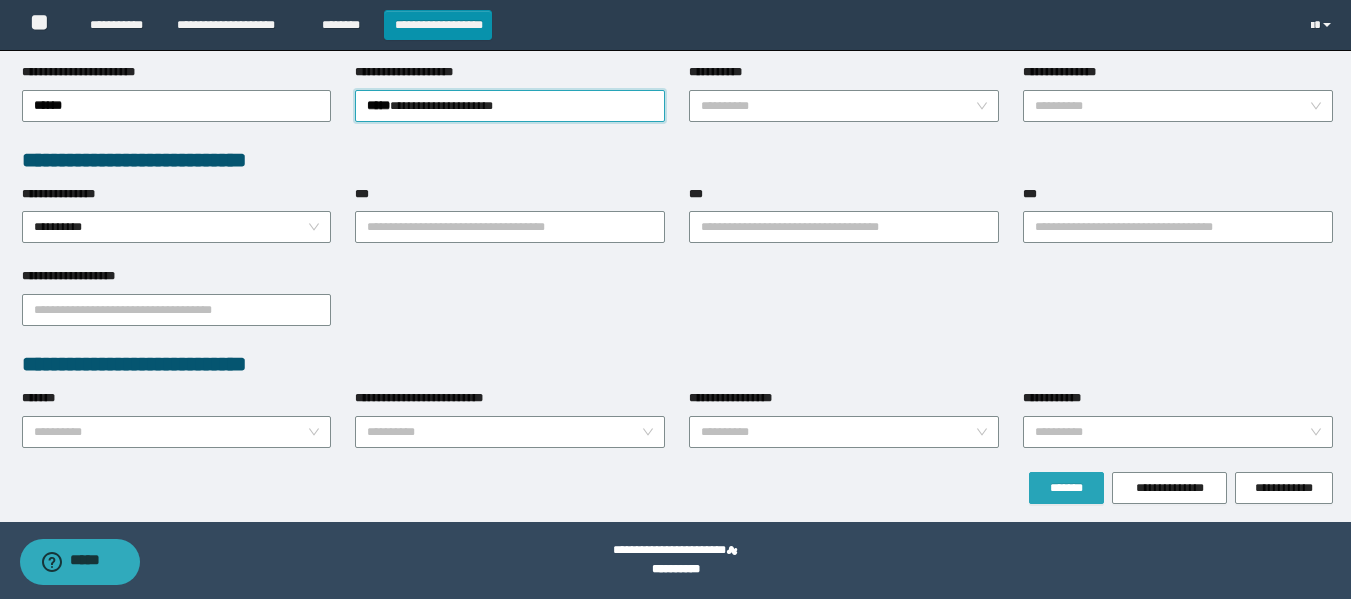 click on "*******" at bounding box center [1066, 488] 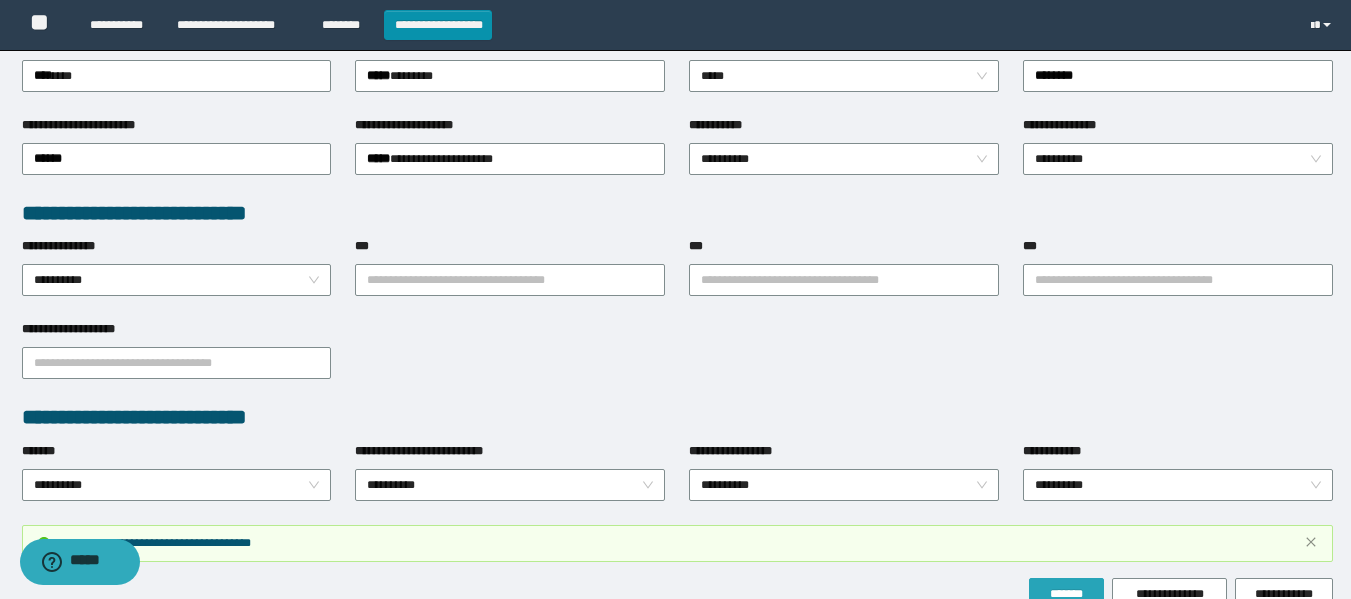 scroll, scrollTop: 514, scrollLeft: 0, axis: vertical 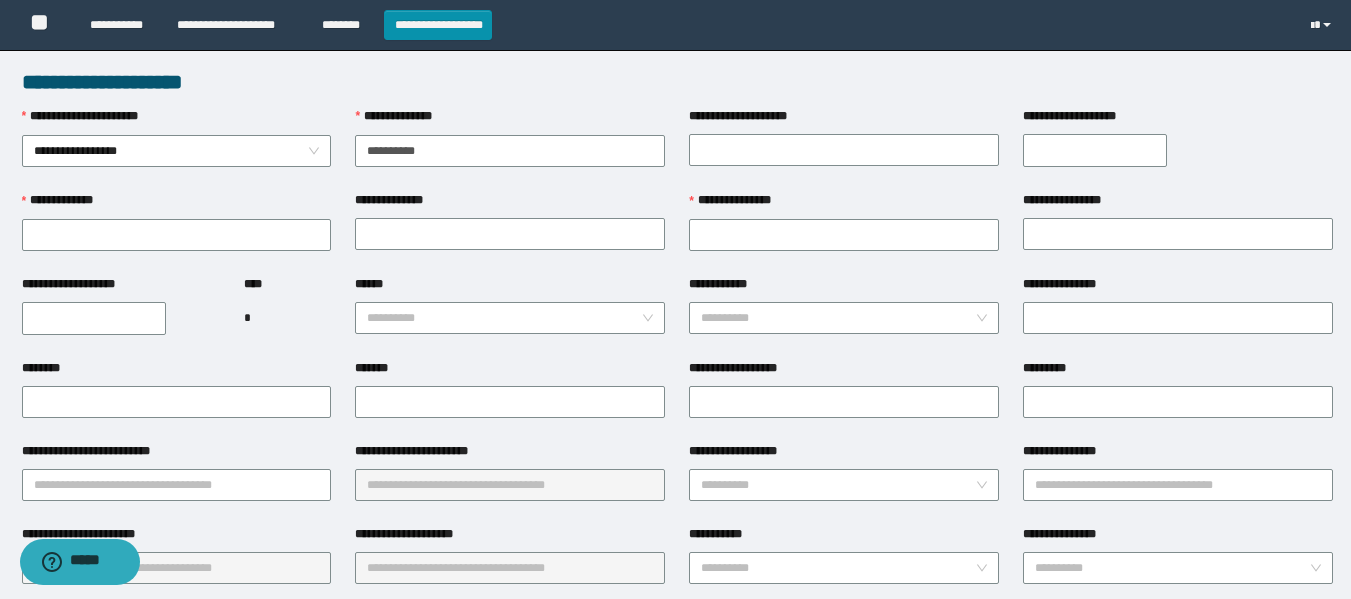 type on "**********" 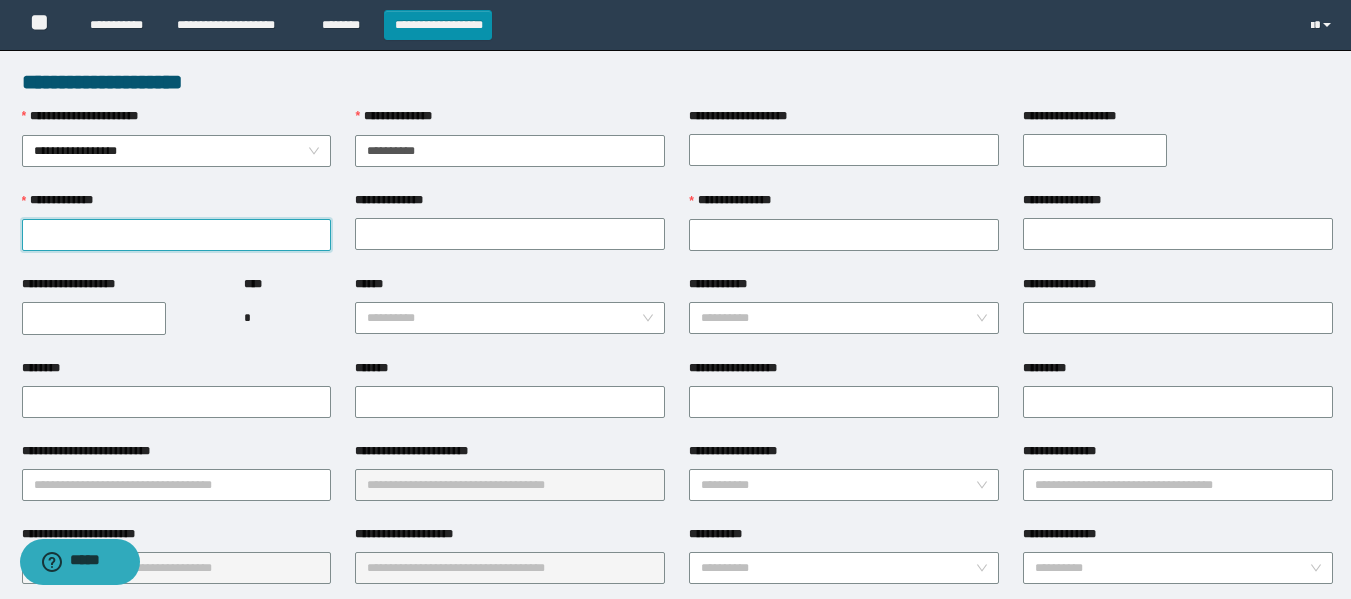 click on "**********" at bounding box center [177, 235] 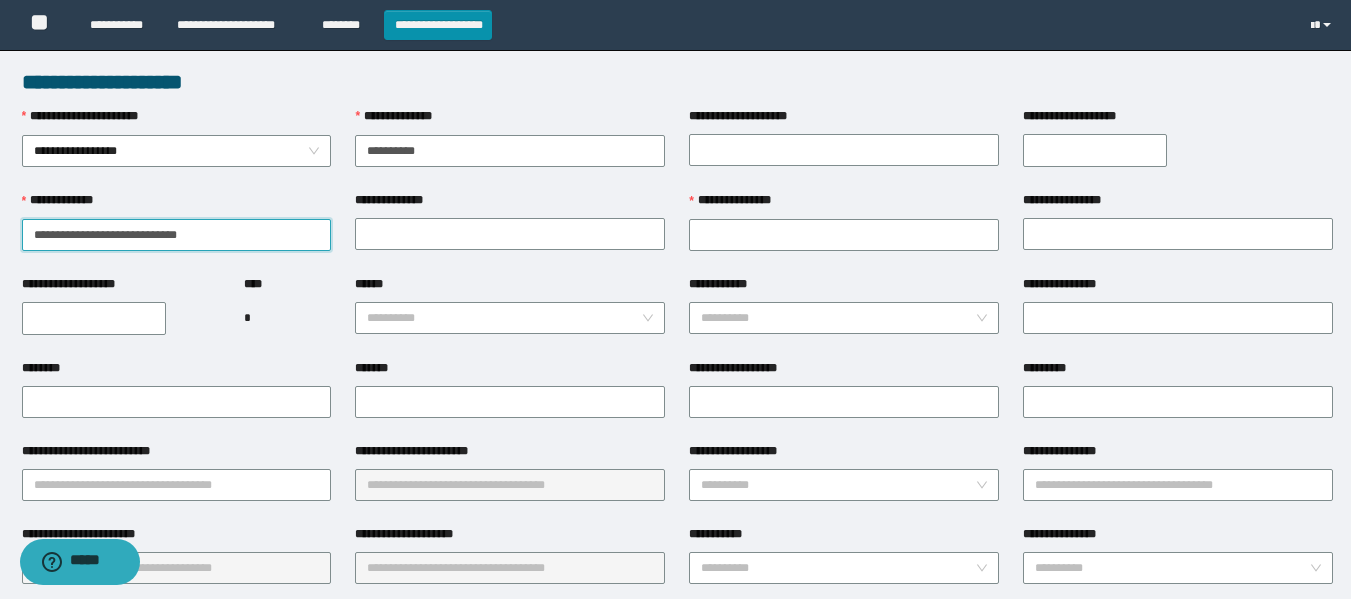 drag, startPoint x: 129, startPoint y: 237, endPoint x: 0, endPoint y: 237, distance: 129 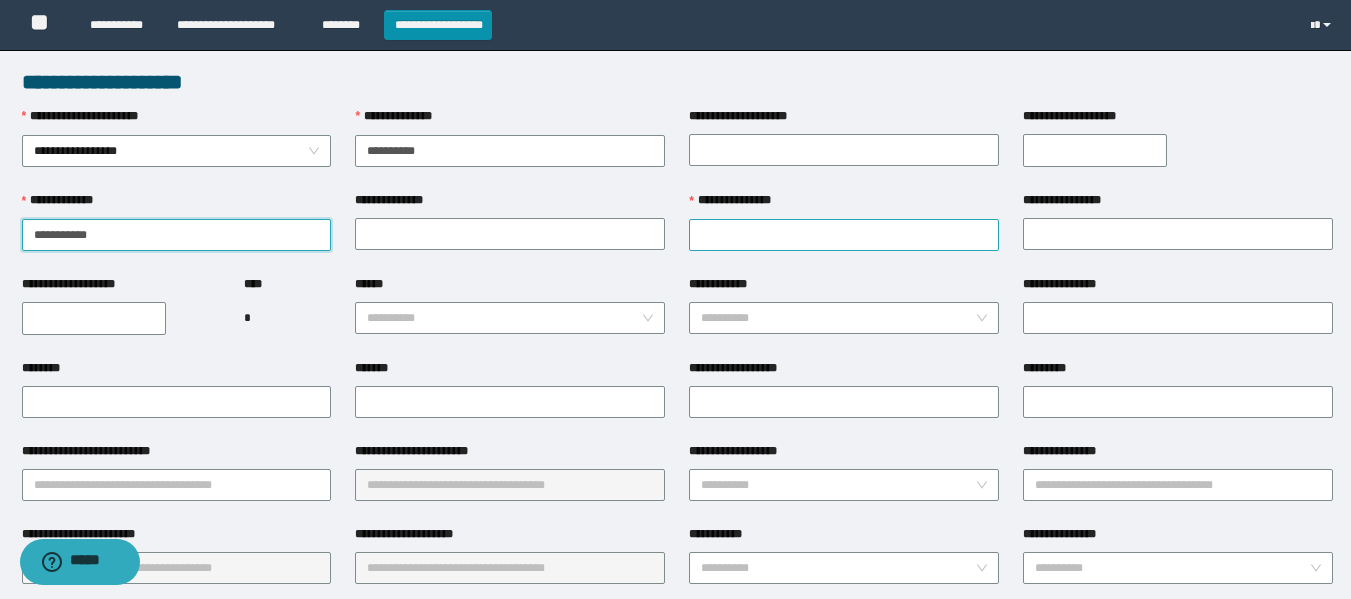 type on "**********" 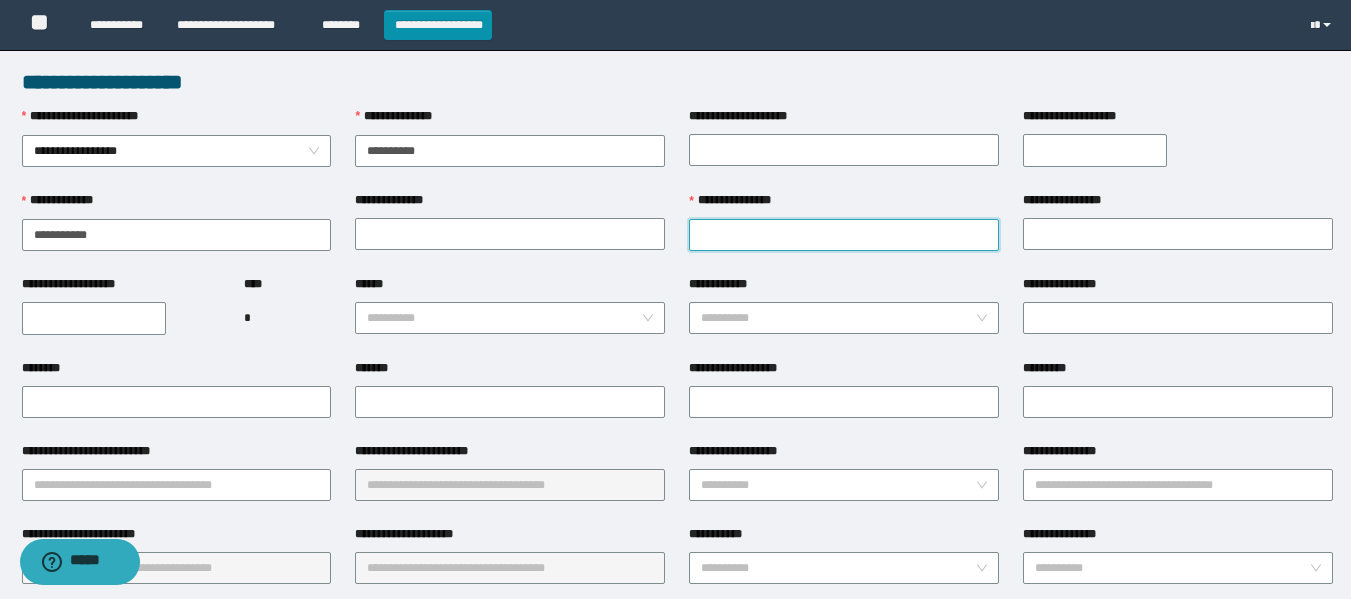 click on "**********" at bounding box center (844, 235) 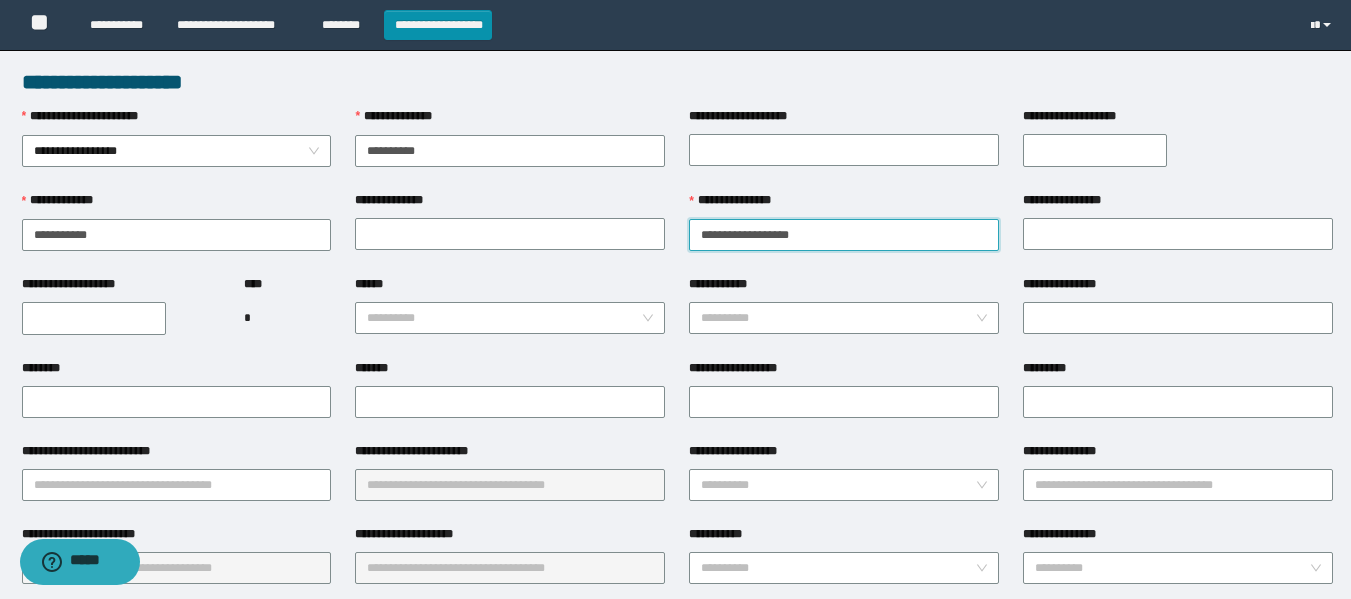 drag, startPoint x: 751, startPoint y: 229, endPoint x: 862, endPoint y: 231, distance: 111.01801 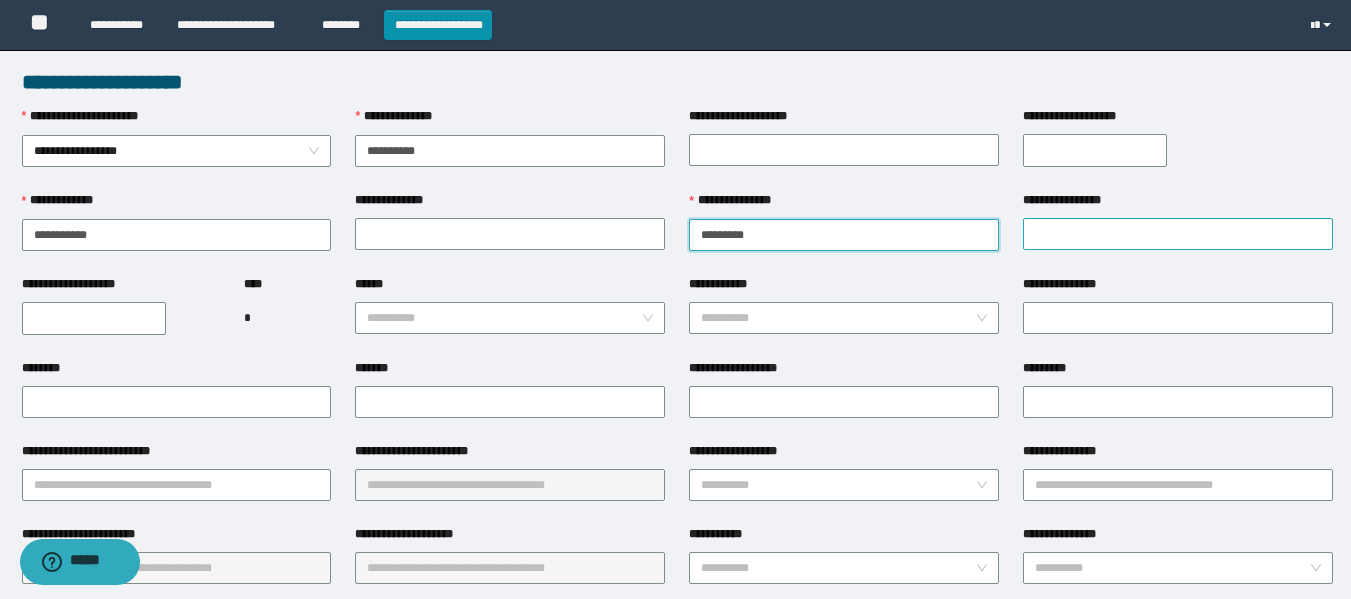 type on "*********" 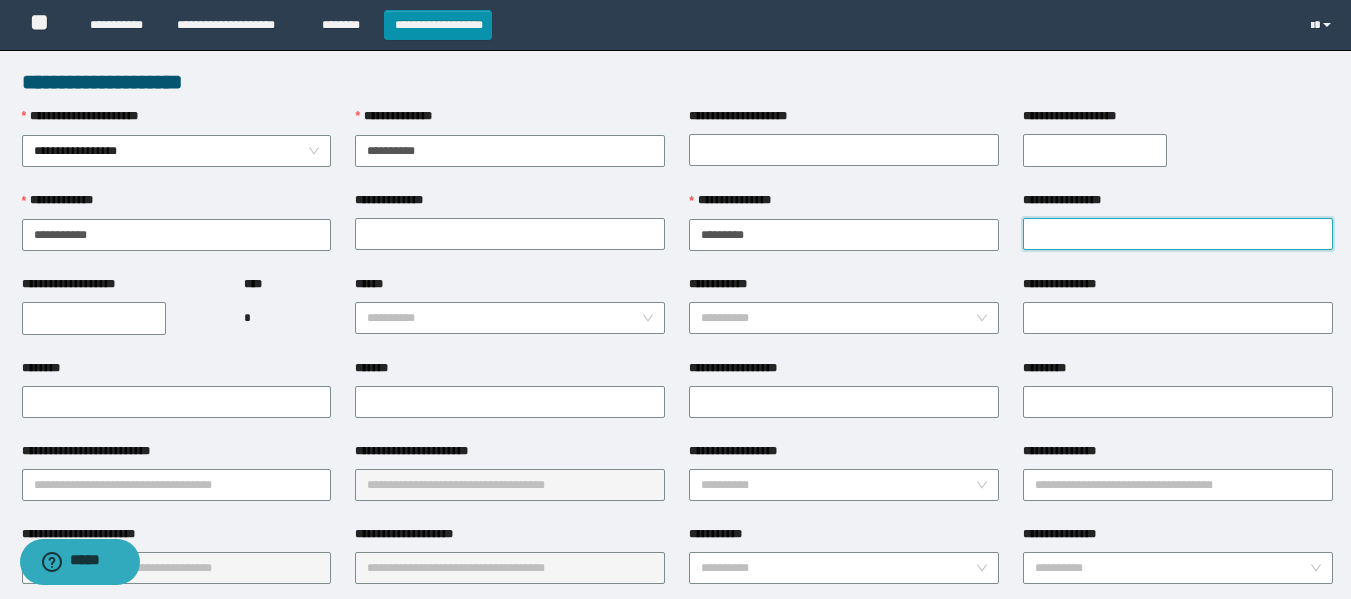 click on "**********" at bounding box center [1178, 234] 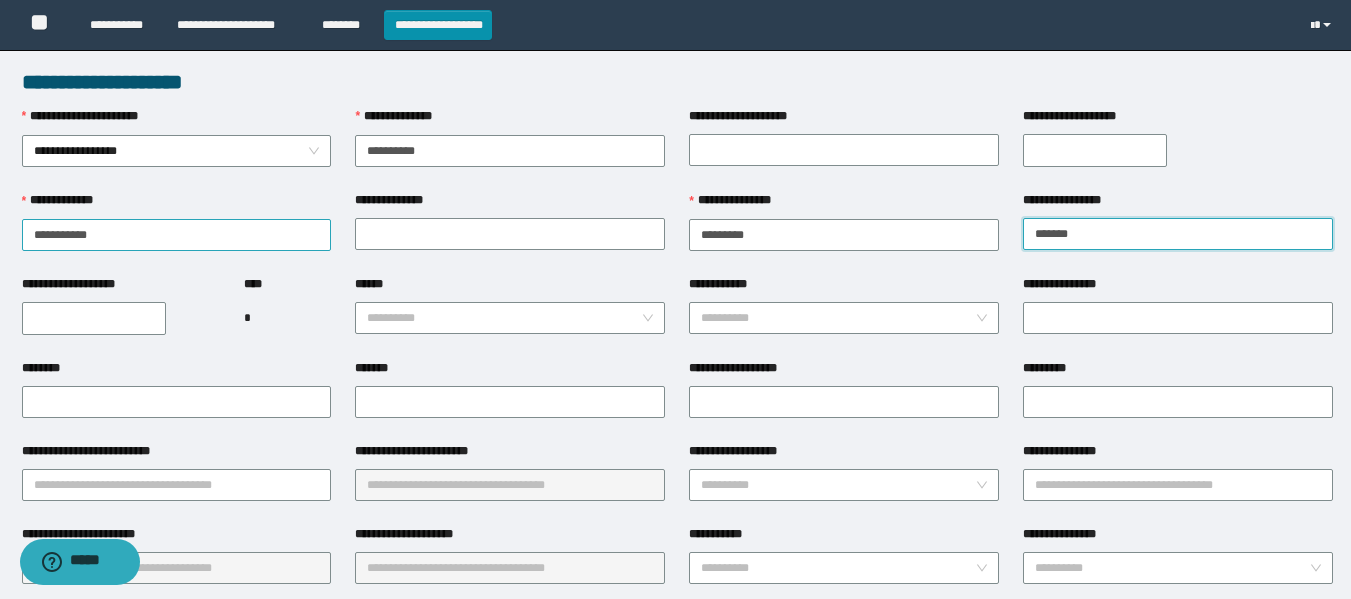type on "*******" 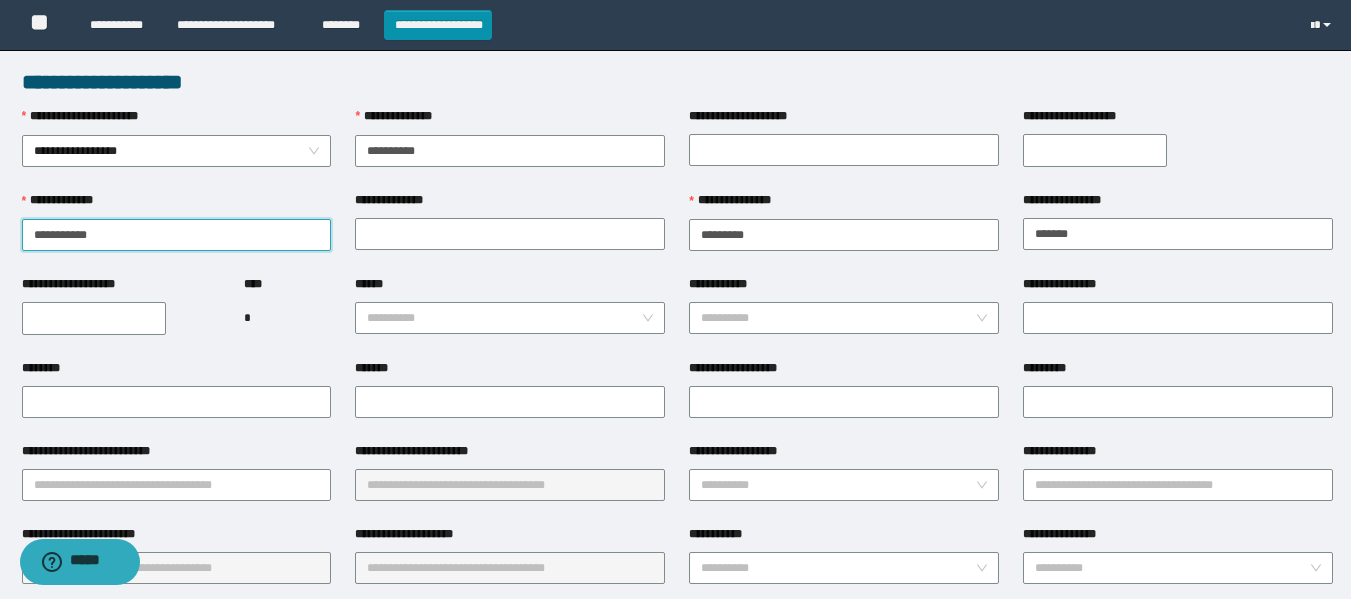 drag, startPoint x: 62, startPoint y: 229, endPoint x: 154, endPoint y: 250, distance: 94.36631 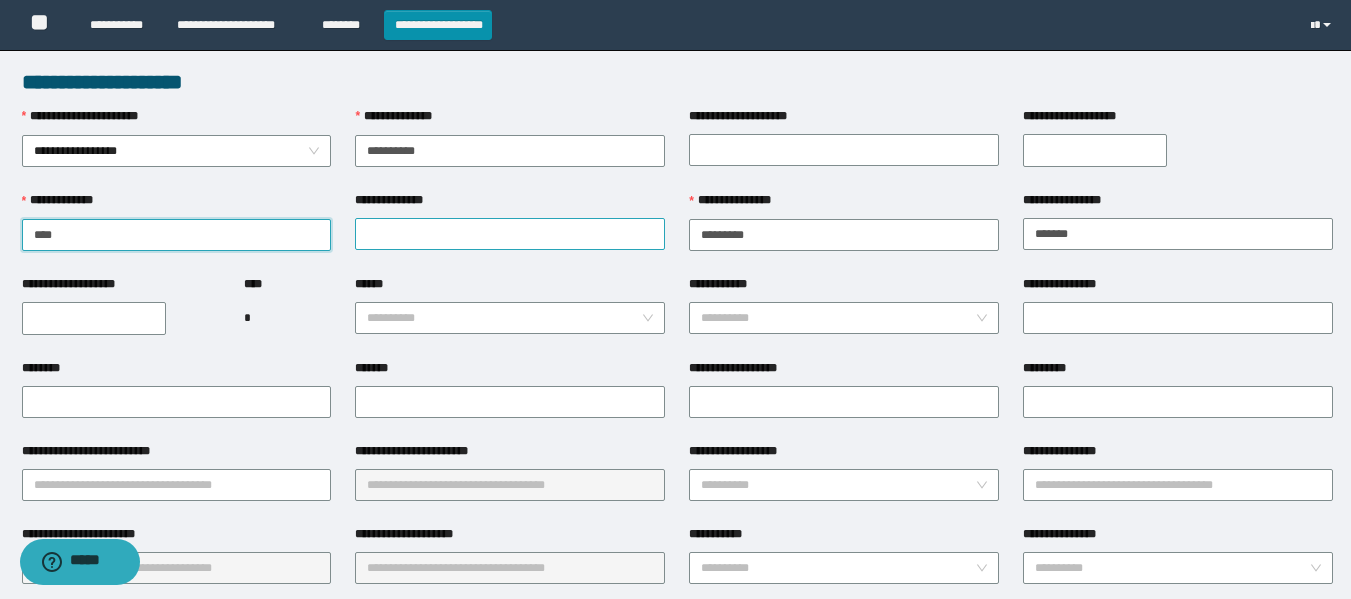 type on "****" 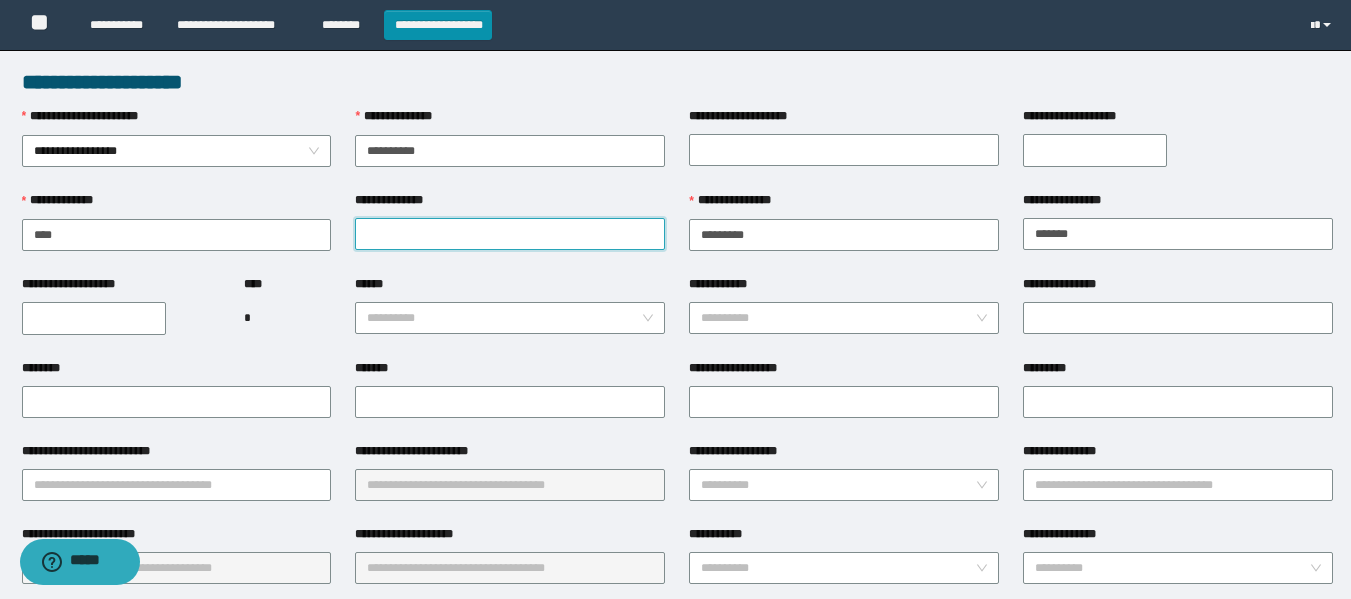 click on "**********" at bounding box center (510, 234) 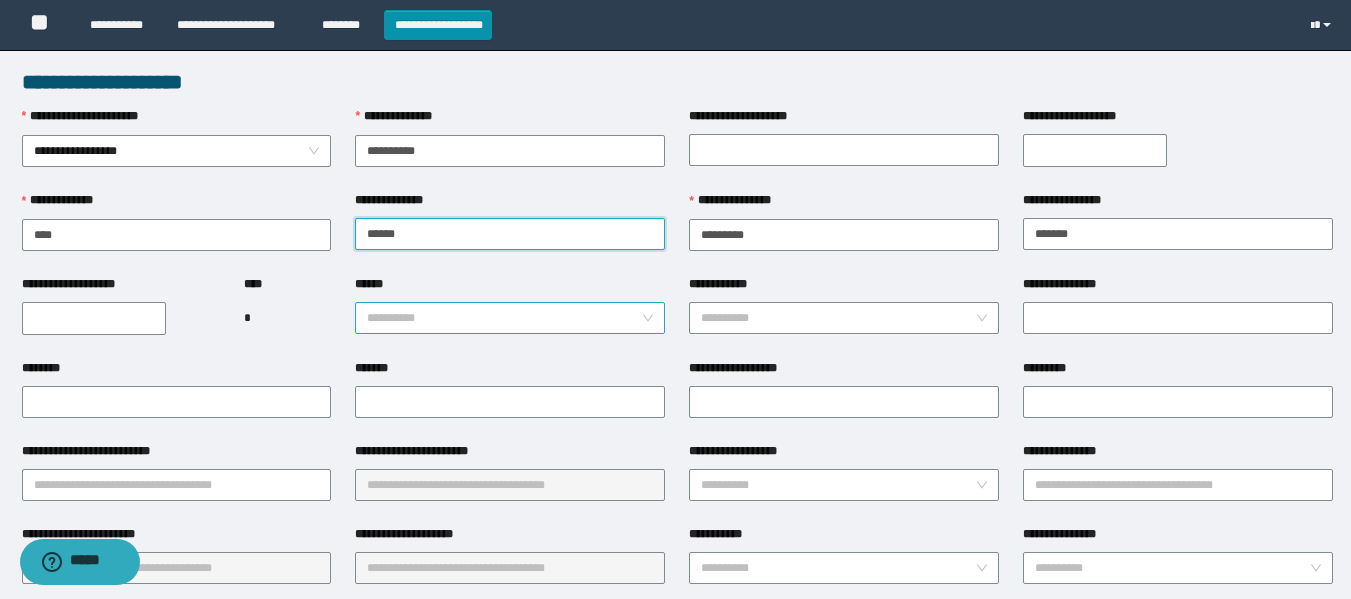 type on "******" 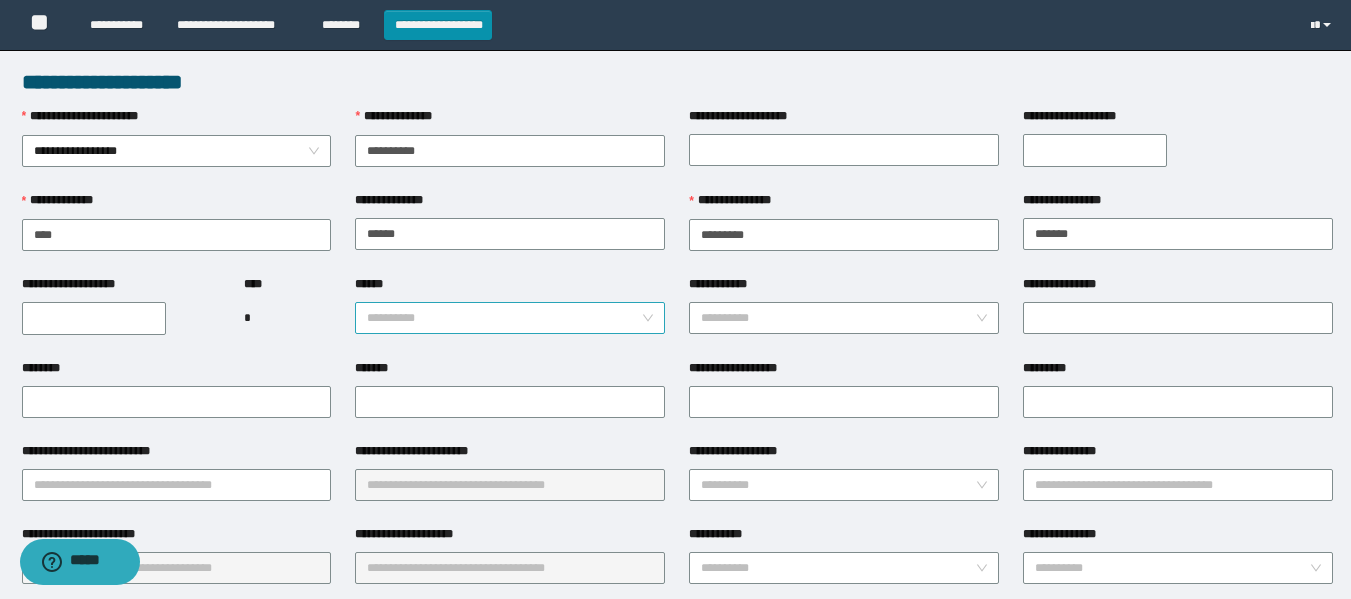 click on "******" at bounding box center (504, 318) 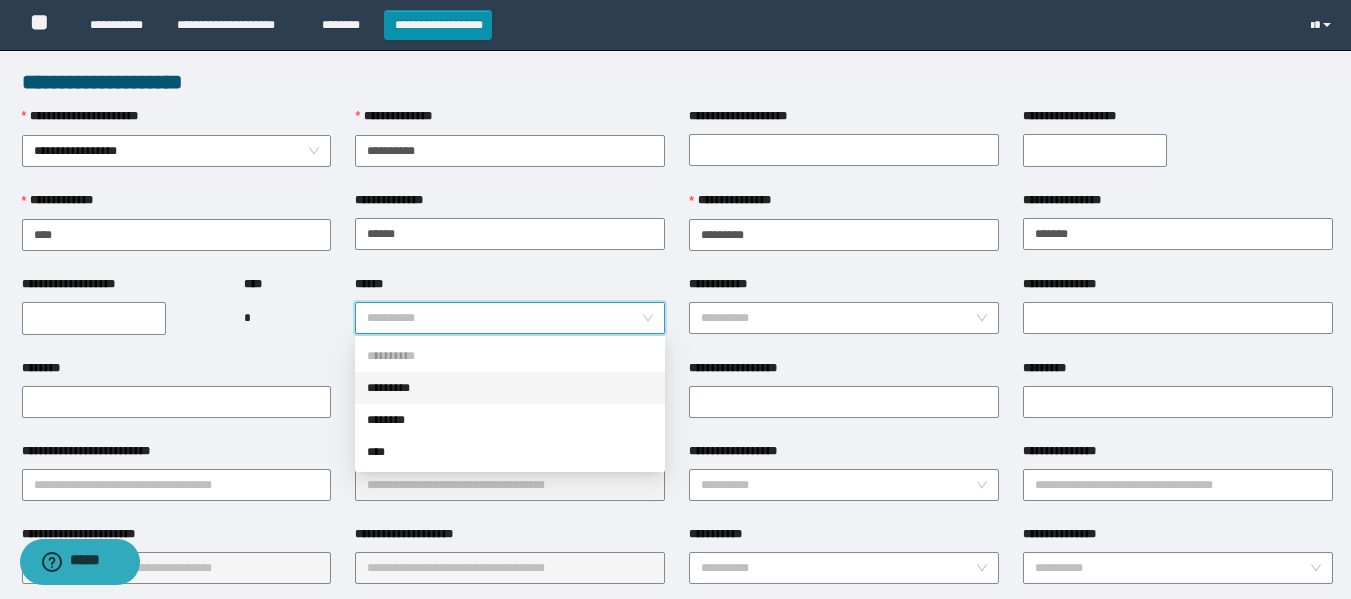 click on "*********" at bounding box center [510, 388] 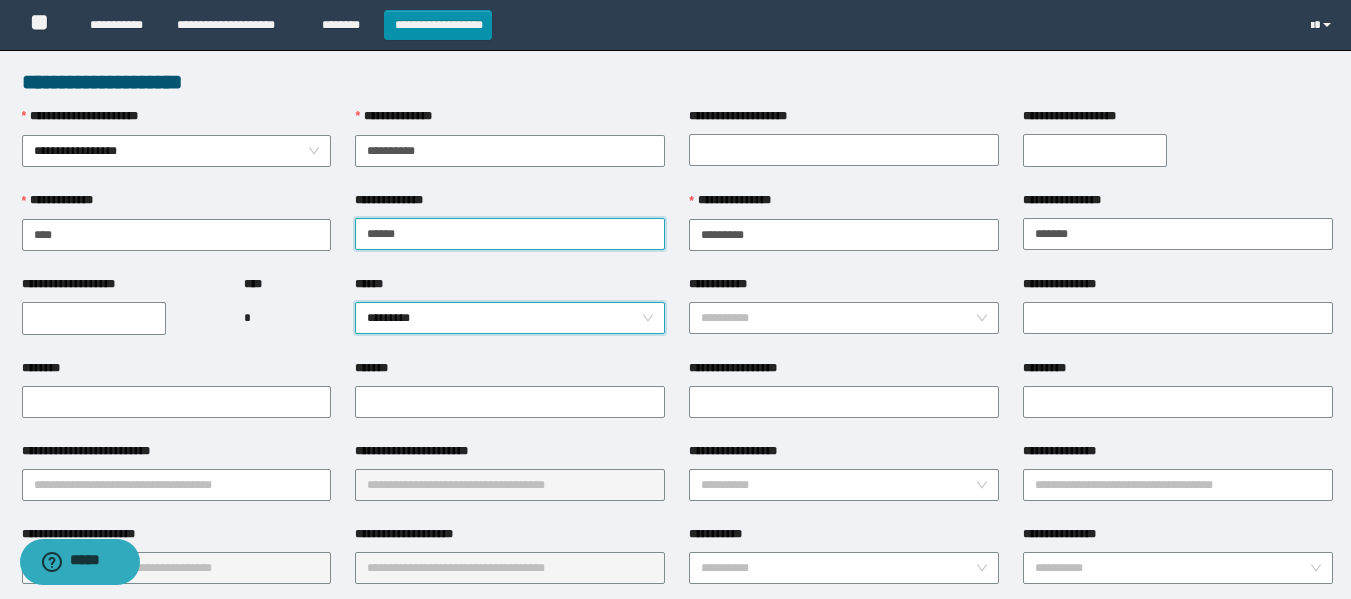click on "******" at bounding box center (510, 234) 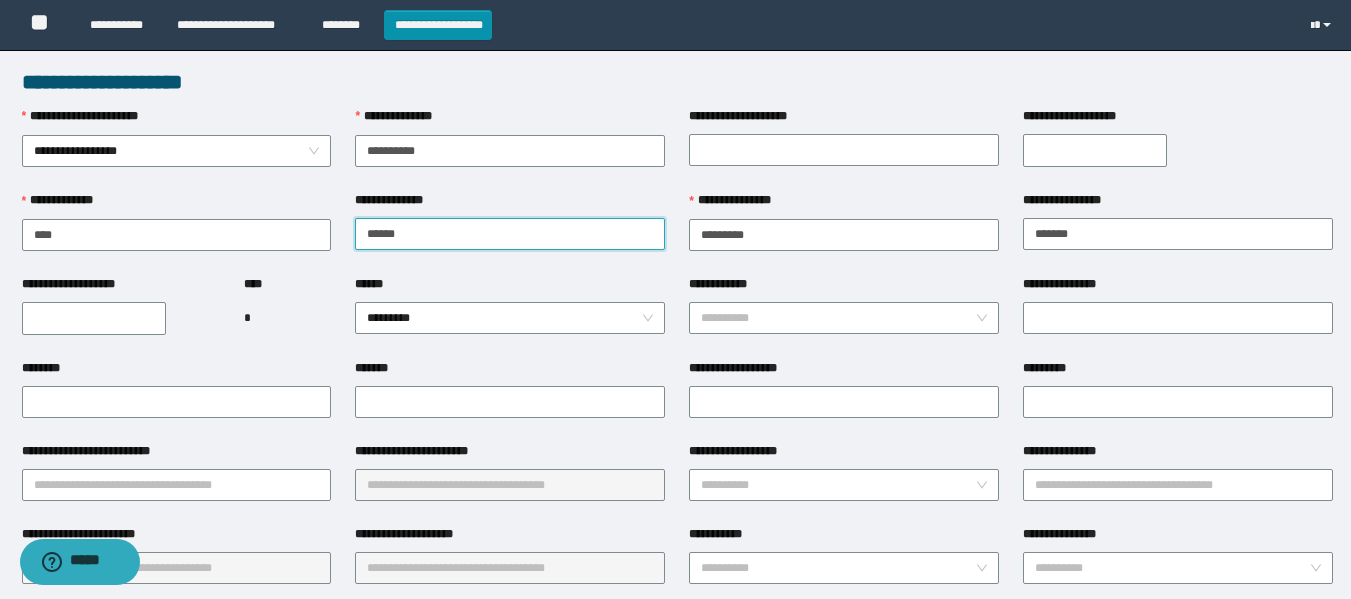 click on "******" at bounding box center [510, 234] 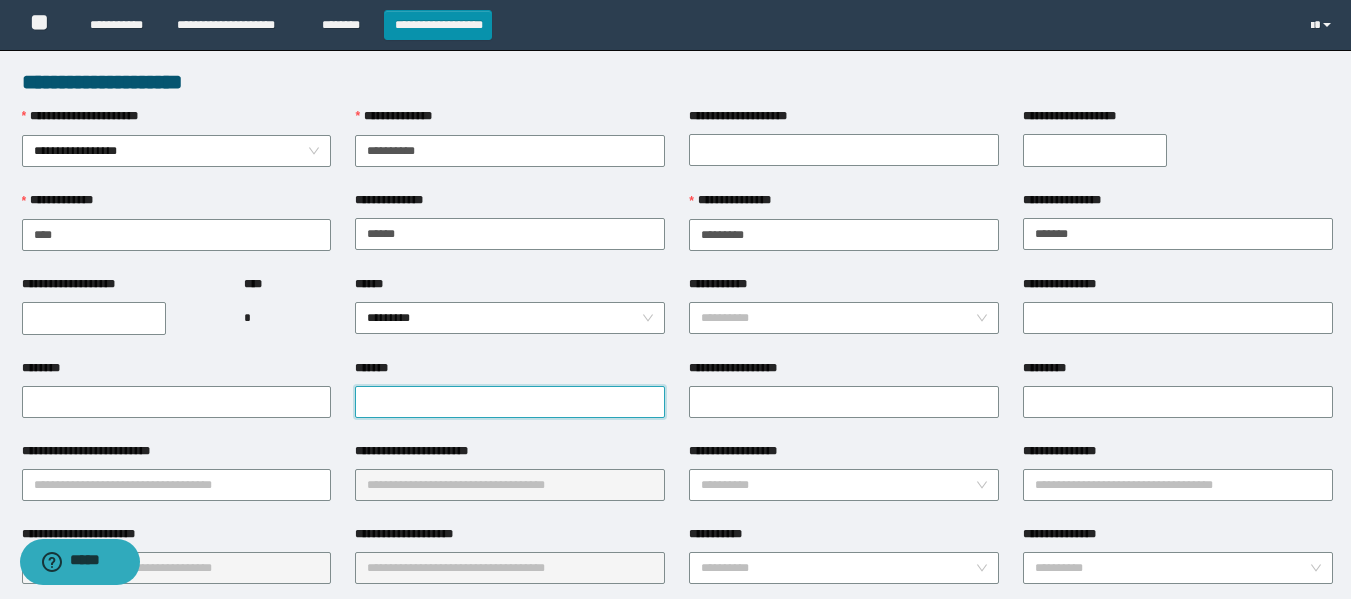 click on "*******" at bounding box center [510, 402] 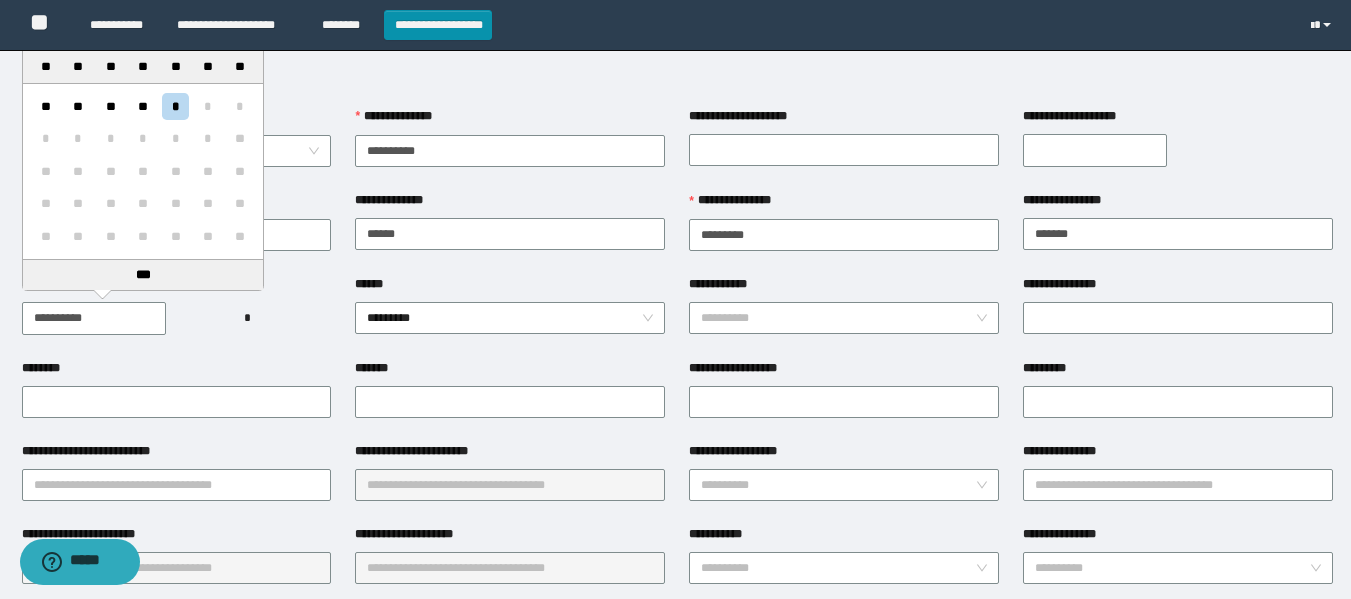 click on "**********" at bounding box center [94, 318] 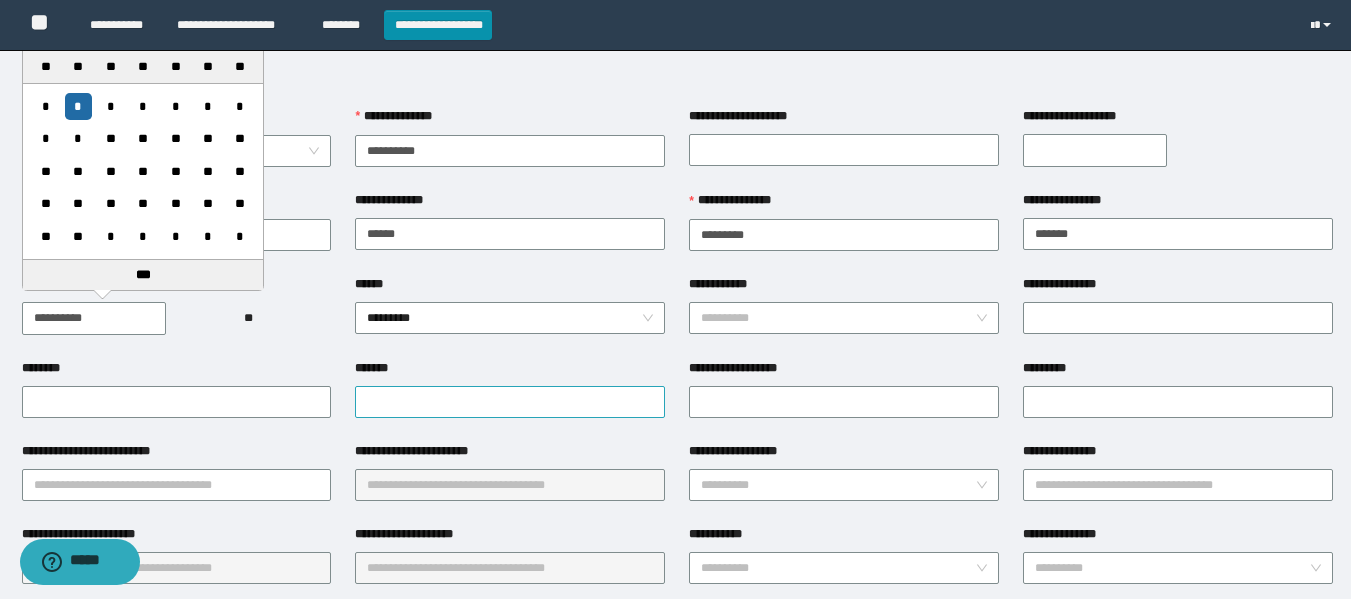type on "**********" 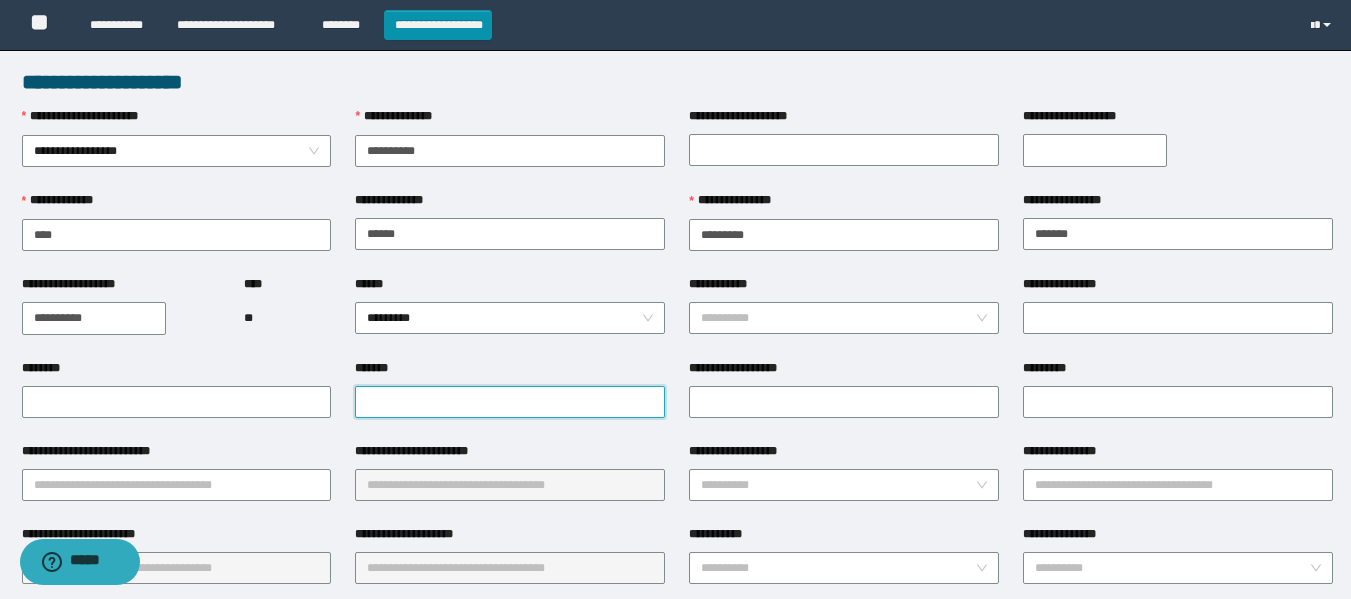 click on "*******" at bounding box center [510, 402] 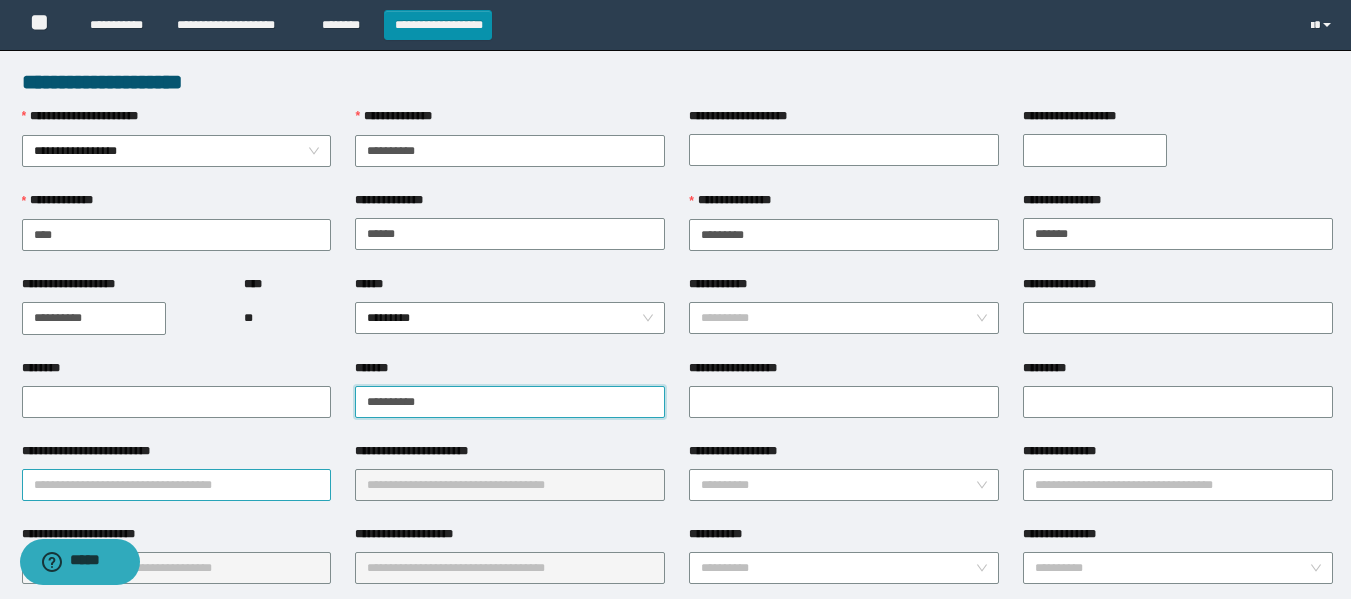 type on "**********" 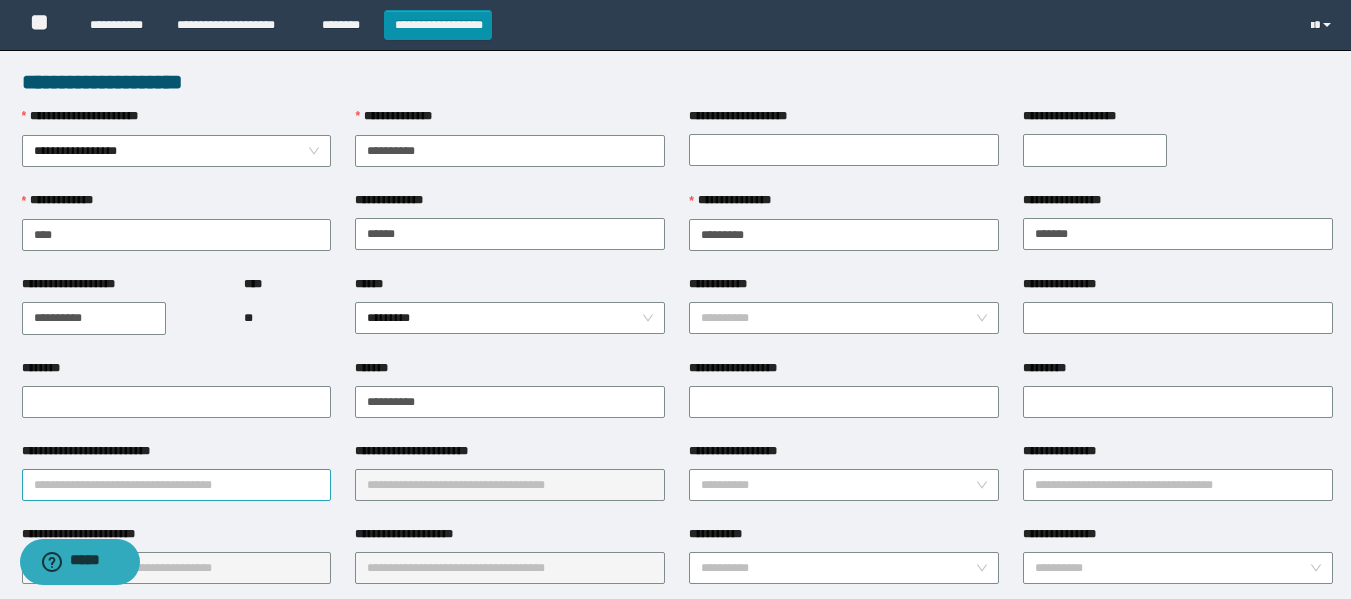 click on "**********" at bounding box center [177, 485] 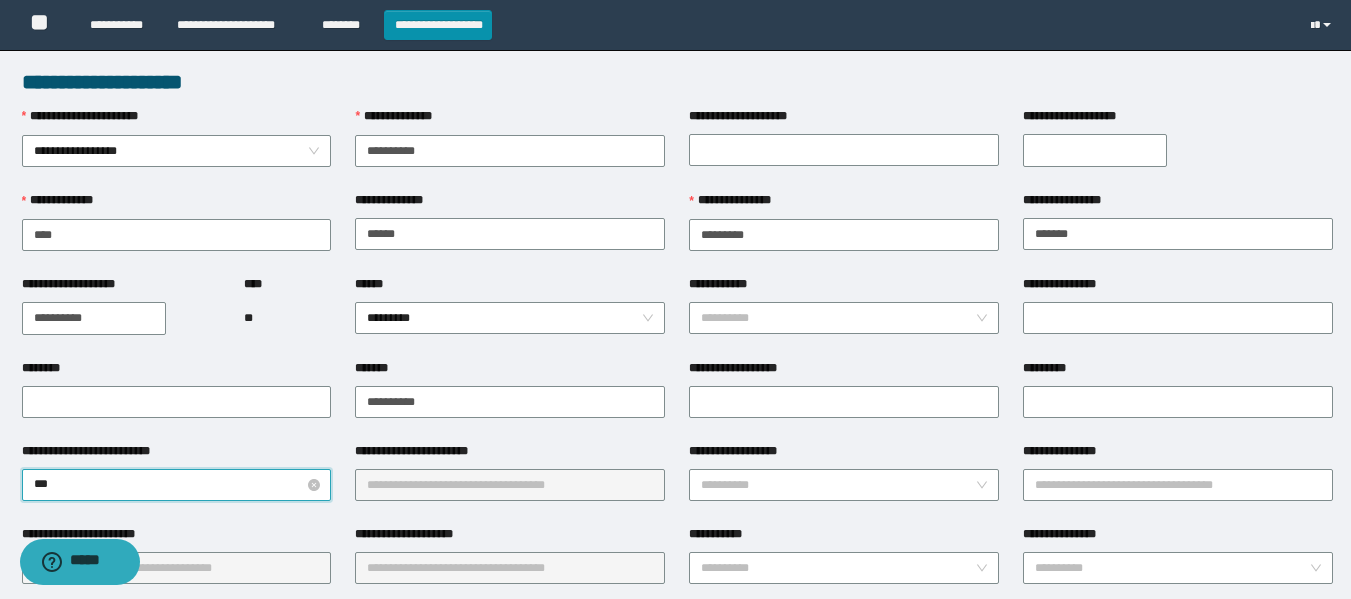 type on "****" 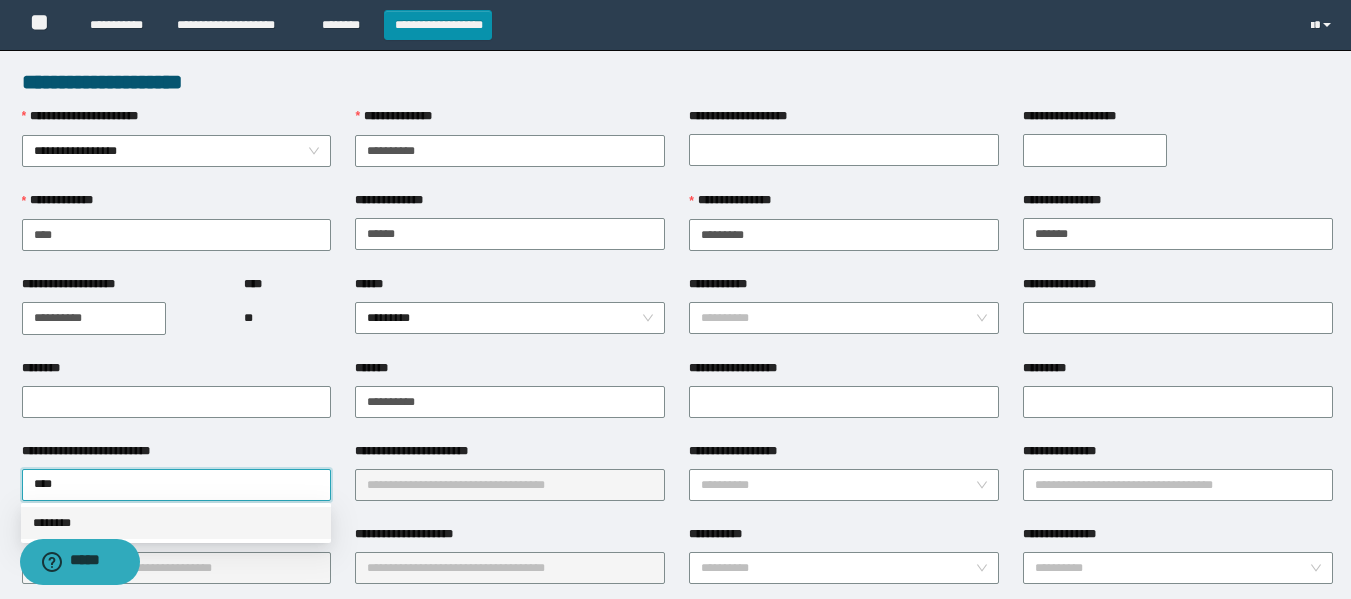 click on "********" at bounding box center [176, 523] 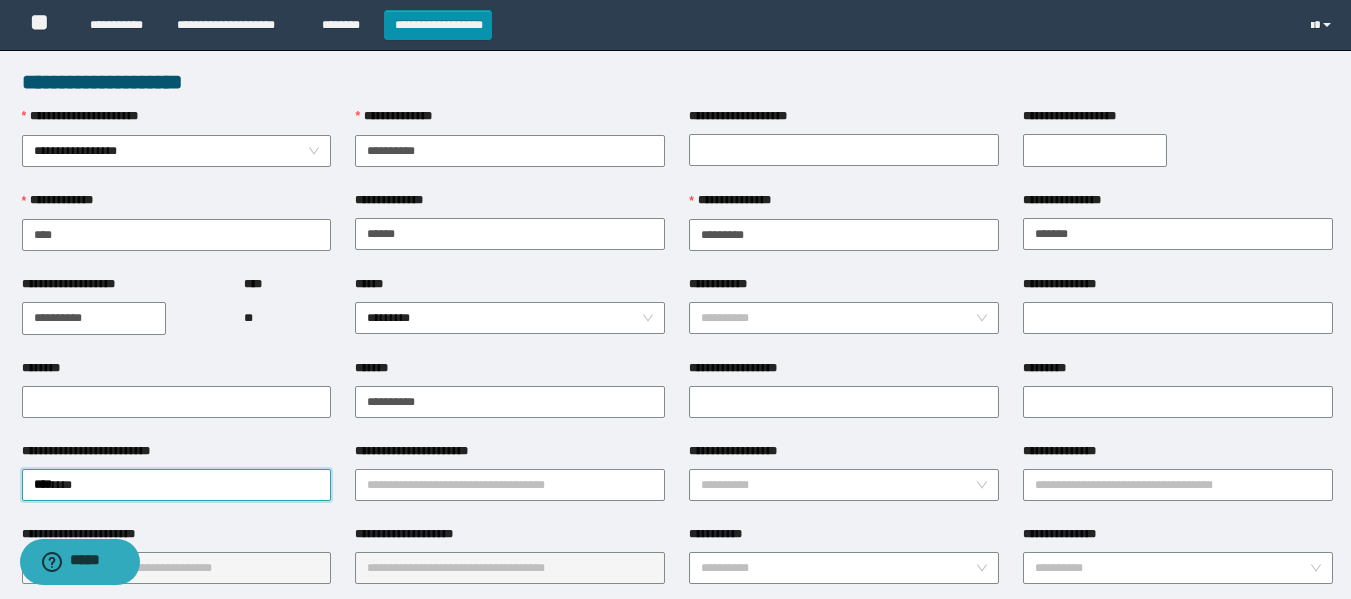 click on "**********" at bounding box center (510, 455) 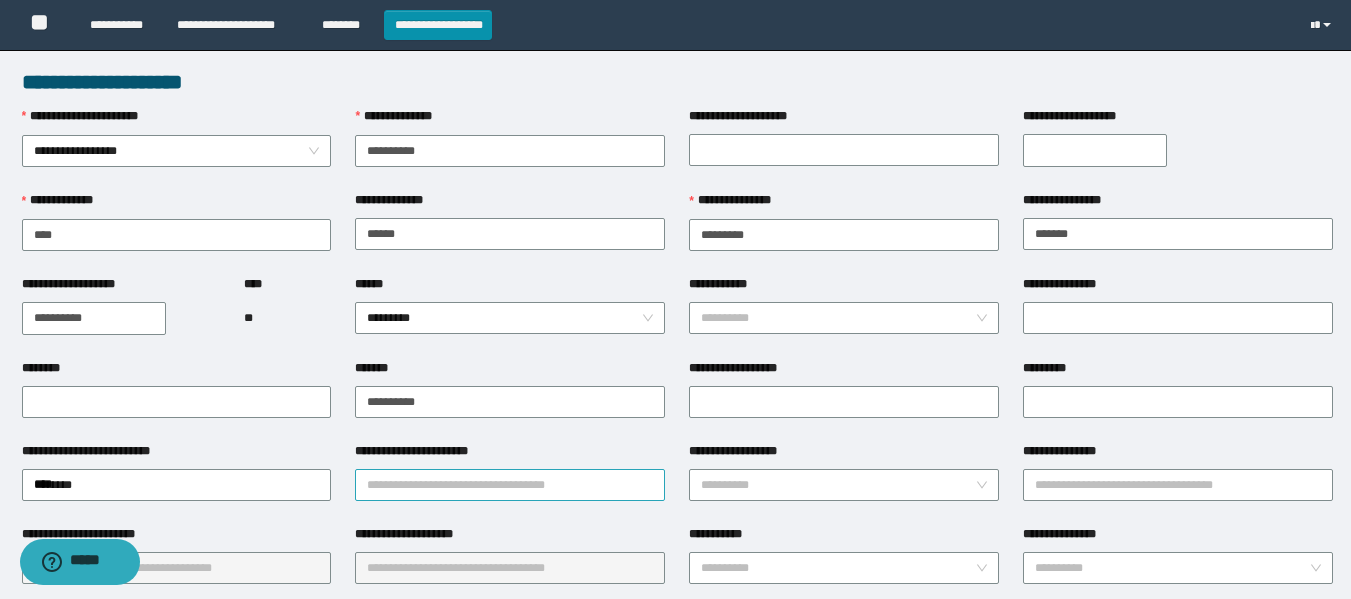 click on "**********" at bounding box center [510, 485] 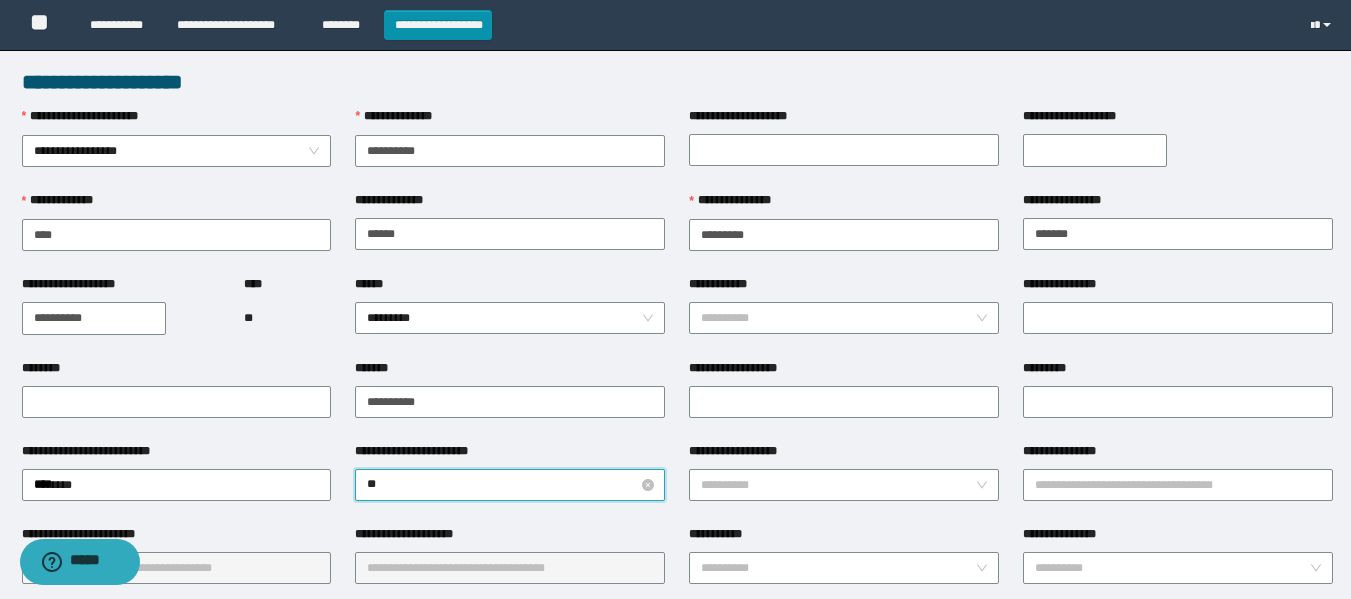 type on "***" 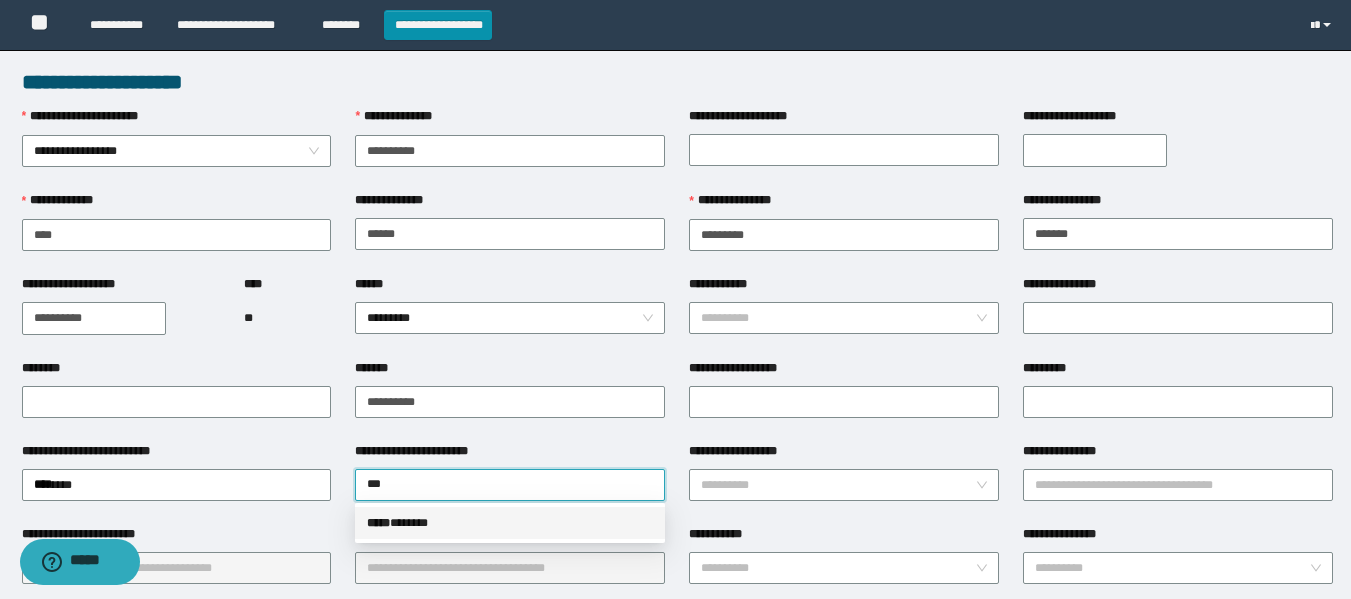 click on "***** * *****" at bounding box center (510, 523) 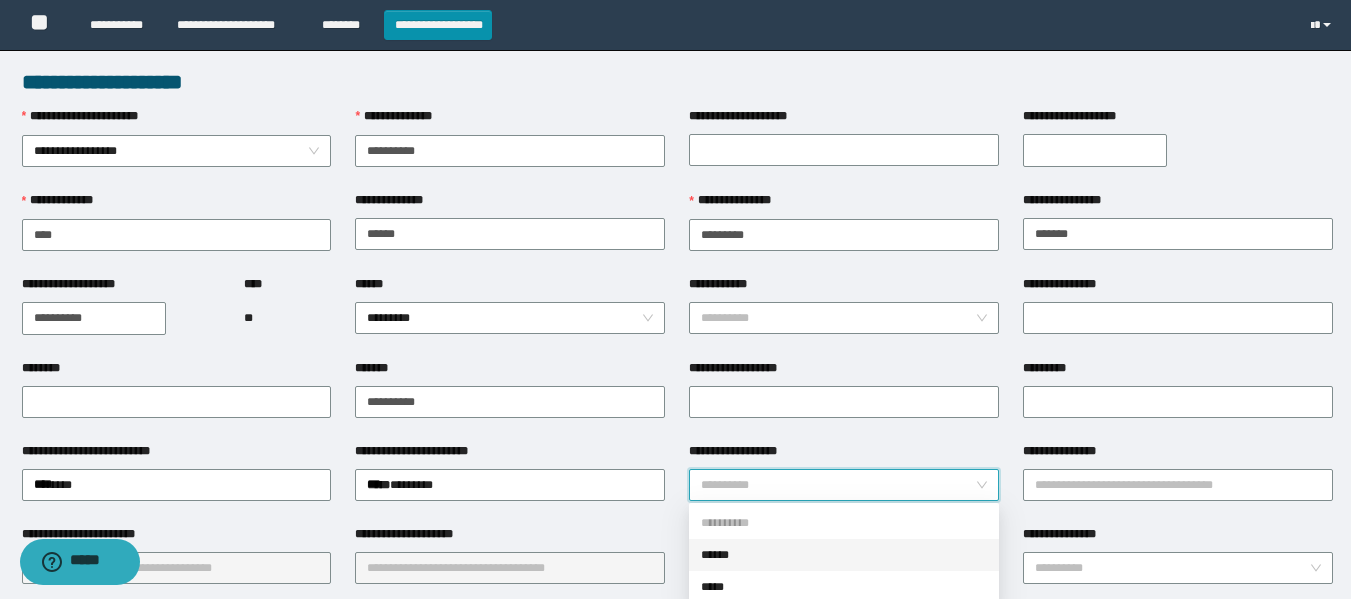 click on "**********" at bounding box center (838, 485) 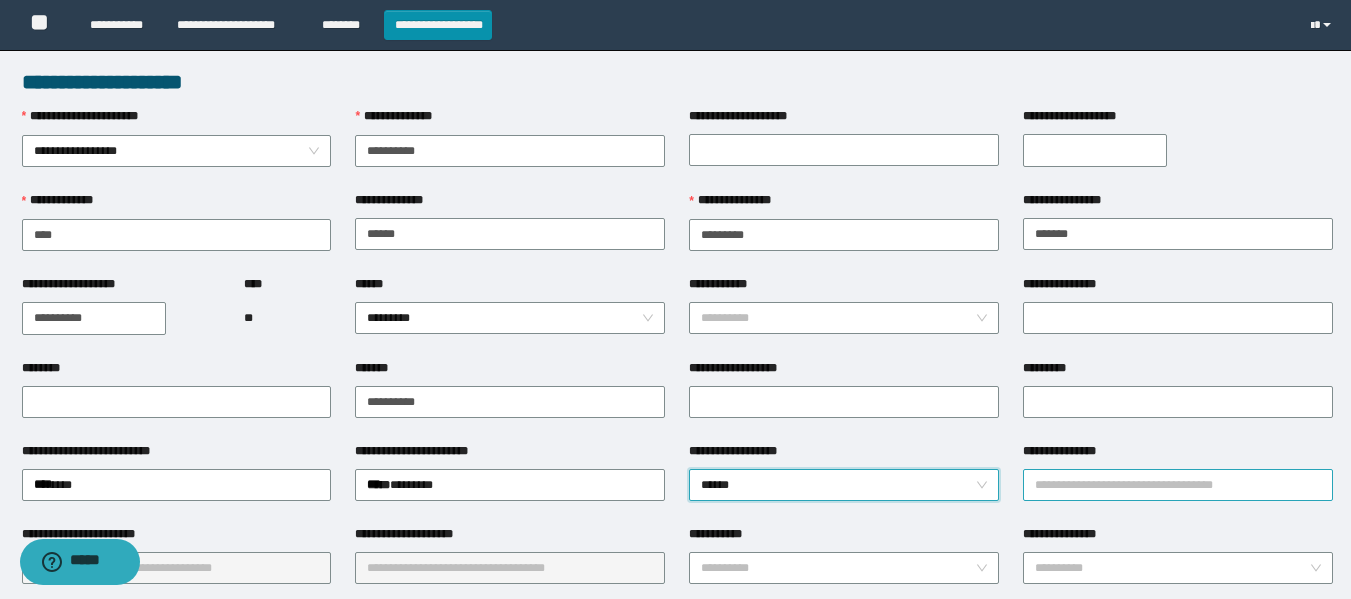 click on "**********" at bounding box center (1178, 485) 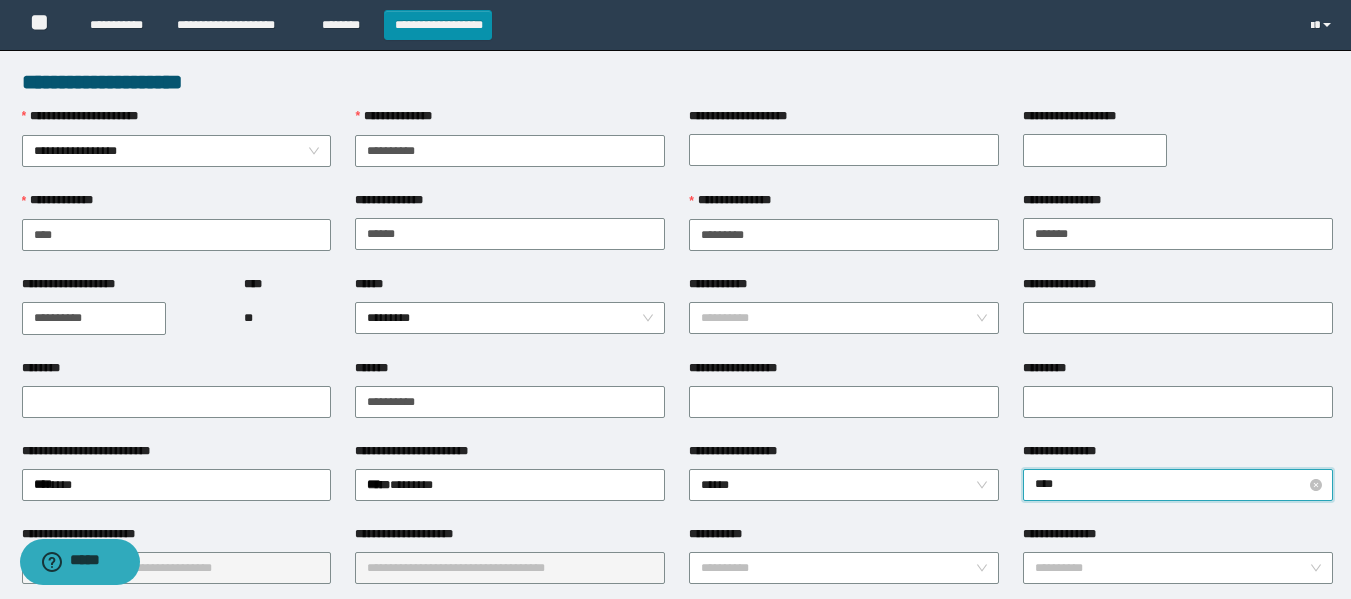 type on "*****" 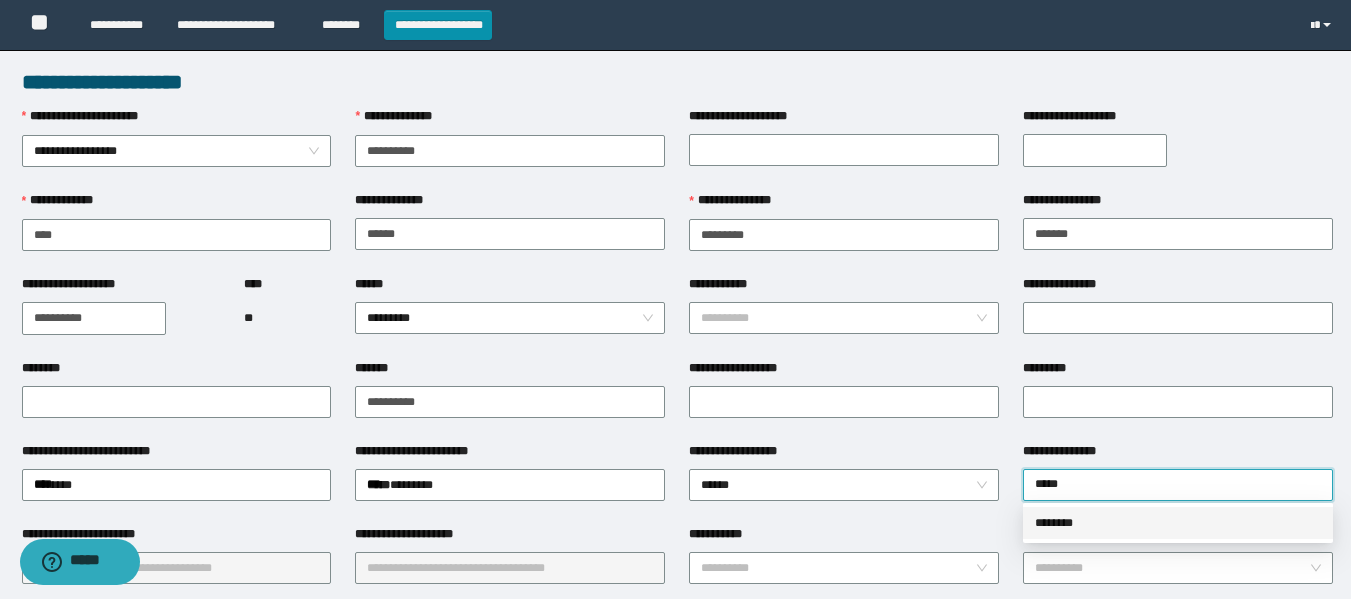 click on "********" at bounding box center (1178, 523) 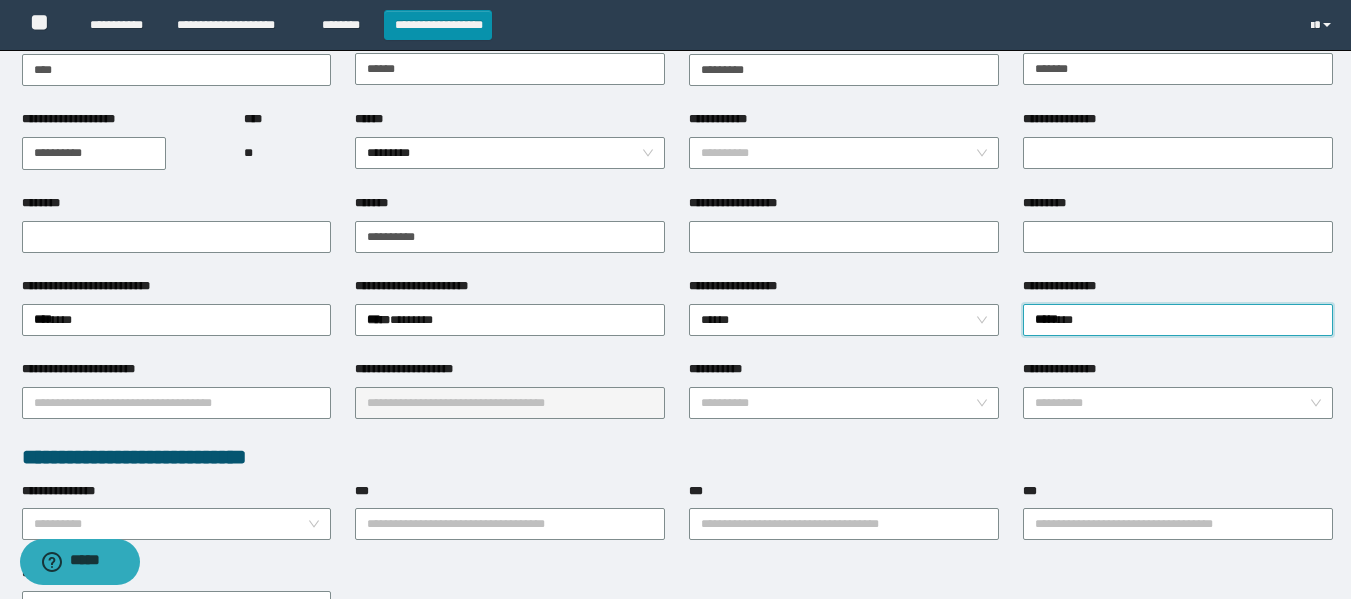 scroll, scrollTop: 200, scrollLeft: 0, axis: vertical 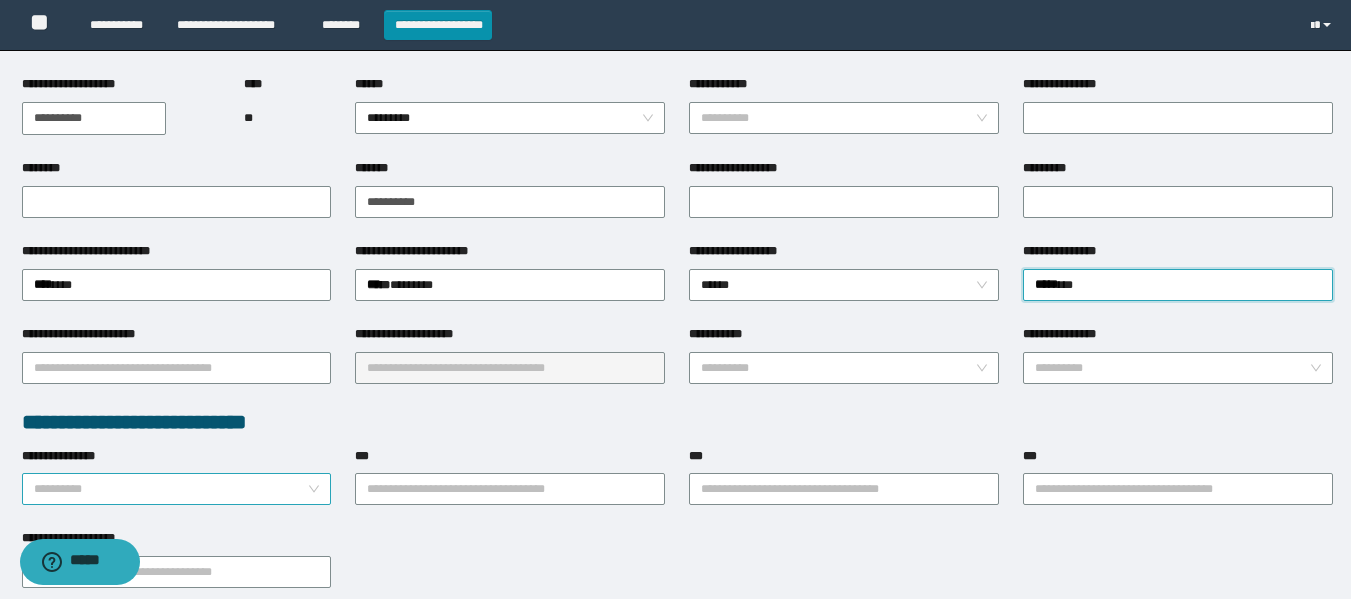 click on "**********" at bounding box center [171, 489] 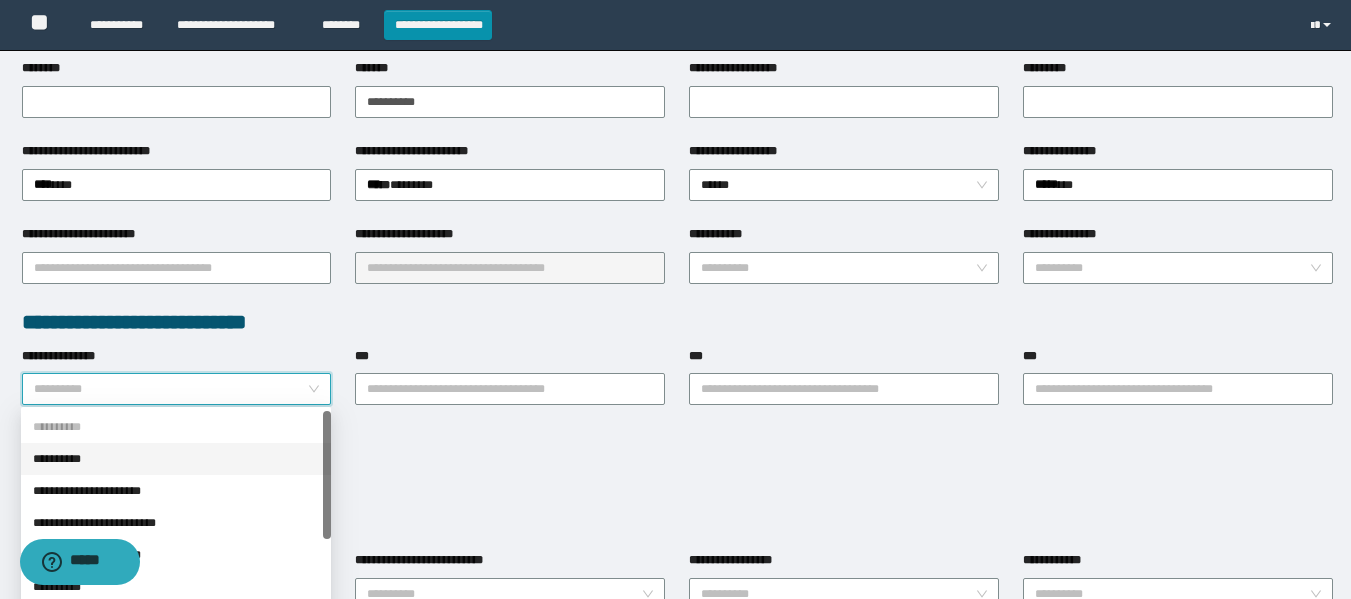 scroll, scrollTop: 400, scrollLeft: 0, axis: vertical 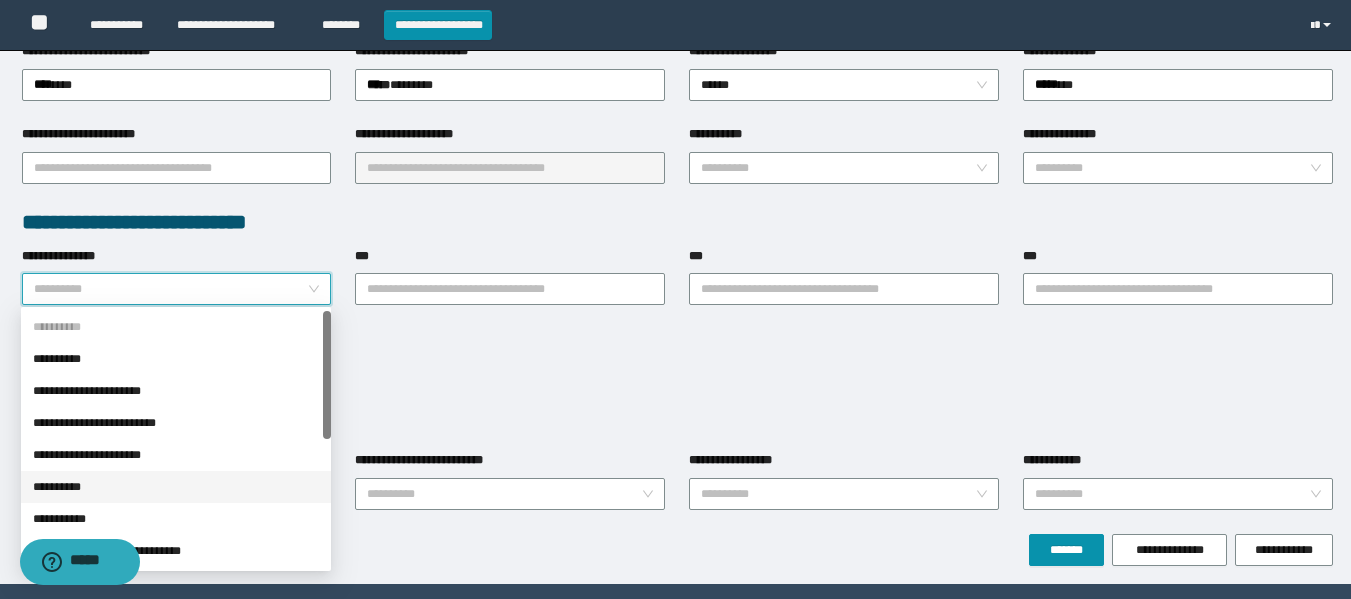 click on "**********" at bounding box center (176, 487) 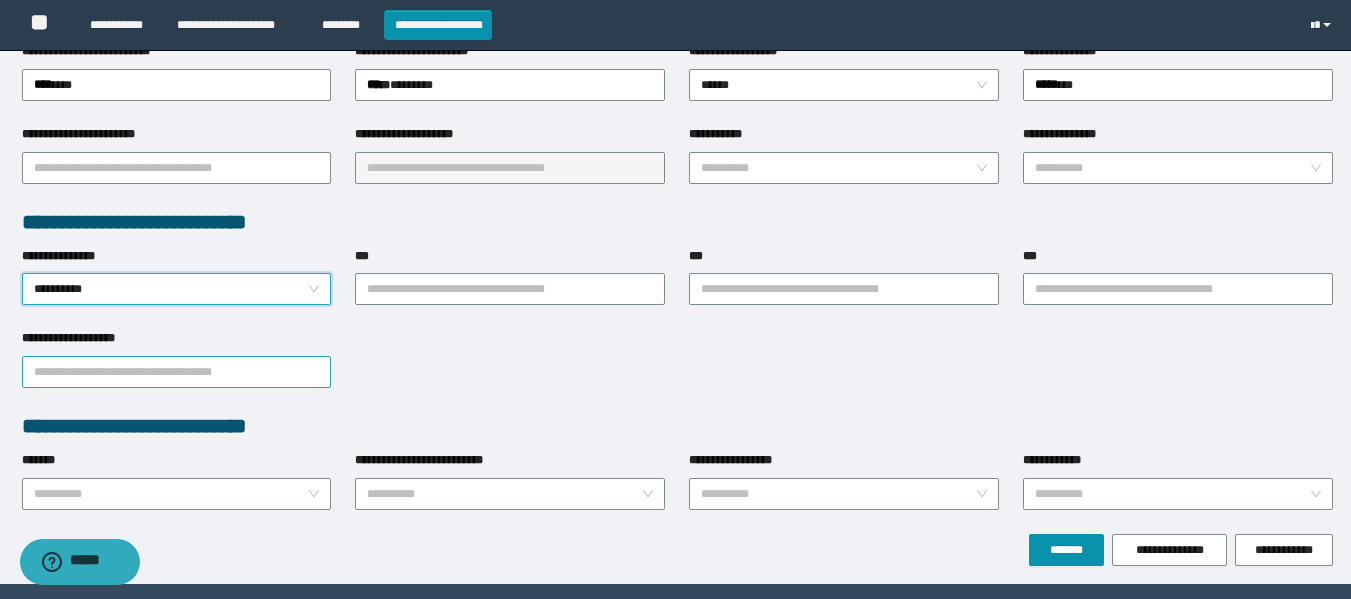 click on "**********" at bounding box center (177, 372) 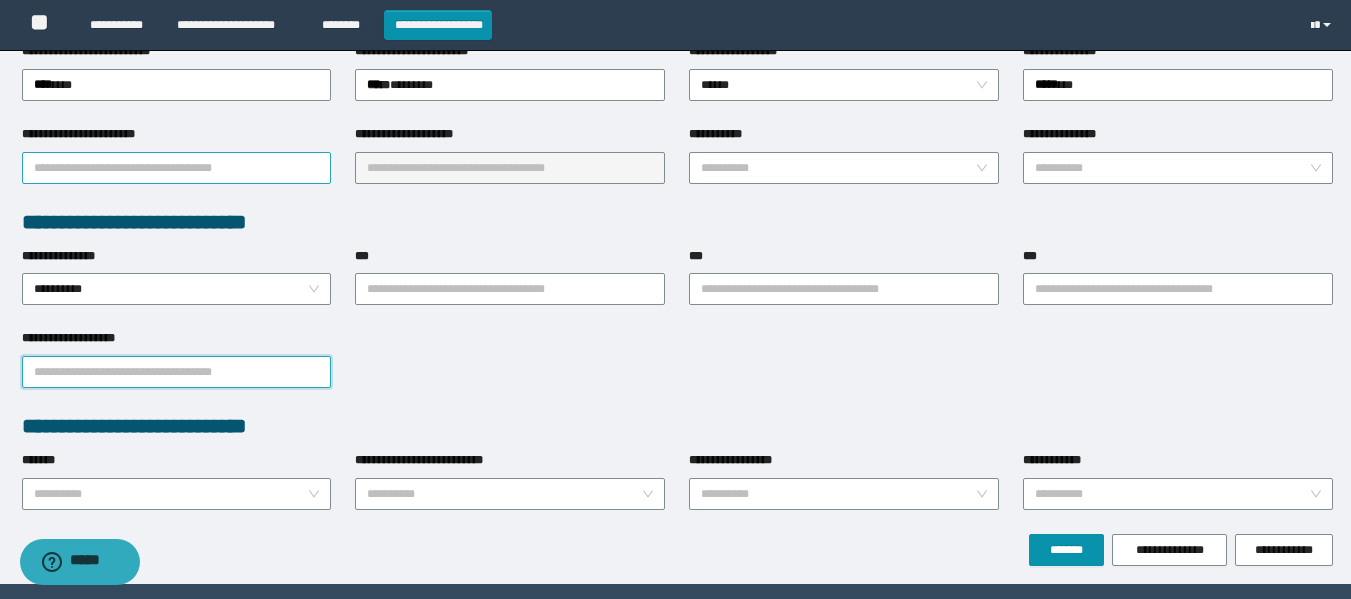 click on "**********" at bounding box center (177, 168) 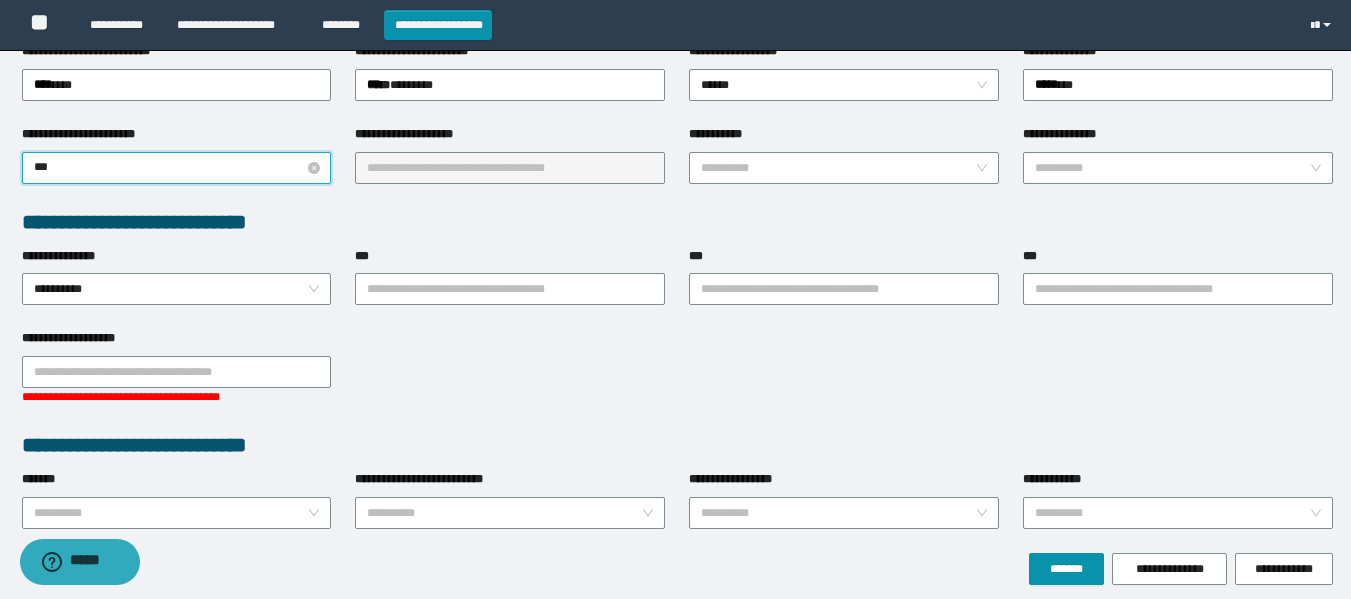 type on "****" 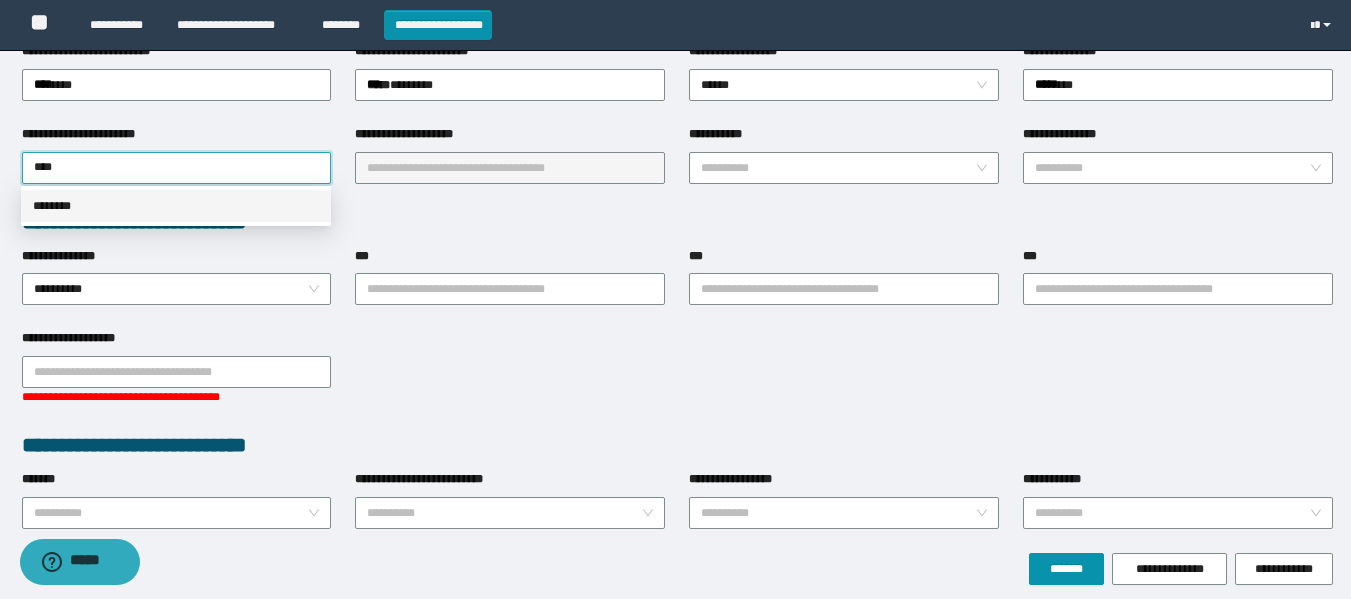 click on "********" at bounding box center (176, 206) 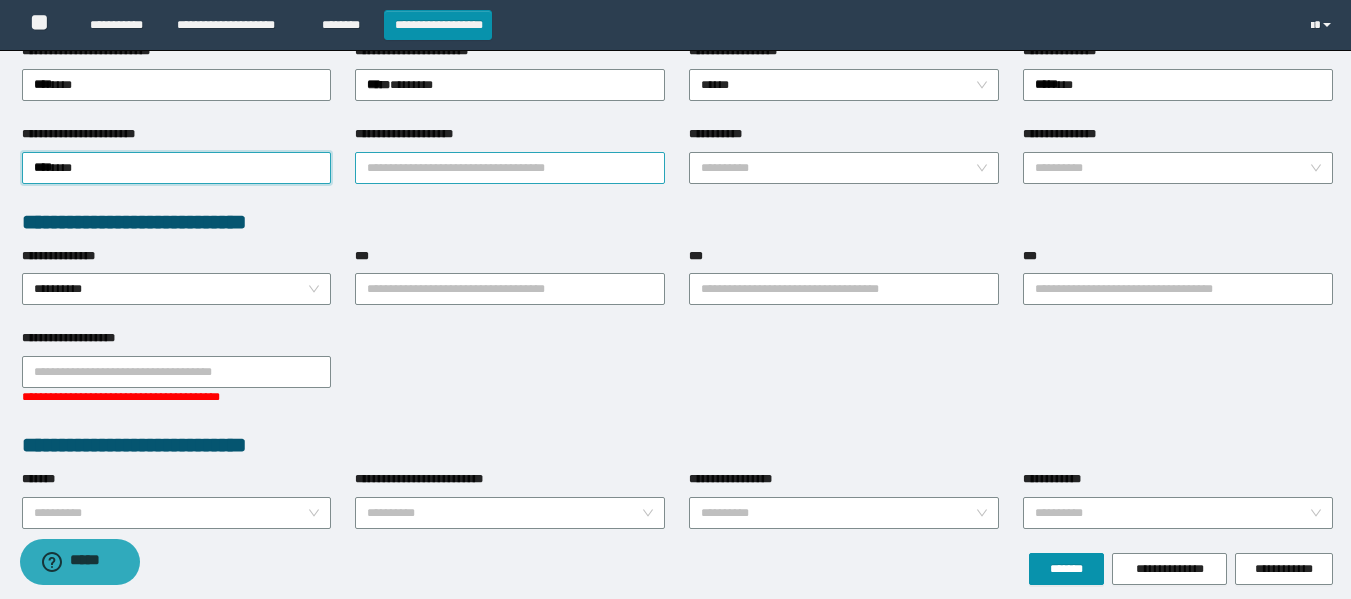 click on "**********" at bounding box center [510, 168] 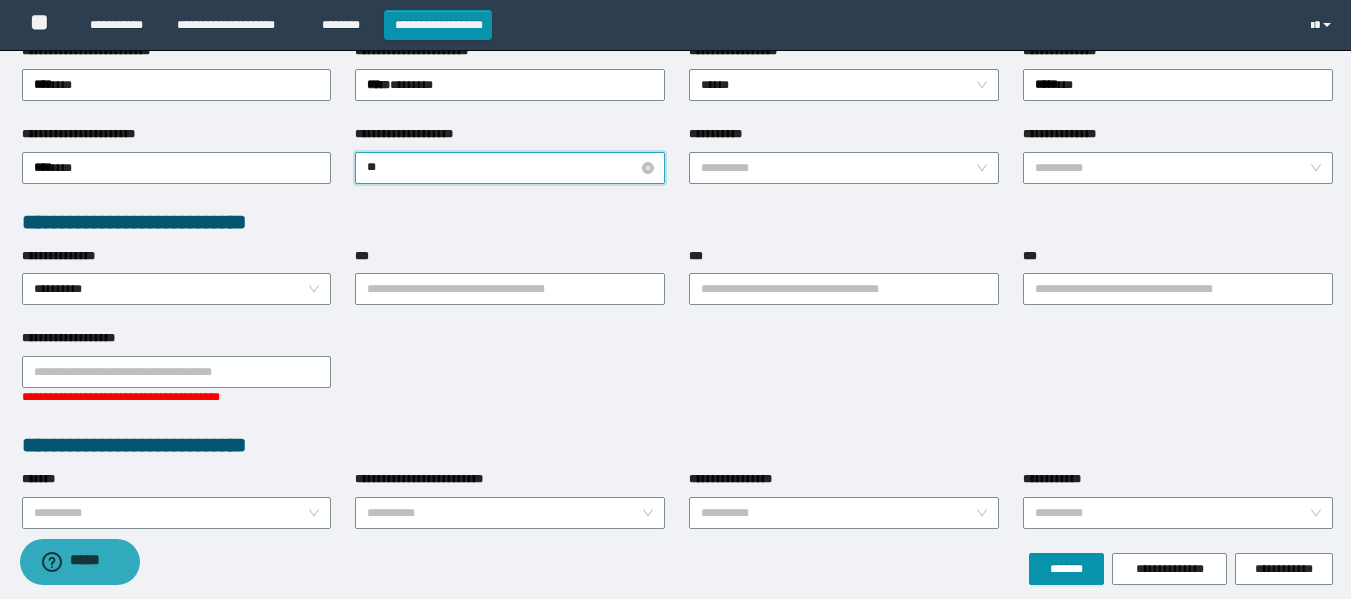 type on "*" 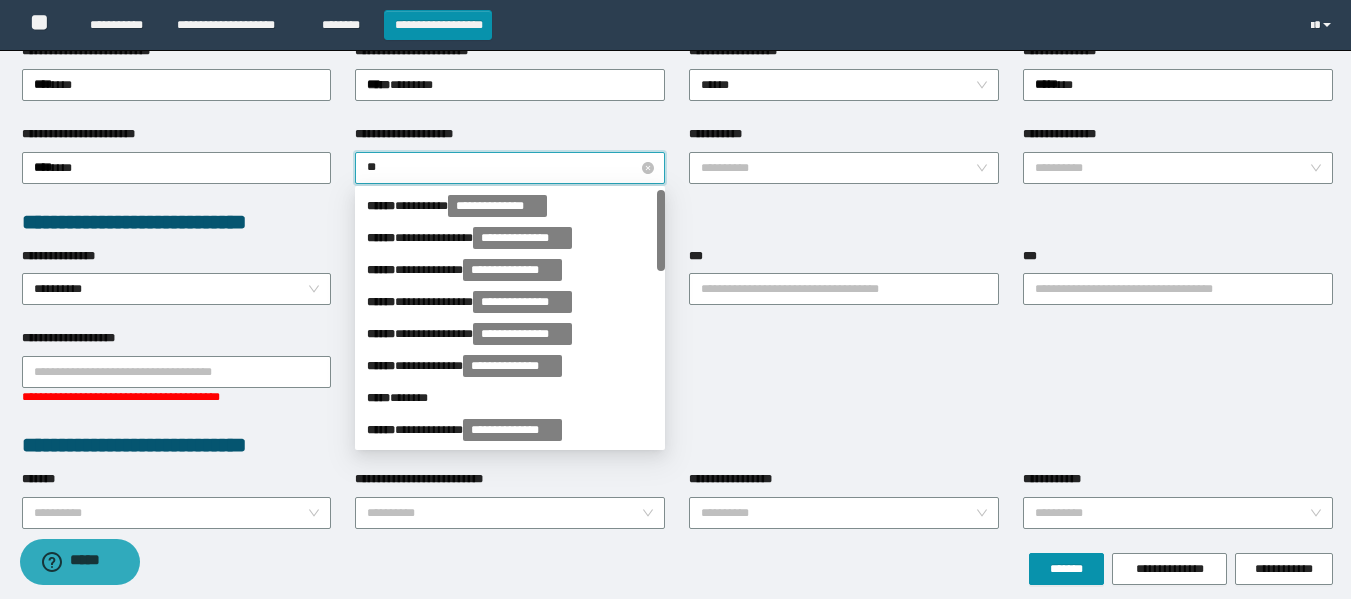 type on "*" 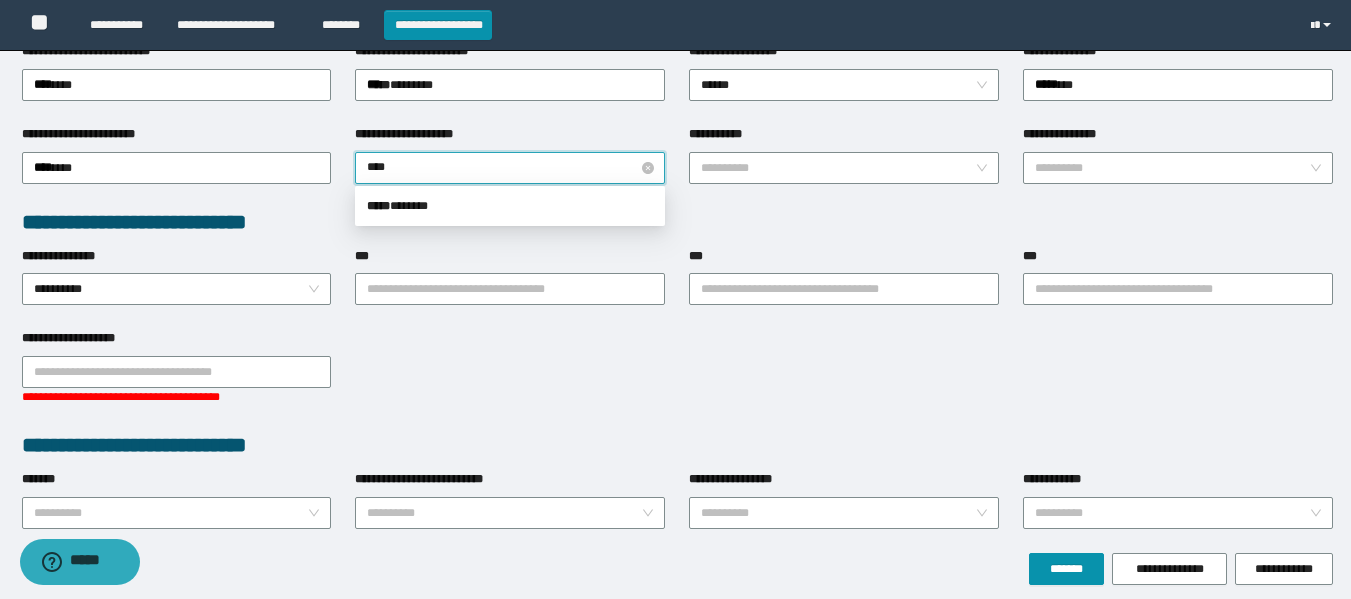 type on "*****" 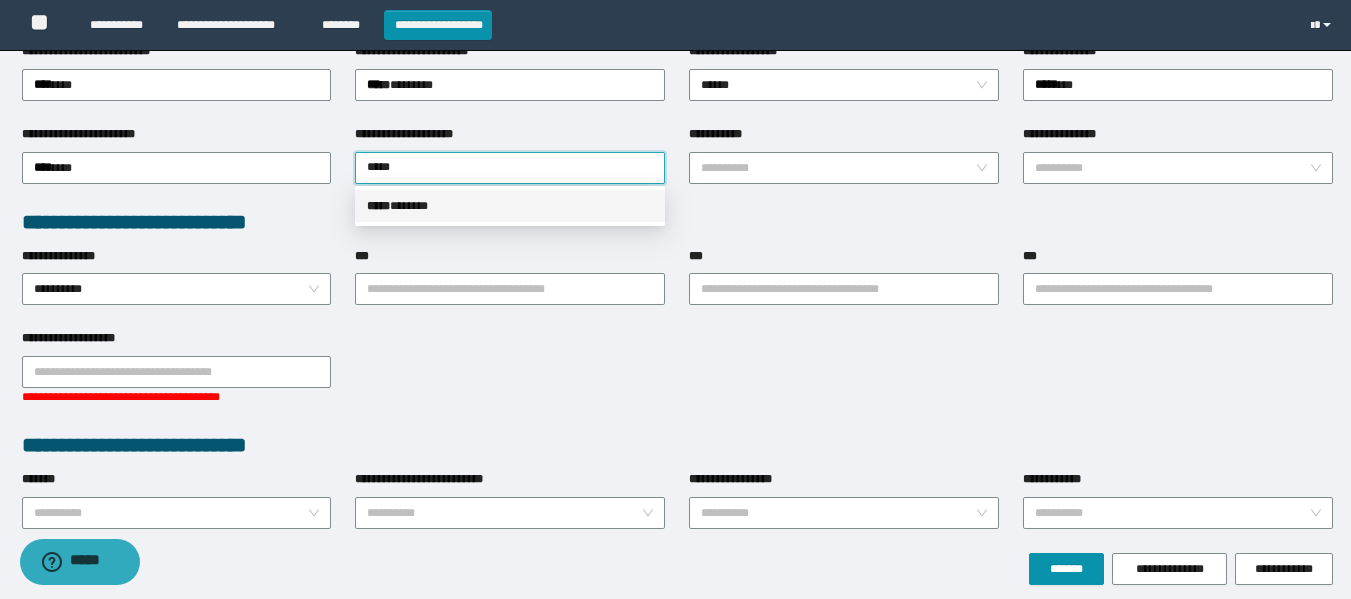 click on "***** * *****" at bounding box center (510, 206) 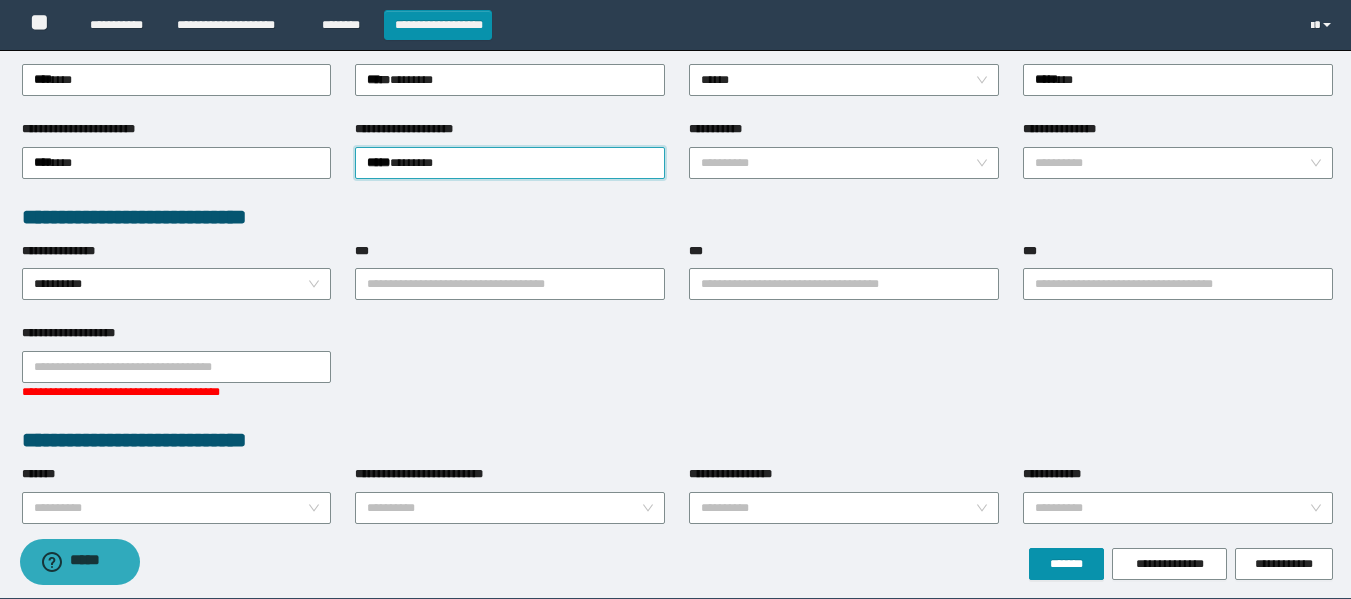 scroll, scrollTop: 480, scrollLeft: 0, axis: vertical 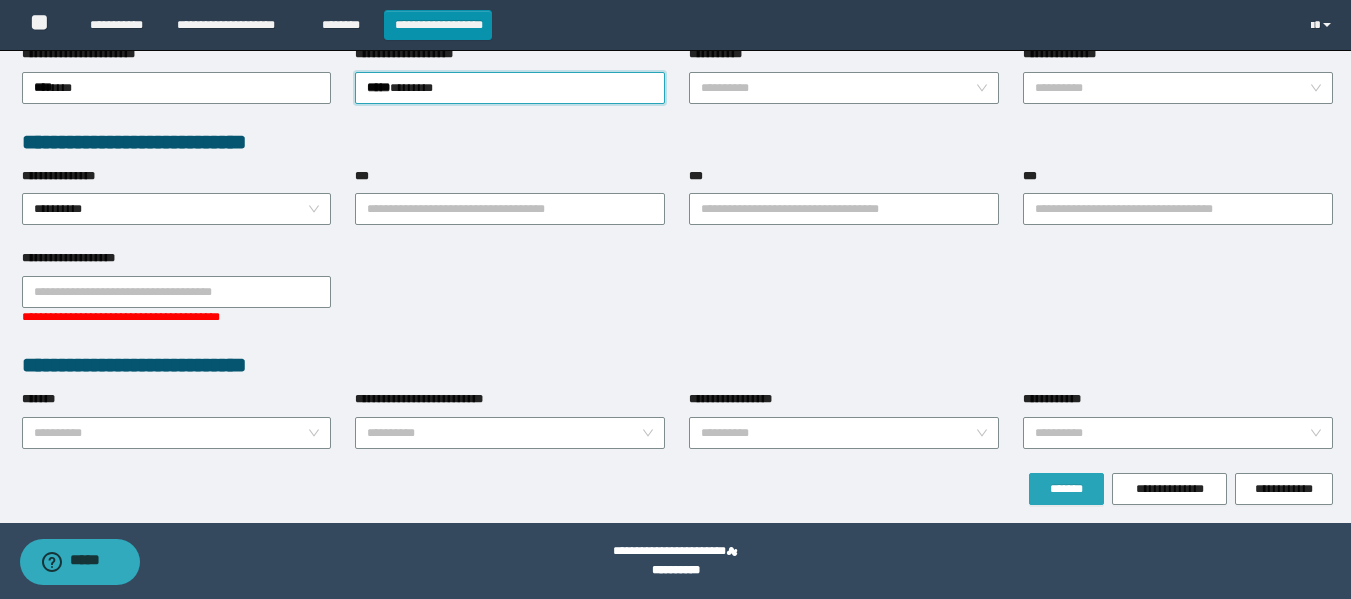 click on "*******" at bounding box center (1066, 489) 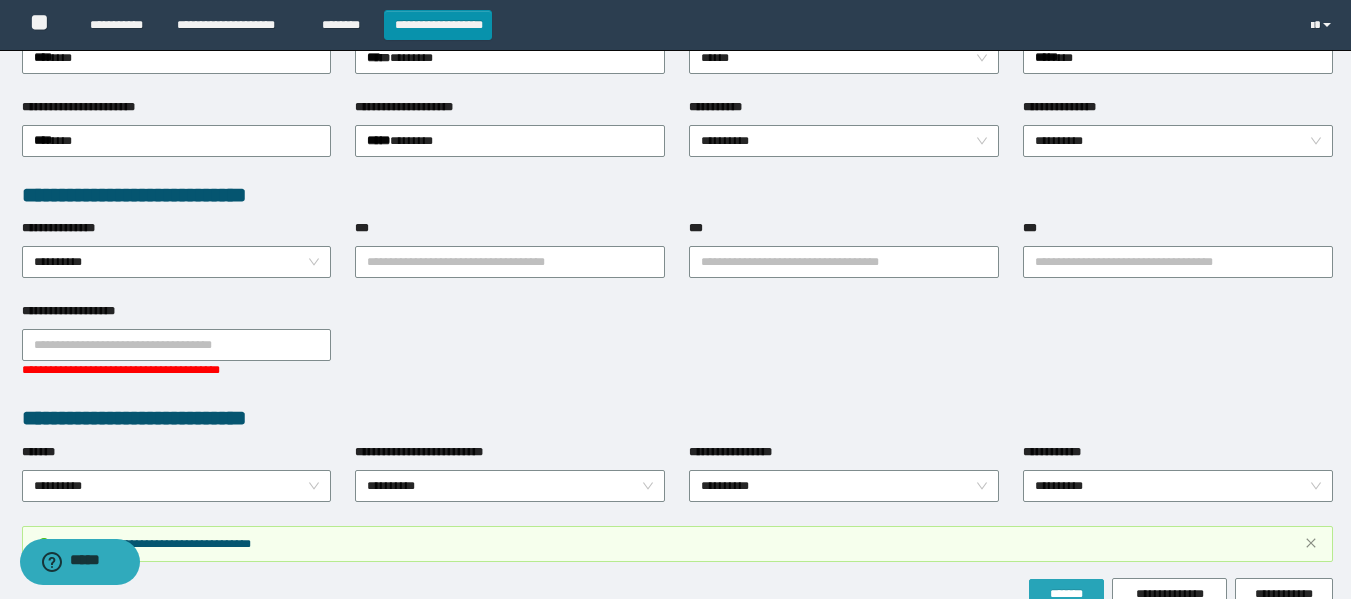 scroll, scrollTop: 533, scrollLeft: 0, axis: vertical 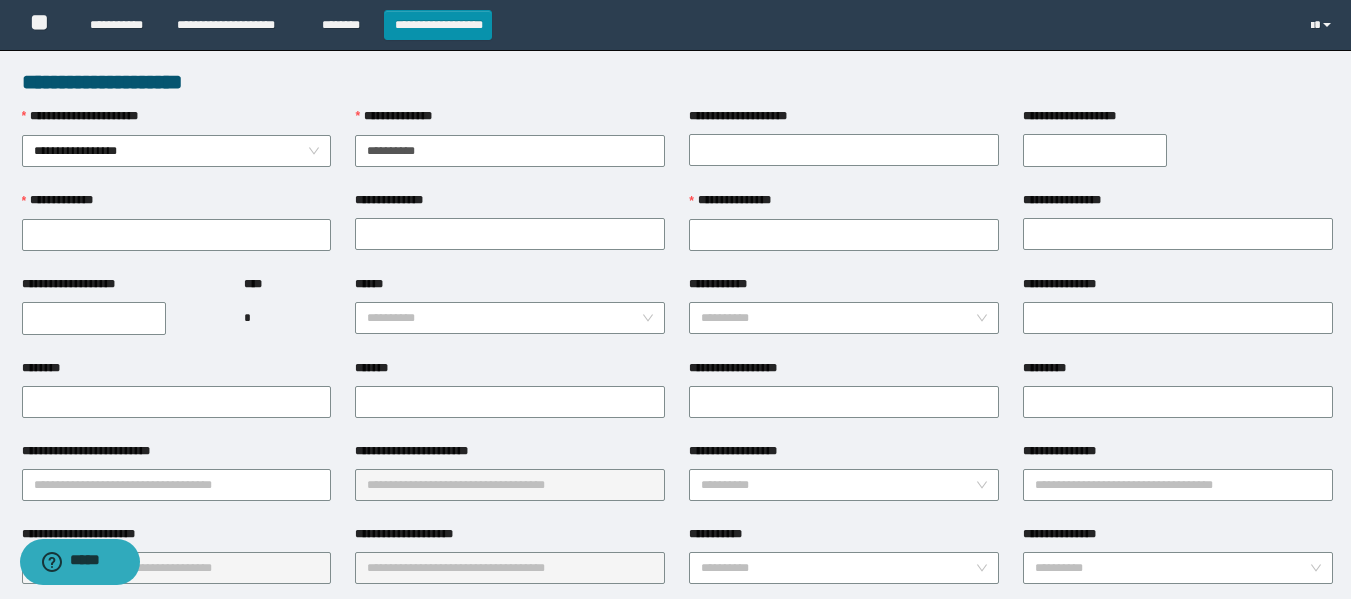 type on "**********" 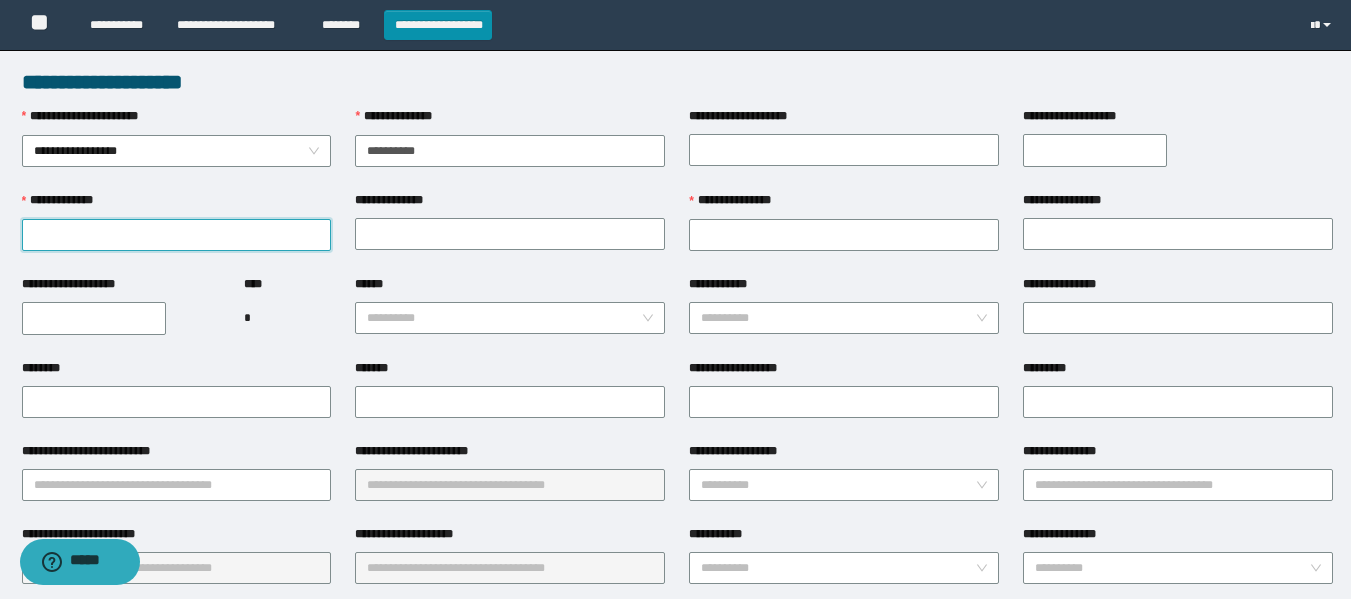 click on "**********" at bounding box center [177, 235] 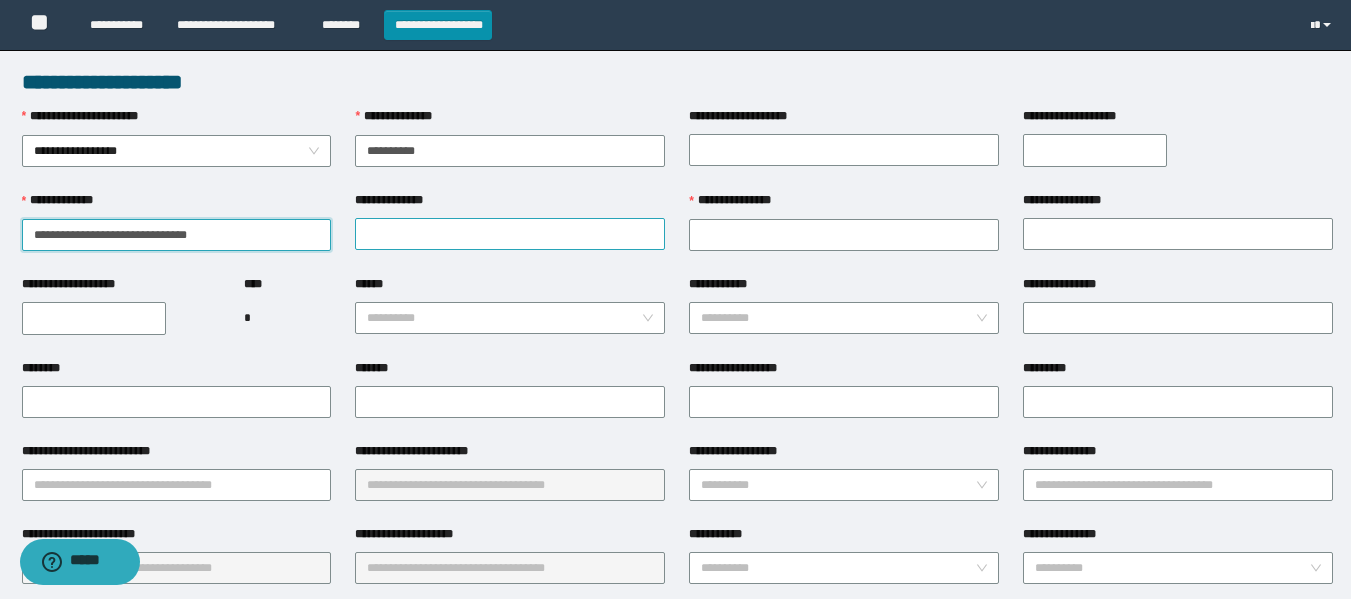 type on "**********" 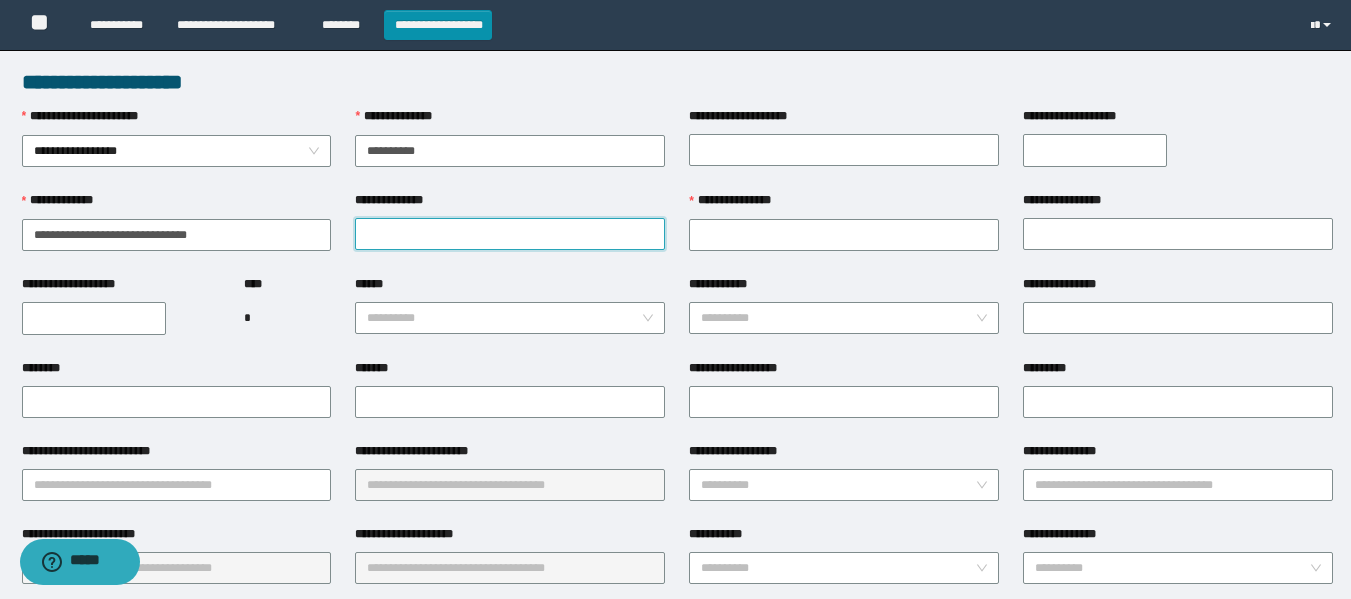 click on "**********" at bounding box center [510, 234] 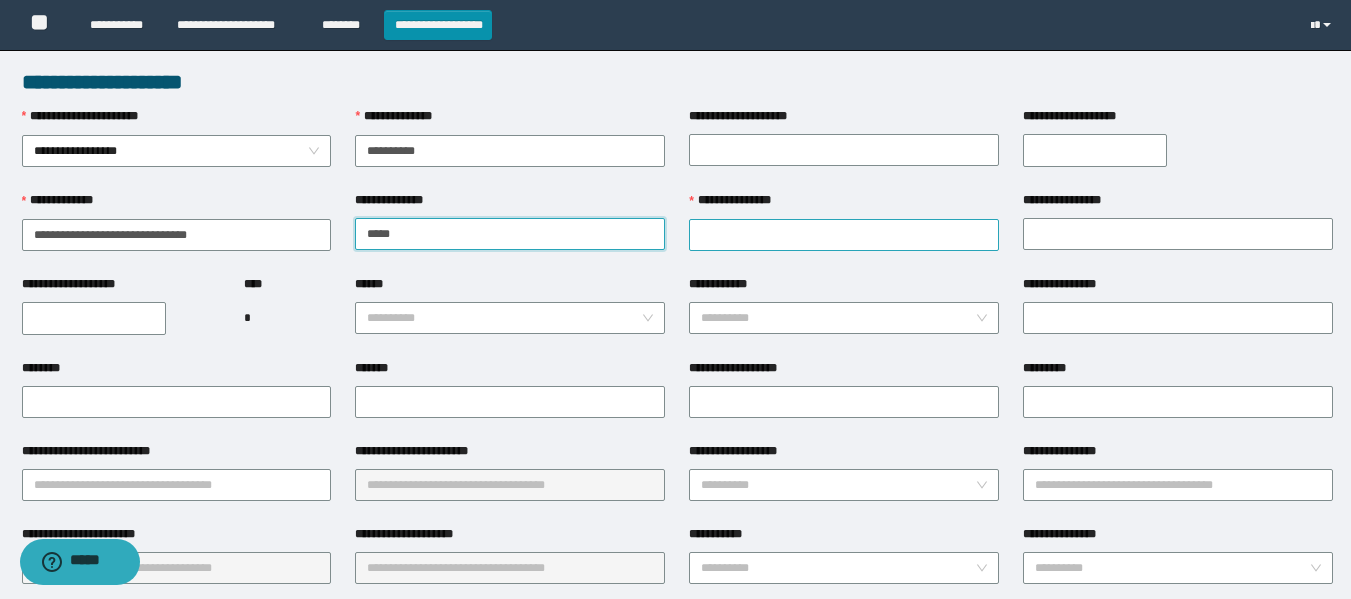 type on "*****" 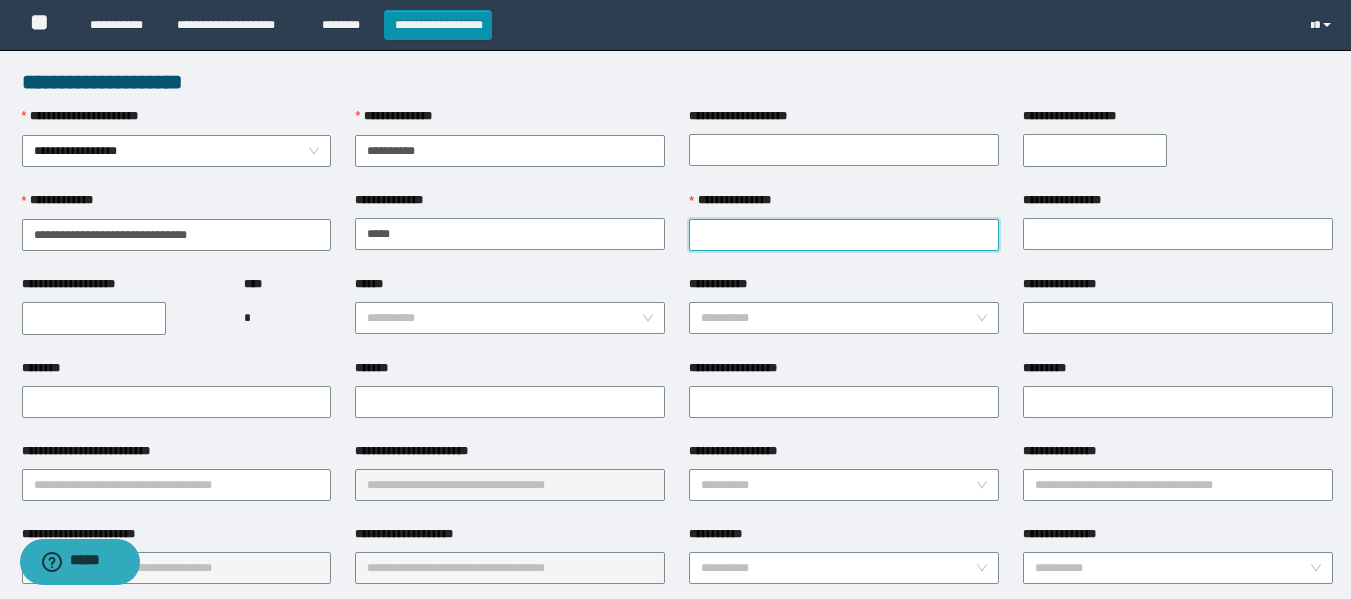 click on "**********" at bounding box center [844, 235] 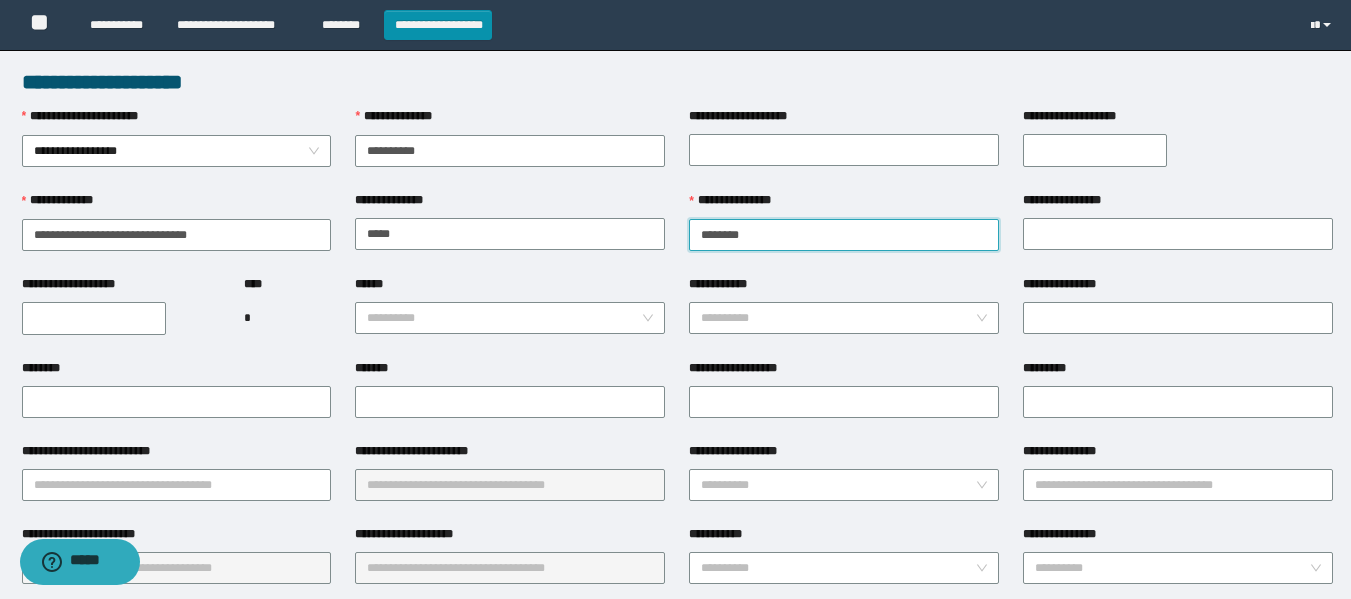 type on "********" 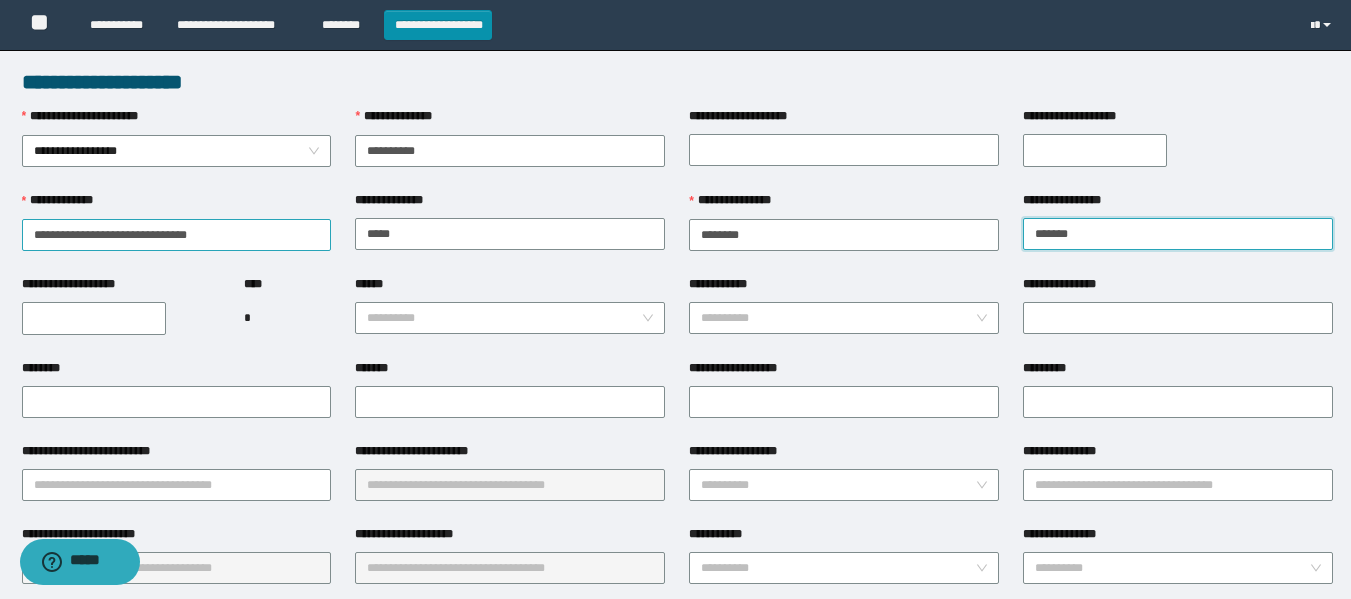 type on "*******" 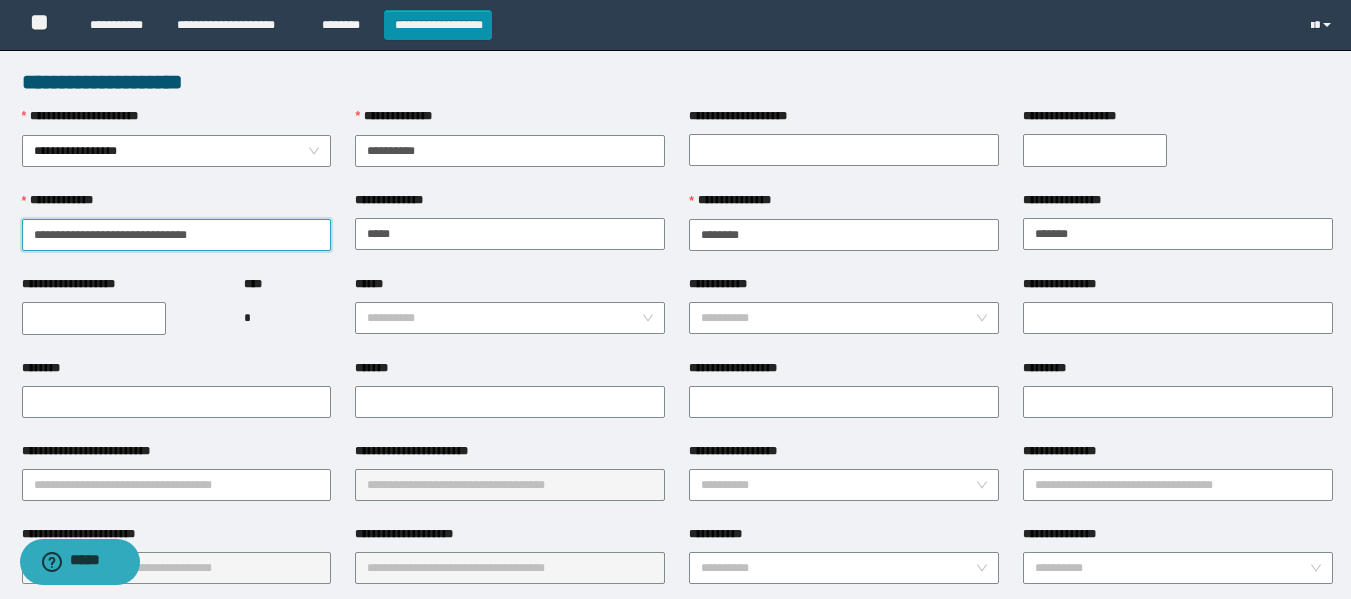 drag, startPoint x: 258, startPoint y: 226, endPoint x: 0, endPoint y: 204, distance: 258.93628 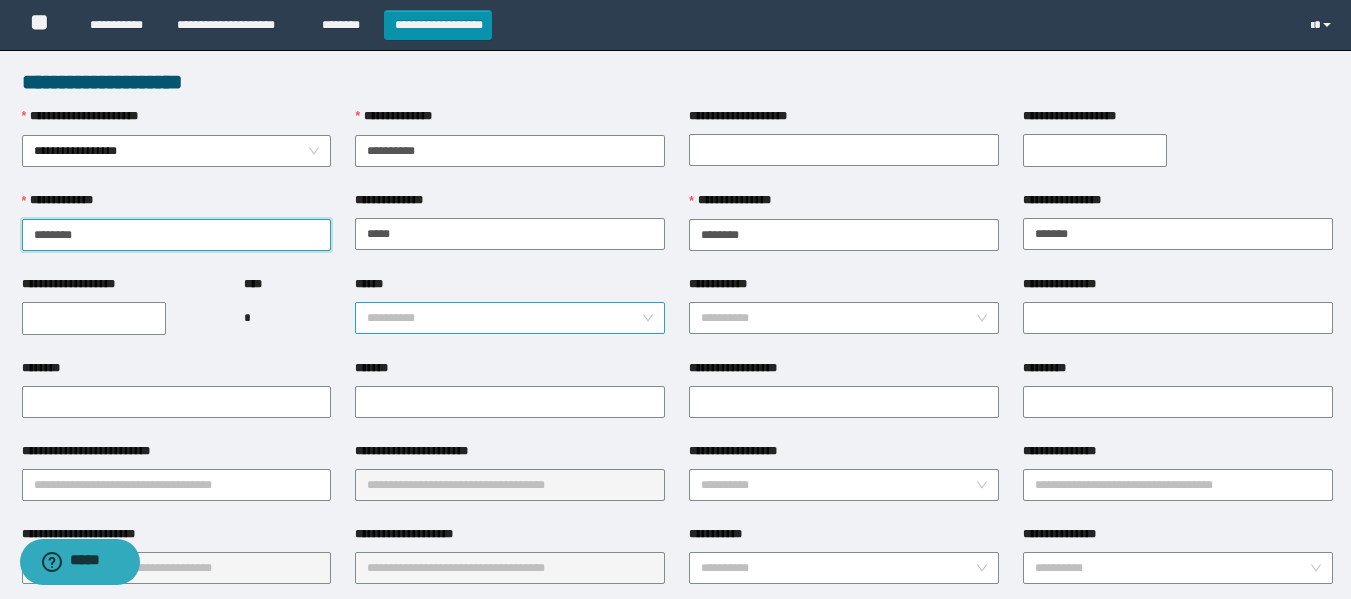 type on "********" 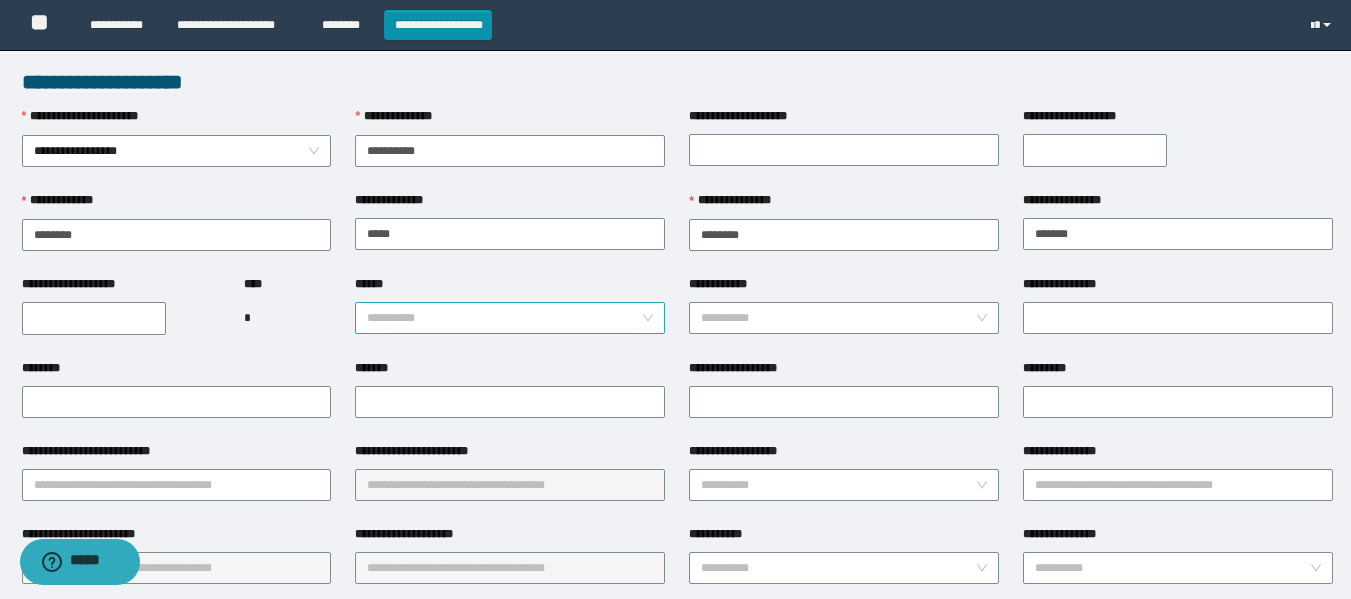 click on "******" at bounding box center [504, 318] 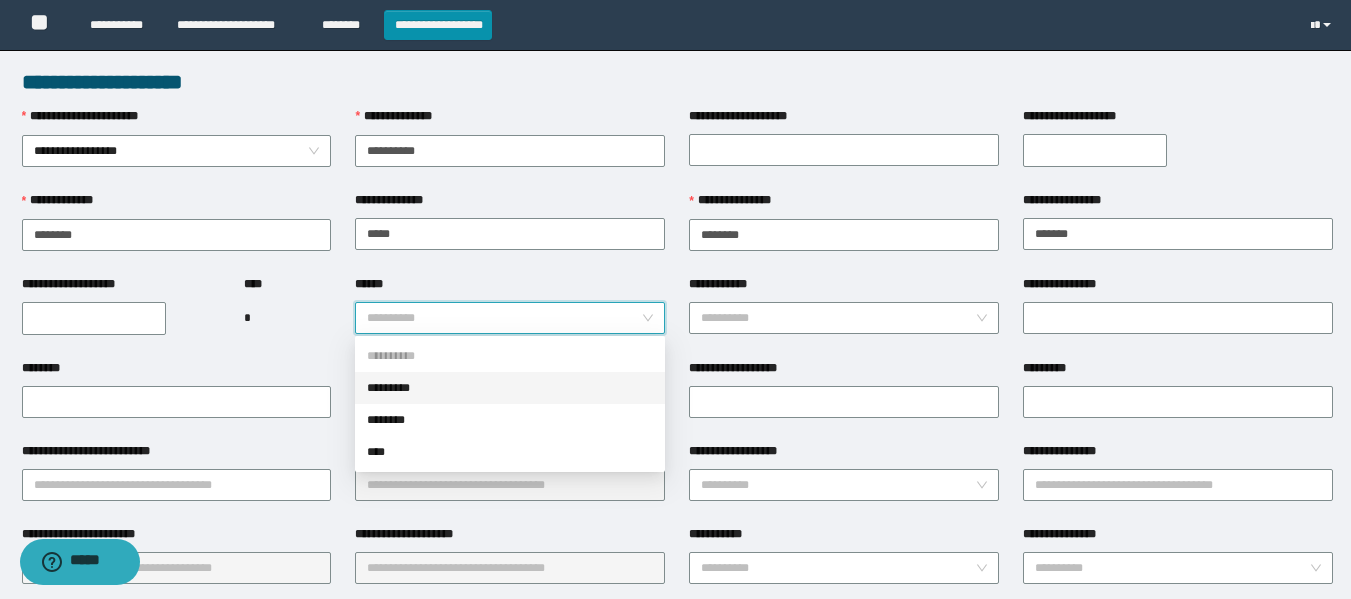 click on "*********" at bounding box center (510, 388) 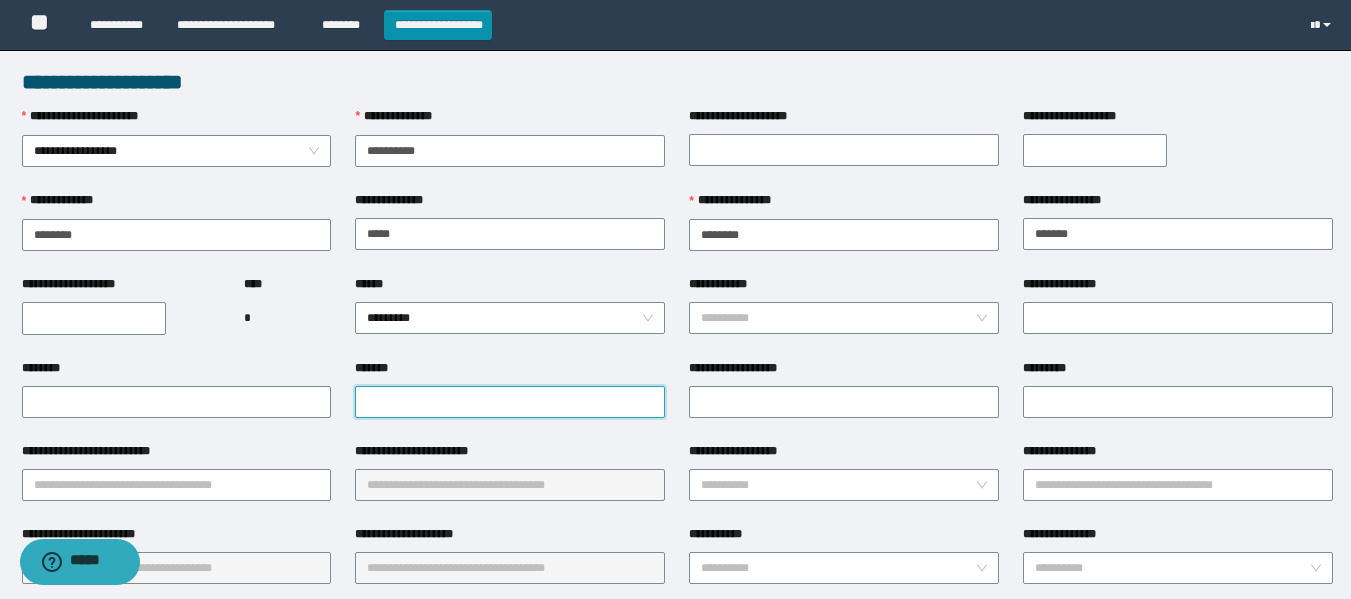paste on "**********" 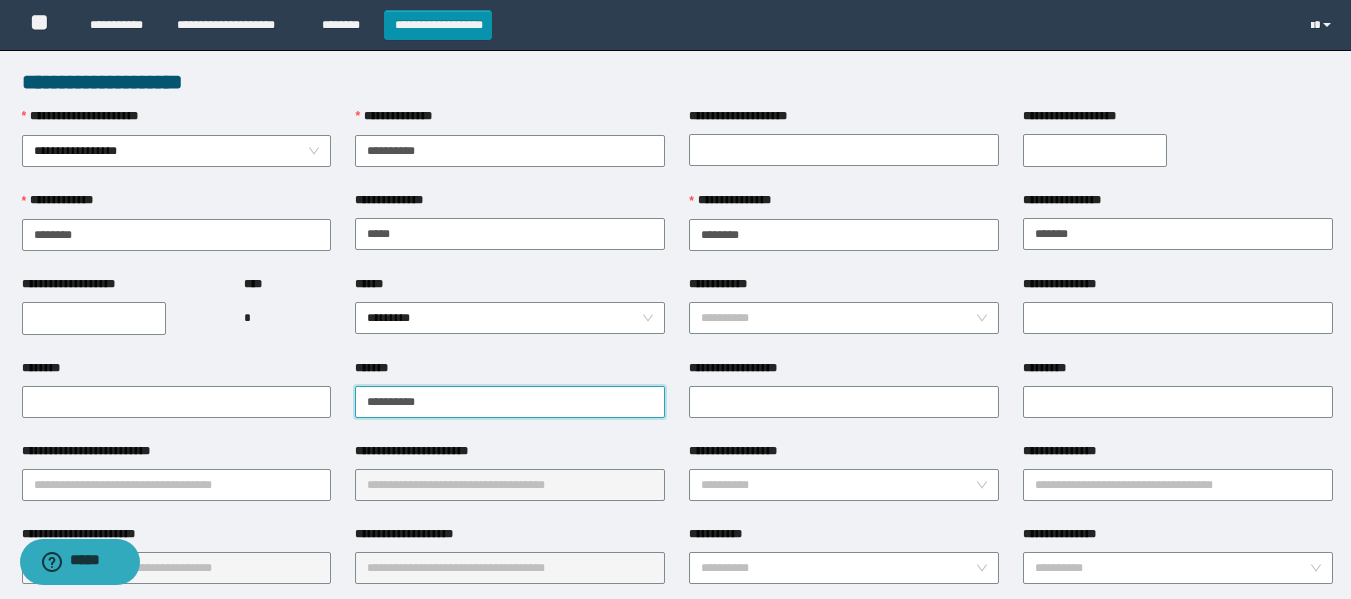 type on "**********" 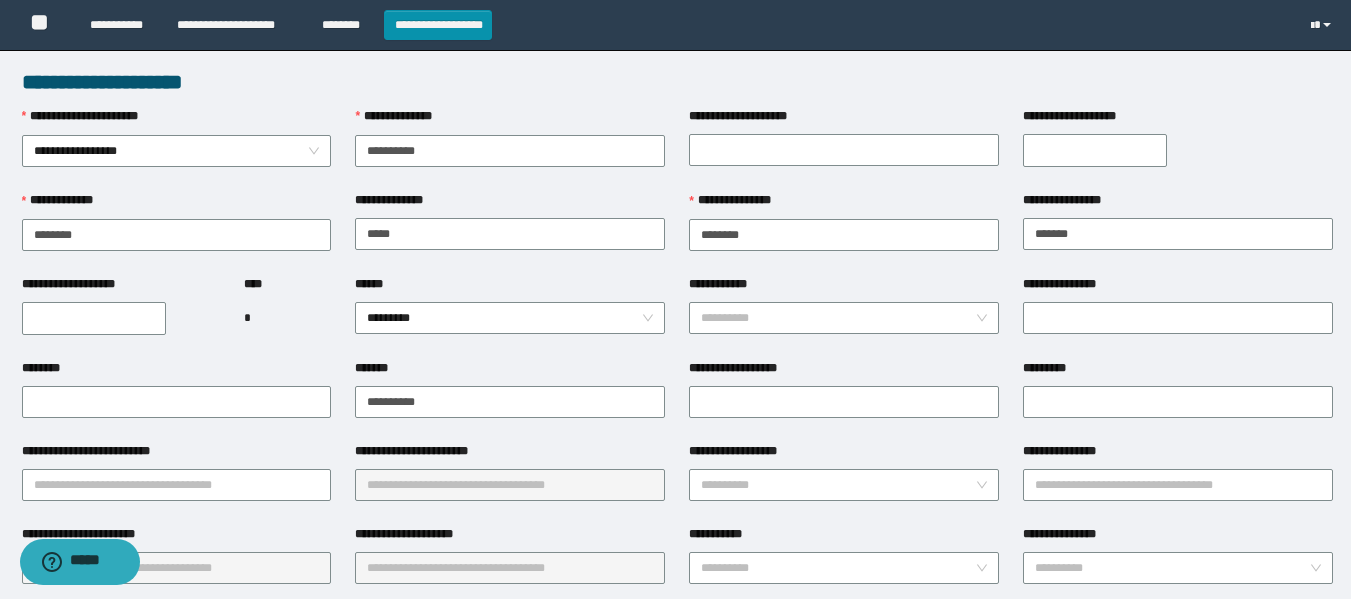 click on "**********" at bounding box center [94, 318] 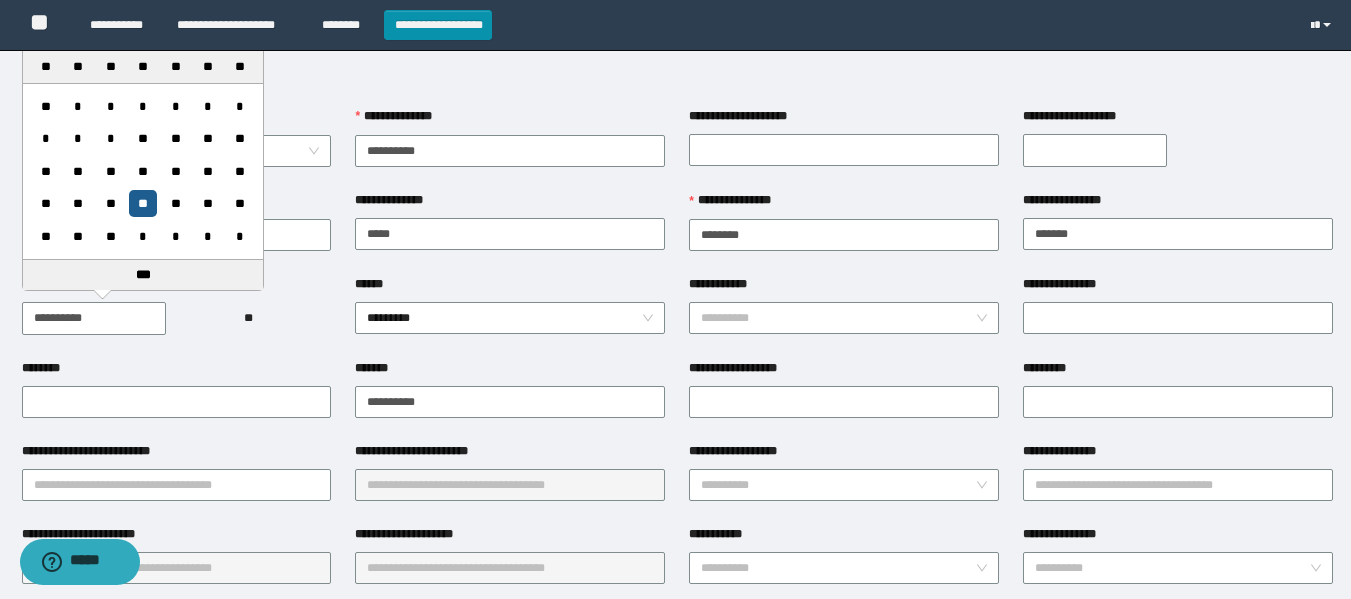 type on "**********" 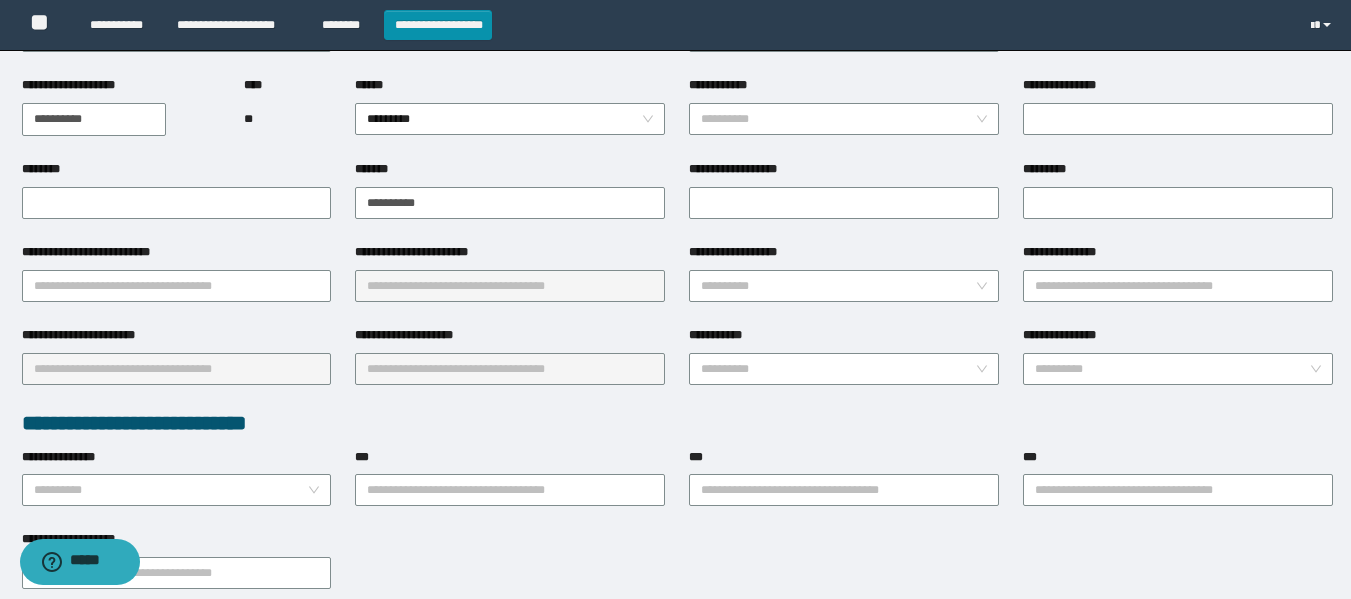 scroll, scrollTop: 200, scrollLeft: 0, axis: vertical 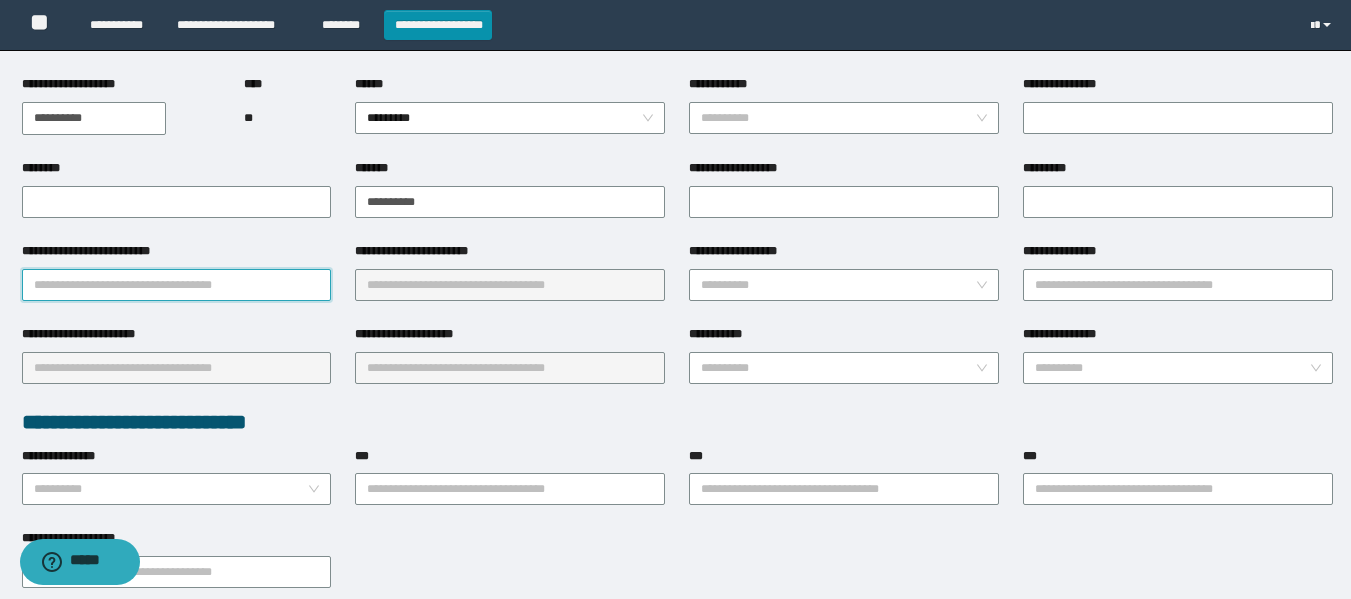 click on "**********" at bounding box center [177, 285] 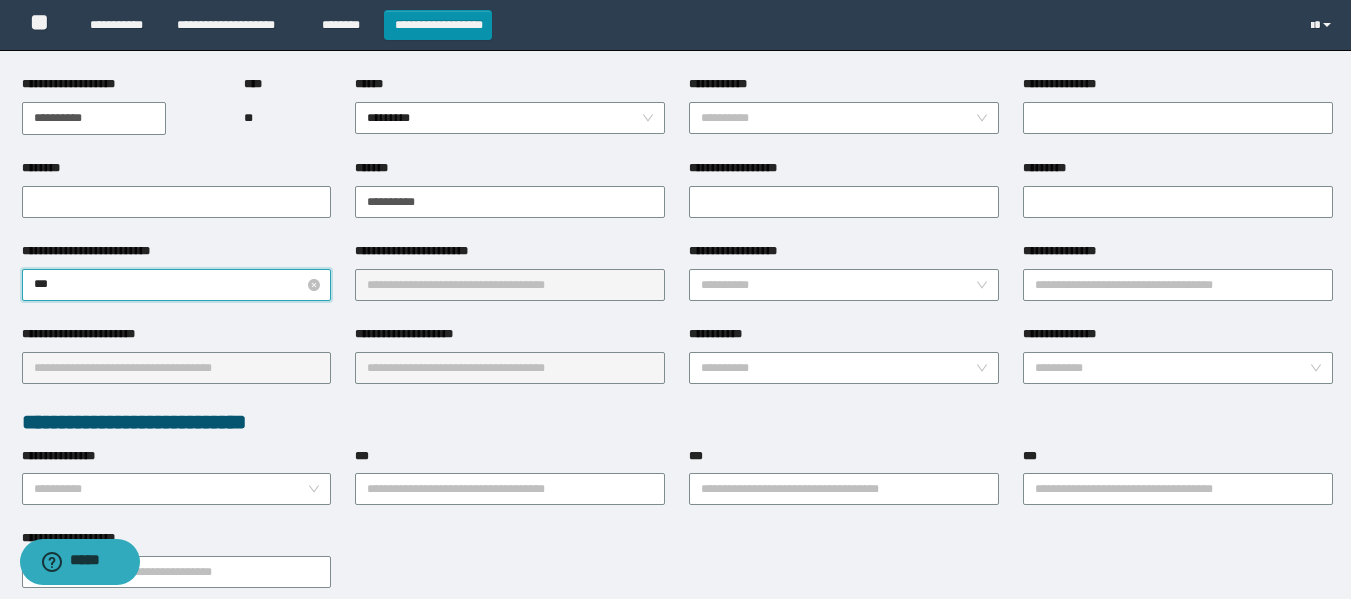 type on "****" 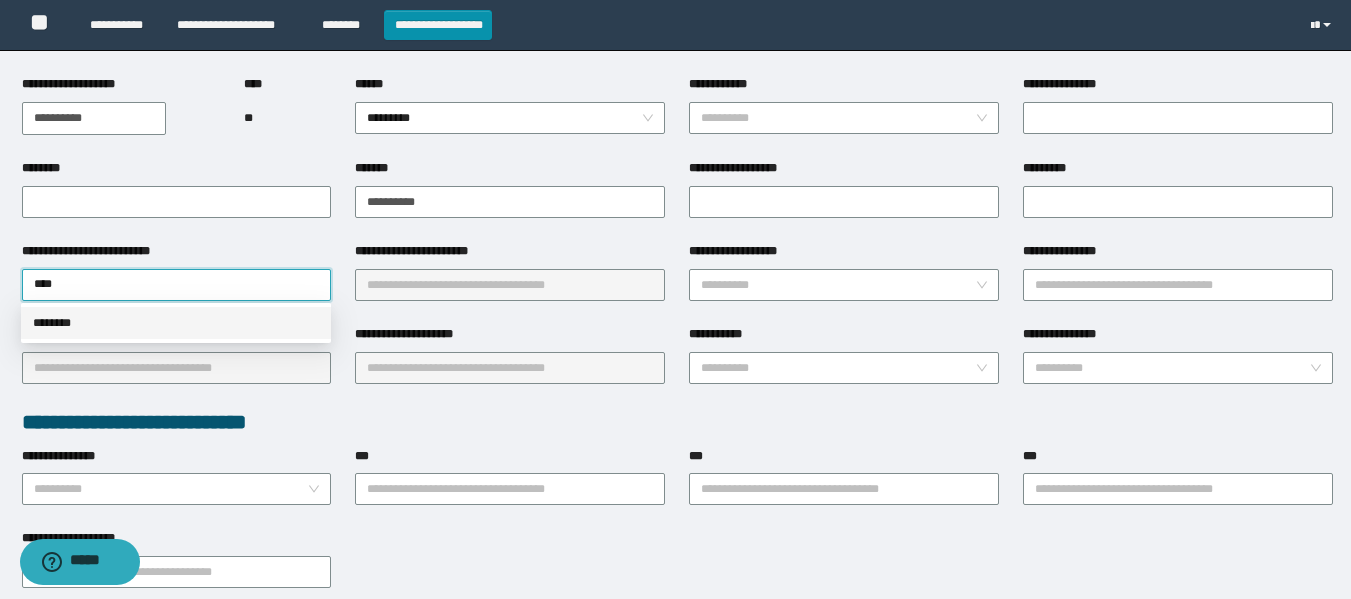 click on "********" at bounding box center [176, 323] 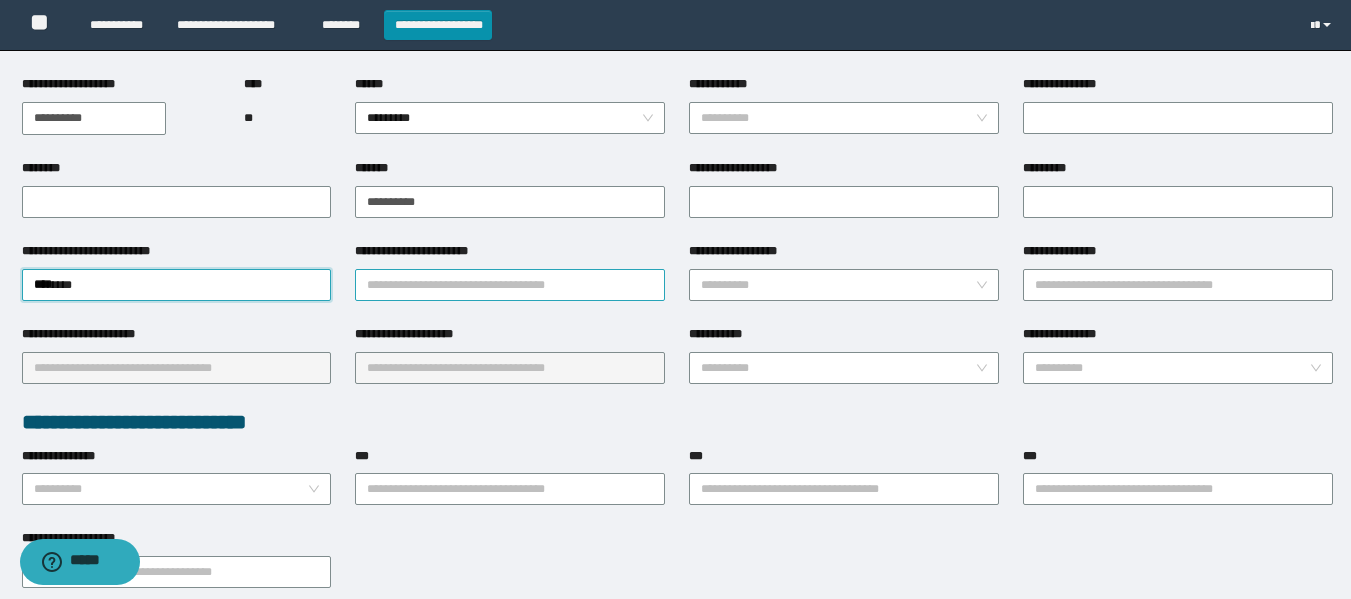 click on "**********" at bounding box center (510, 285) 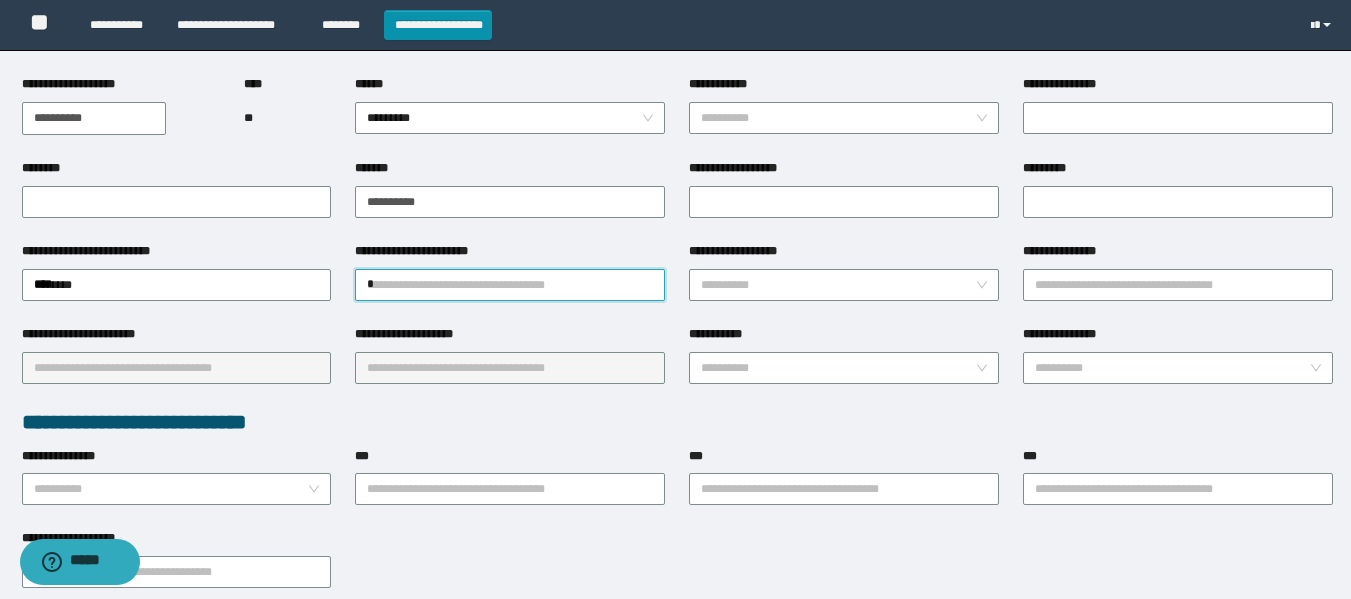 type on "**" 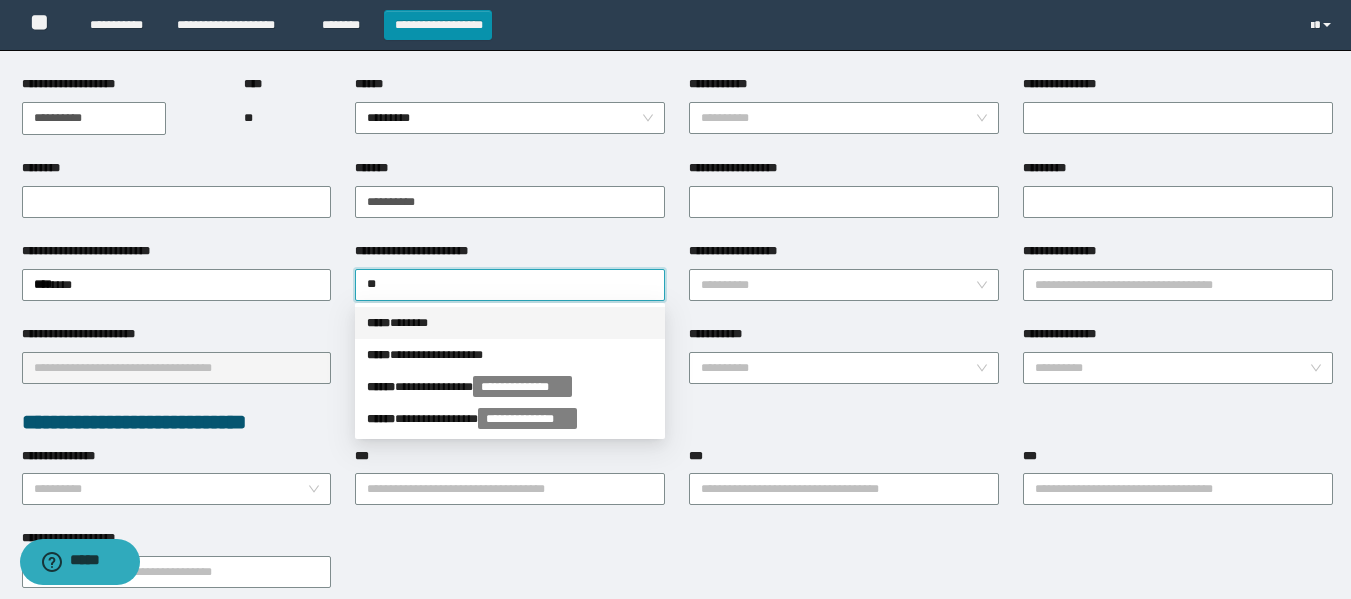 click on "***** * *****" at bounding box center [510, 323] 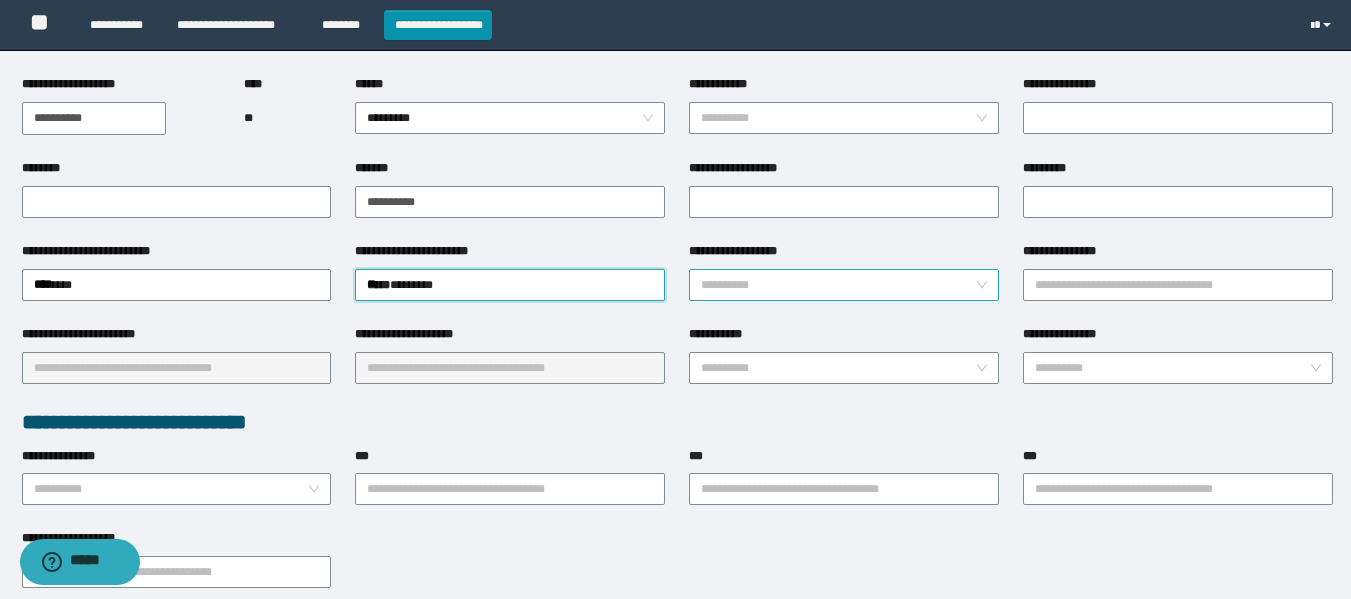 click on "**********" at bounding box center (838, 285) 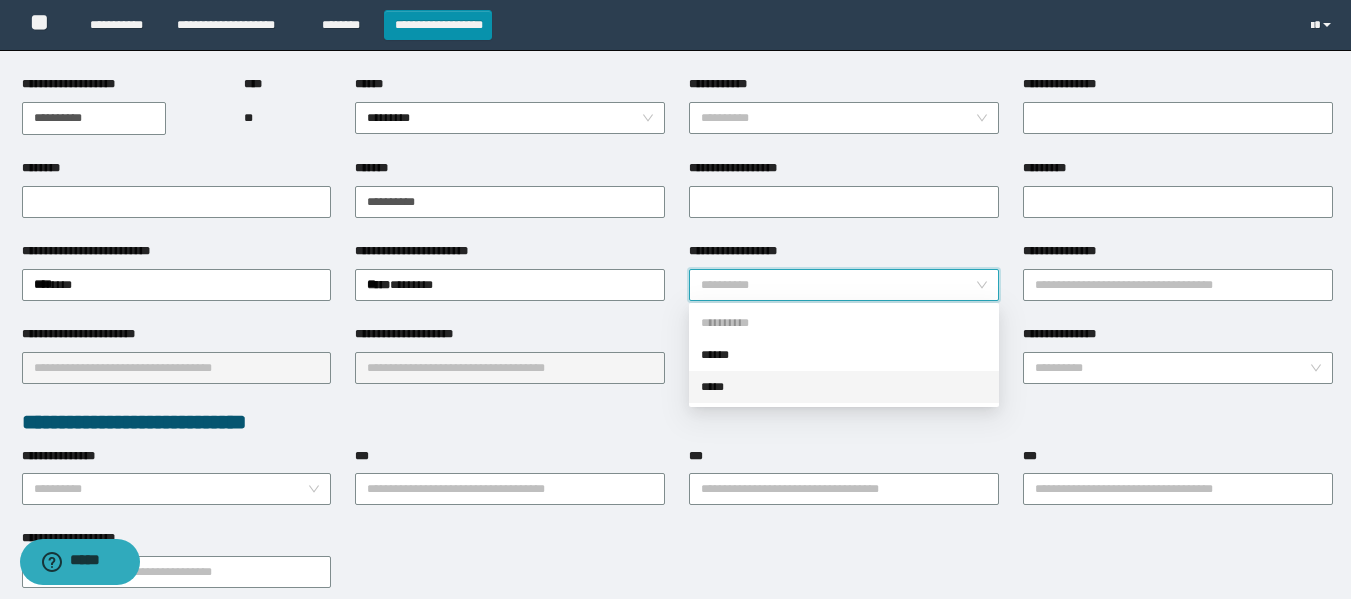 click on "*****" at bounding box center [844, 387] 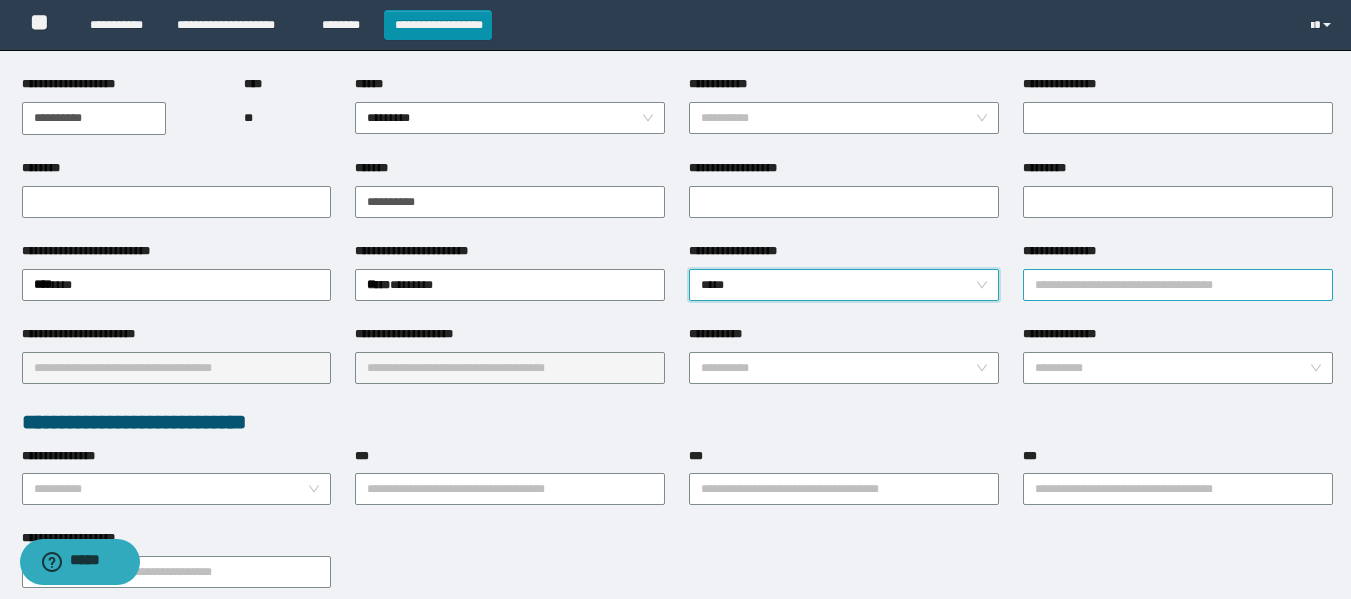 click on "**********" at bounding box center (1178, 285) 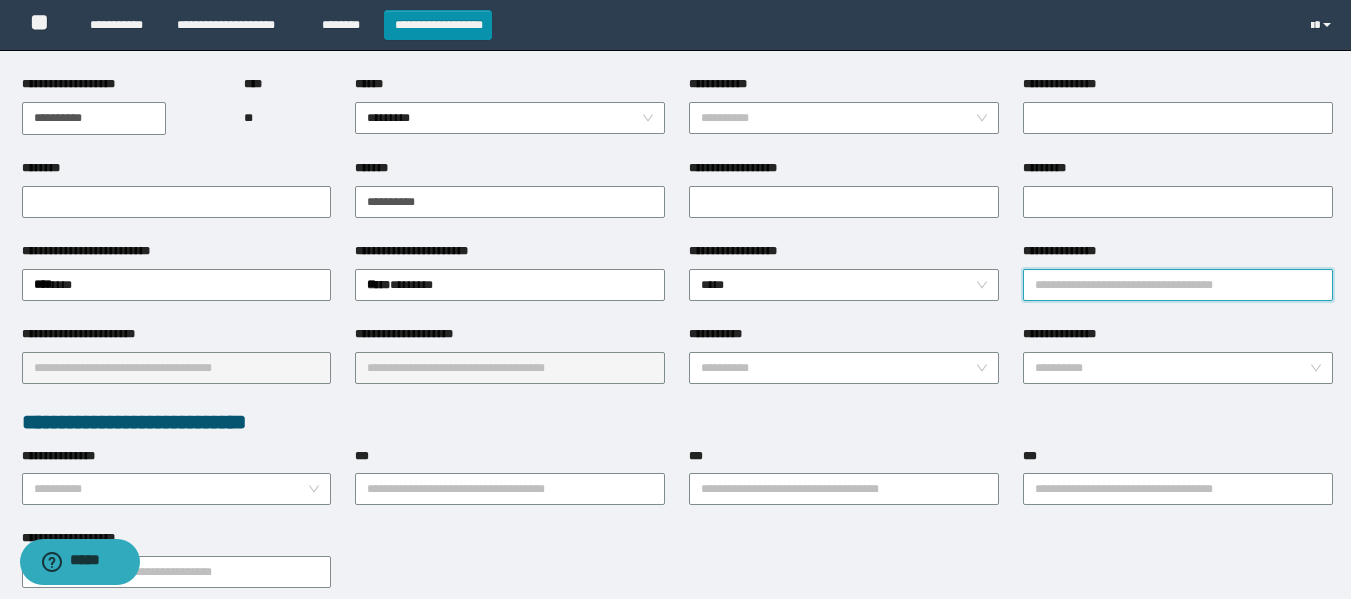 click on "**********" at bounding box center [1178, 285] 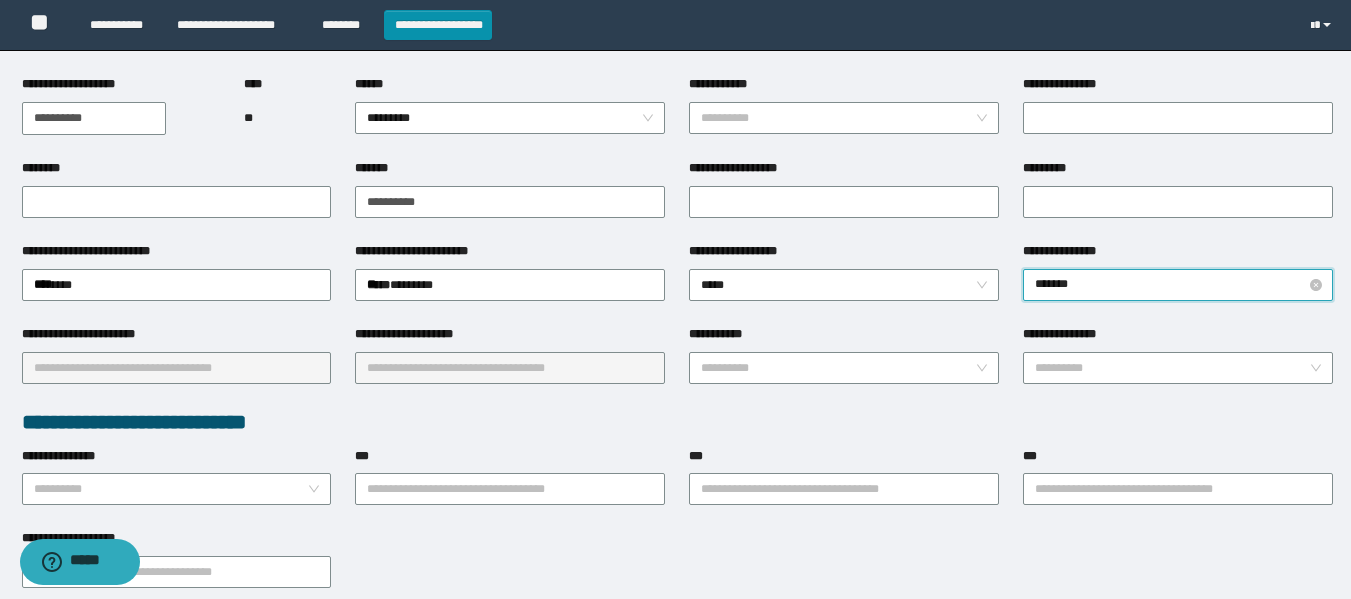 type on "********" 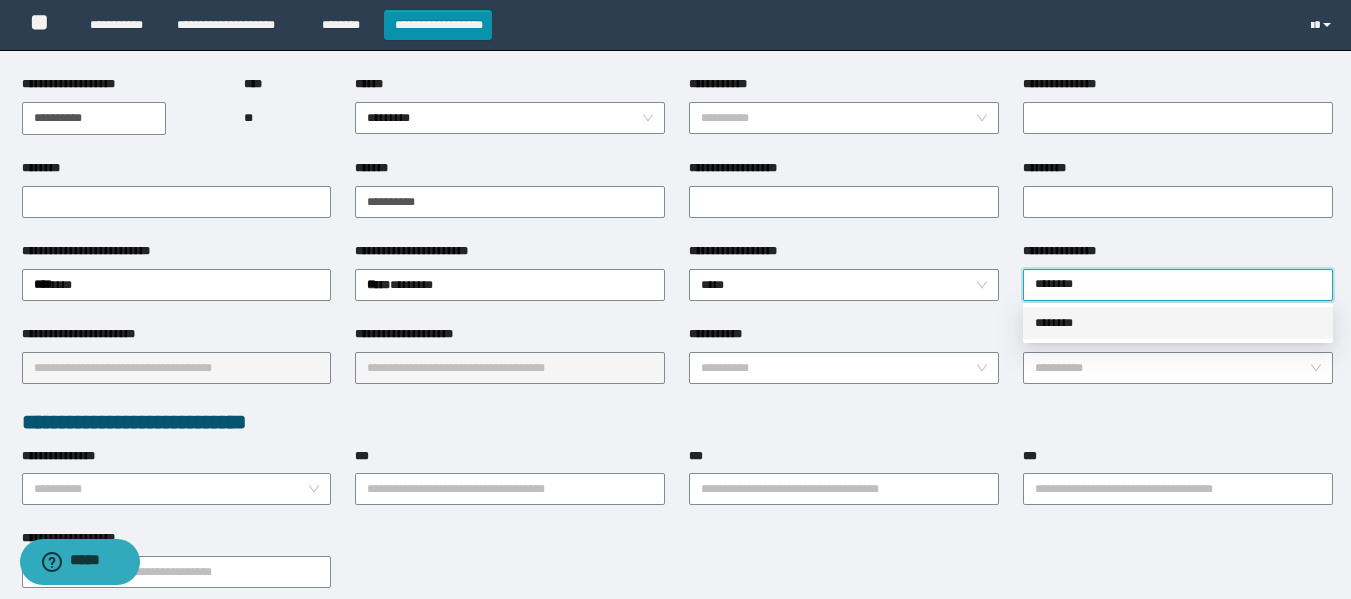 click on "********" at bounding box center (1178, 323) 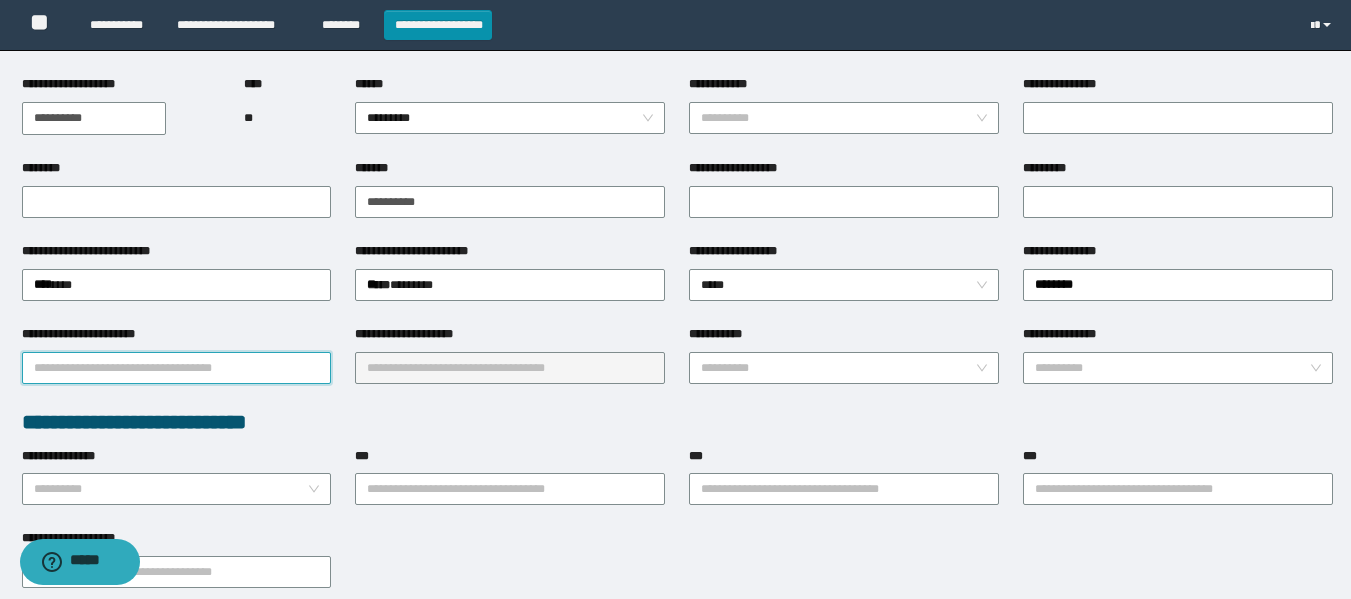 click on "**********" at bounding box center [177, 368] 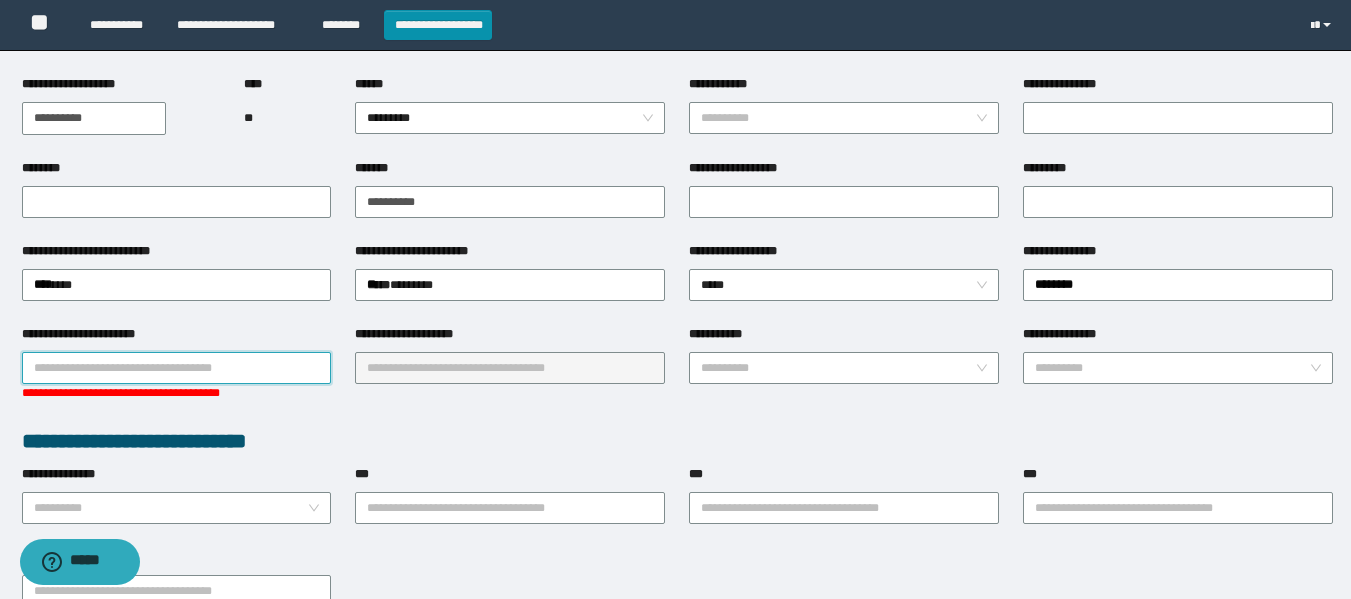 click on "**********" at bounding box center [177, 368] 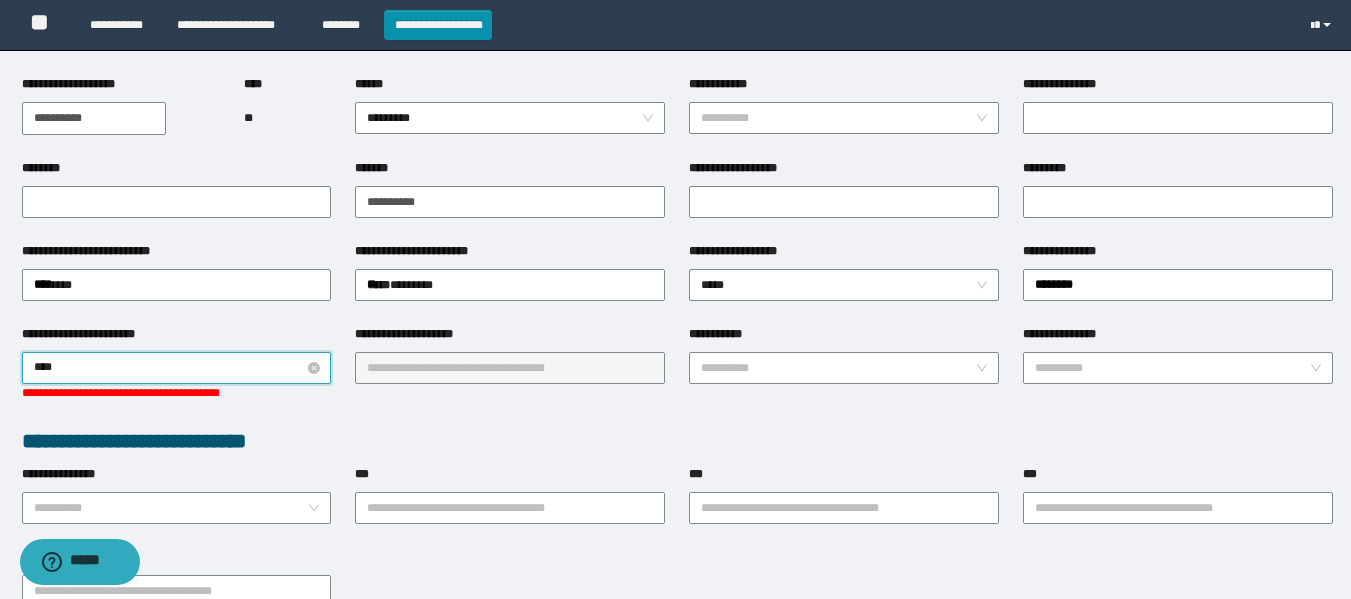 type on "*****" 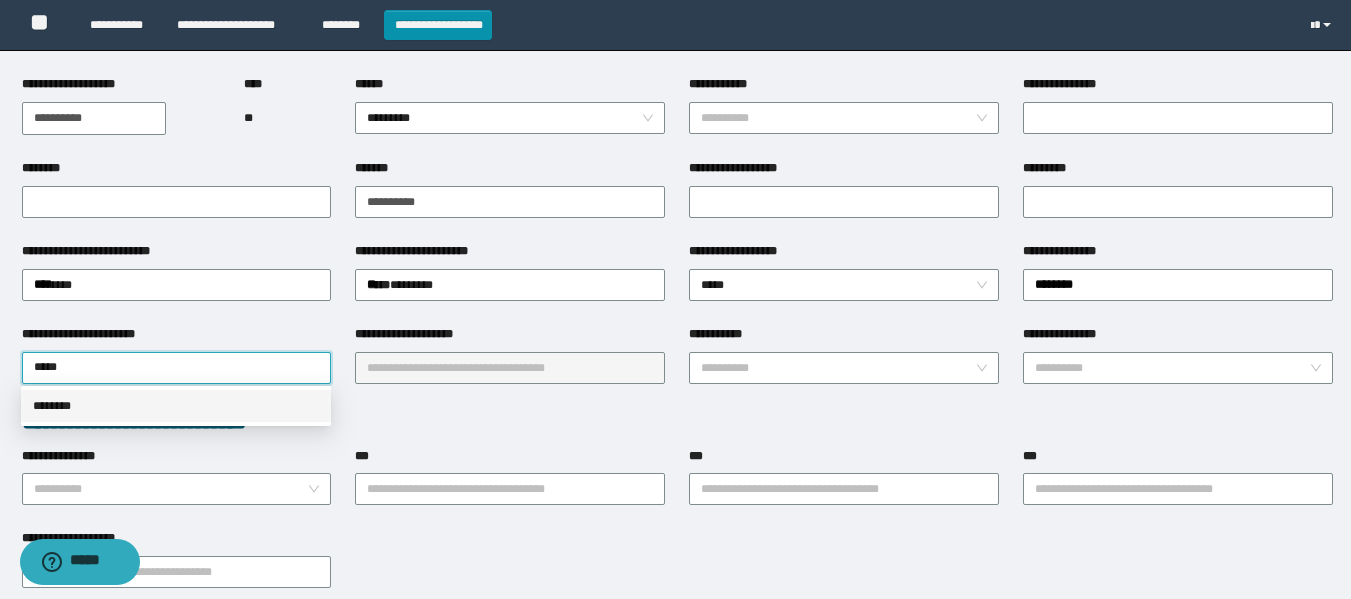 click on "********" at bounding box center (176, 406) 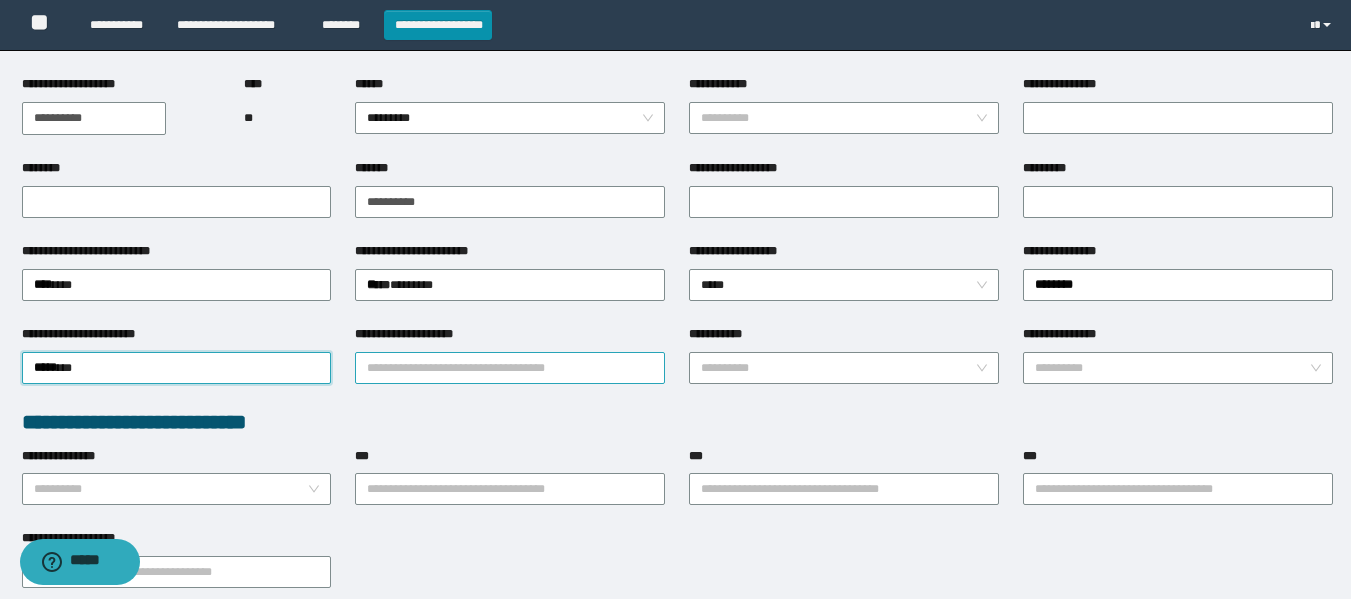 click on "**********" at bounding box center [510, 368] 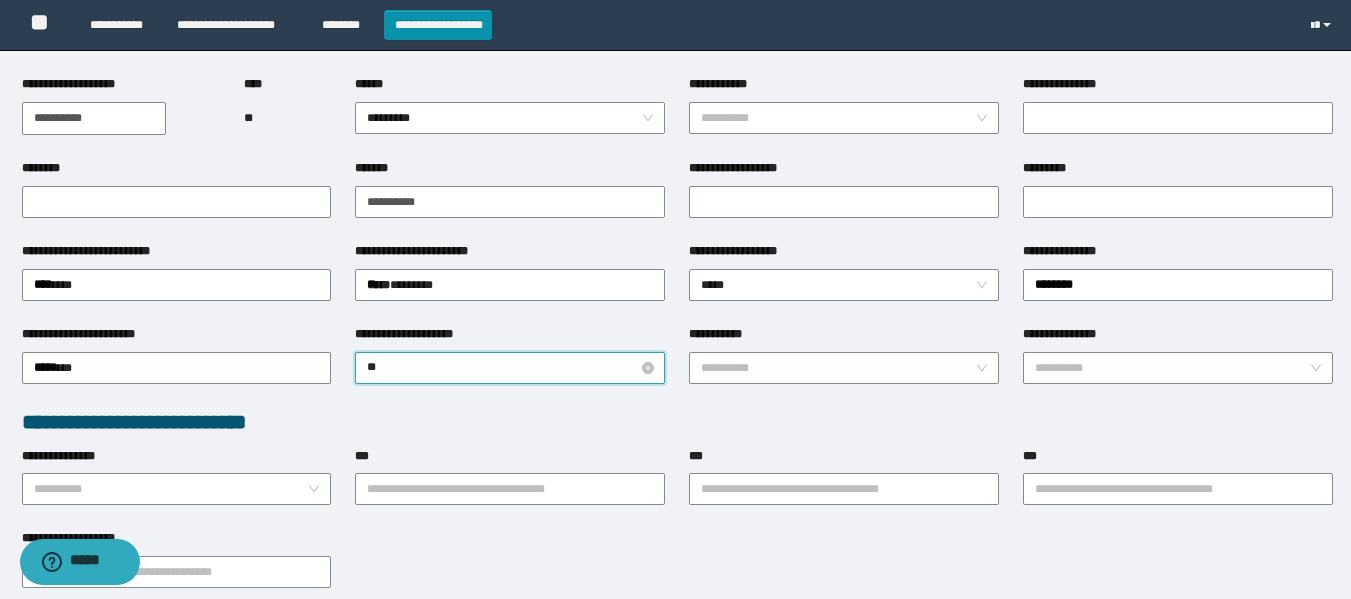 type on "*" 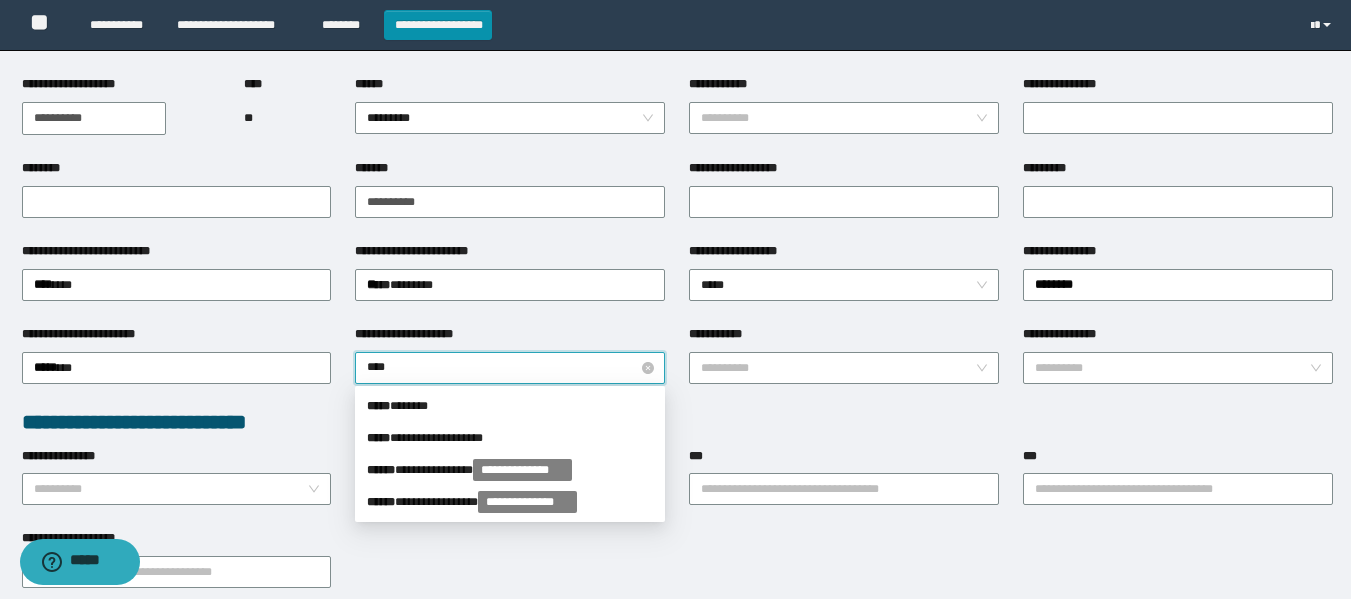 type on "*****" 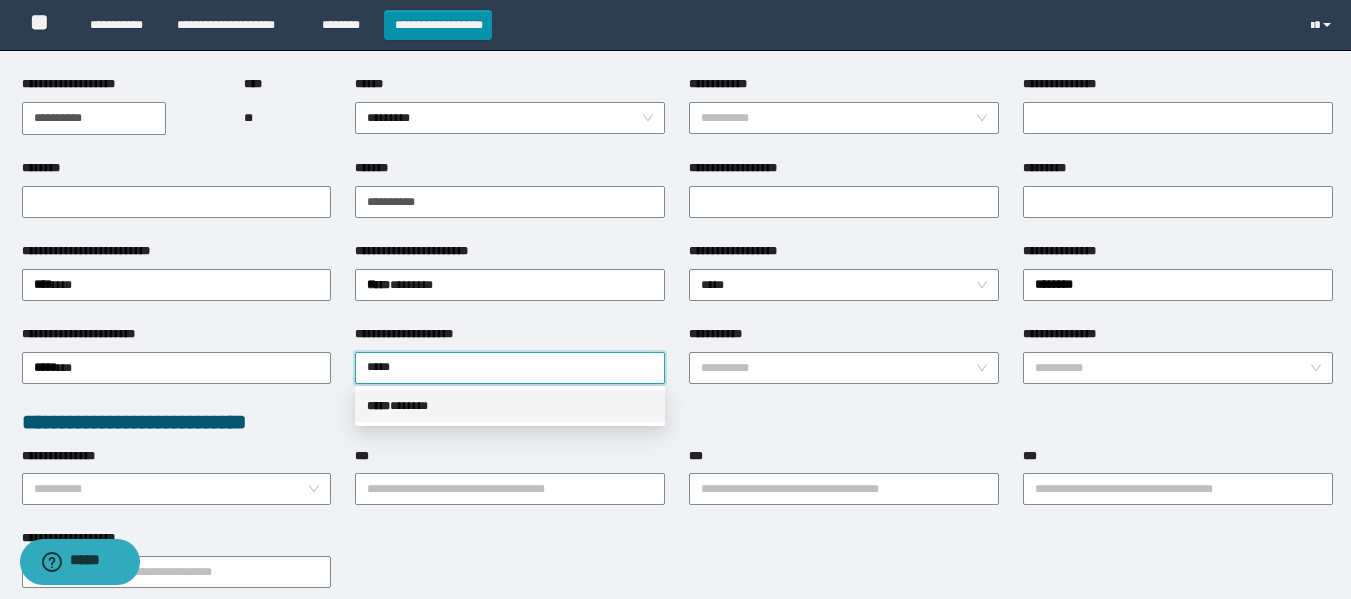 click on "***** * *****" at bounding box center [510, 406] 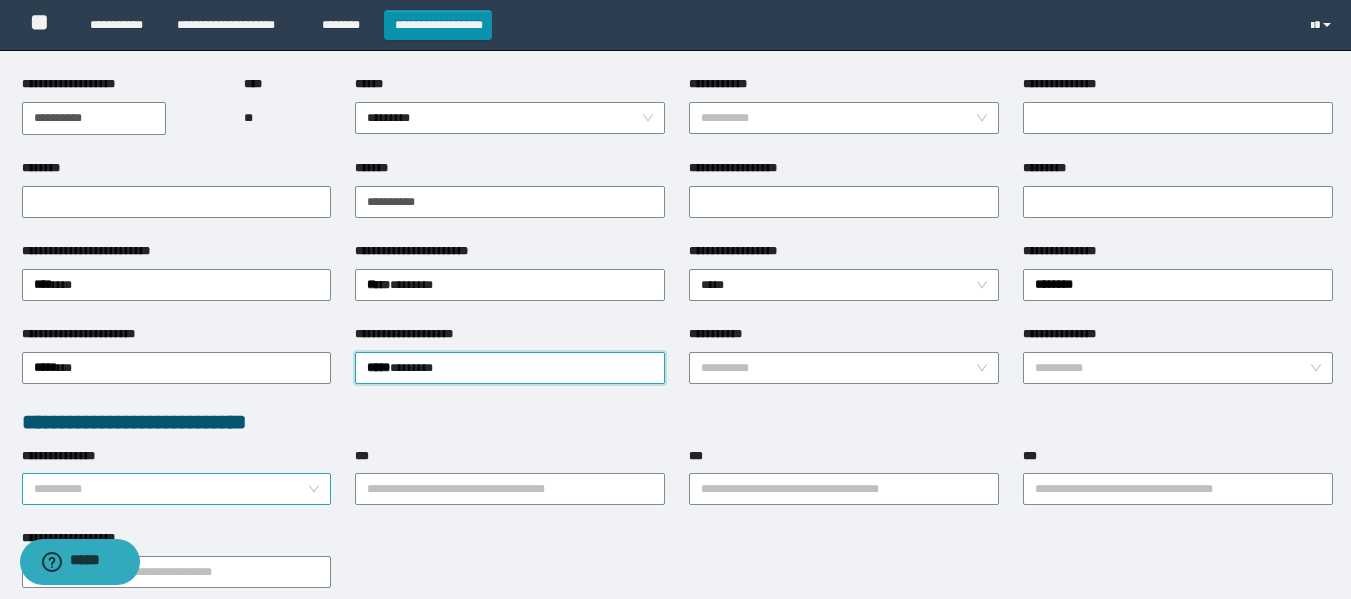 click on "**********" at bounding box center [171, 489] 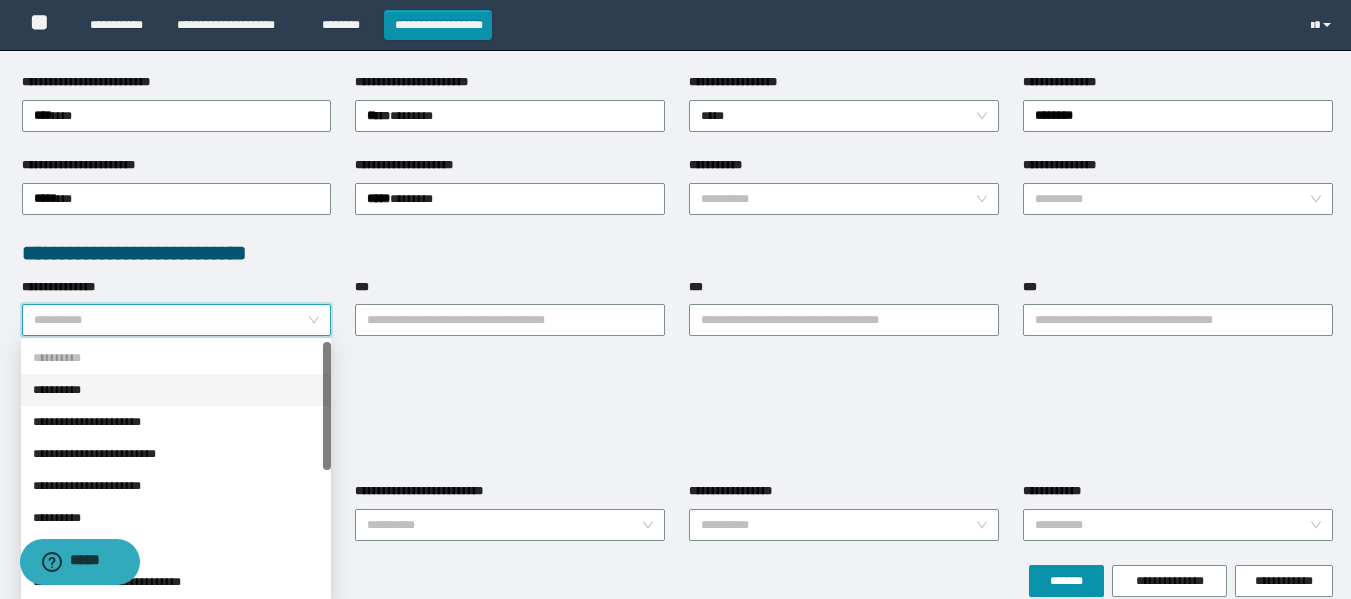 scroll, scrollTop: 400, scrollLeft: 0, axis: vertical 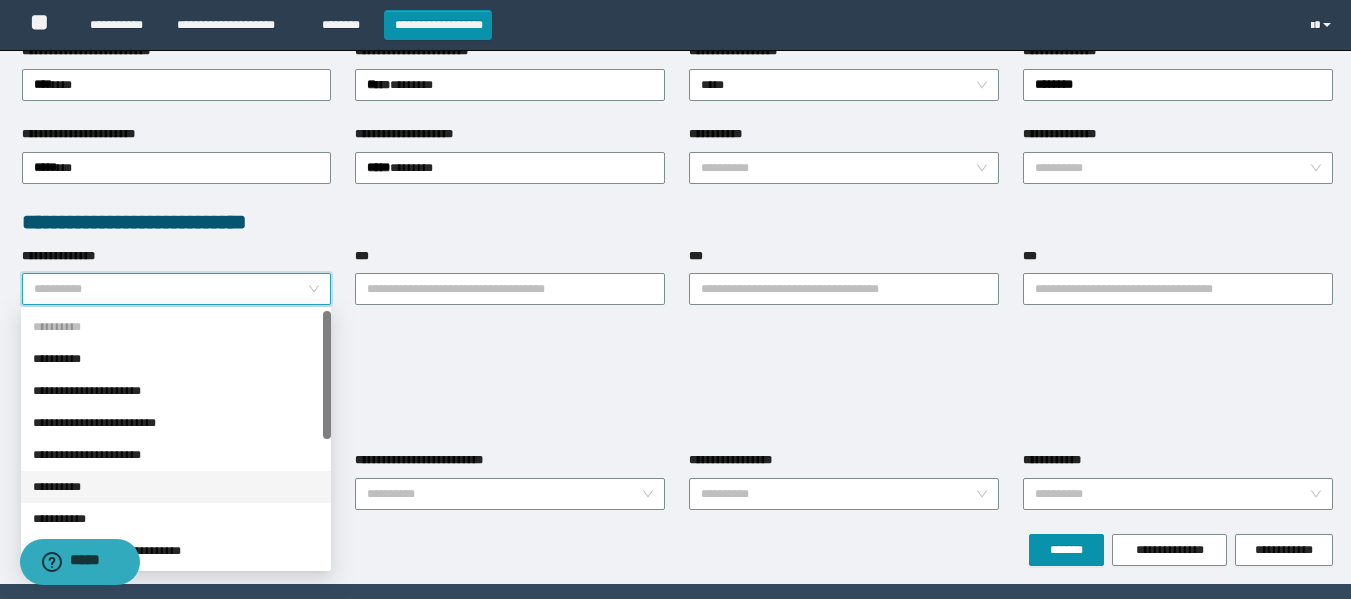 click on "**********" at bounding box center (176, 487) 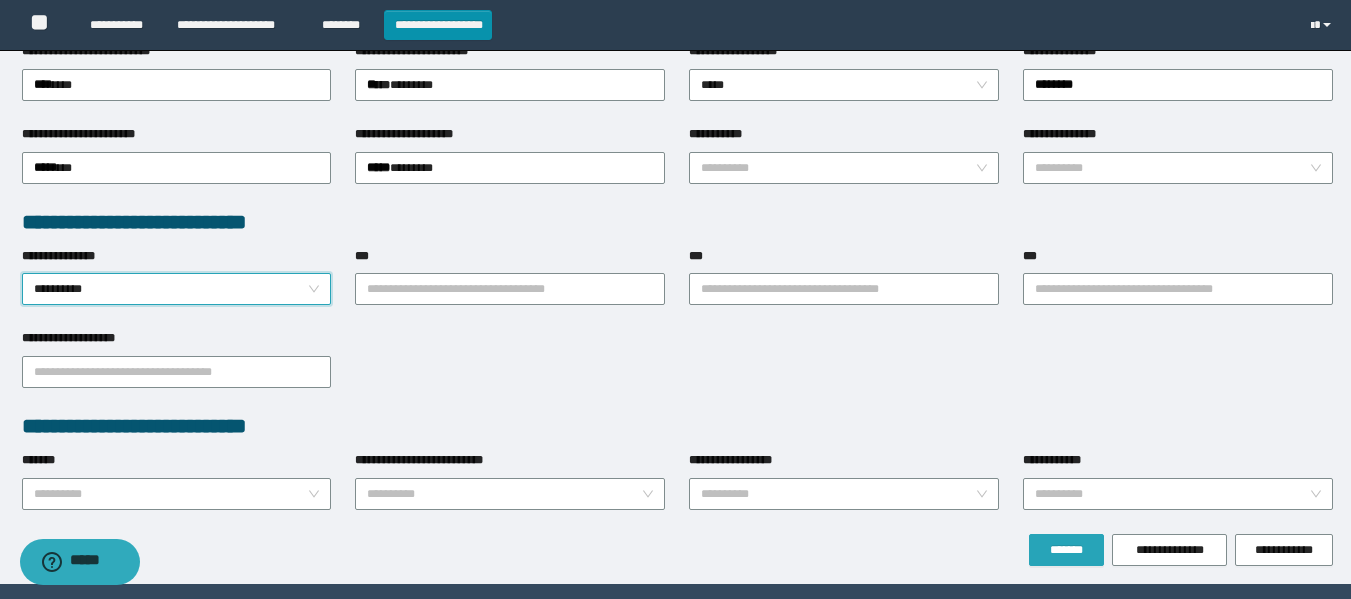 click on "*******" at bounding box center (1066, 550) 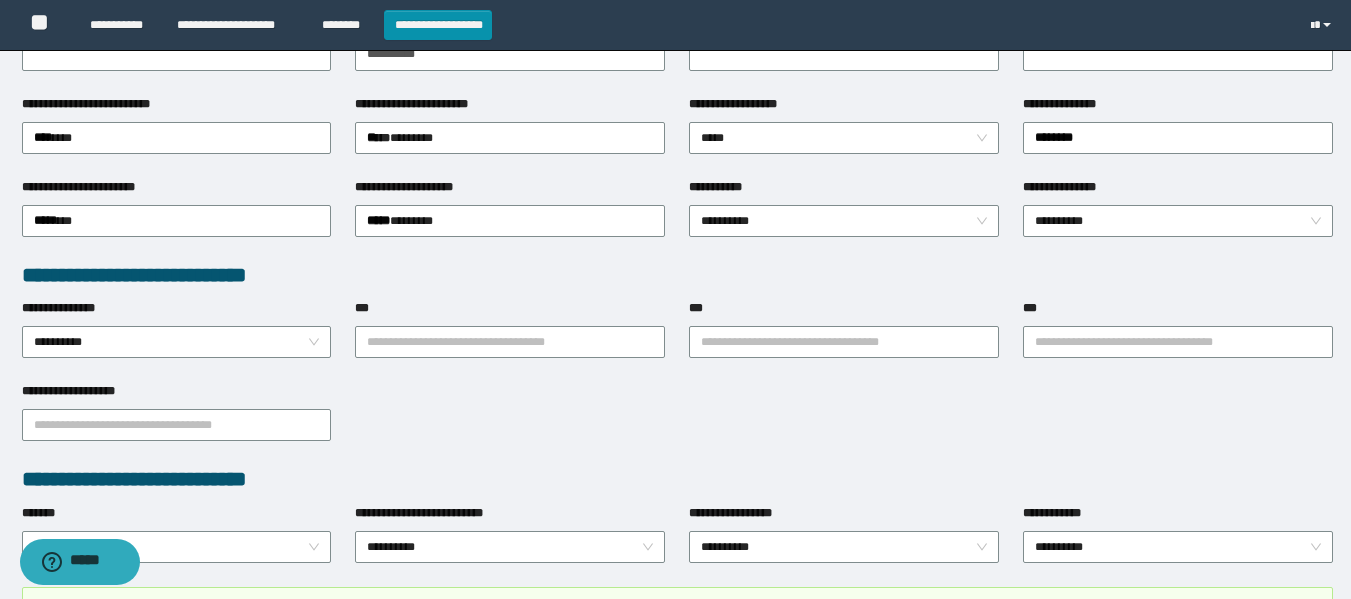 scroll, scrollTop: 453, scrollLeft: 0, axis: vertical 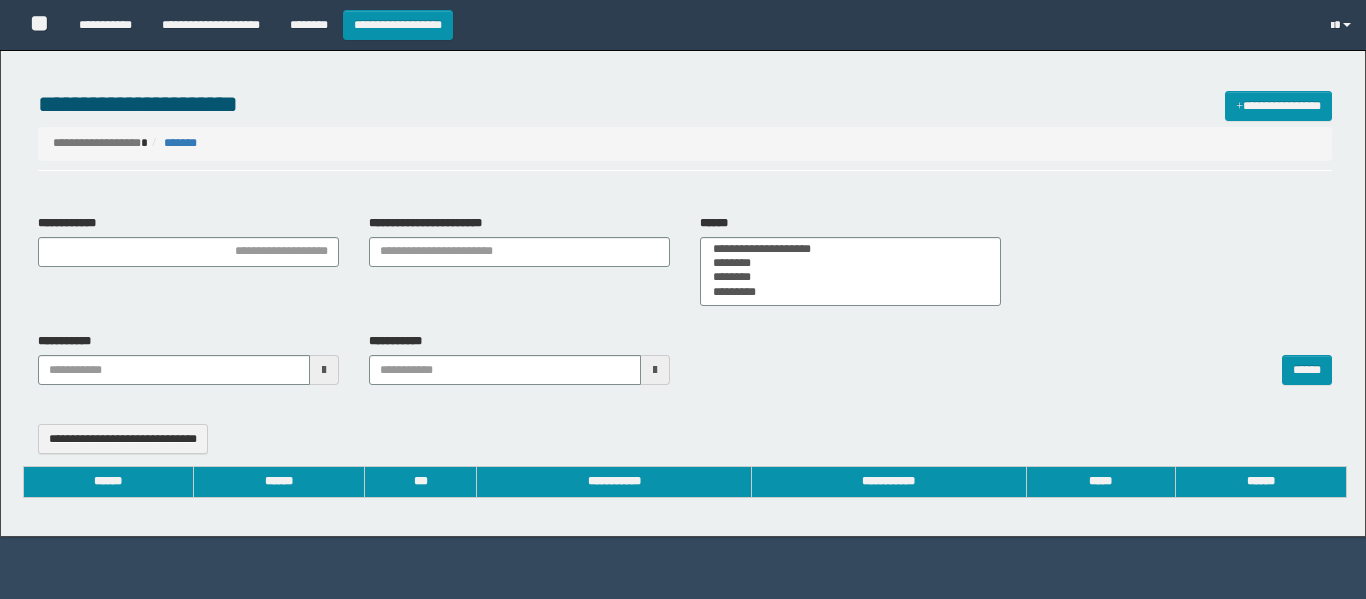 select 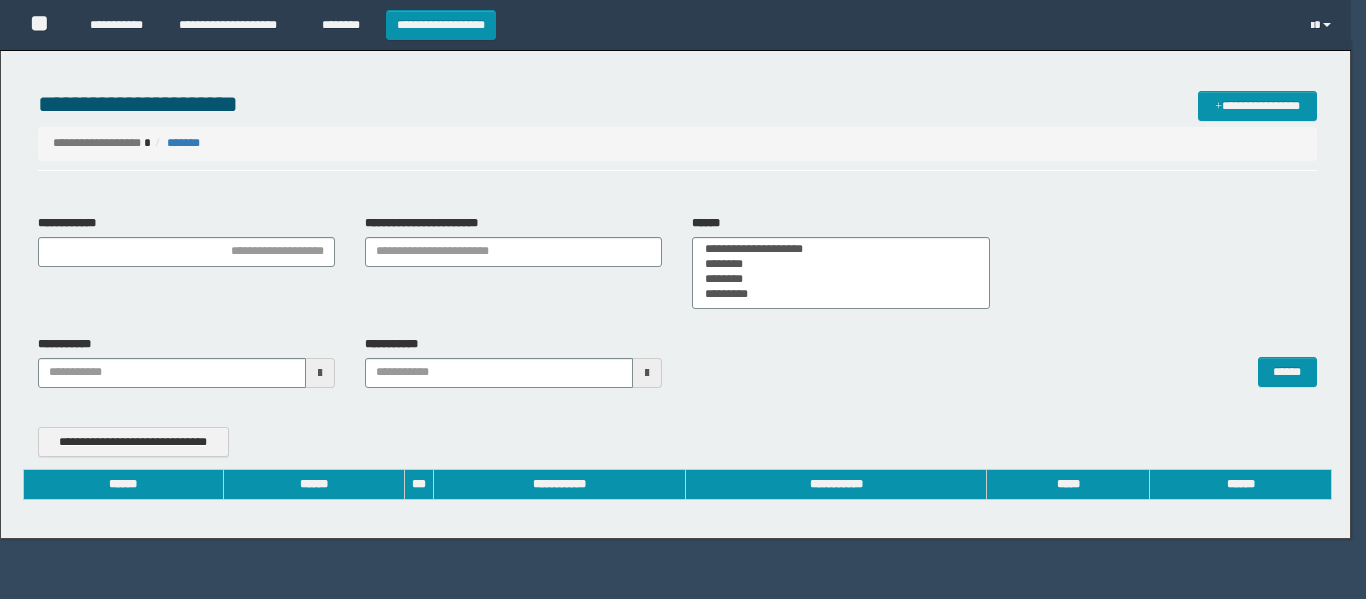 type on "**********" 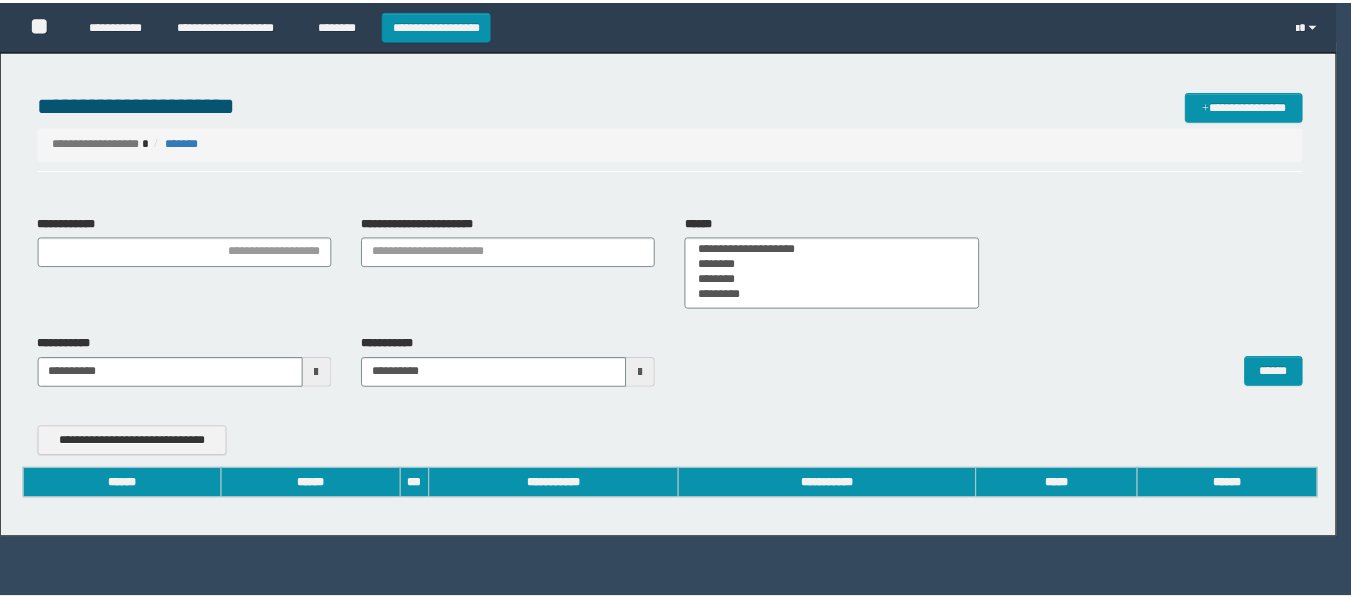 scroll, scrollTop: 0, scrollLeft: 0, axis: both 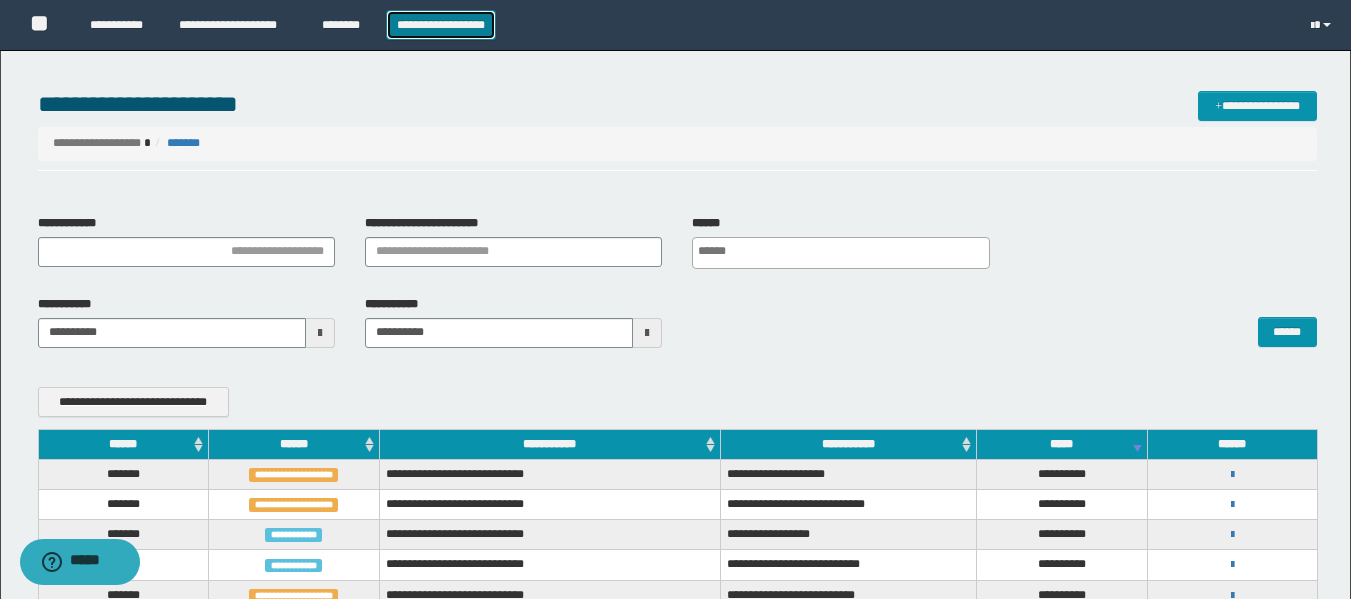 click on "**********" at bounding box center (441, 25) 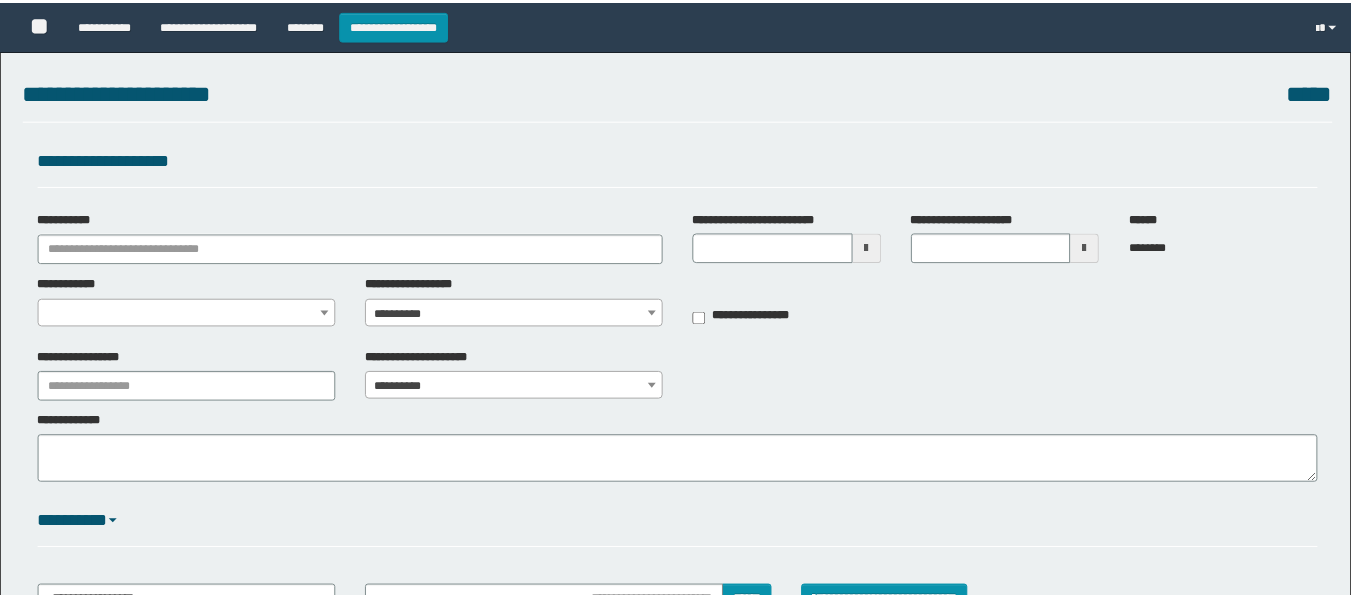 scroll, scrollTop: 0, scrollLeft: 0, axis: both 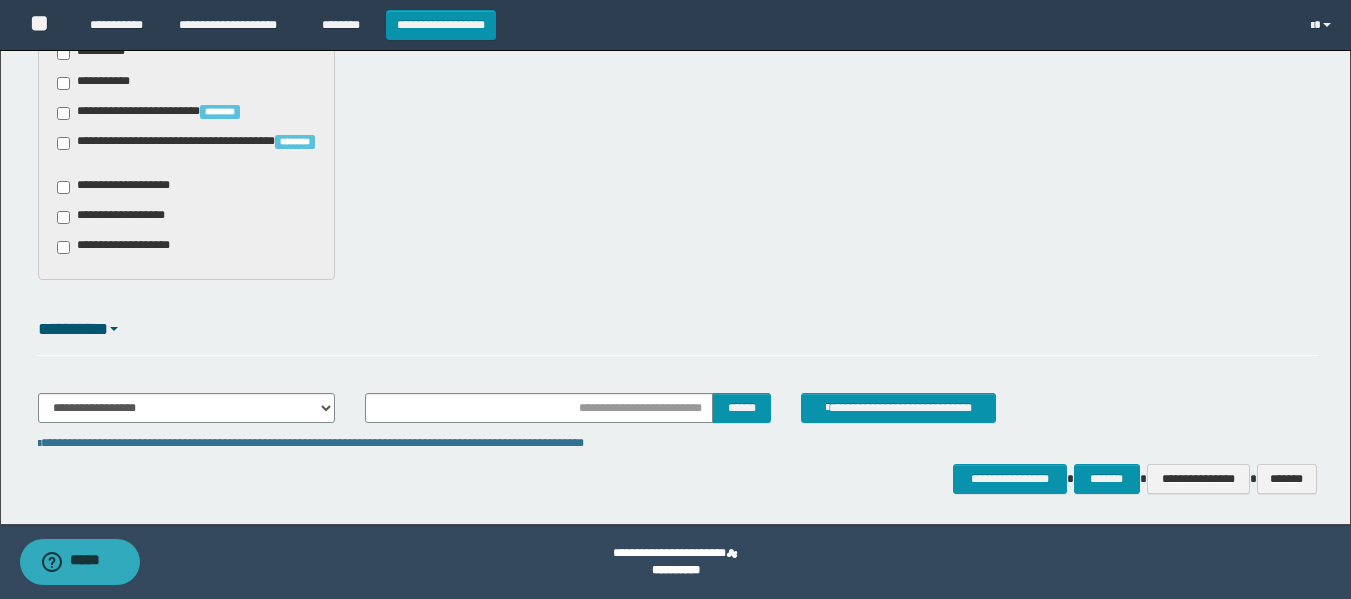 click on "**********" at bounding box center [677, 443] 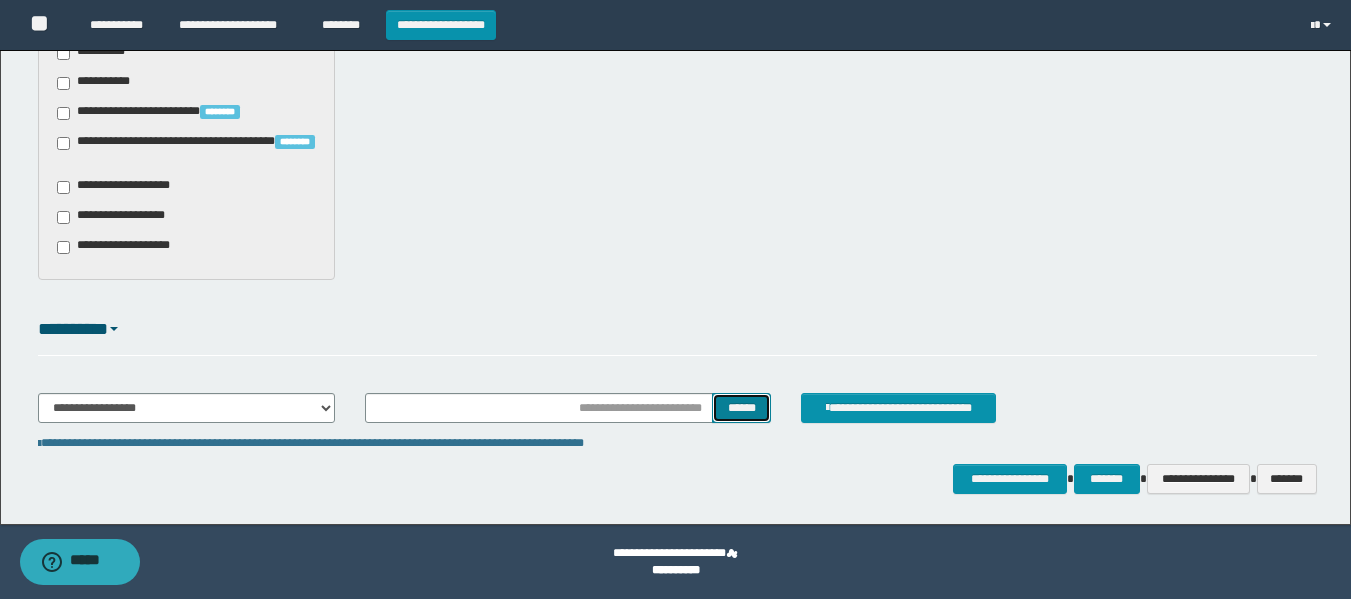 click on "******" at bounding box center [741, 408] 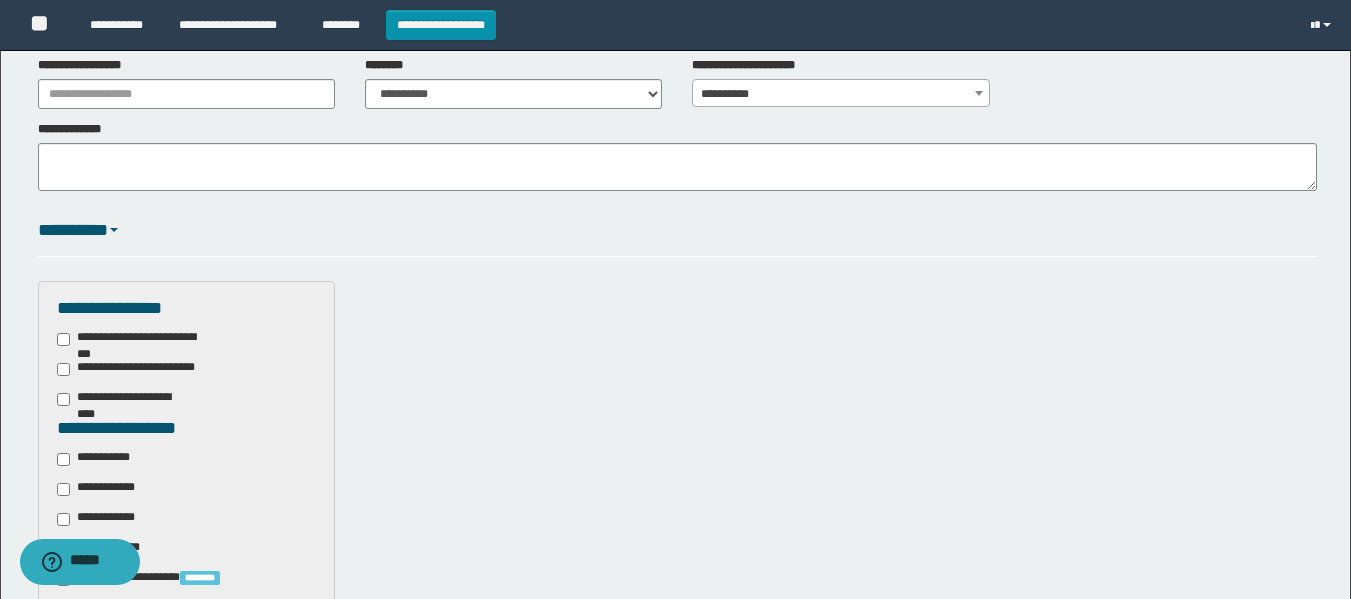 scroll, scrollTop: 89, scrollLeft: 0, axis: vertical 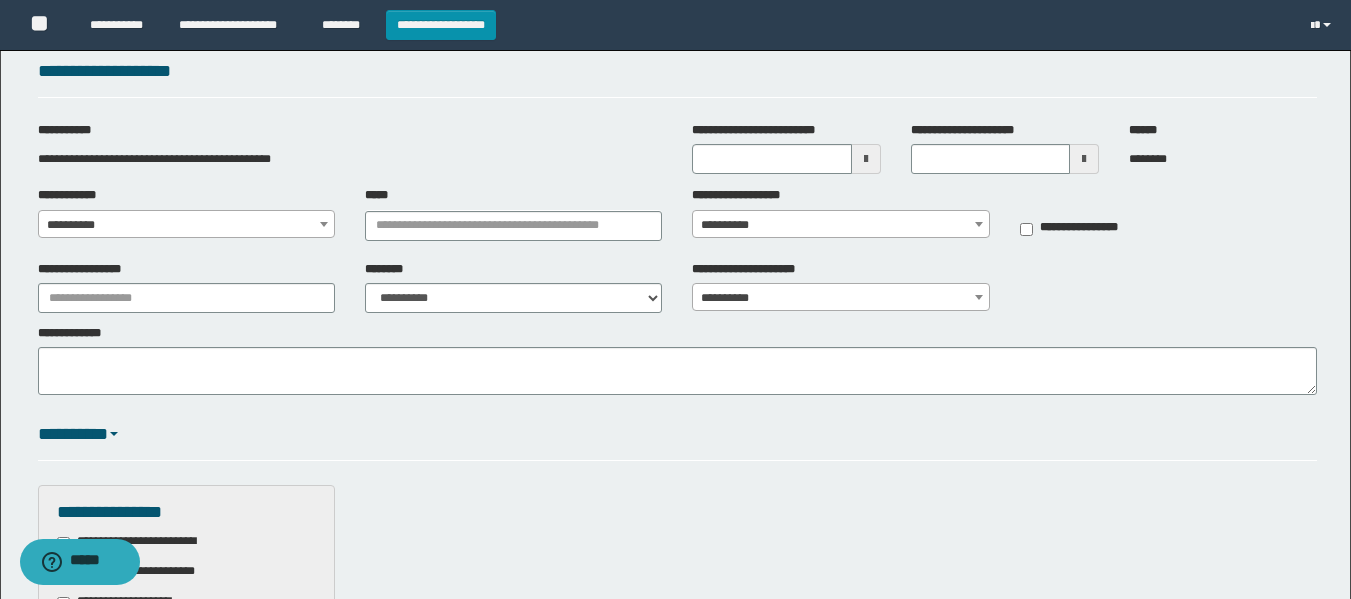 click on "**********" at bounding box center (186, 225) 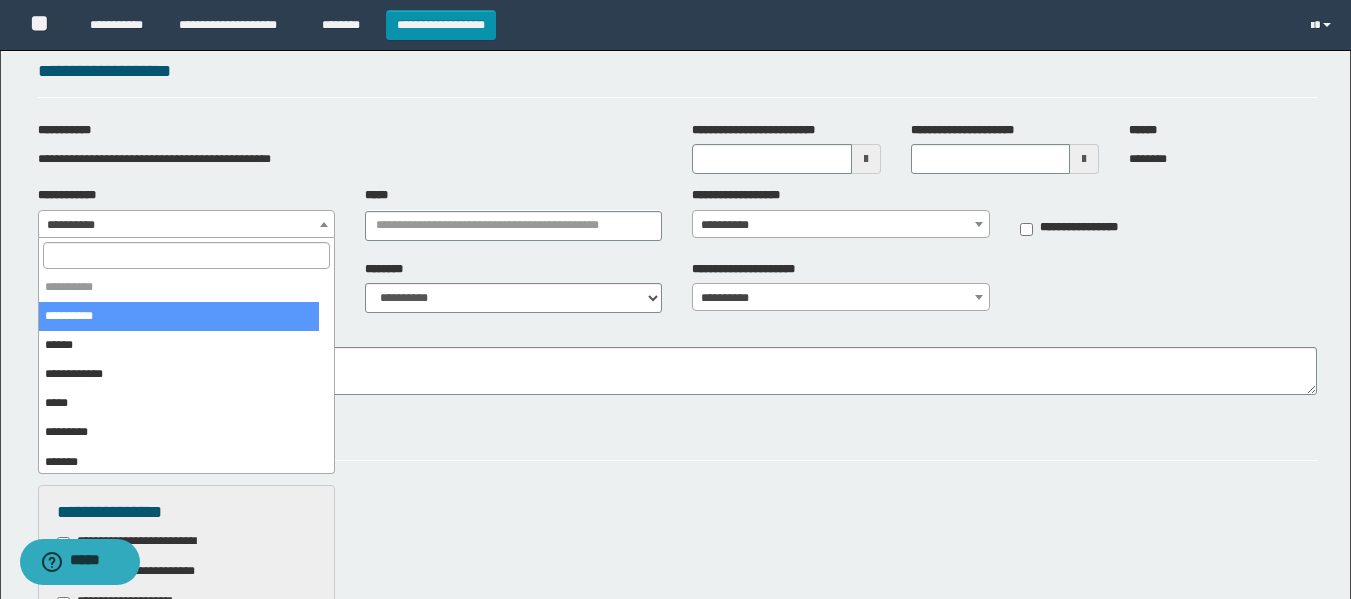 click at bounding box center [186, 255] 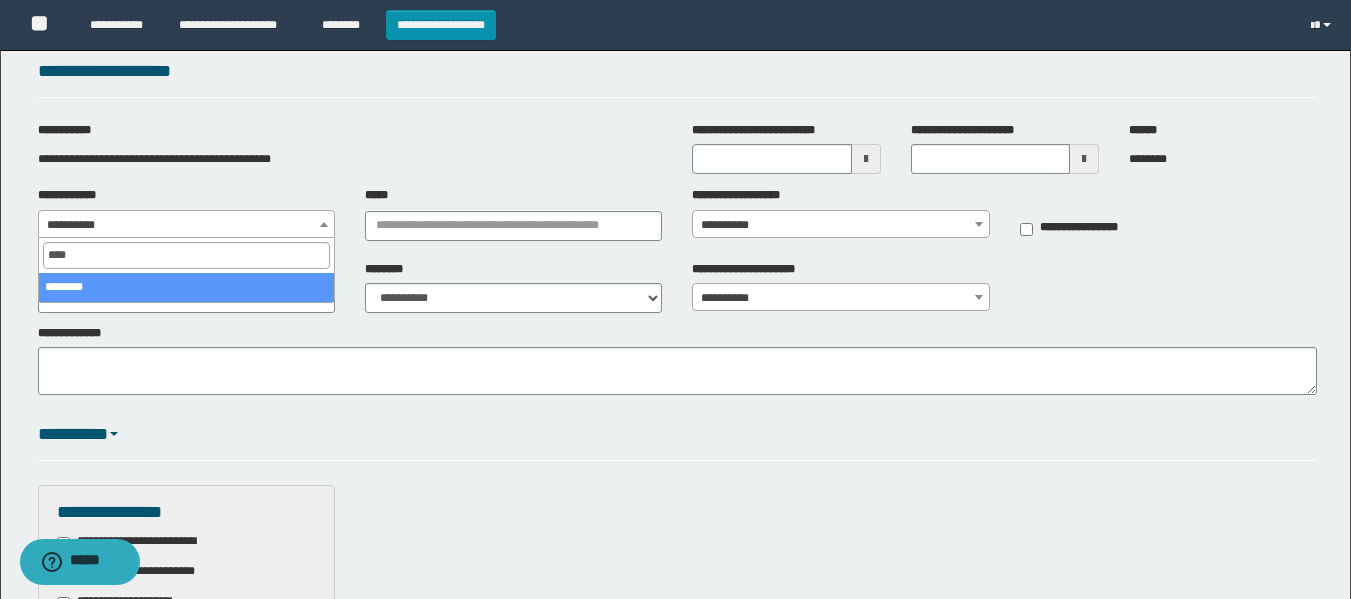 type on "****" 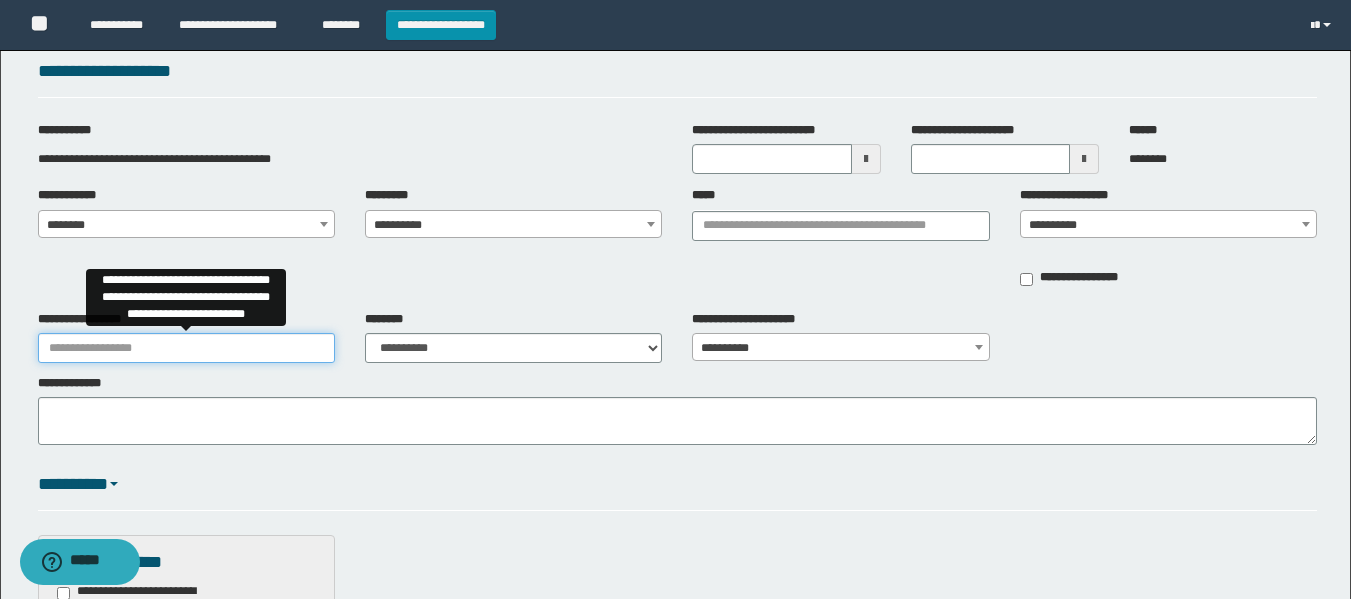 click on "**********" at bounding box center (186, 348) 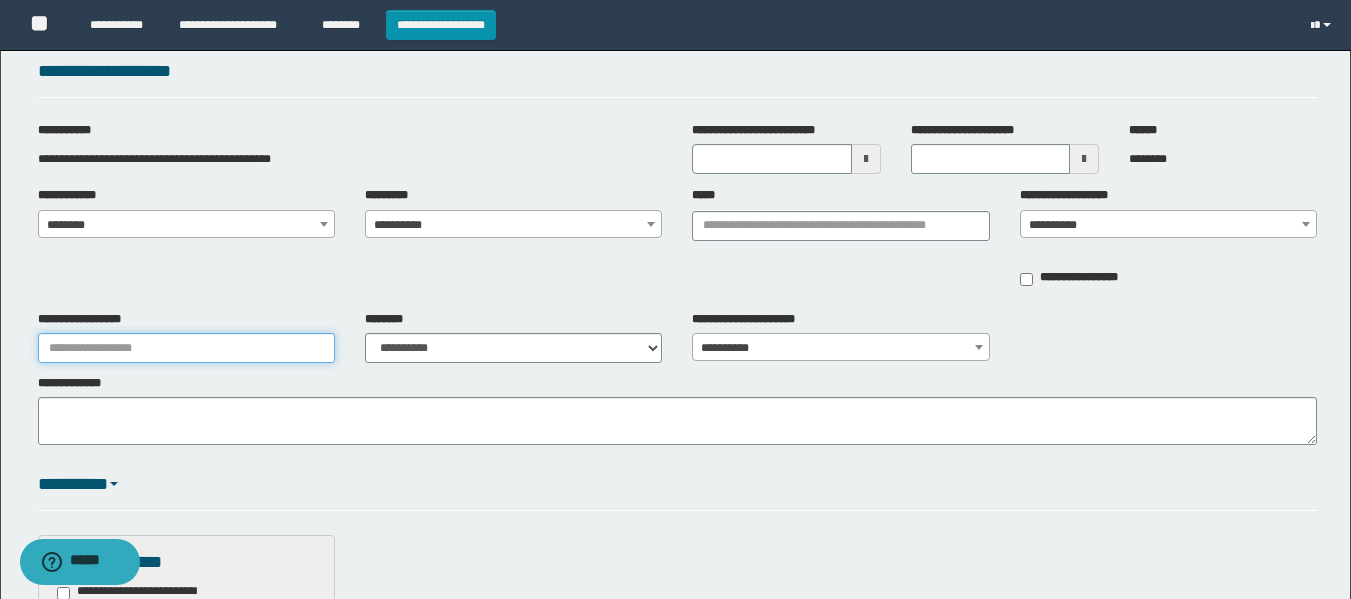 type on "**********" 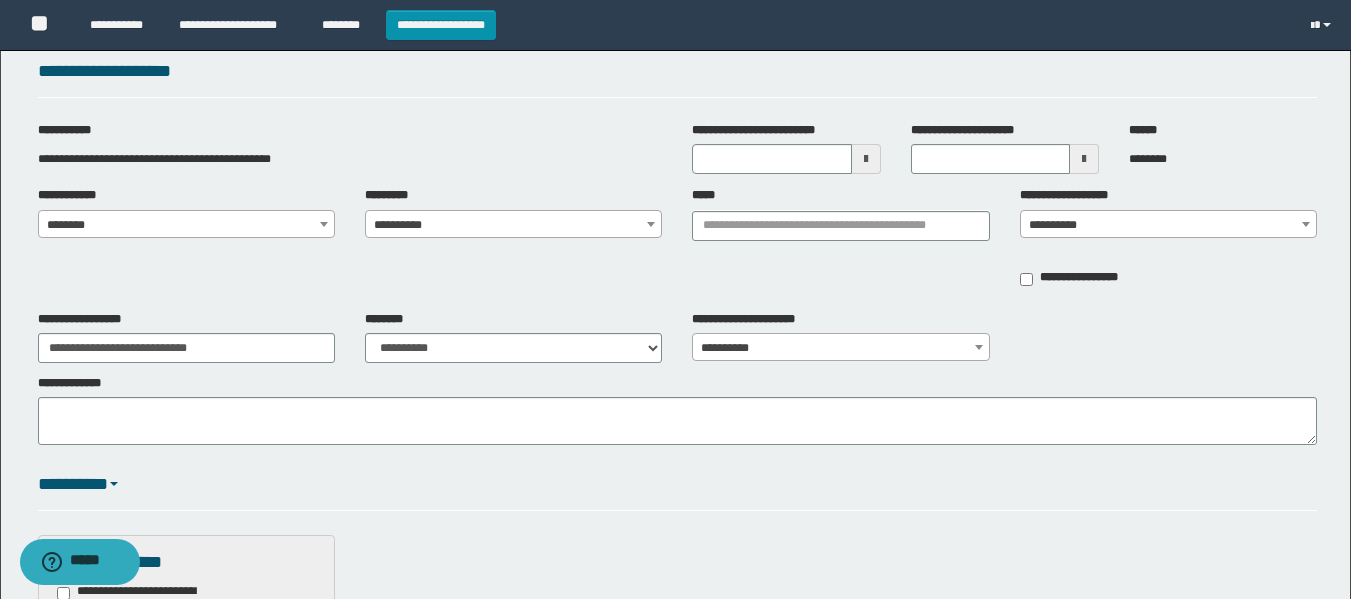 click on "**********" at bounding box center (513, 337) 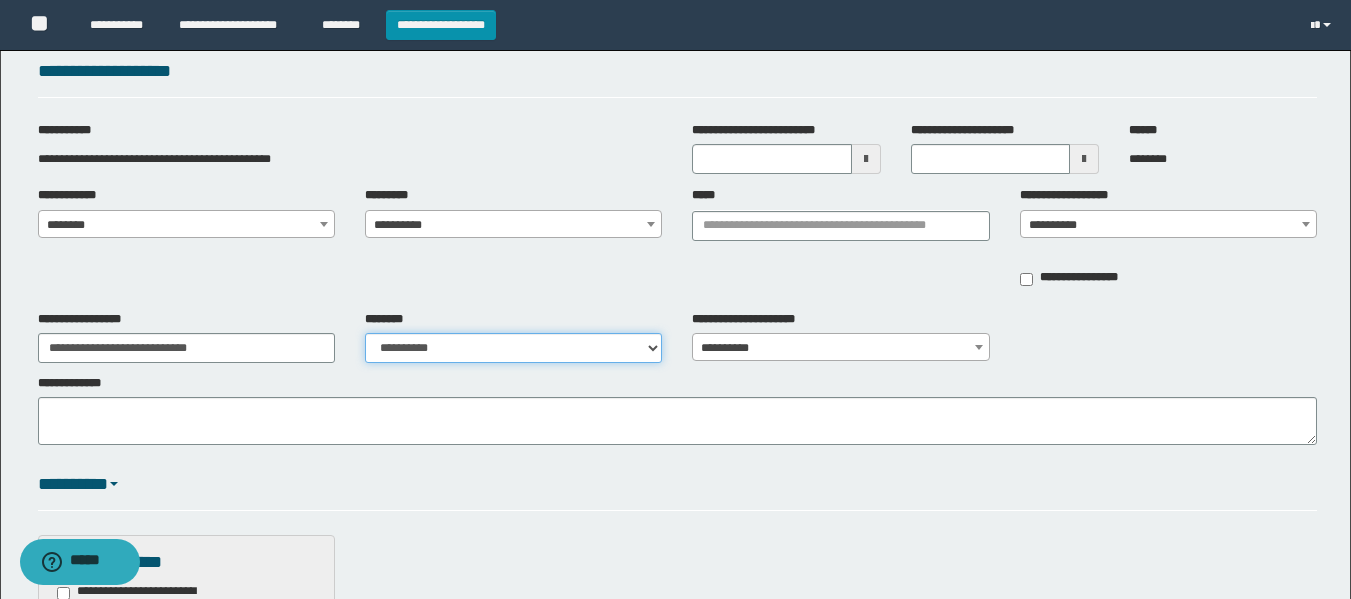 click on "**********" at bounding box center (513, 348) 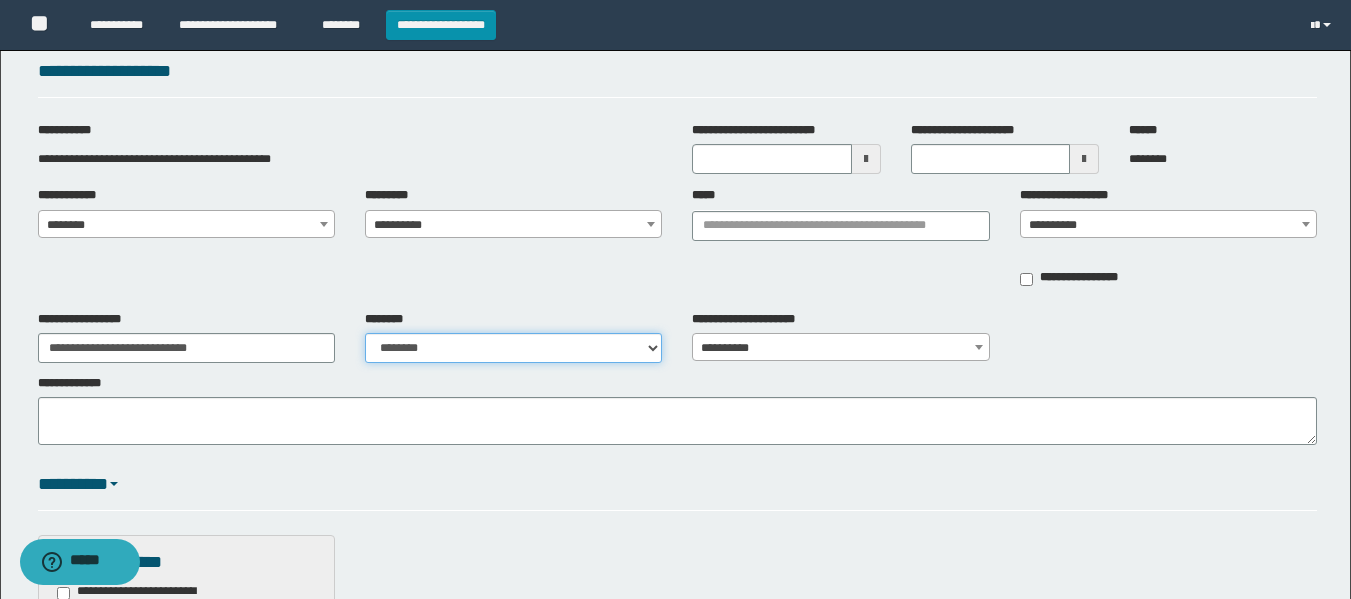 click on "**********" at bounding box center [513, 348] 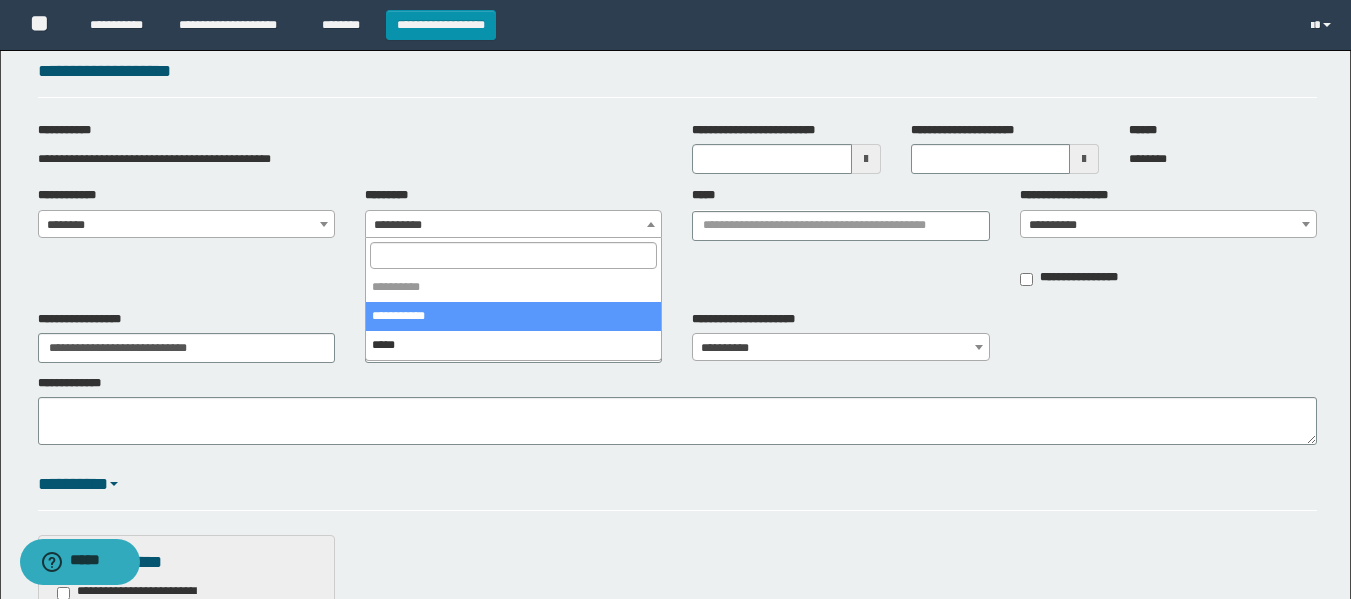 click on "**********" at bounding box center [513, 225] 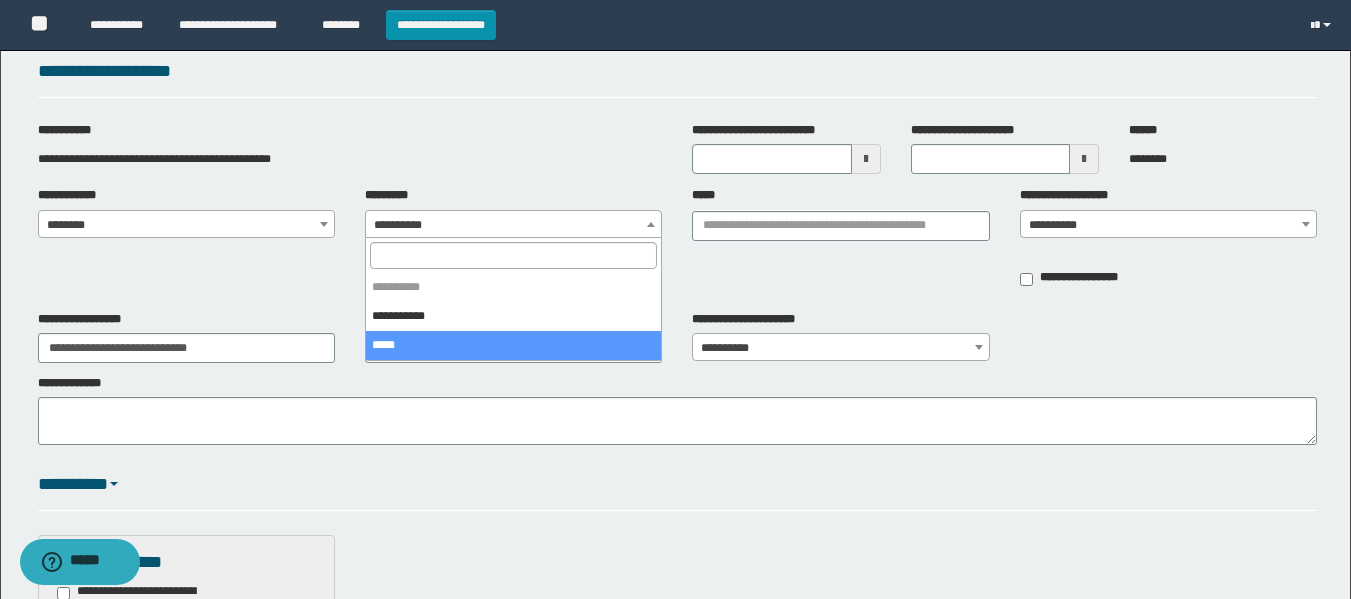 select on "****" 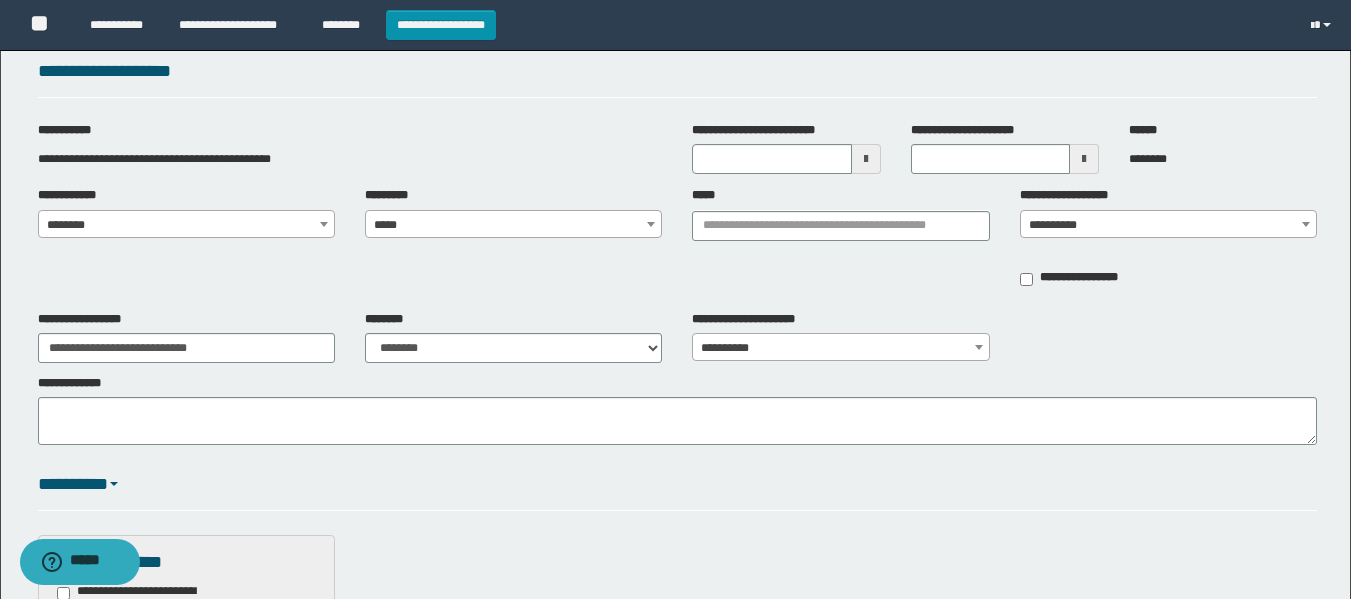 click at bounding box center [866, 159] 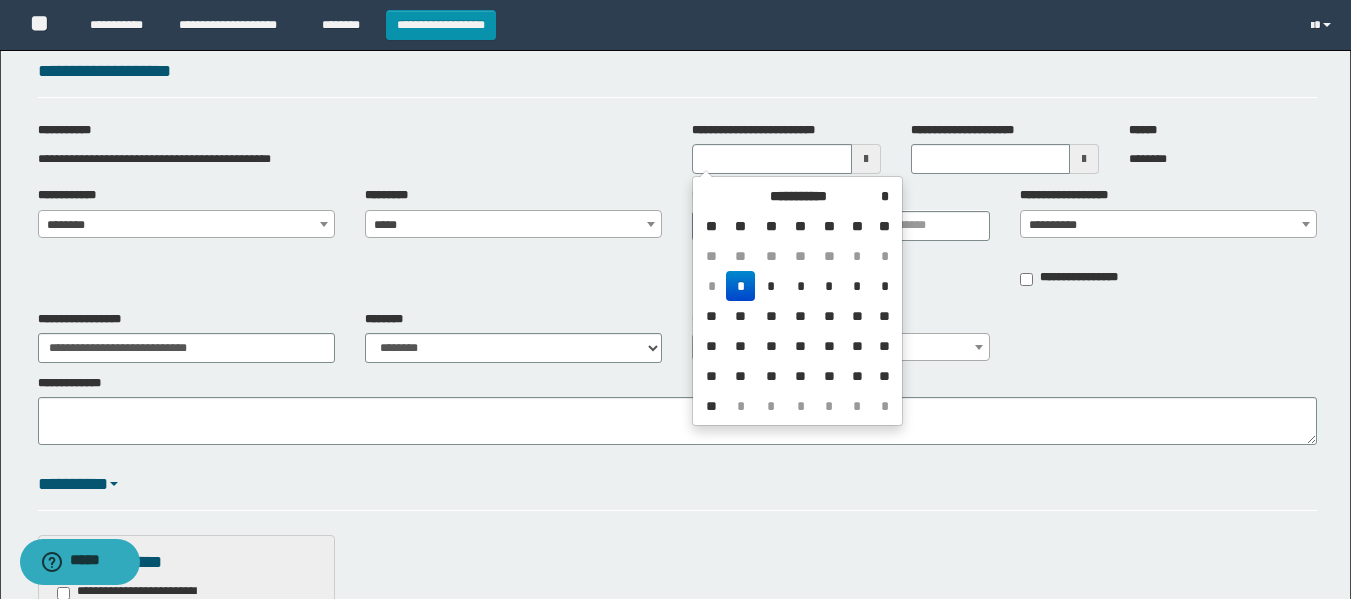 click on "*" at bounding box center [740, 286] 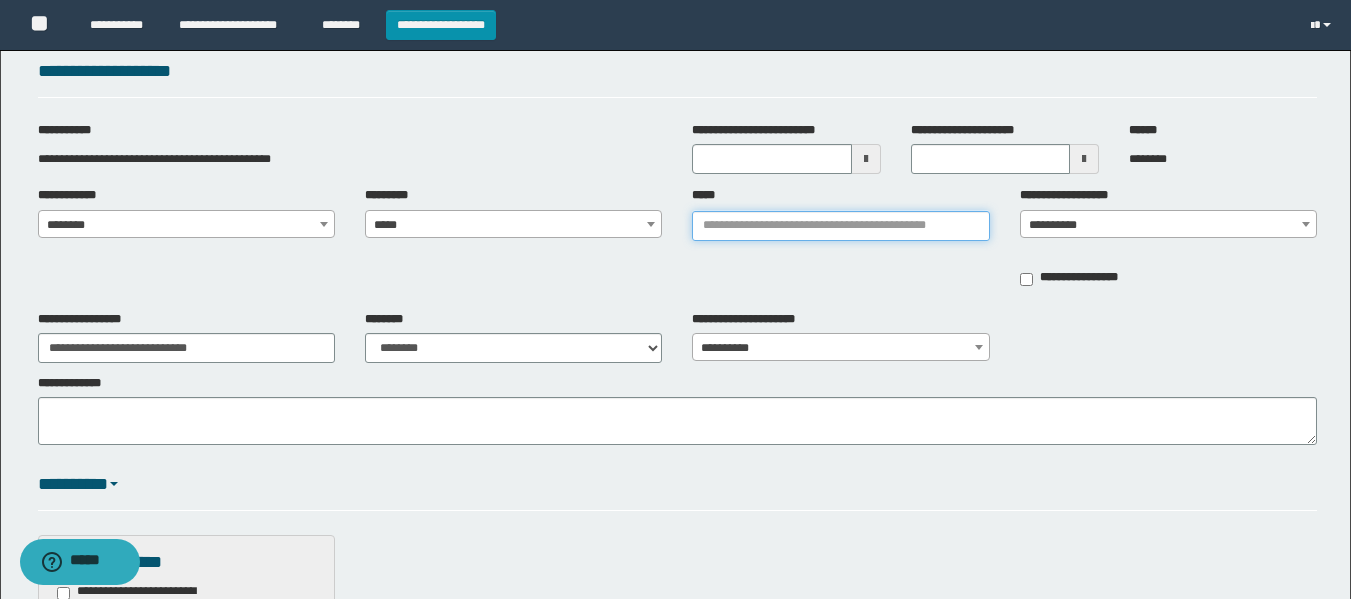 click on "*****" at bounding box center [840, 226] 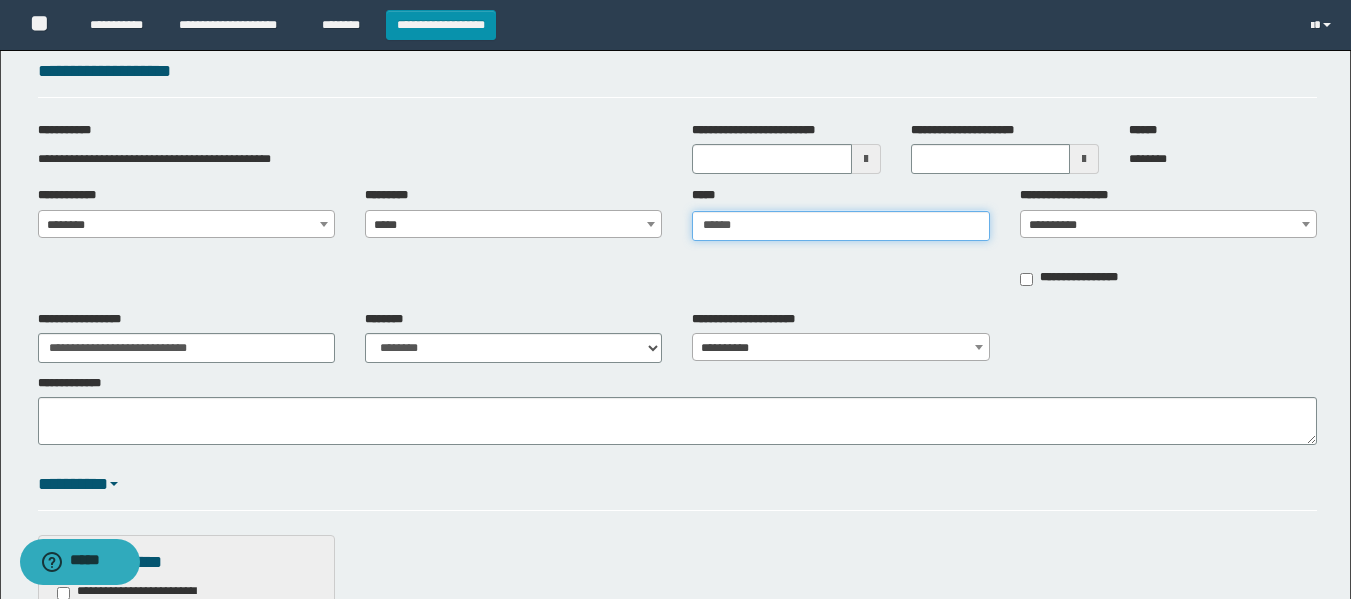 type on "*******" 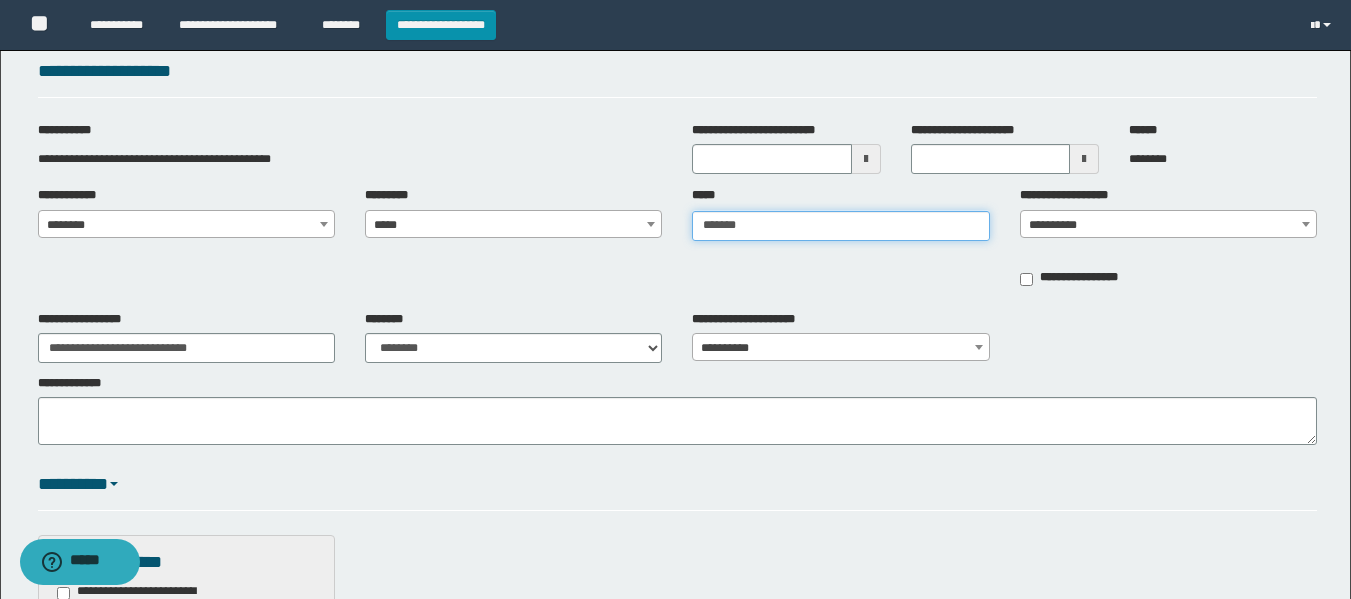 type on "*******" 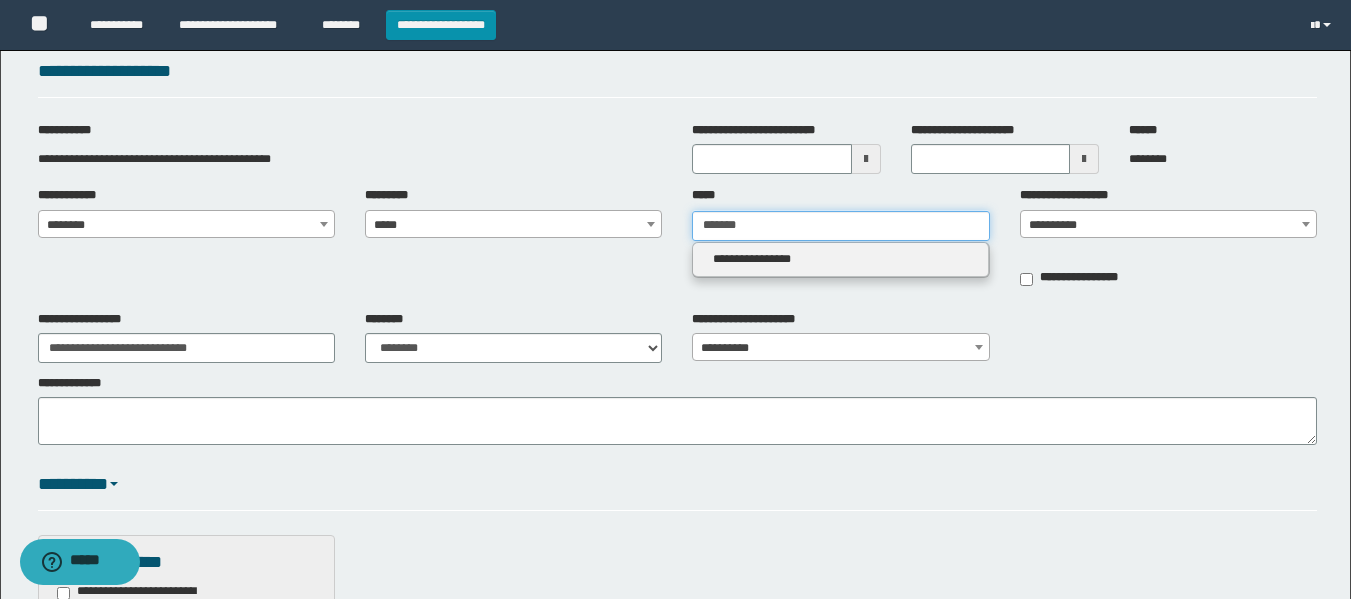type on "*******" 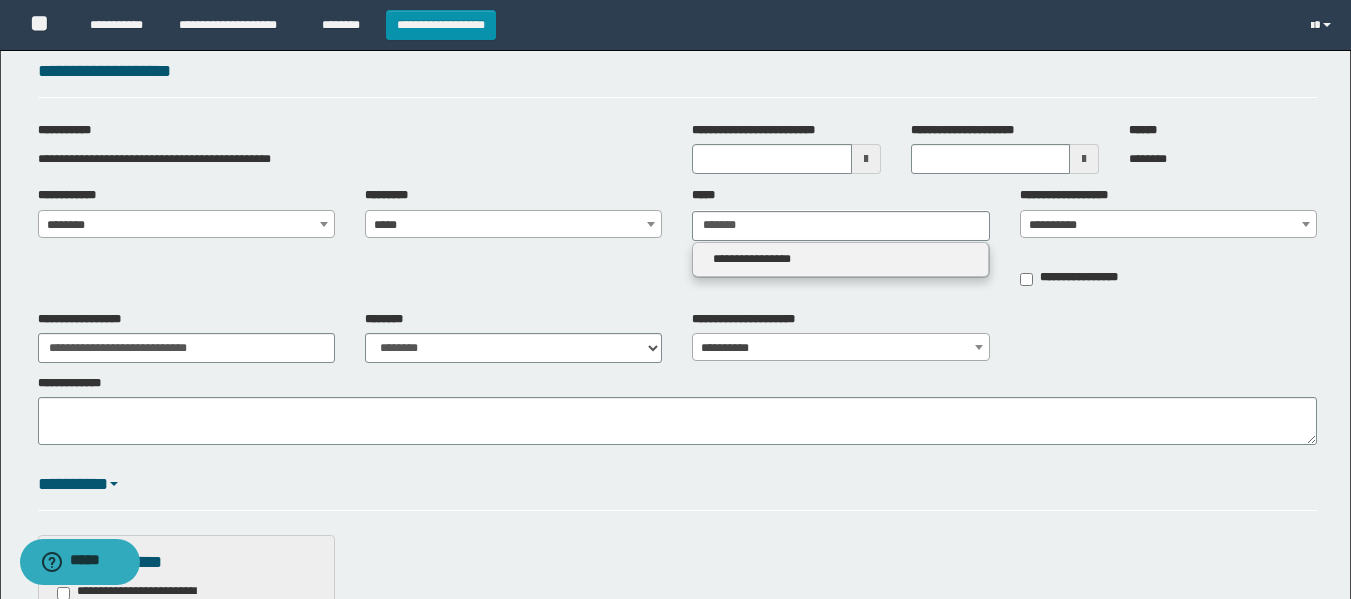 type 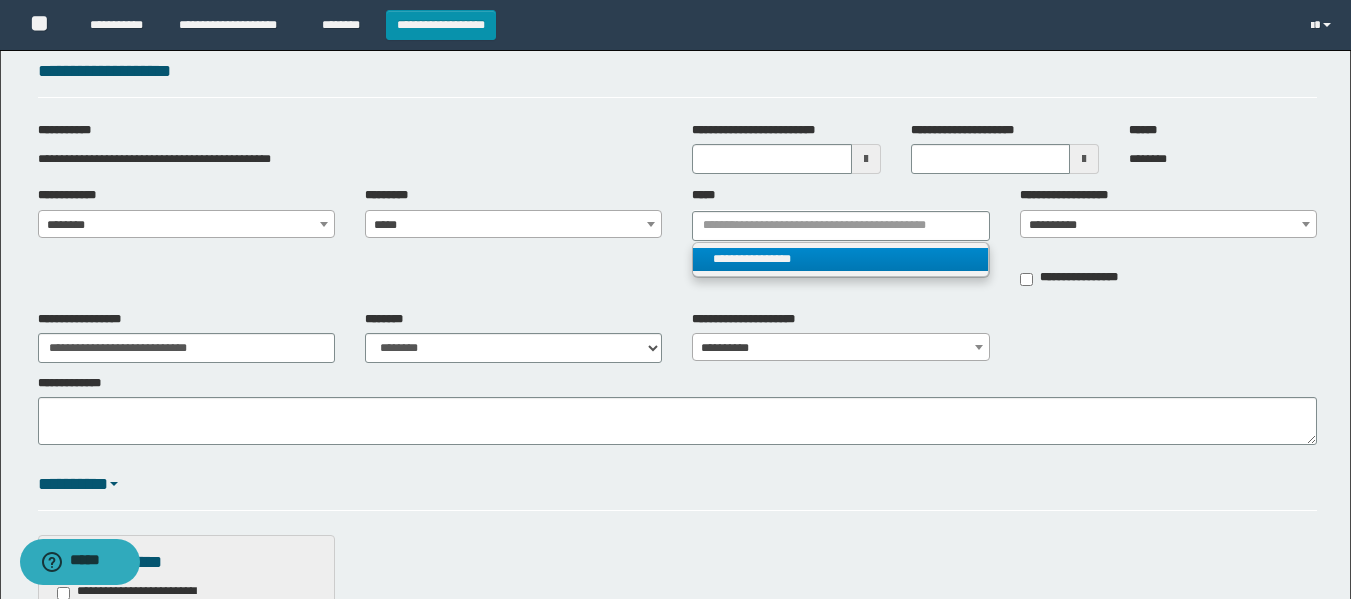 click on "**********" at bounding box center (840, 259) 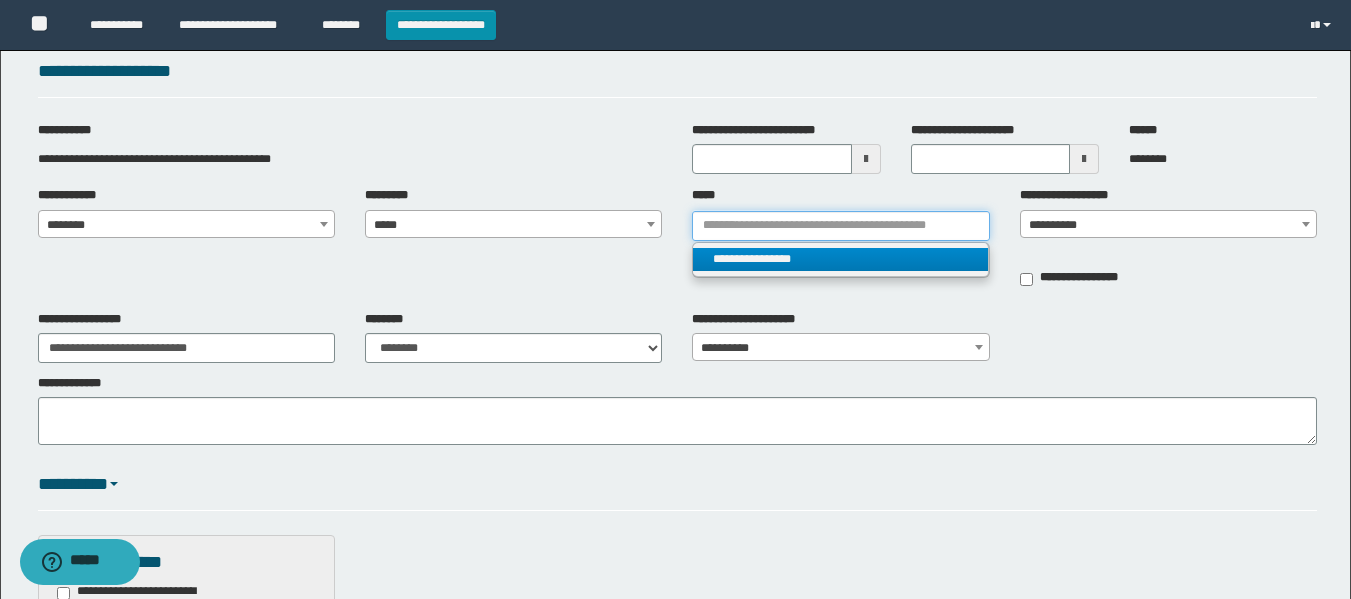 type 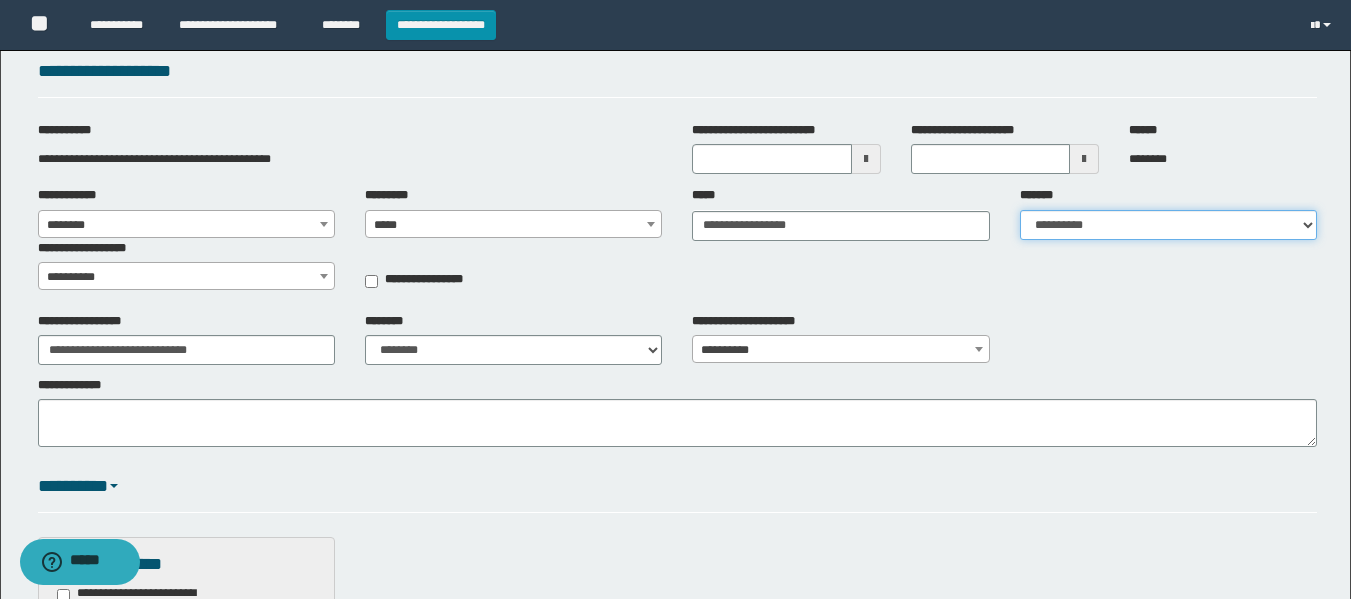 click on "**********" at bounding box center (1168, 225) 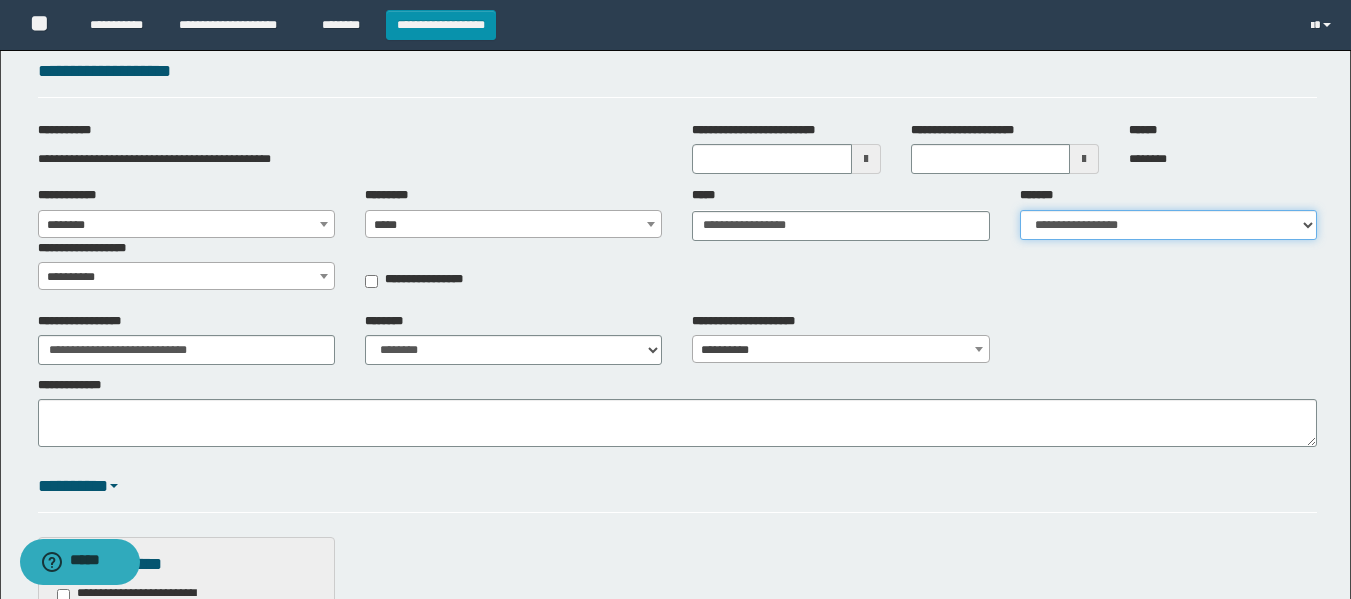 click on "**********" at bounding box center [1168, 225] 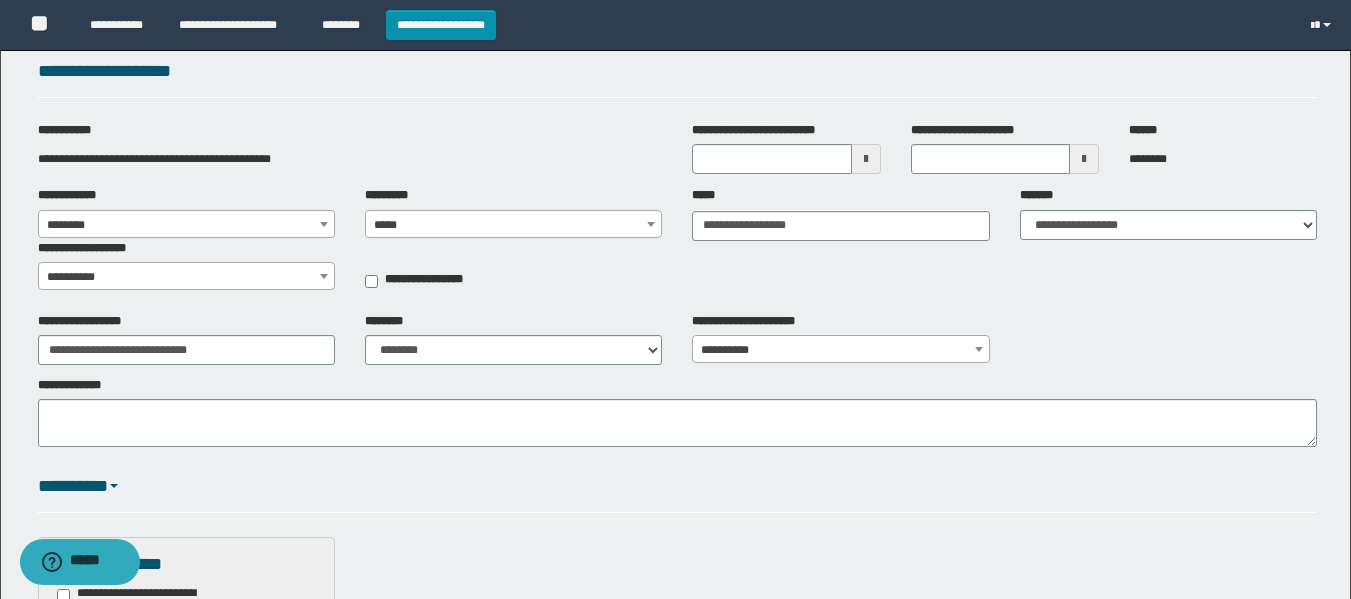drag, startPoint x: 145, startPoint y: 265, endPoint x: 140, endPoint y: 275, distance: 11.18034 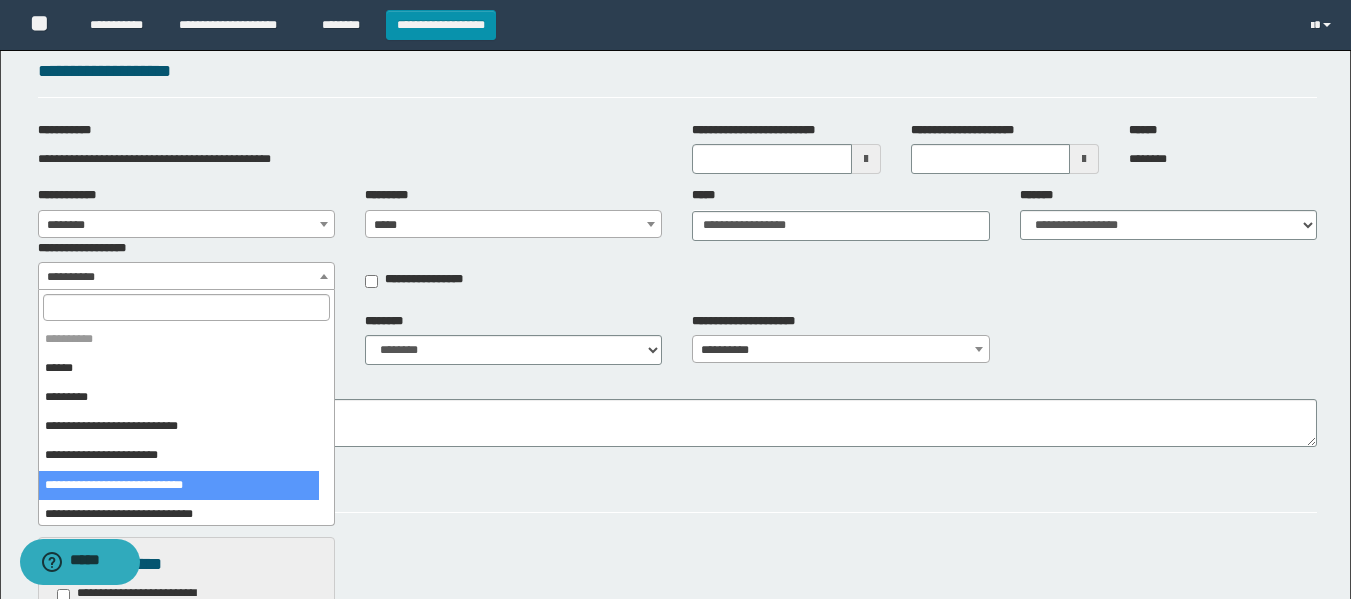 select on "***" 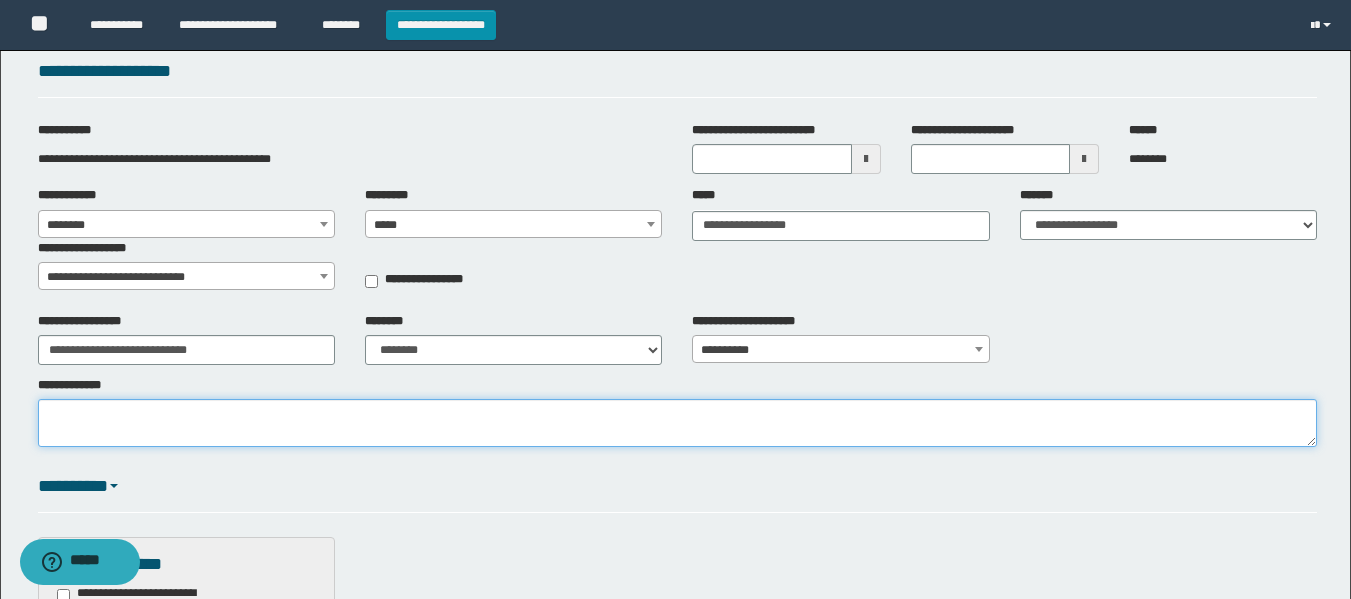 click on "**********" at bounding box center (677, 423) 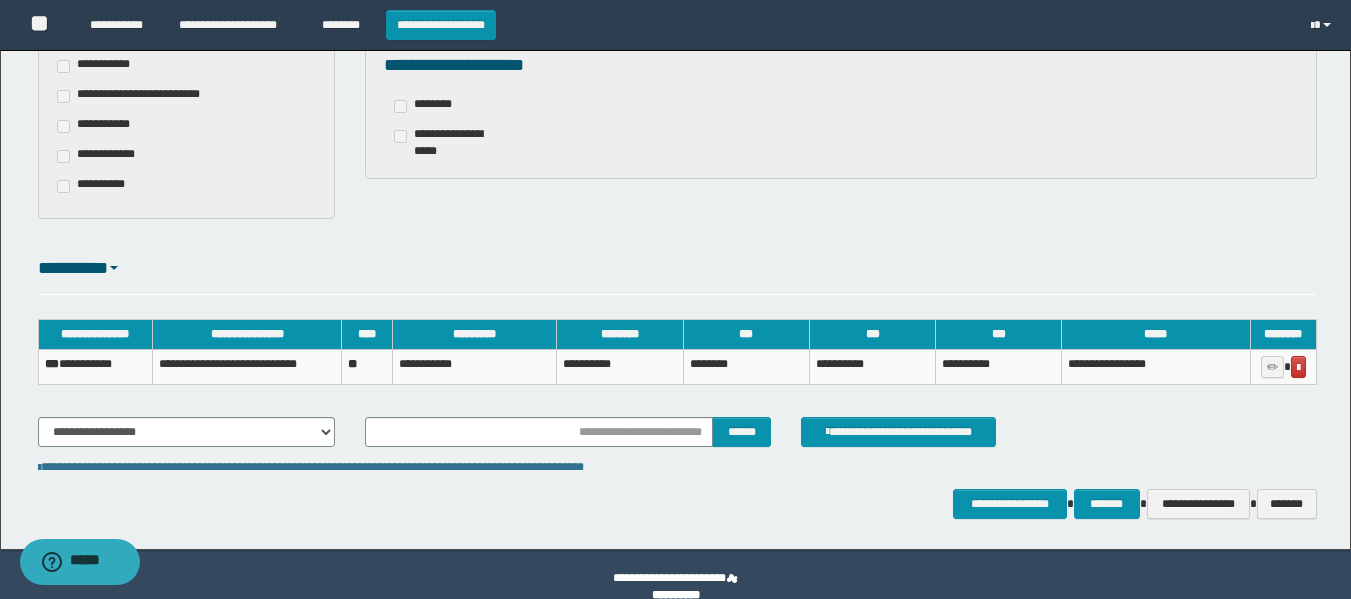 scroll, scrollTop: 589, scrollLeft: 0, axis: vertical 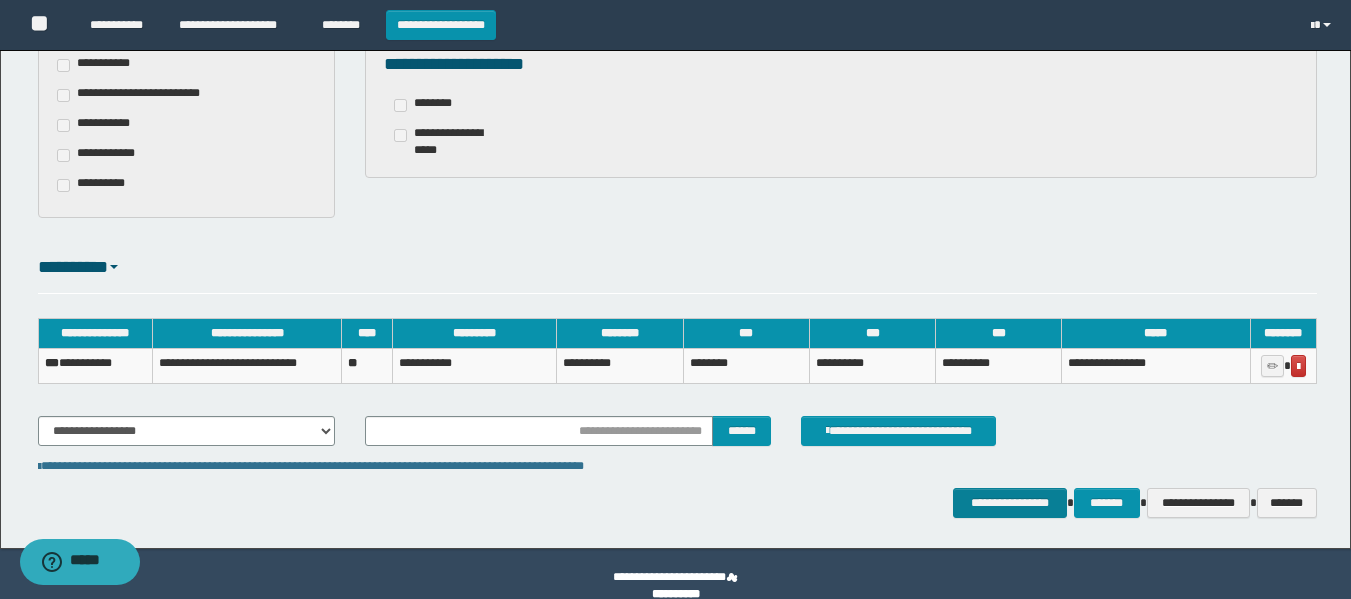 type on "**********" 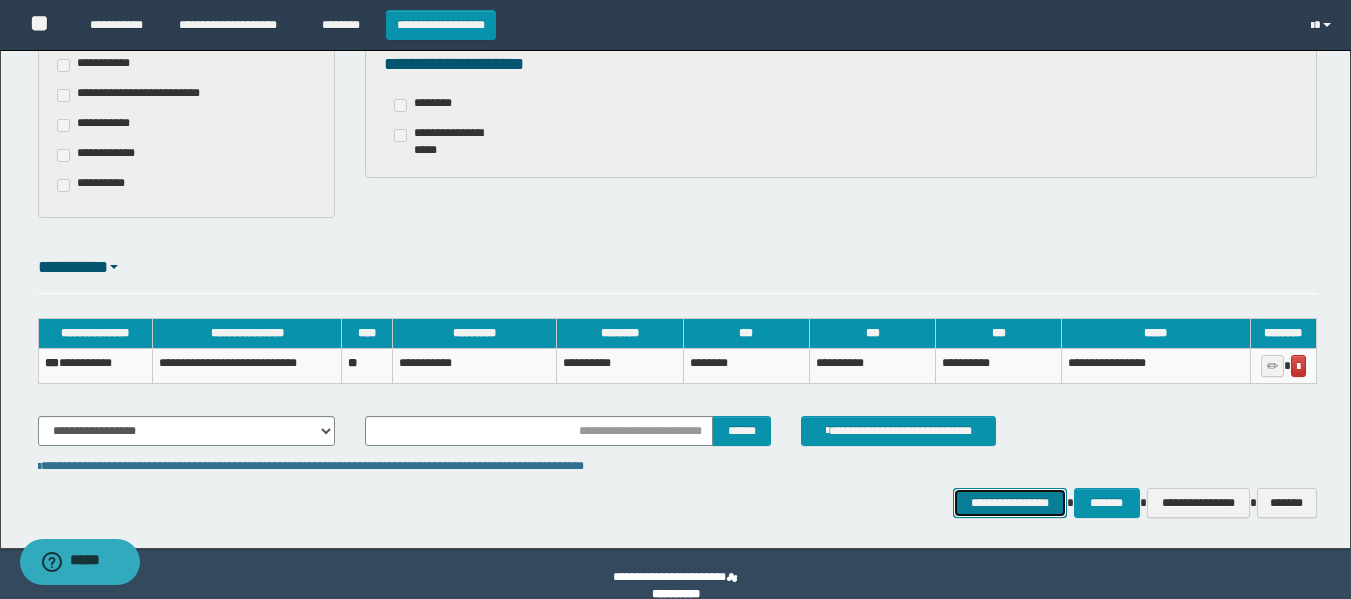 click on "**********" at bounding box center (1009, 503) 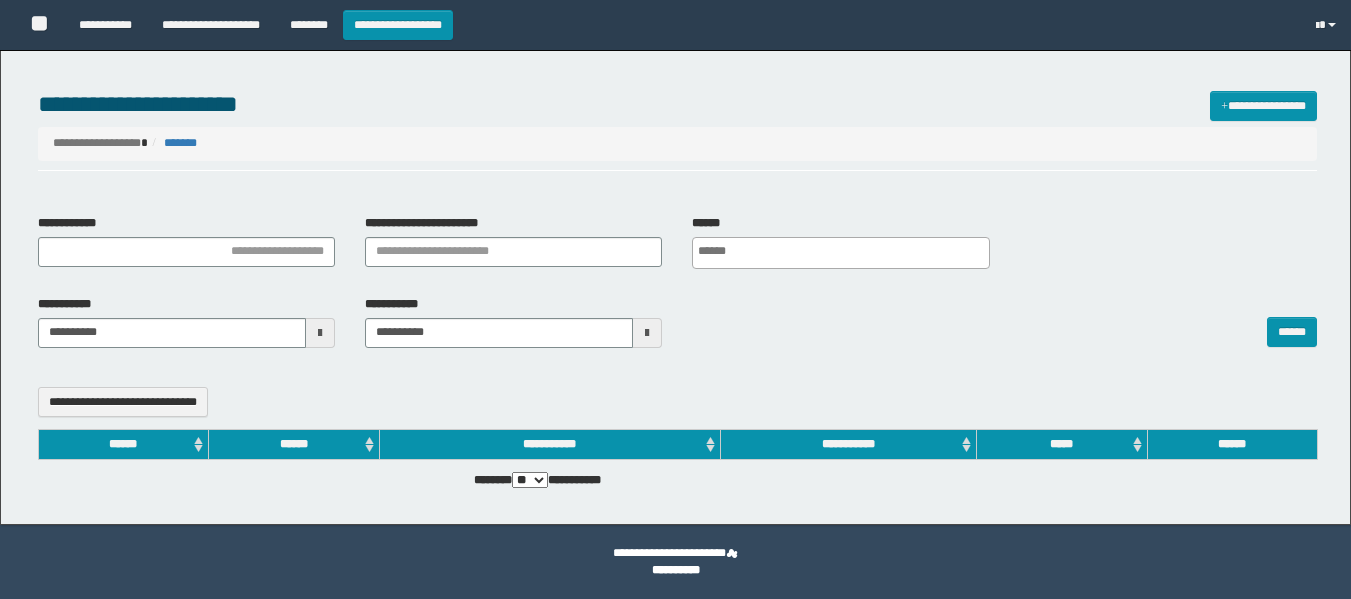select 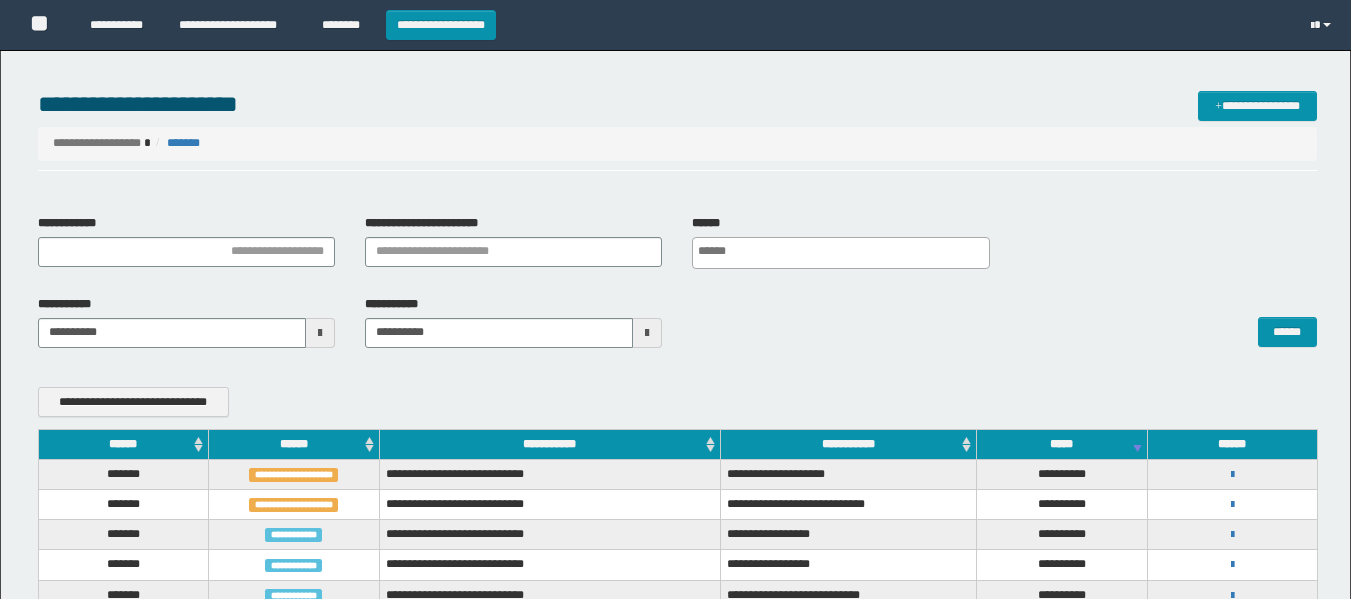 scroll, scrollTop: 0, scrollLeft: 0, axis: both 